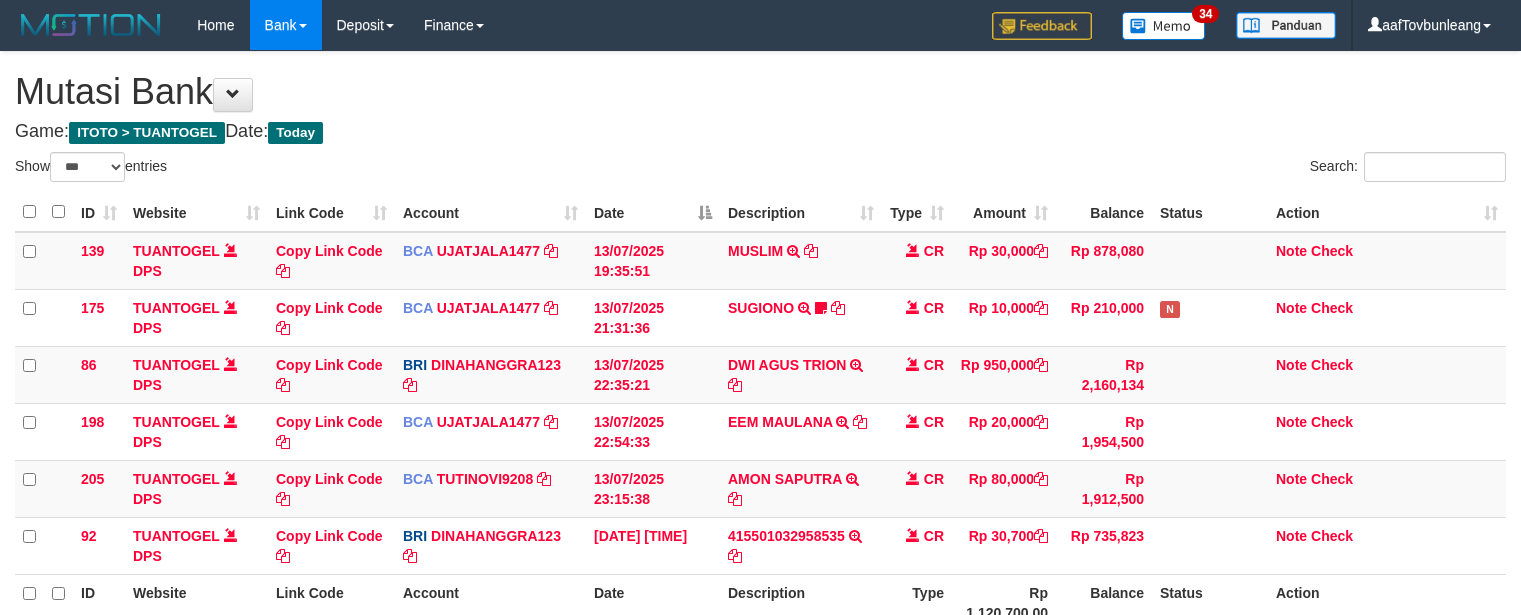 select on "***" 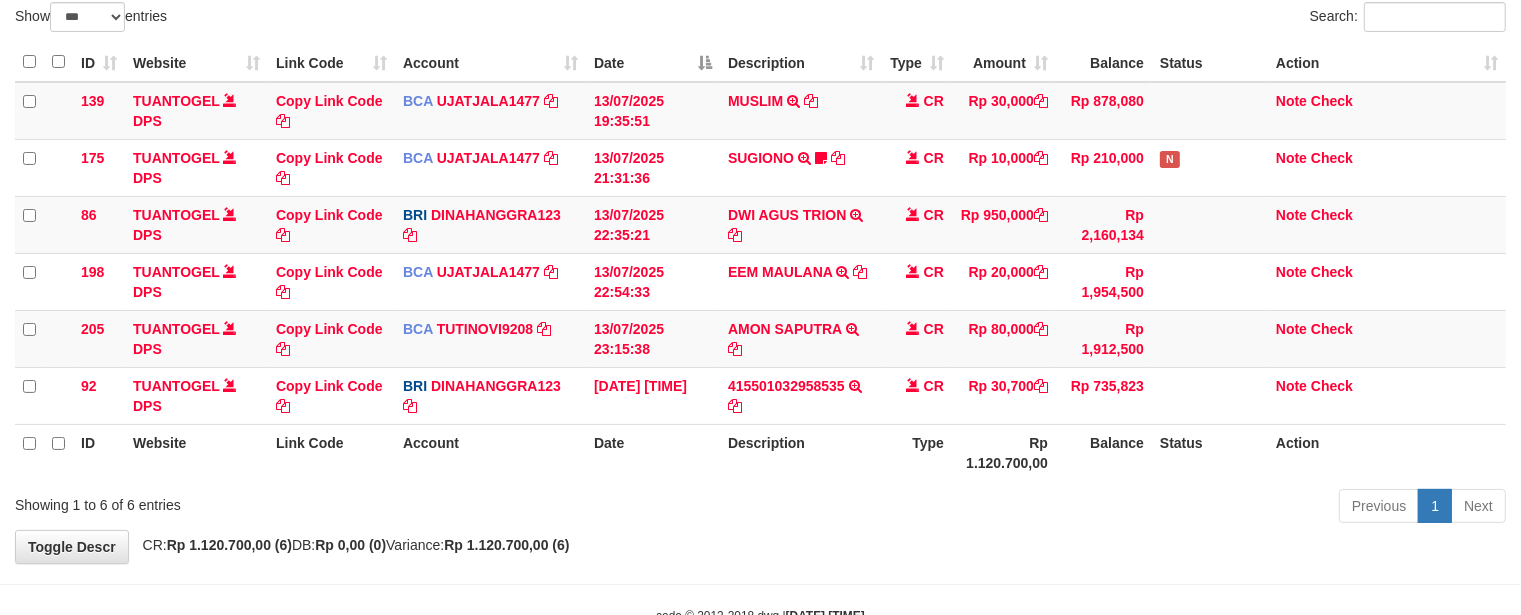 scroll, scrollTop: 155, scrollLeft: 0, axis: vertical 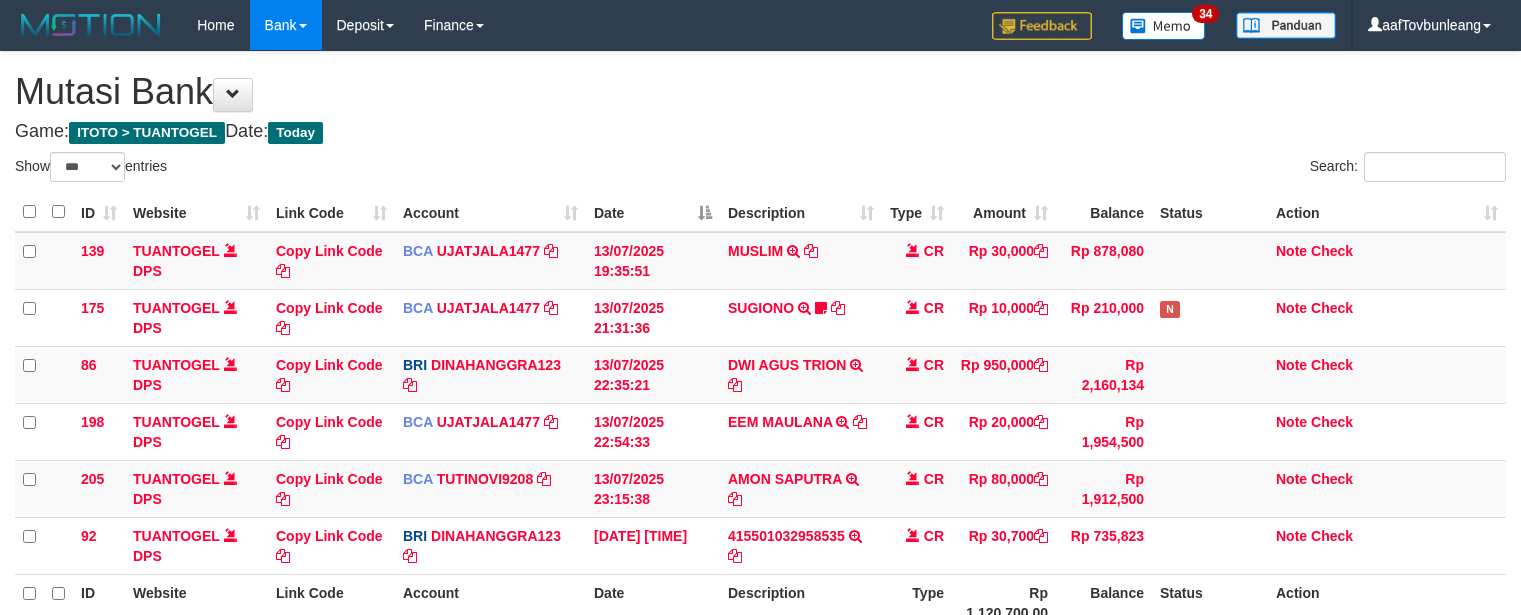 select on "***" 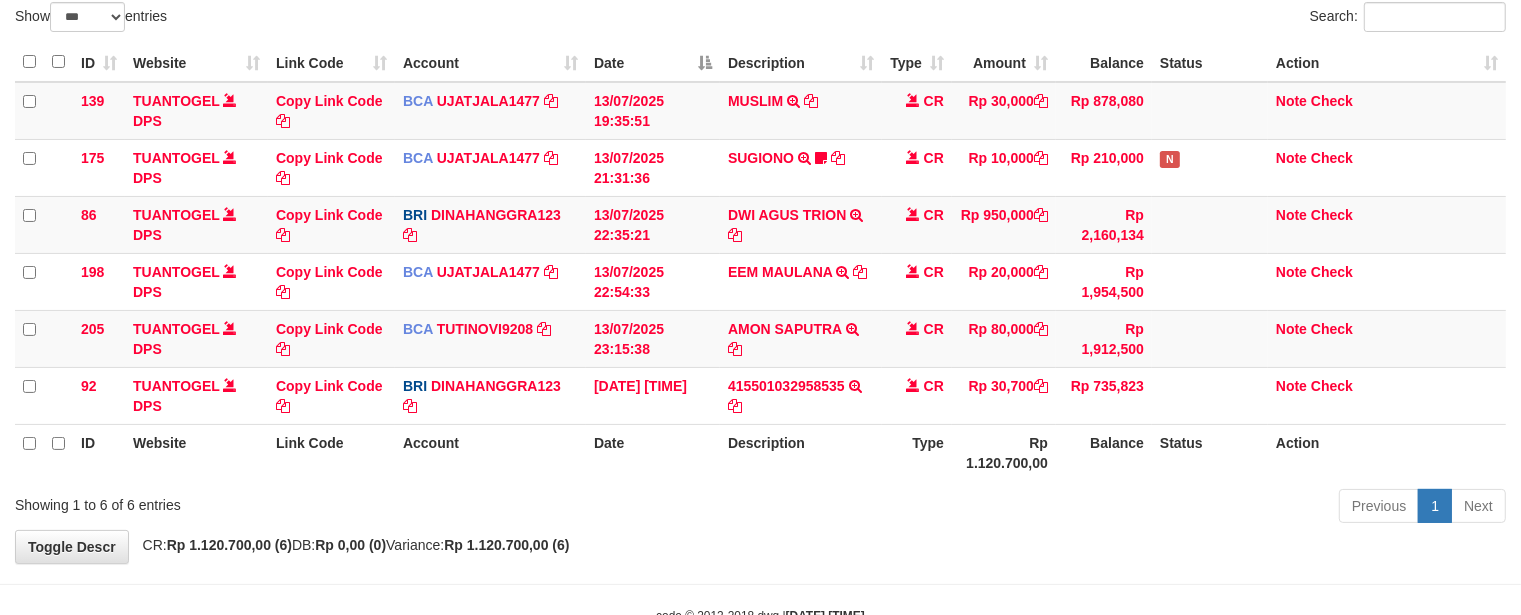 scroll, scrollTop: 155, scrollLeft: 0, axis: vertical 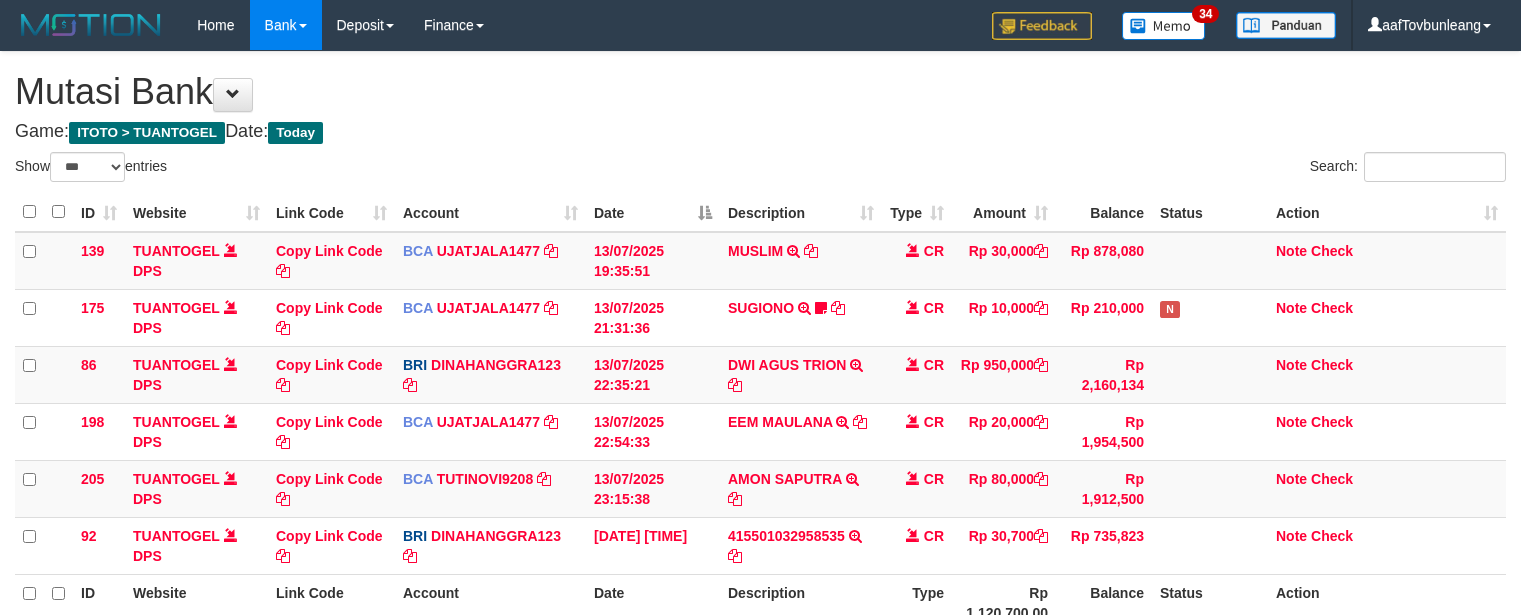 select on "***" 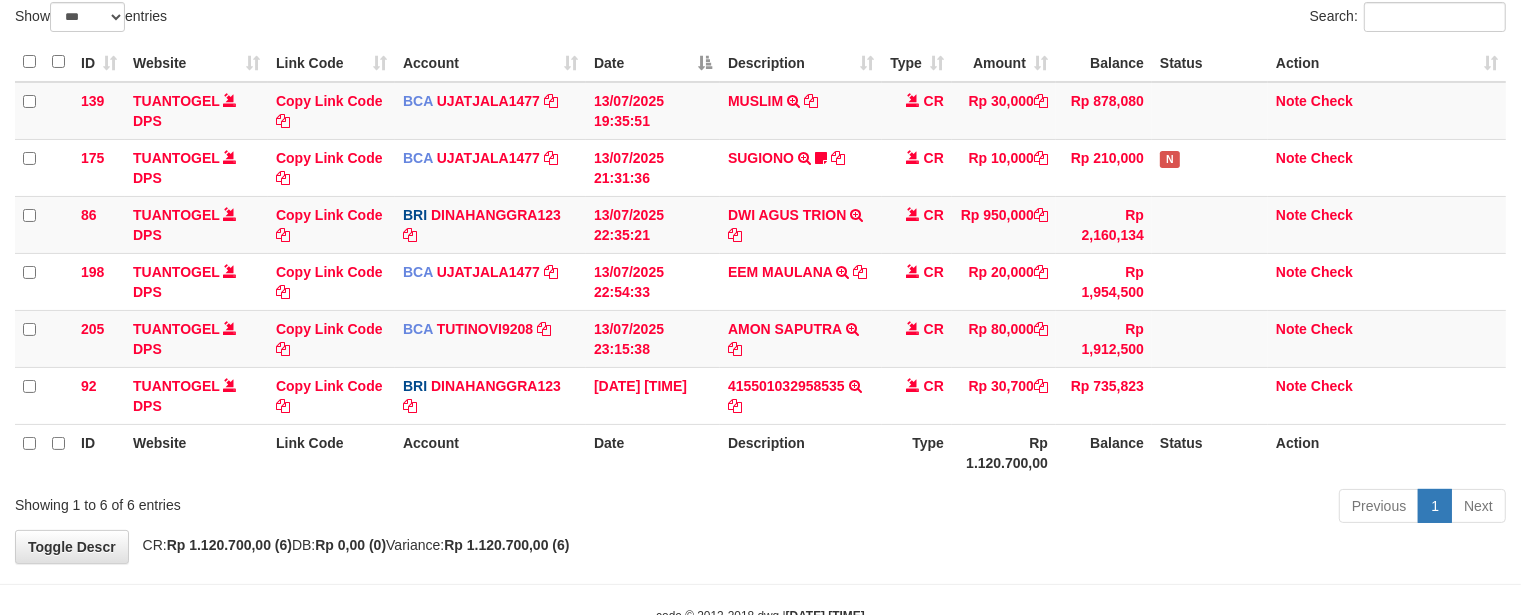 scroll, scrollTop: 155, scrollLeft: 0, axis: vertical 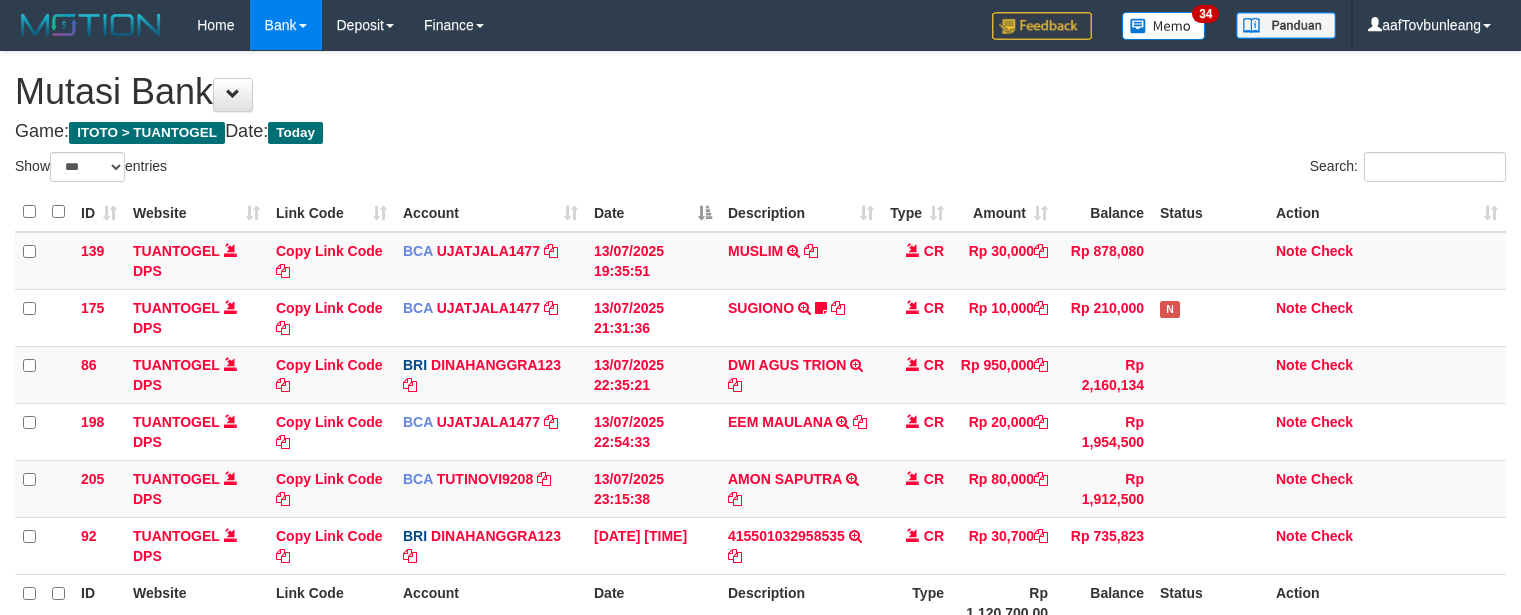 select on "***" 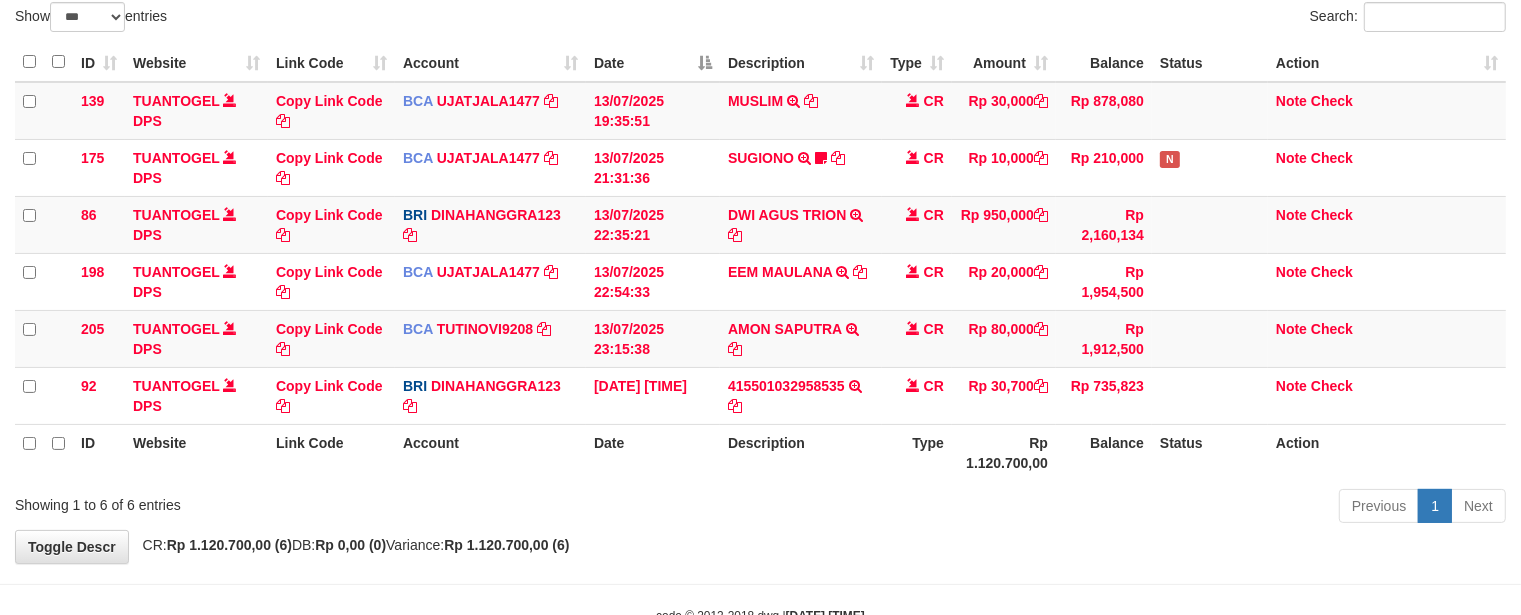 scroll, scrollTop: 155, scrollLeft: 0, axis: vertical 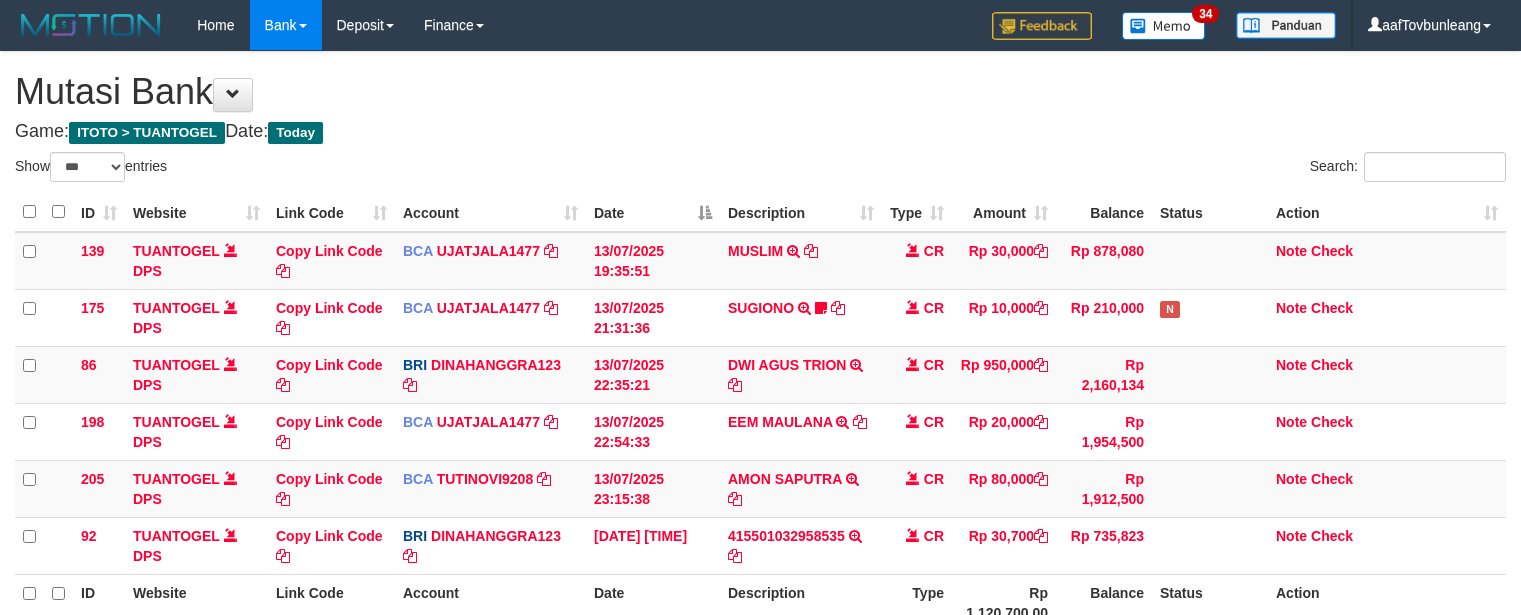 select on "***" 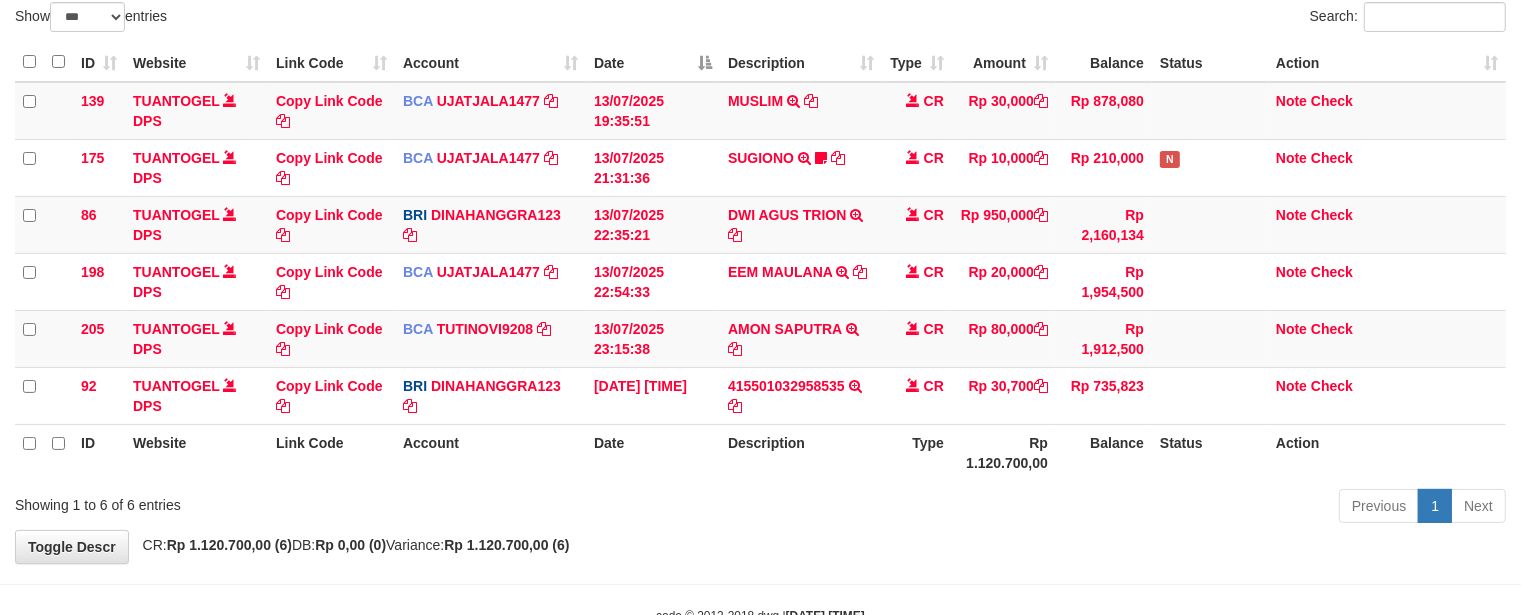 scroll, scrollTop: 155, scrollLeft: 0, axis: vertical 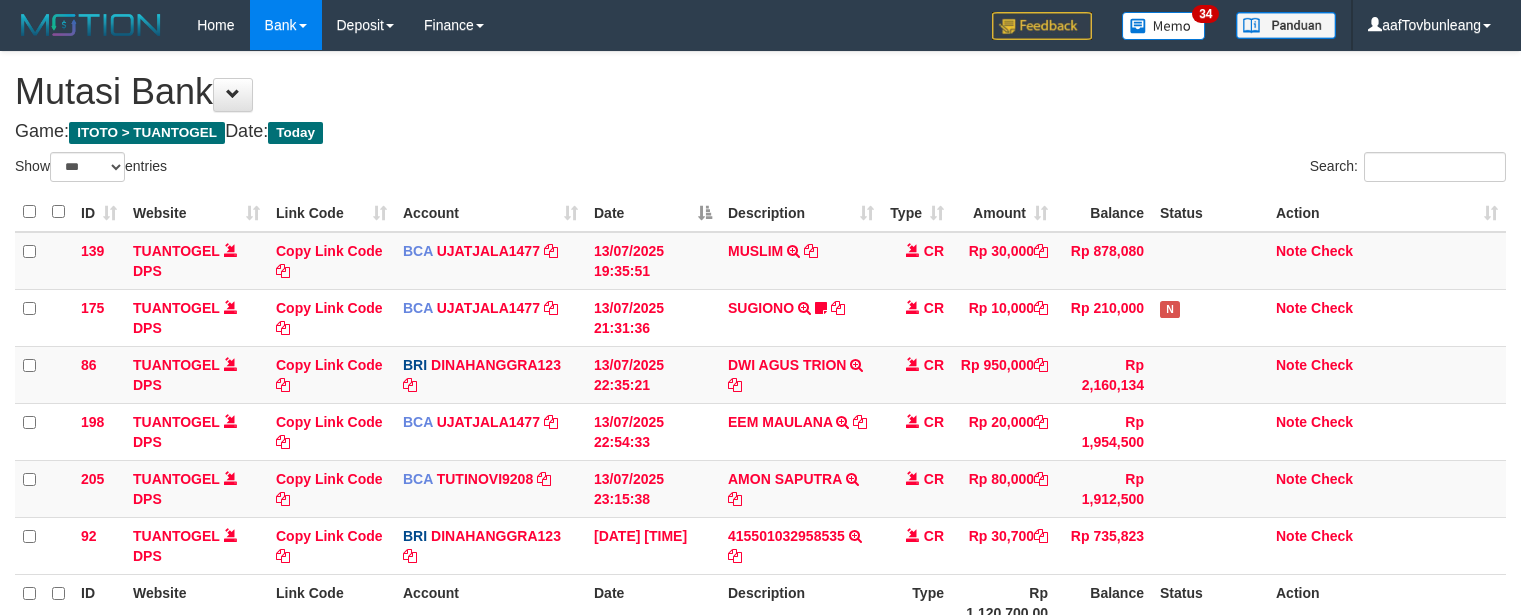 select on "***" 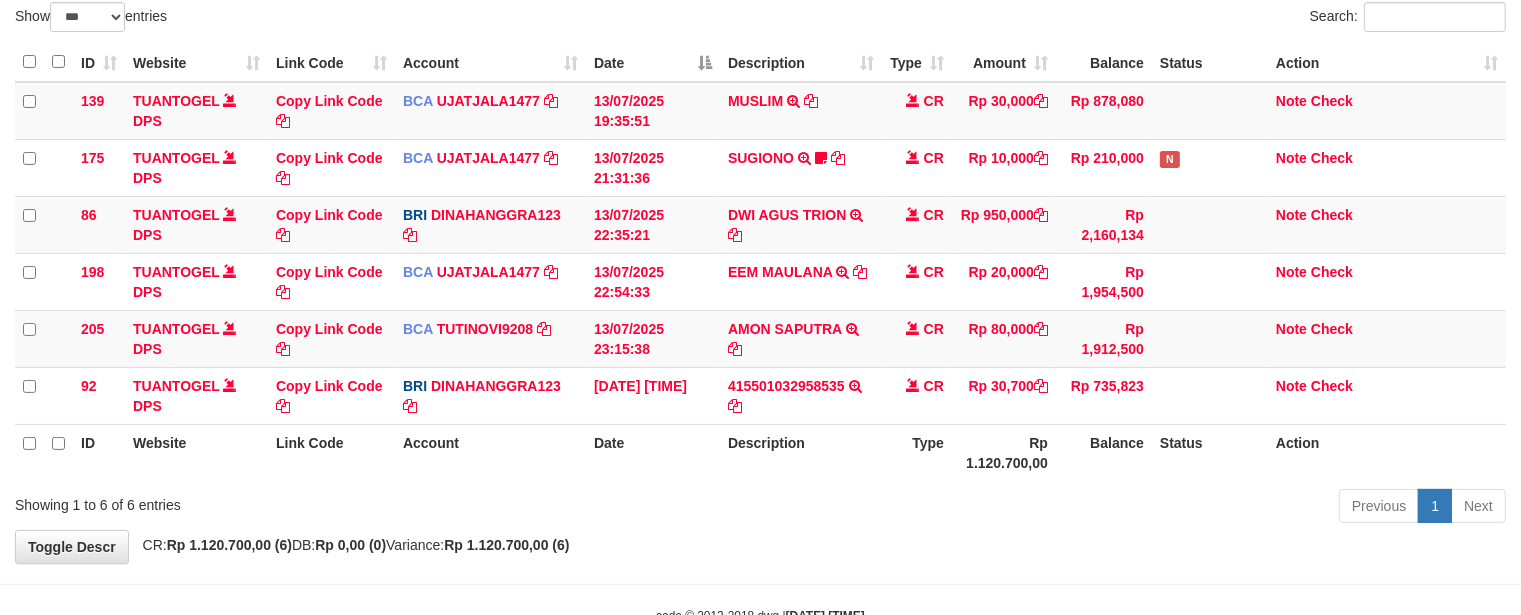 scroll, scrollTop: 155, scrollLeft: 0, axis: vertical 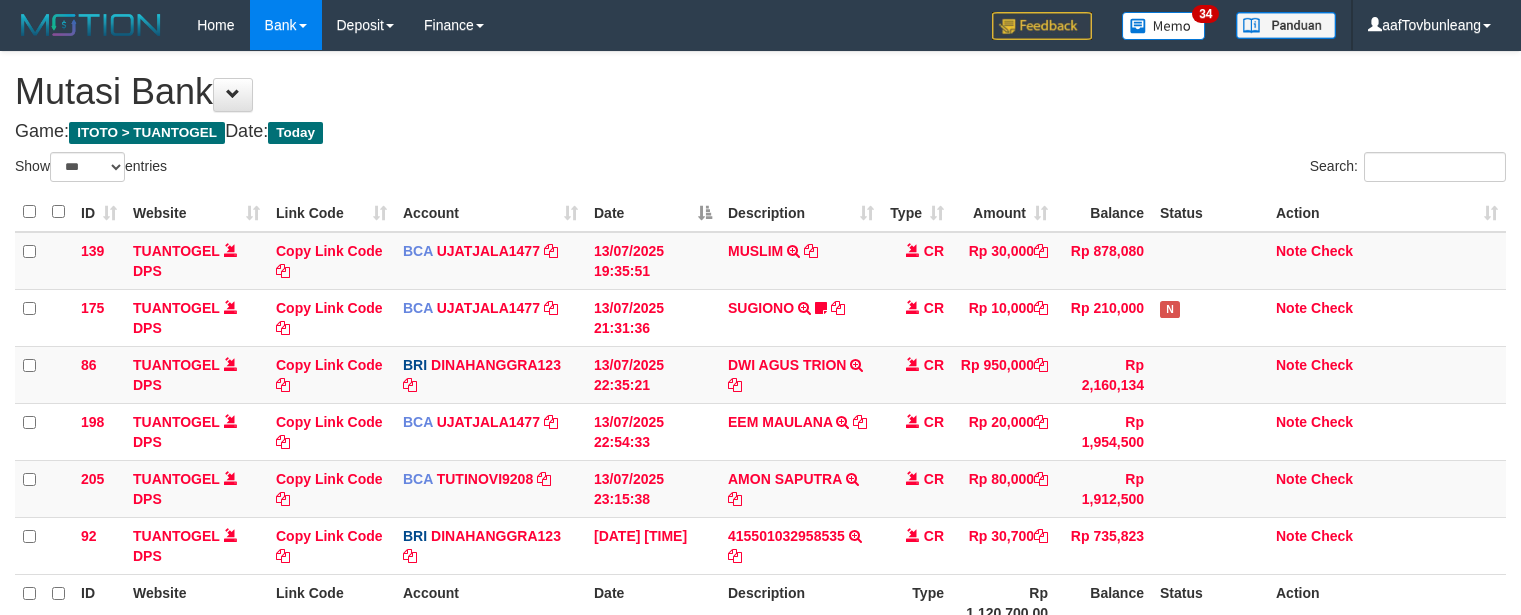 select on "***" 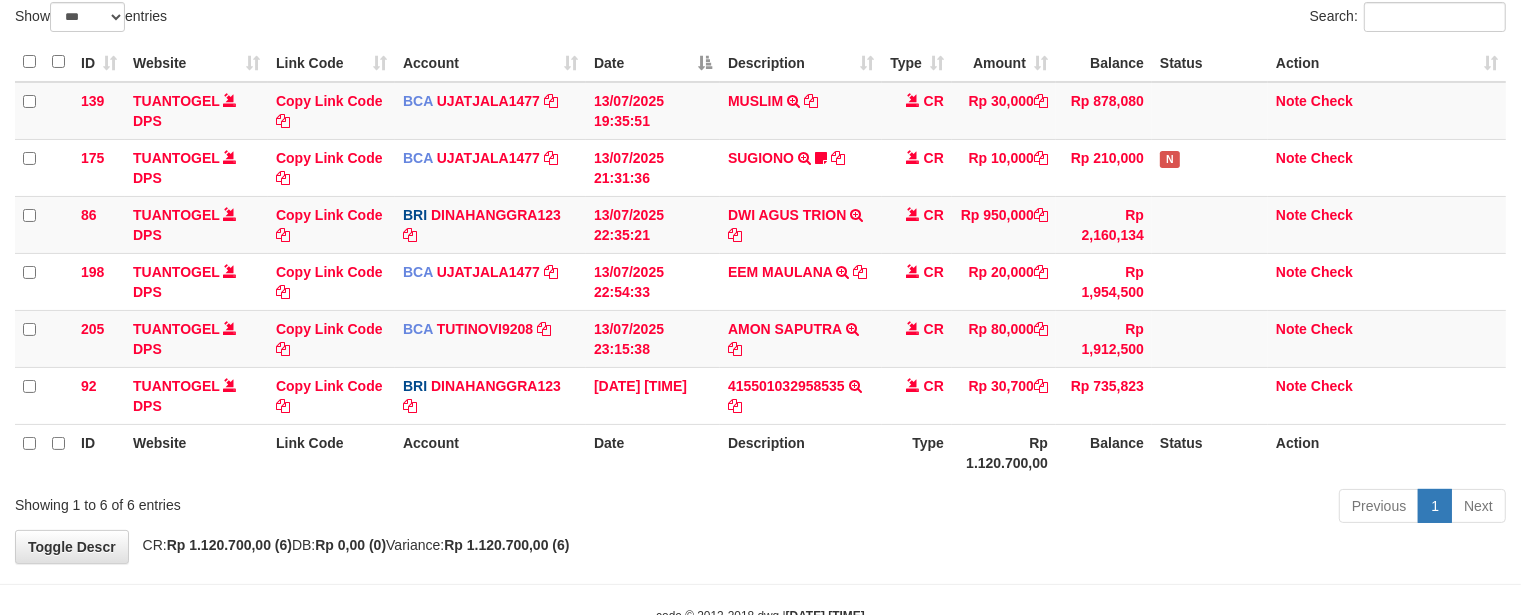 scroll, scrollTop: 155, scrollLeft: 0, axis: vertical 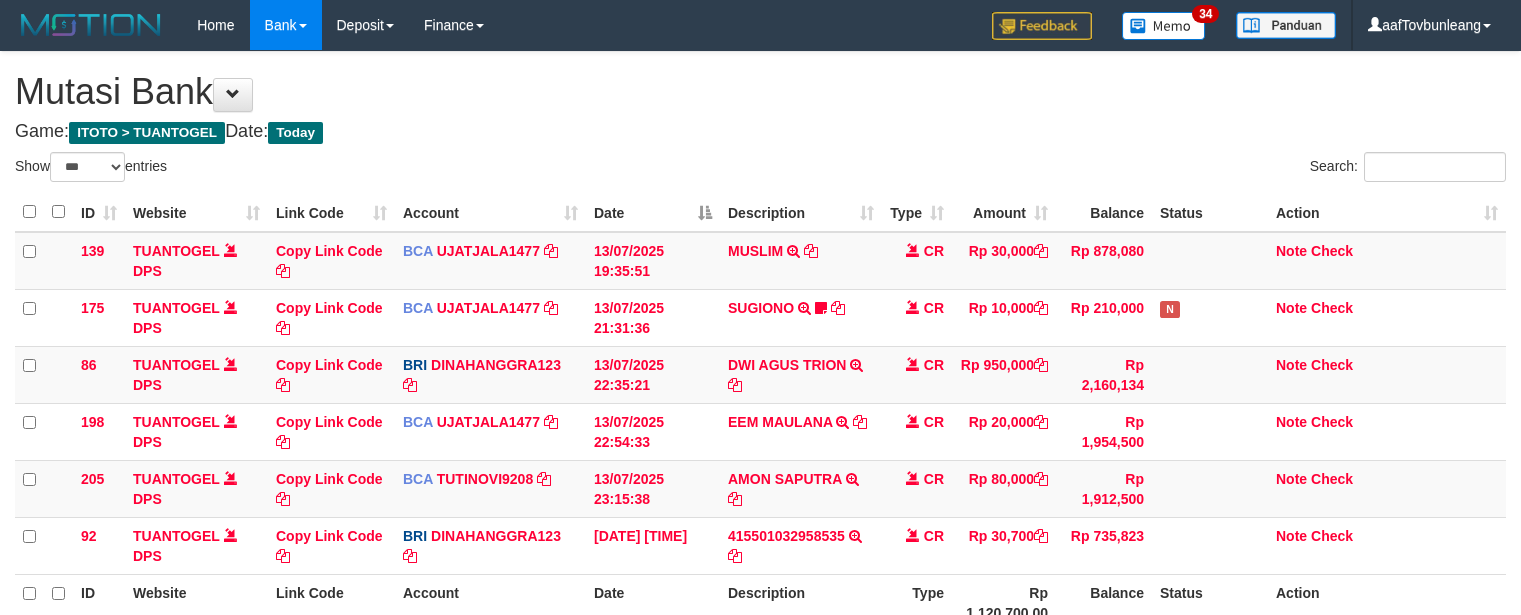 select on "***" 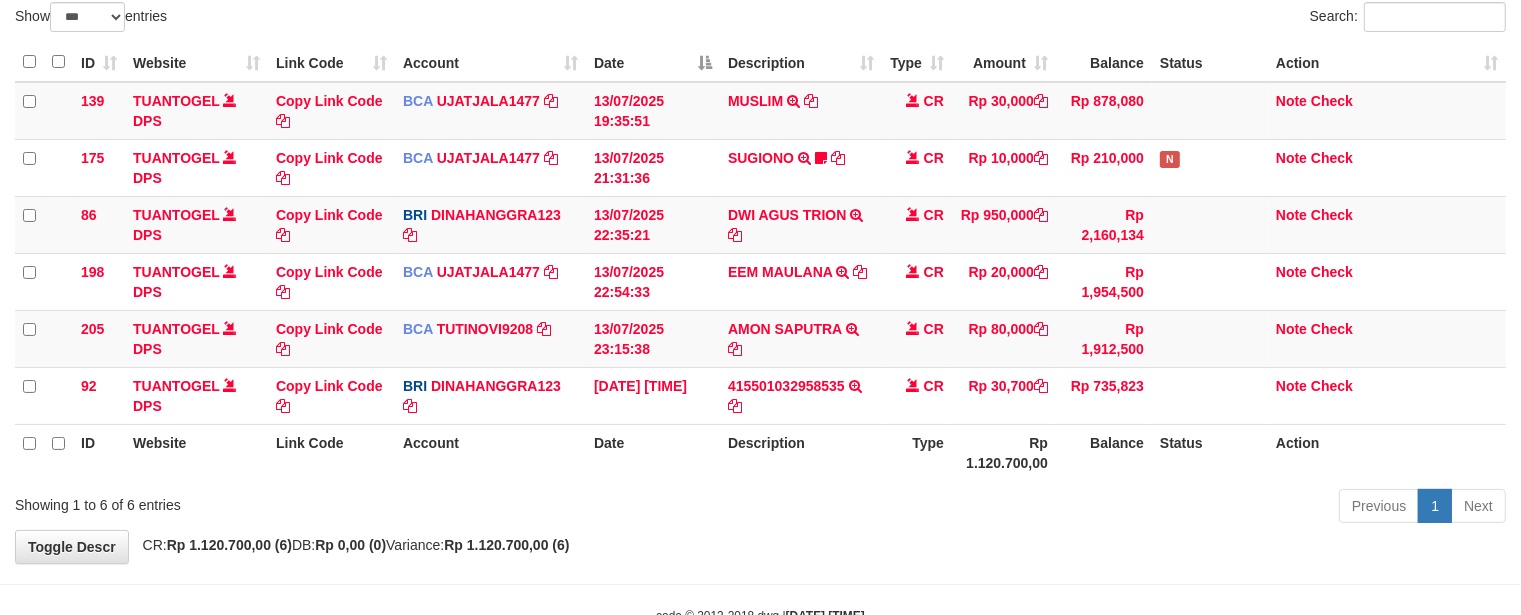 scroll, scrollTop: 155, scrollLeft: 0, axis: vertical 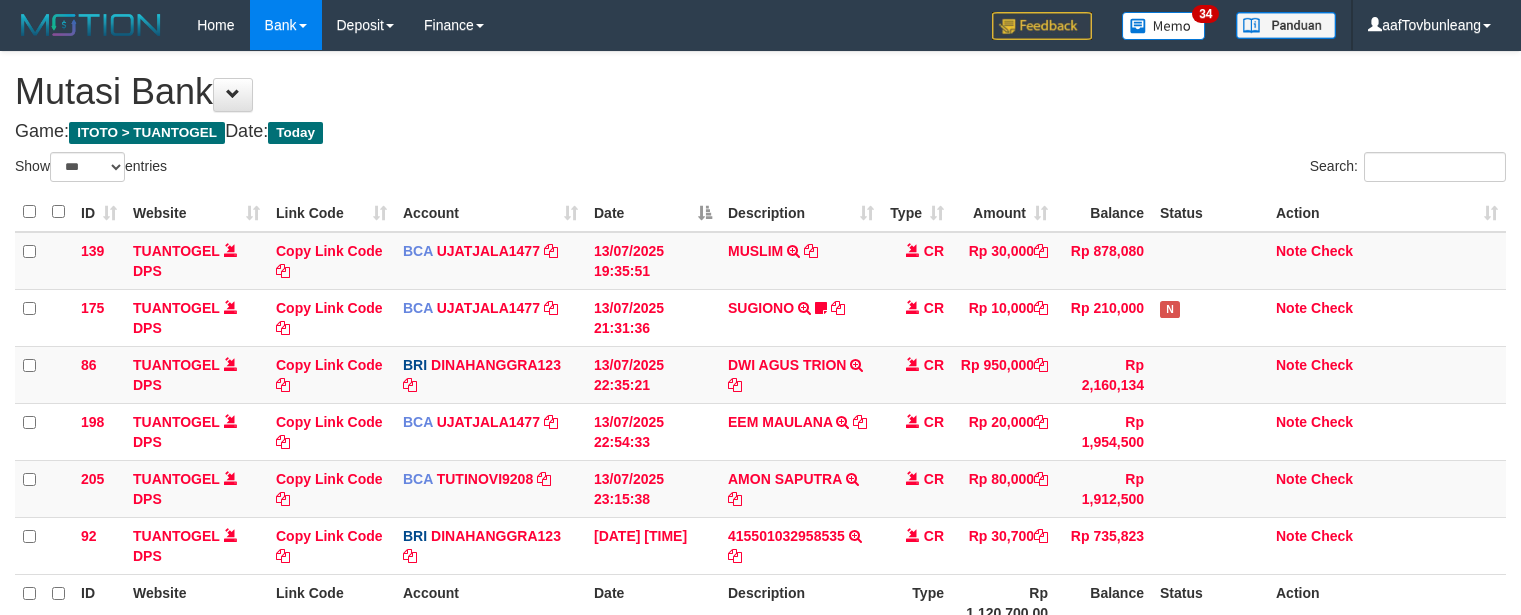 select on "***" 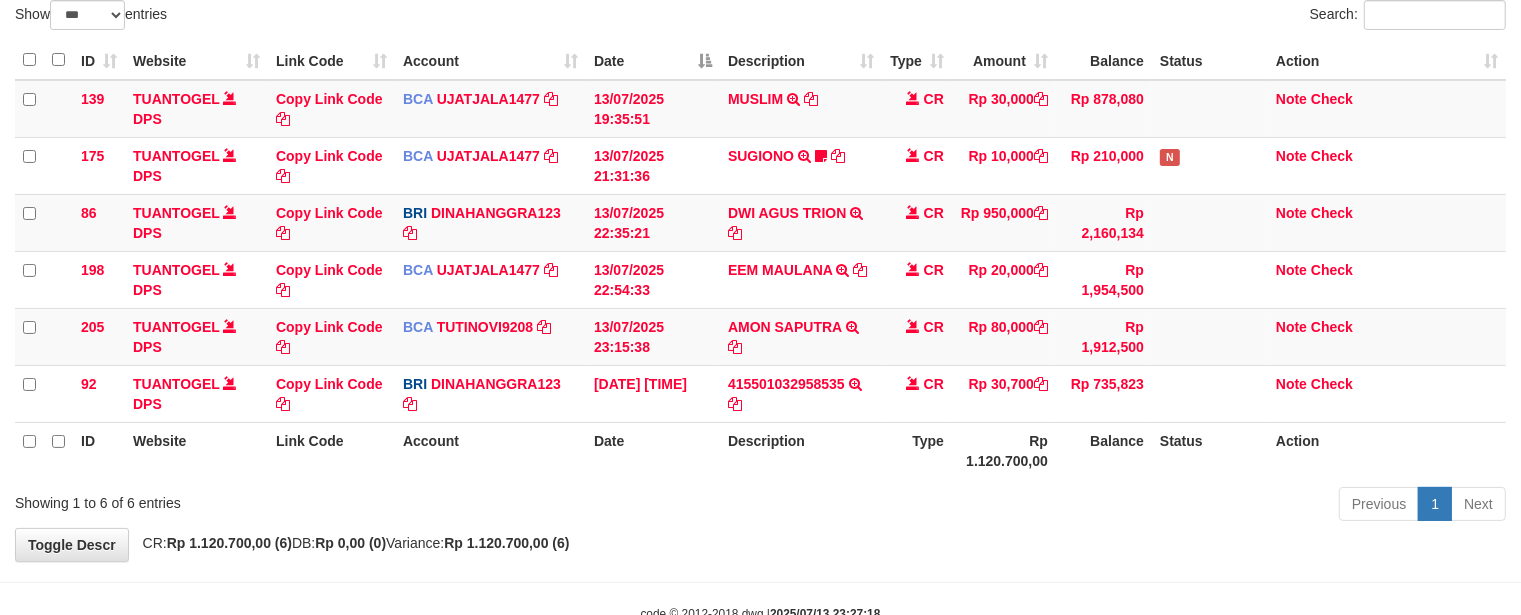 scroll, scrollTop: 155, scrollLeft: 0, axis: vertical 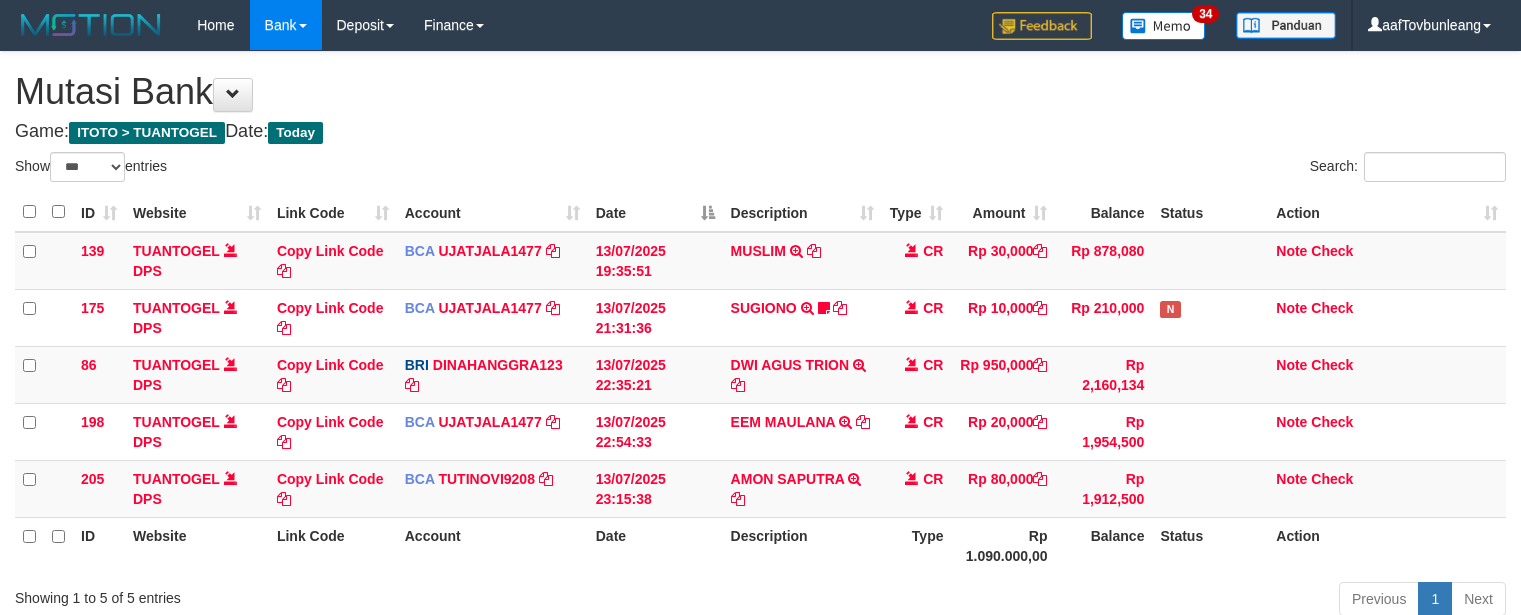 select on "***" 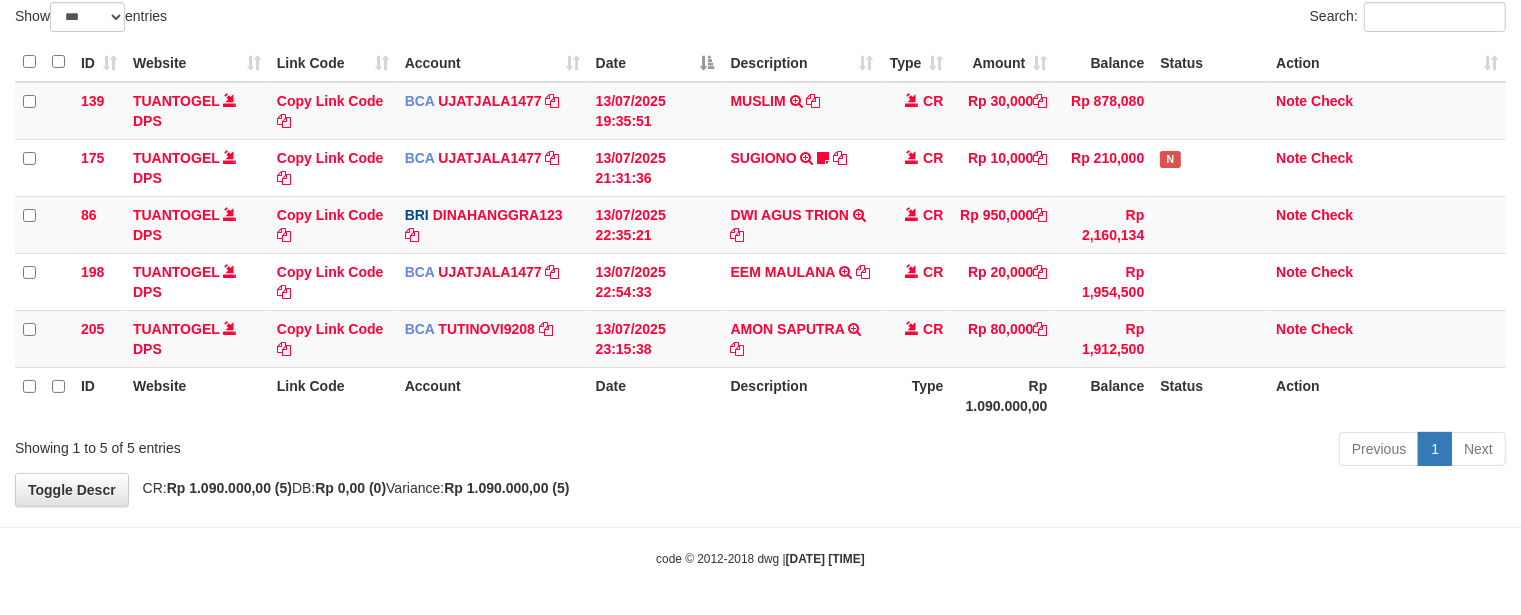 scroll, scrollTop: 155, scrollLeft: 0, axis: vertical 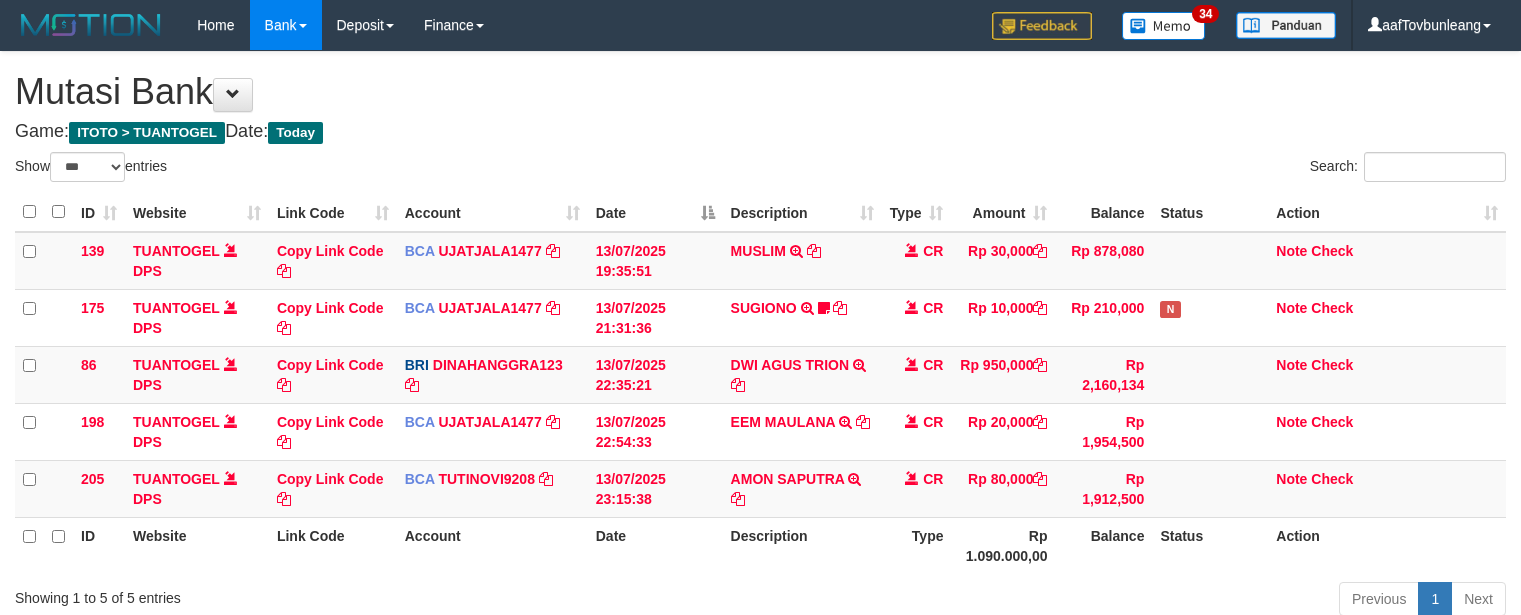 select on "***" 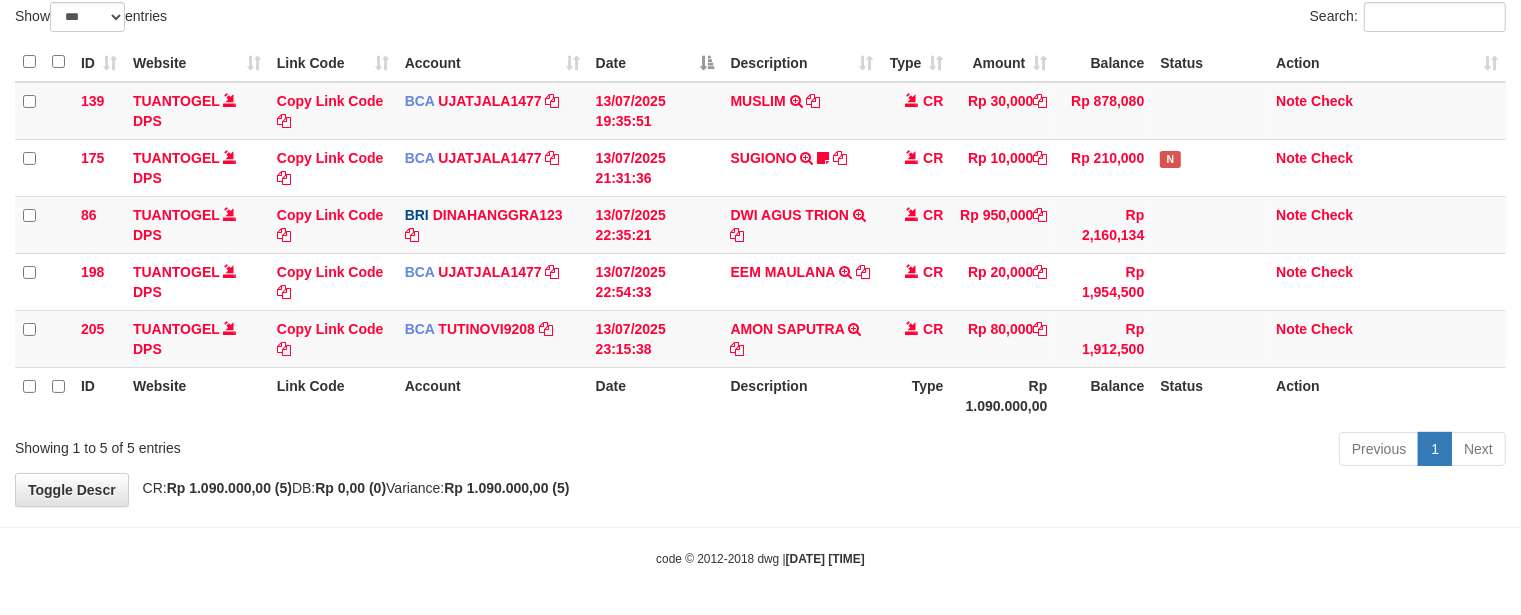 scroll, scrollTop: 155, scrollLeft: 0, axis: vertical 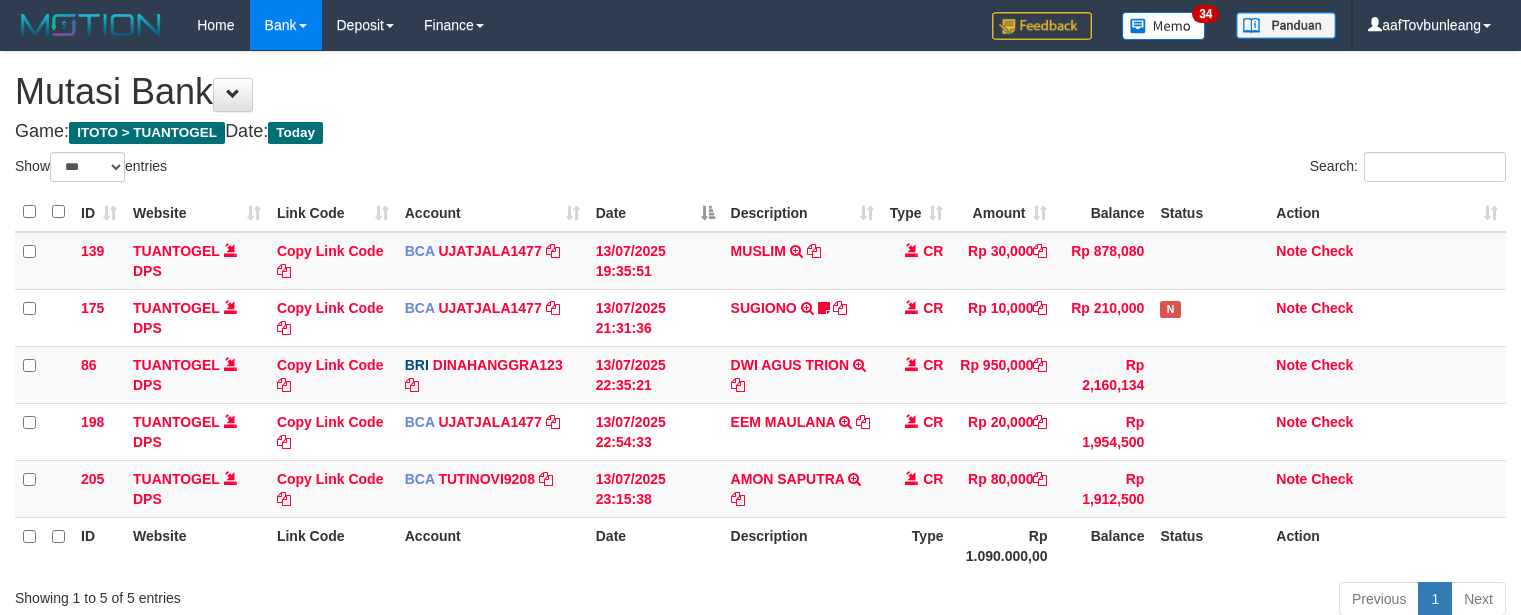 select on "***" 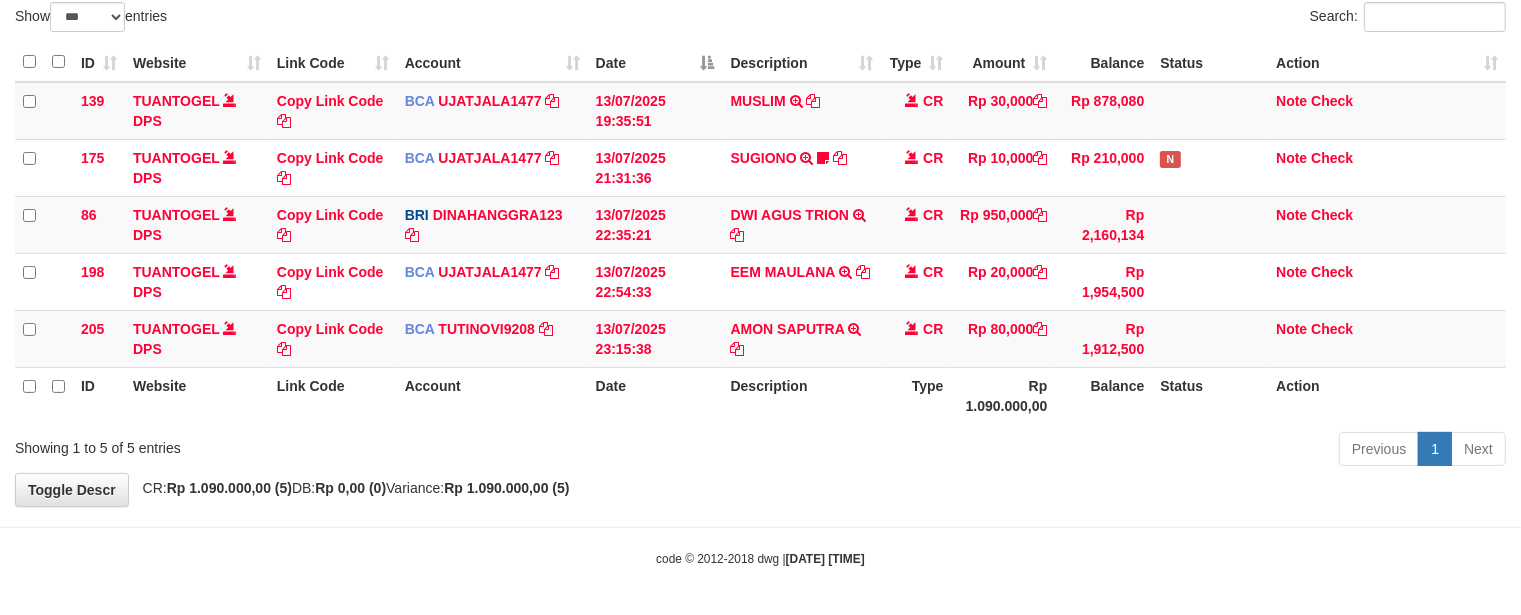 scroll, scrollTop: 155, scrollLeft: 0, axis: vertical 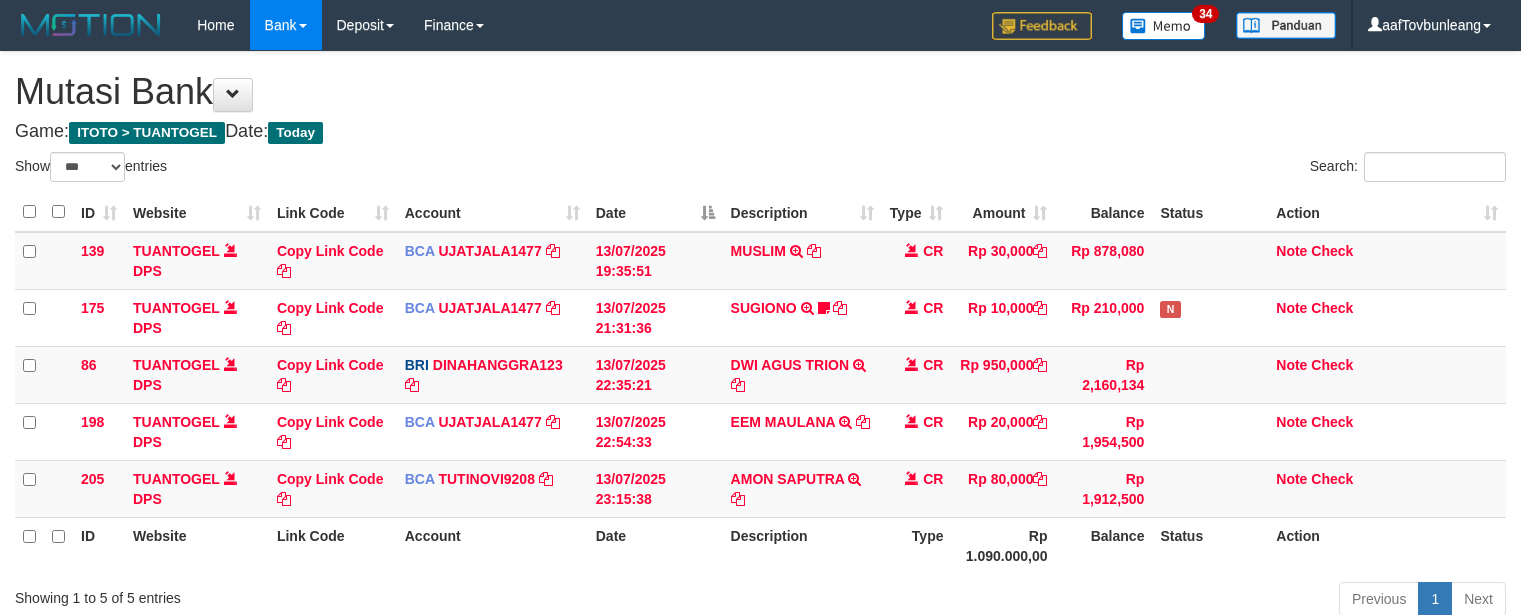 select on "***" 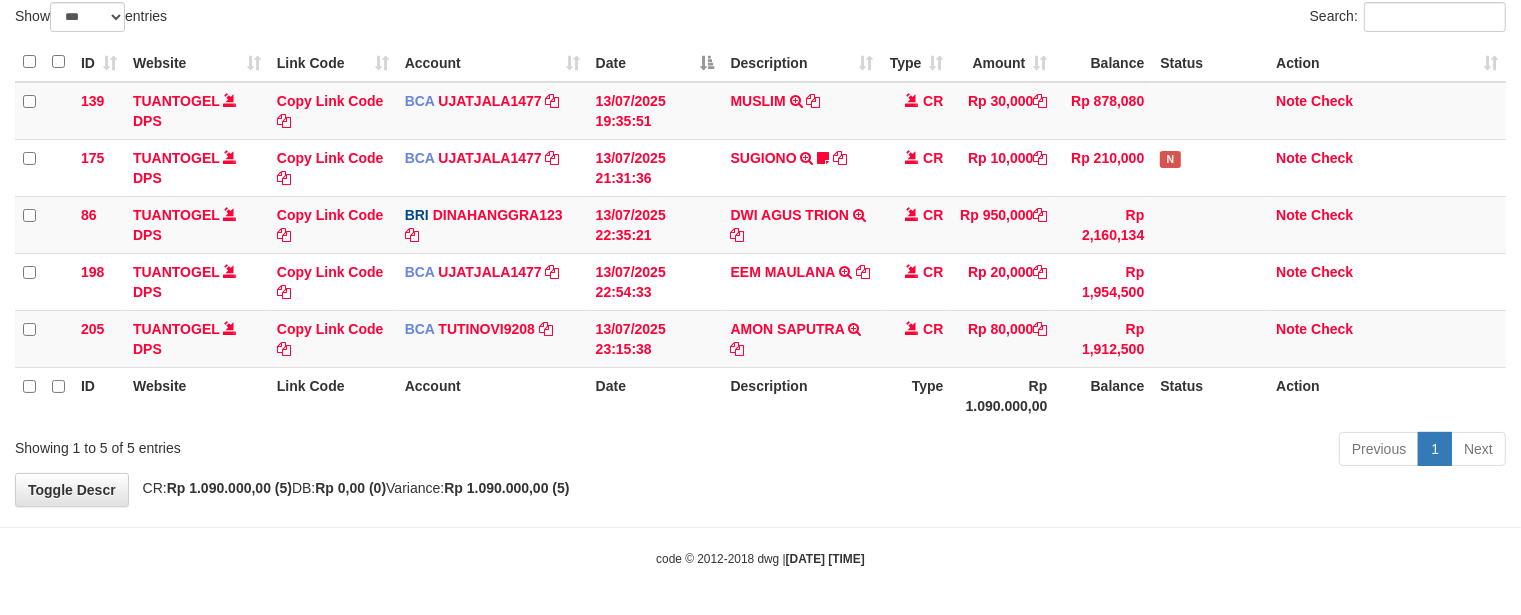 scroll, scrollTop: 155, scrollLeft: 0, axis: vertical 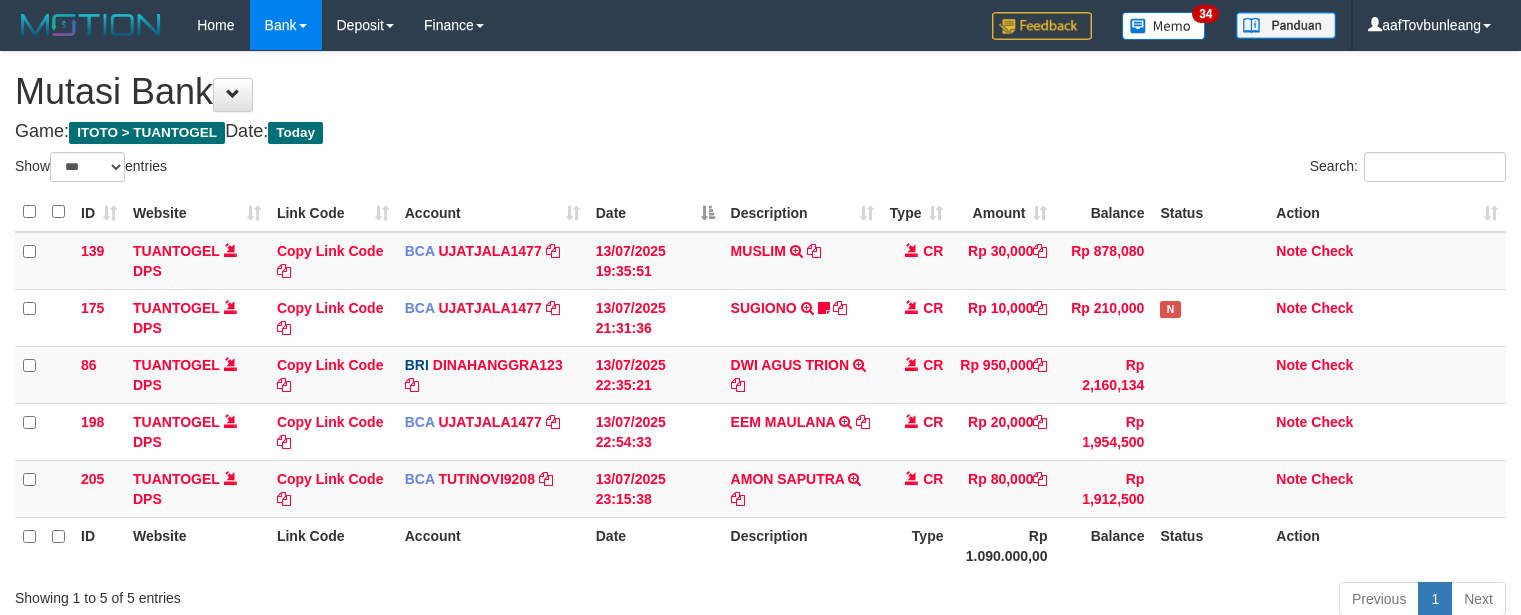 select on "***" 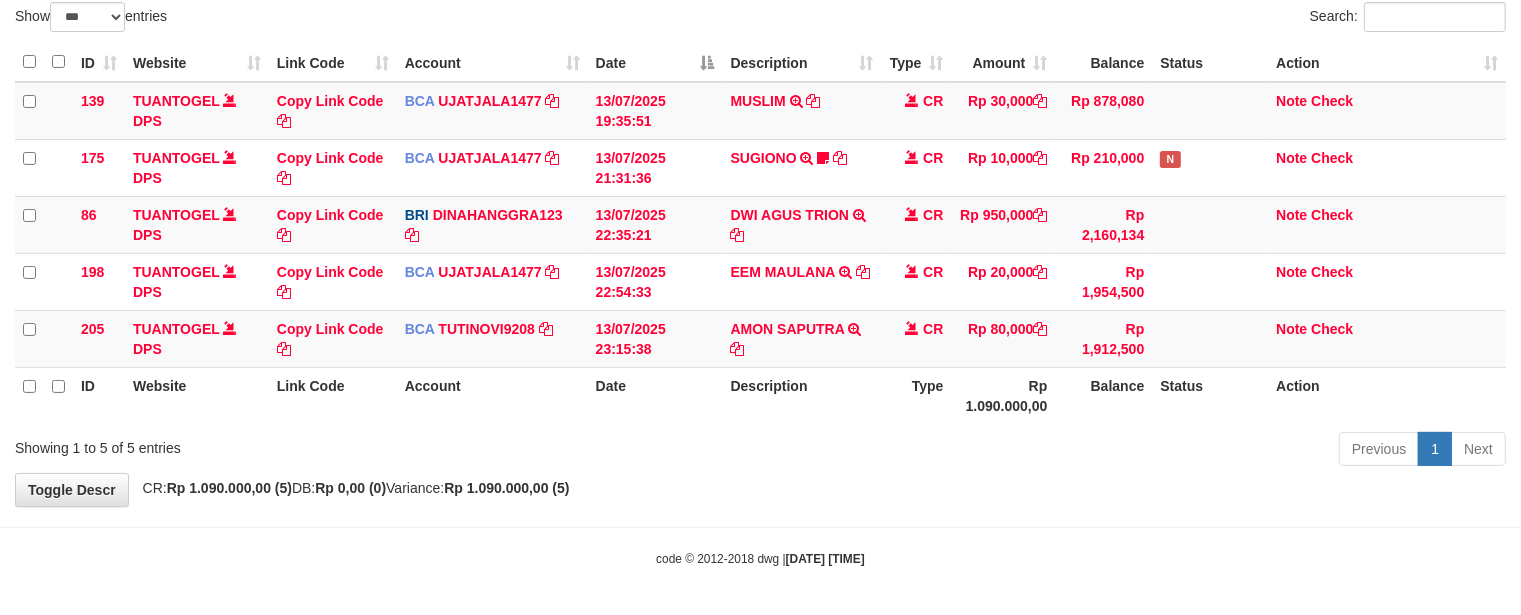 scroll, scrollTop: 155, scrollLeft: 0, axis: vertical 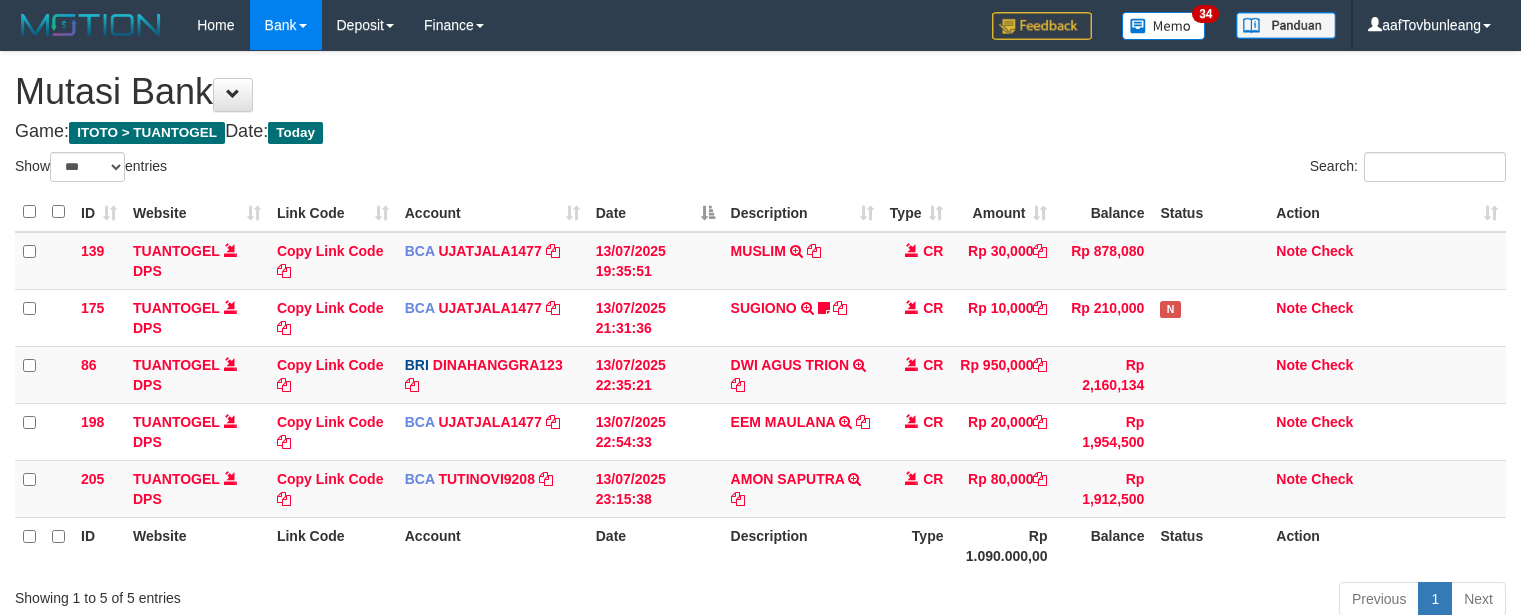 select on "***" 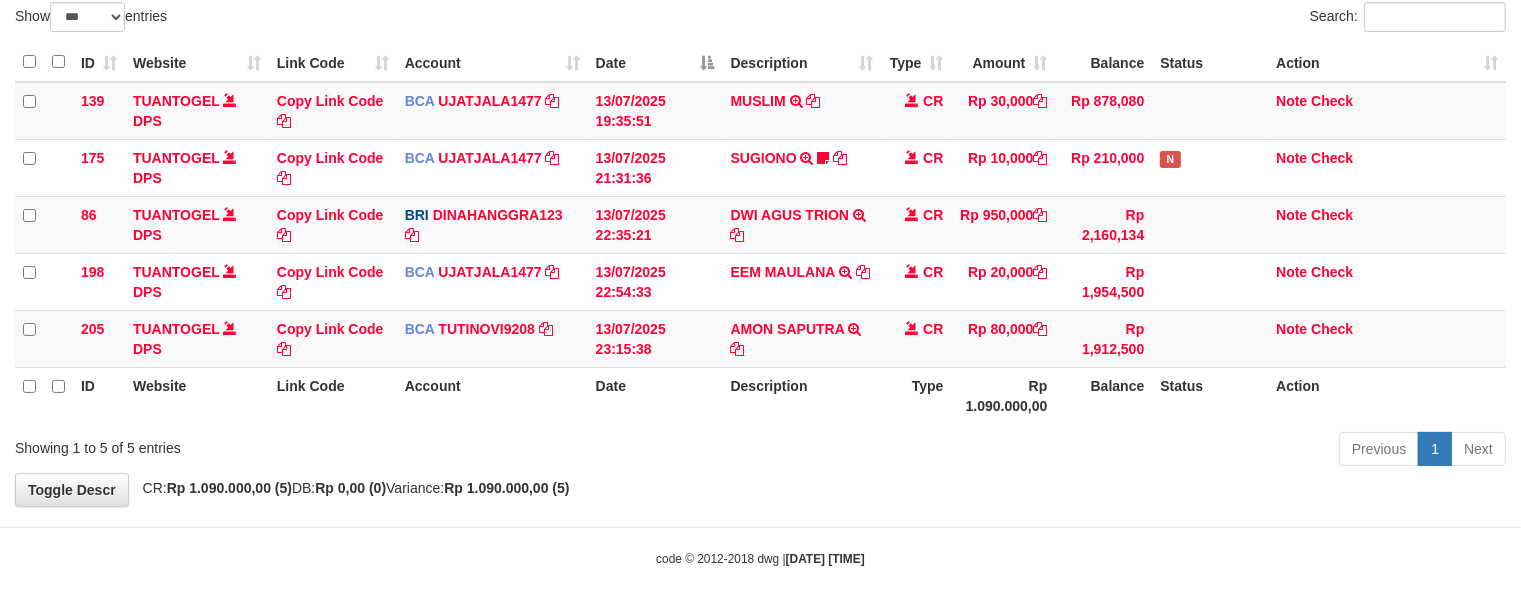 scroll, scrollTop: 155, scrollLeft: 0, axis: vertical 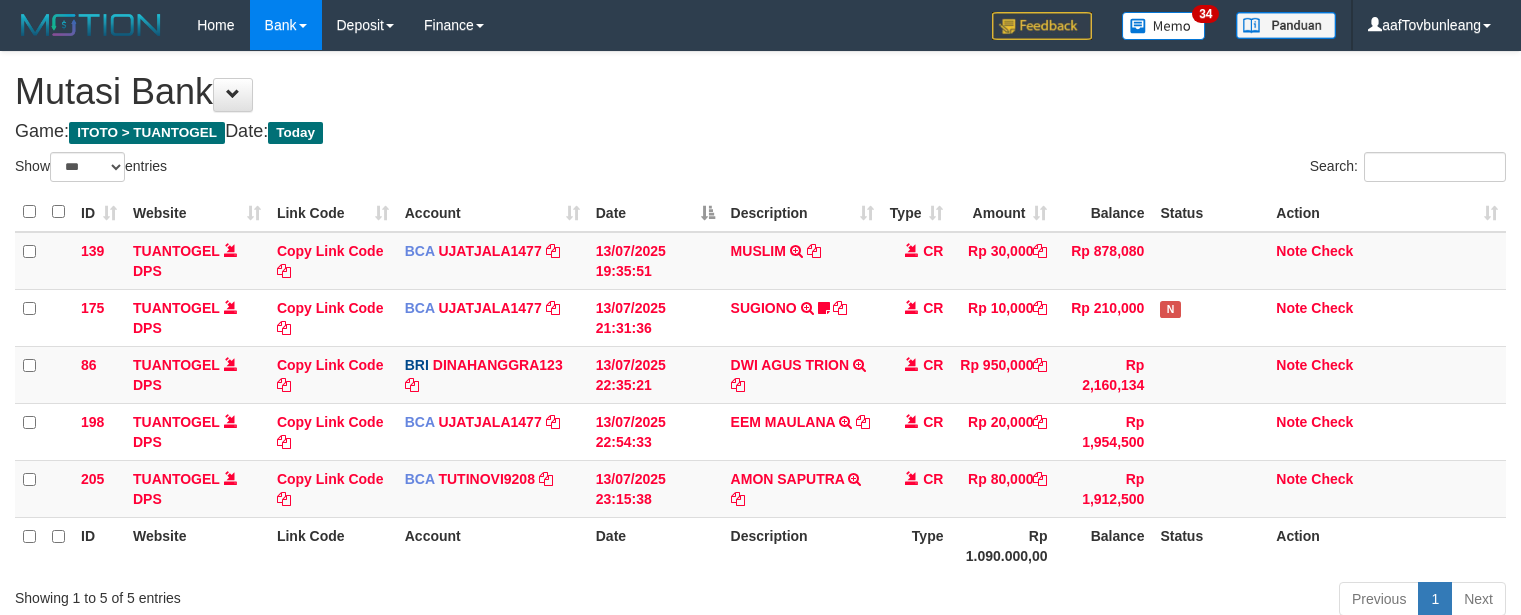 select on "***" 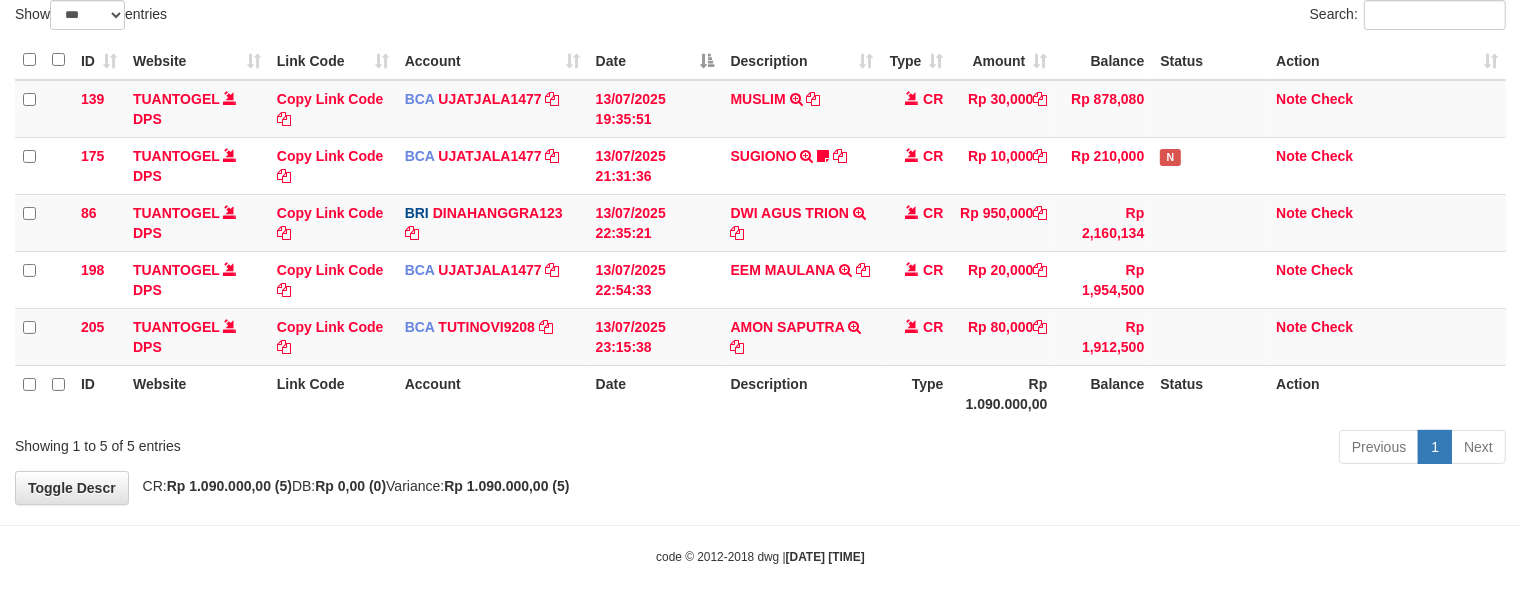 scroll, scrollTop: 155, scrollLeft: 0, axis: vertical 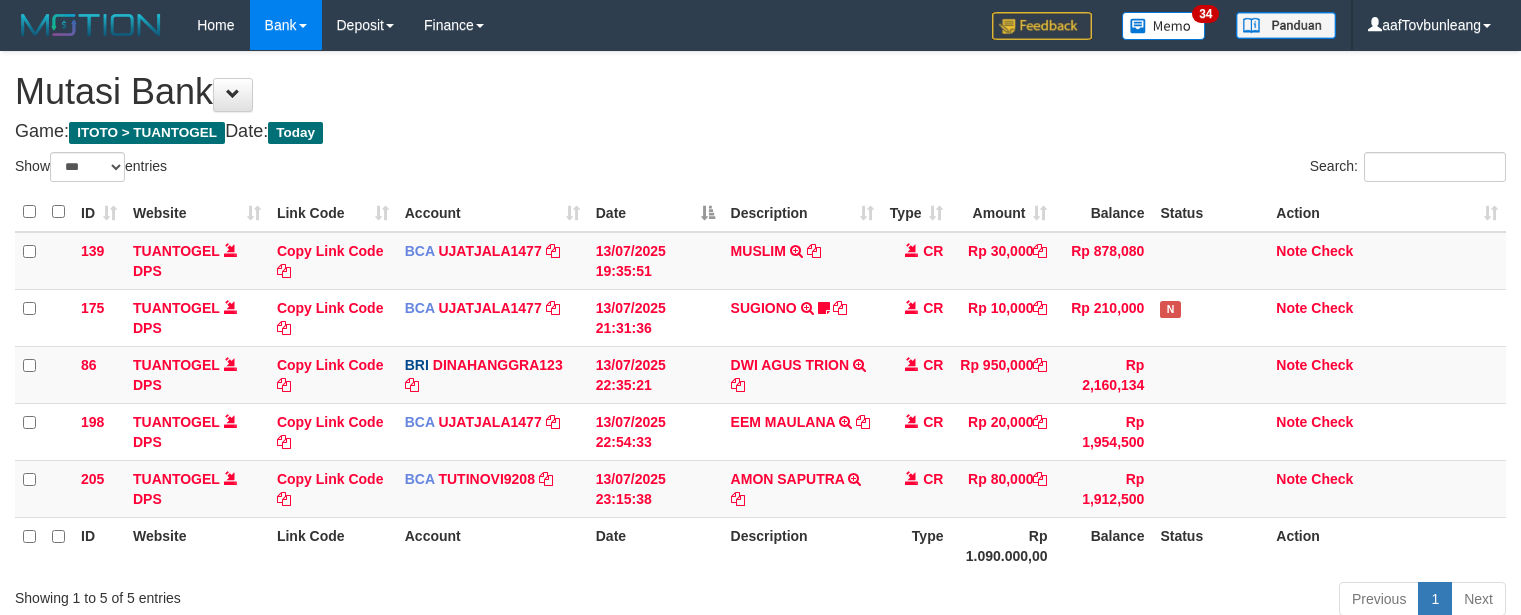 select on "***" 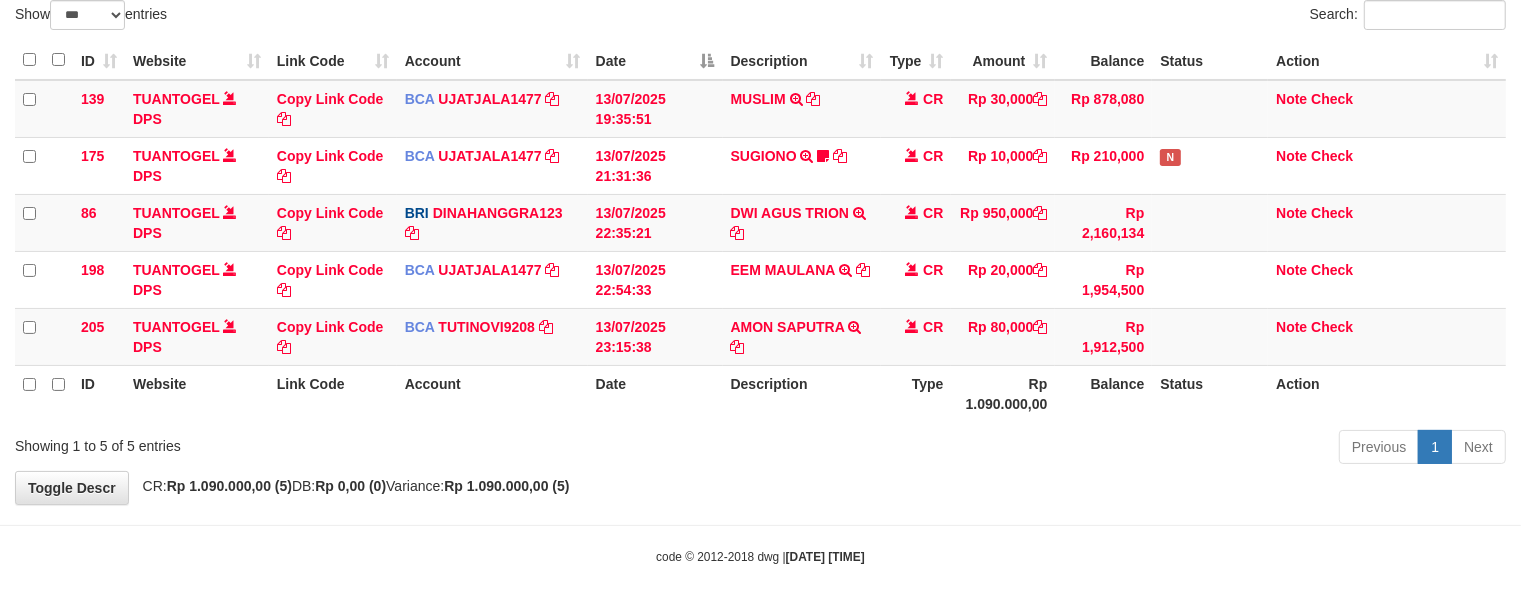 scroll, scrollTop: 155, scrollLeft: 0, axis: vertical 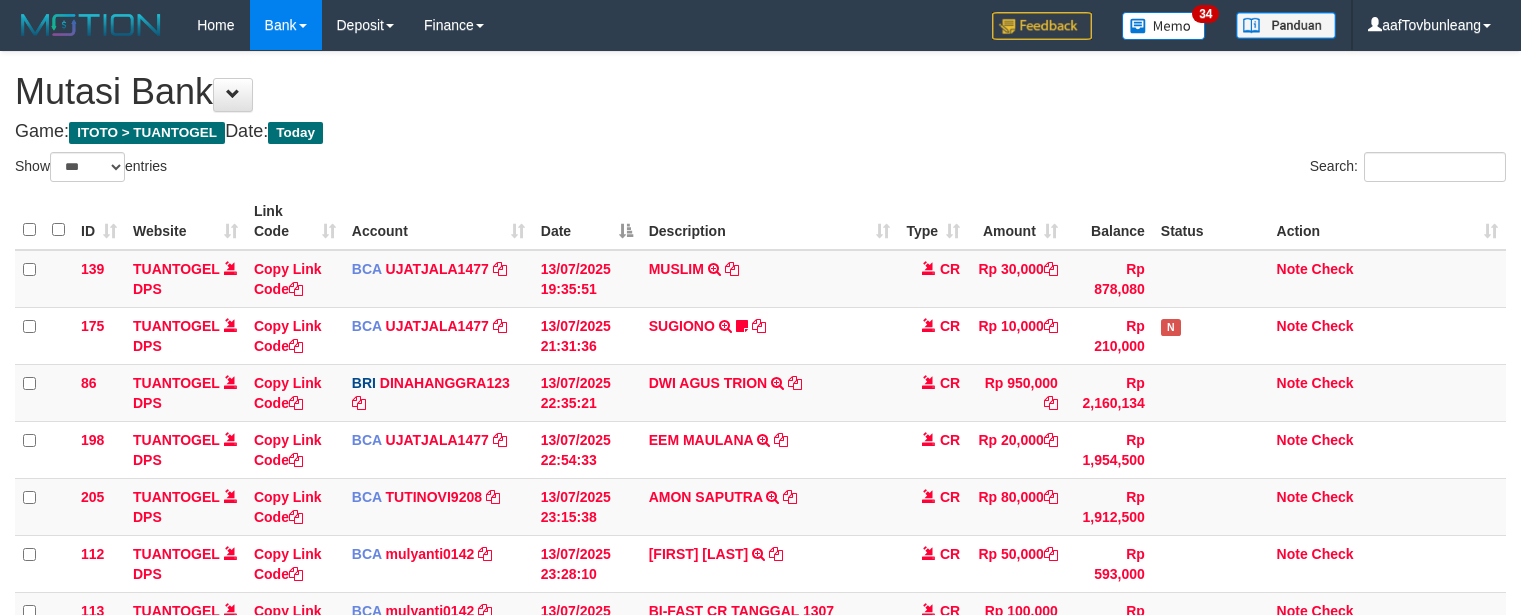 select on "***" 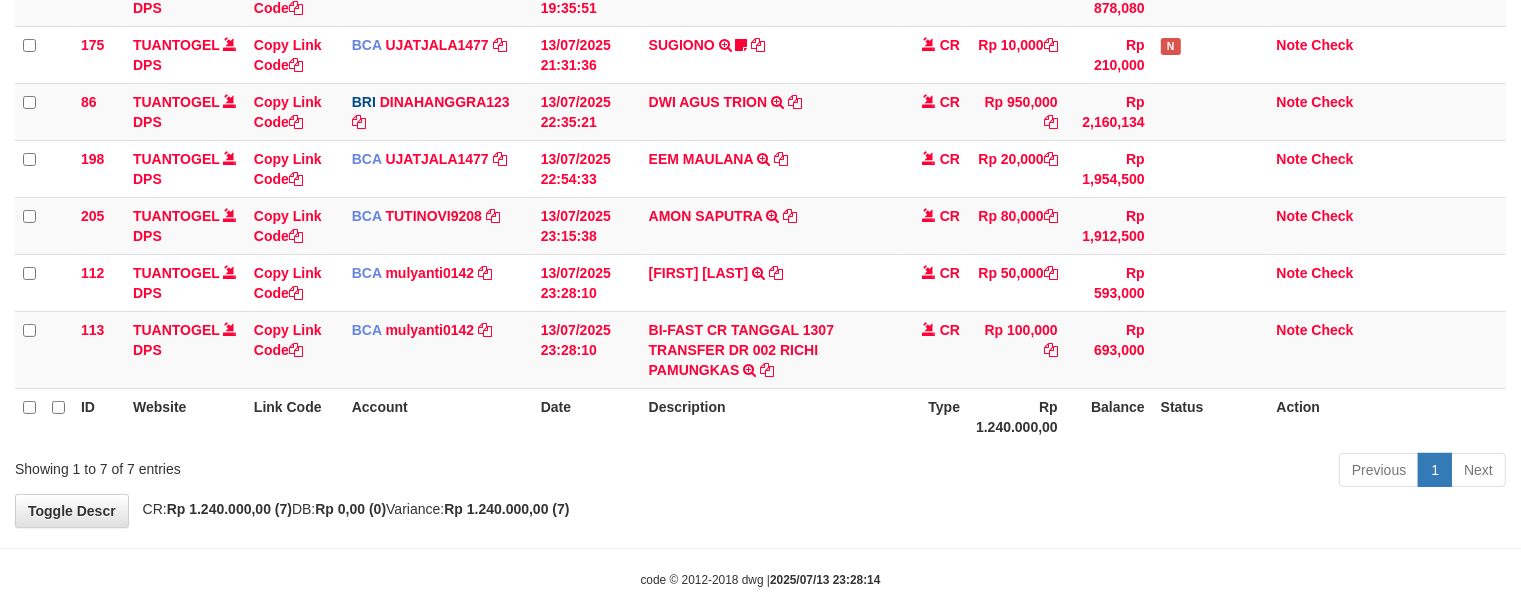 scroll, scrollTop: 155, scrollLeft: 0, axis: vertical 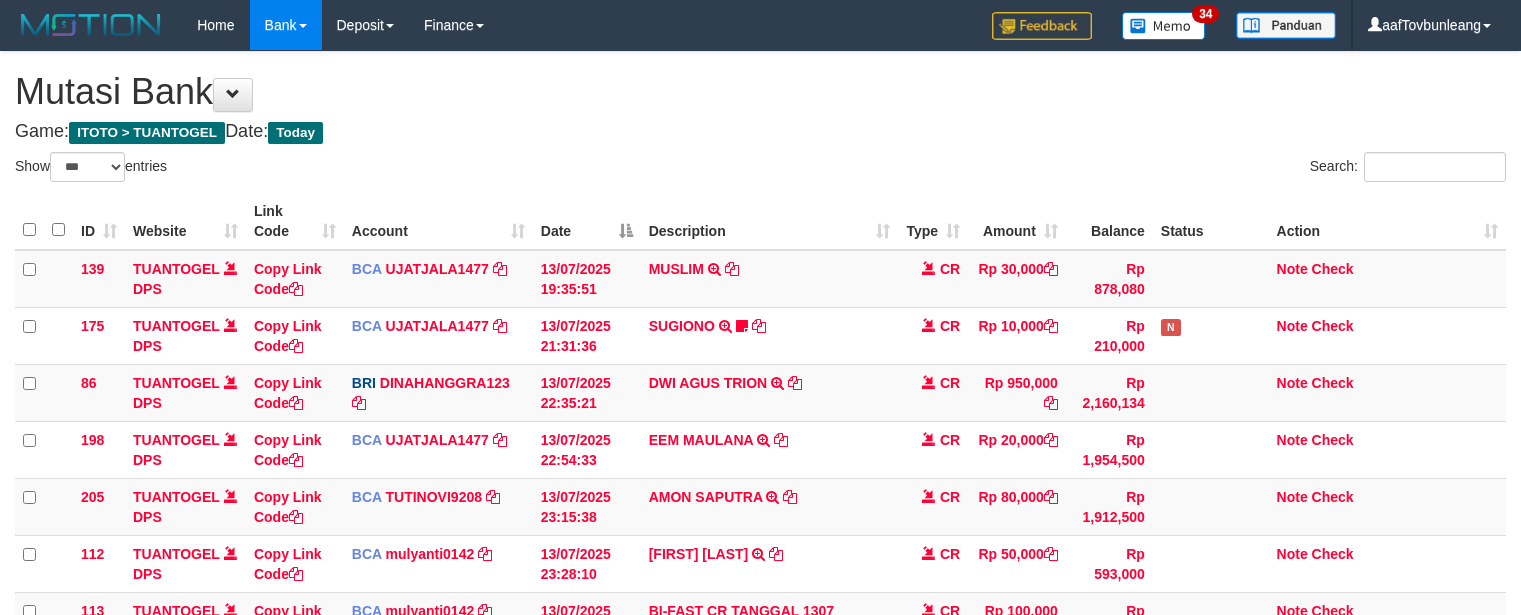 select on "***" 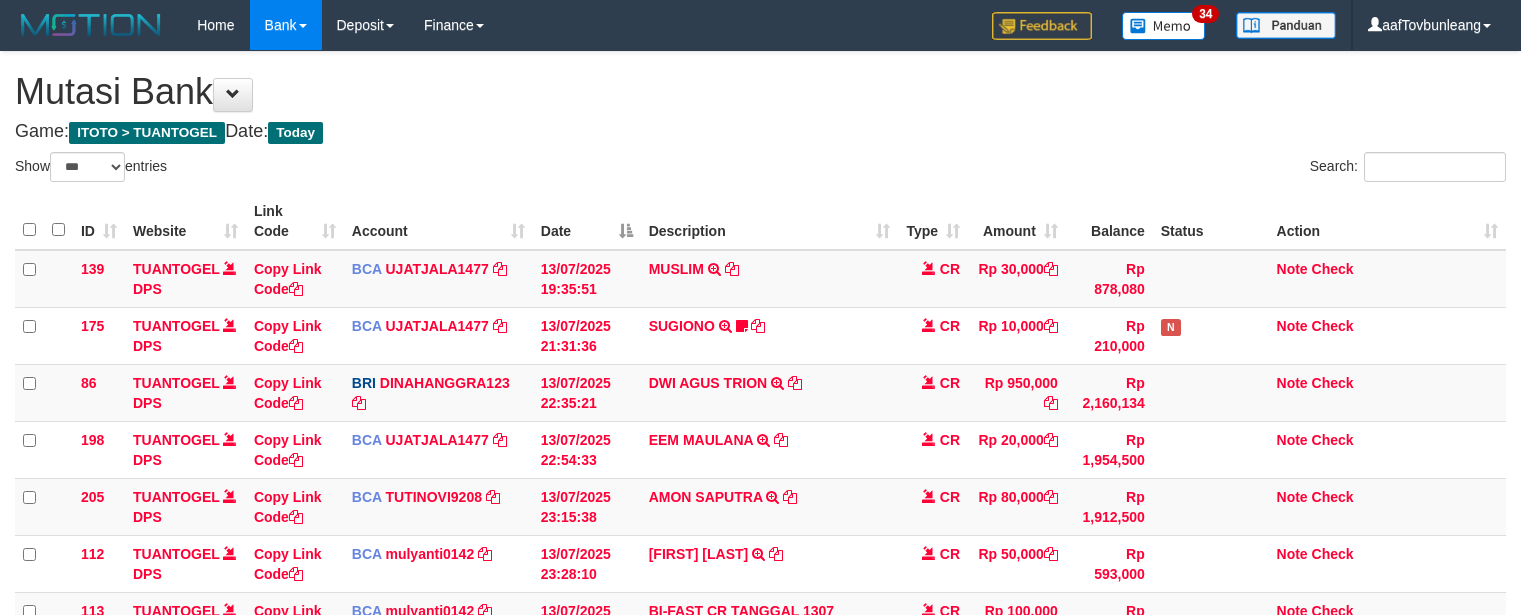 scroll, scrollTop: 155, scrollLeft: 0, axis: vertical 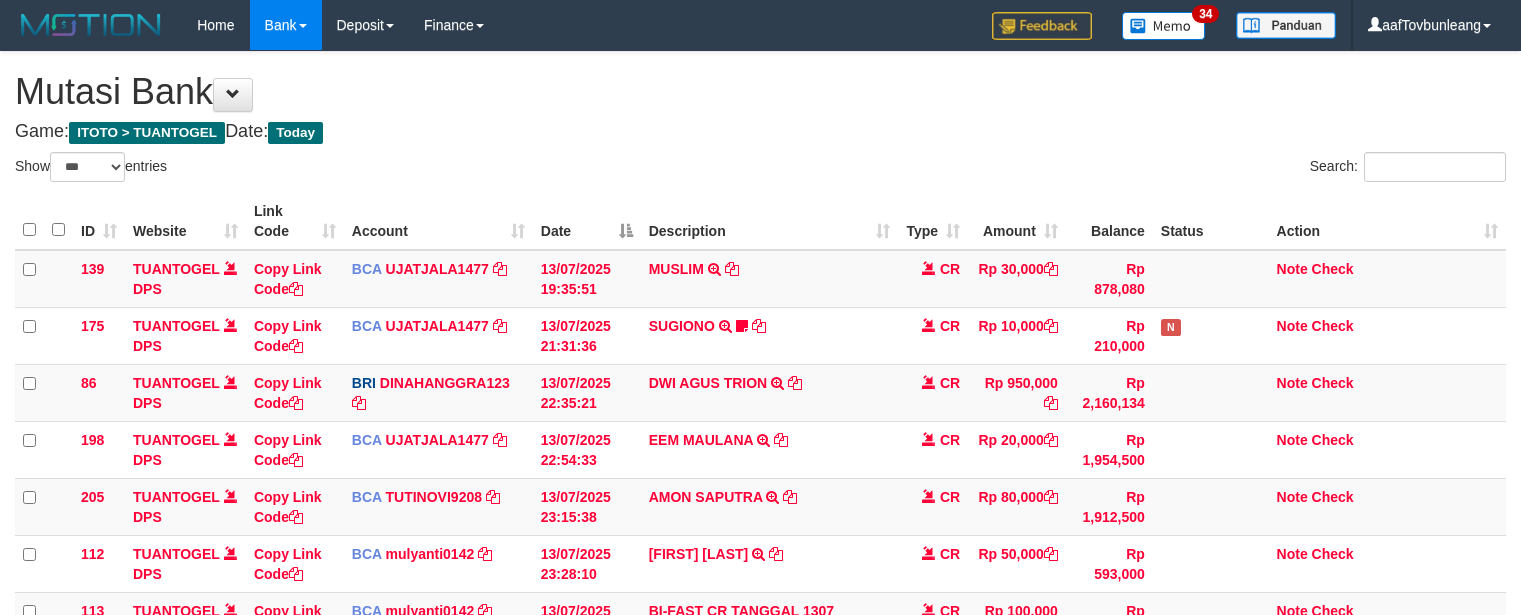 select on "***" 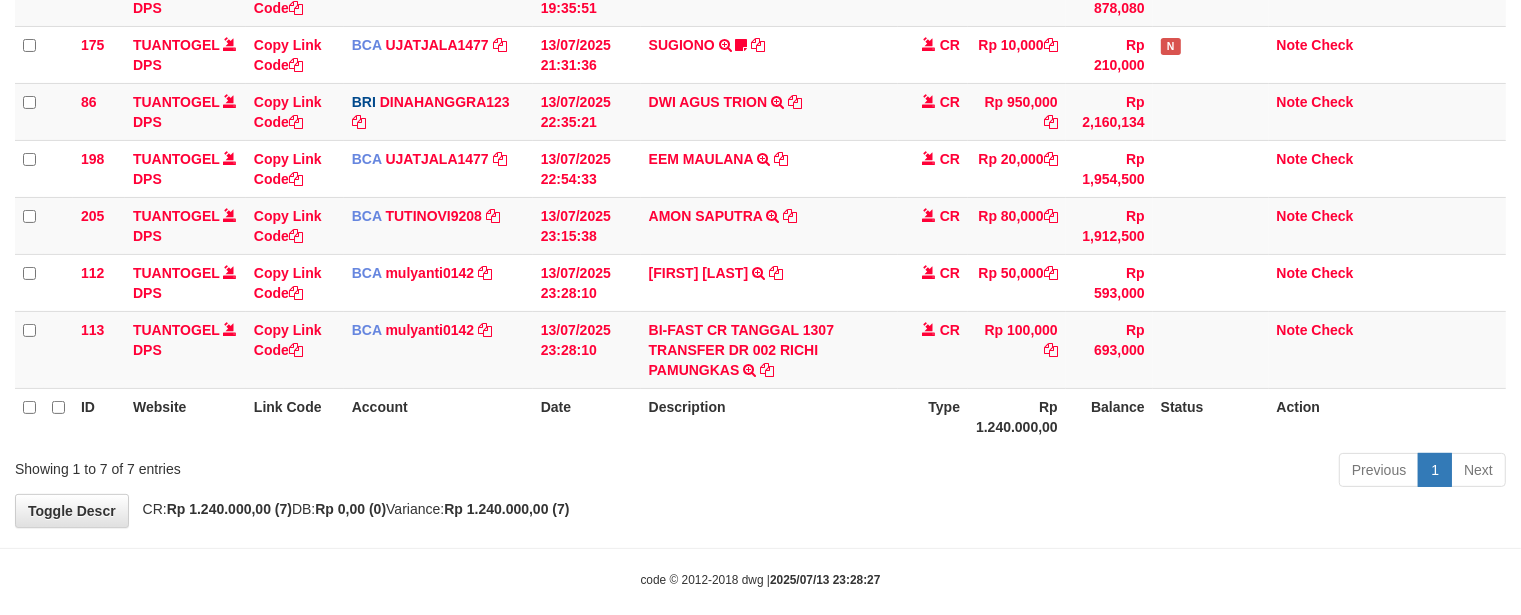 scroll, scrollTop: 155, scrollLeft: 0, axis: vertical 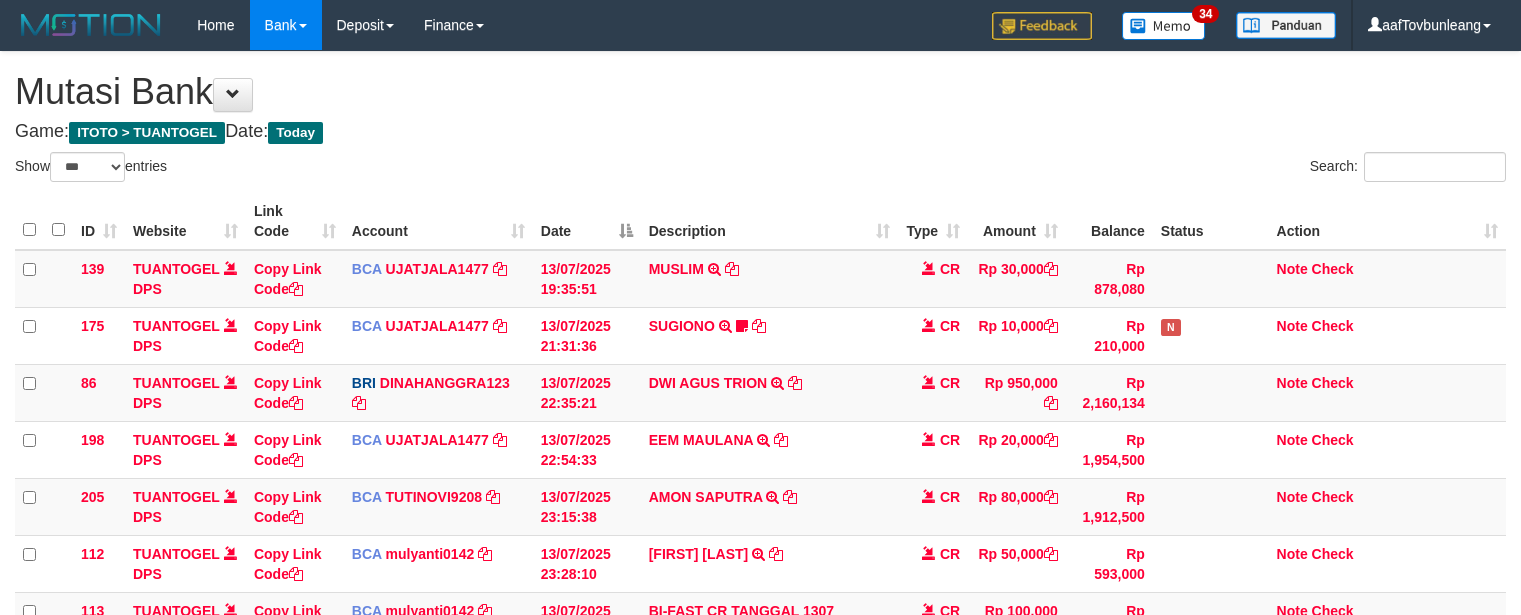 select on "***" 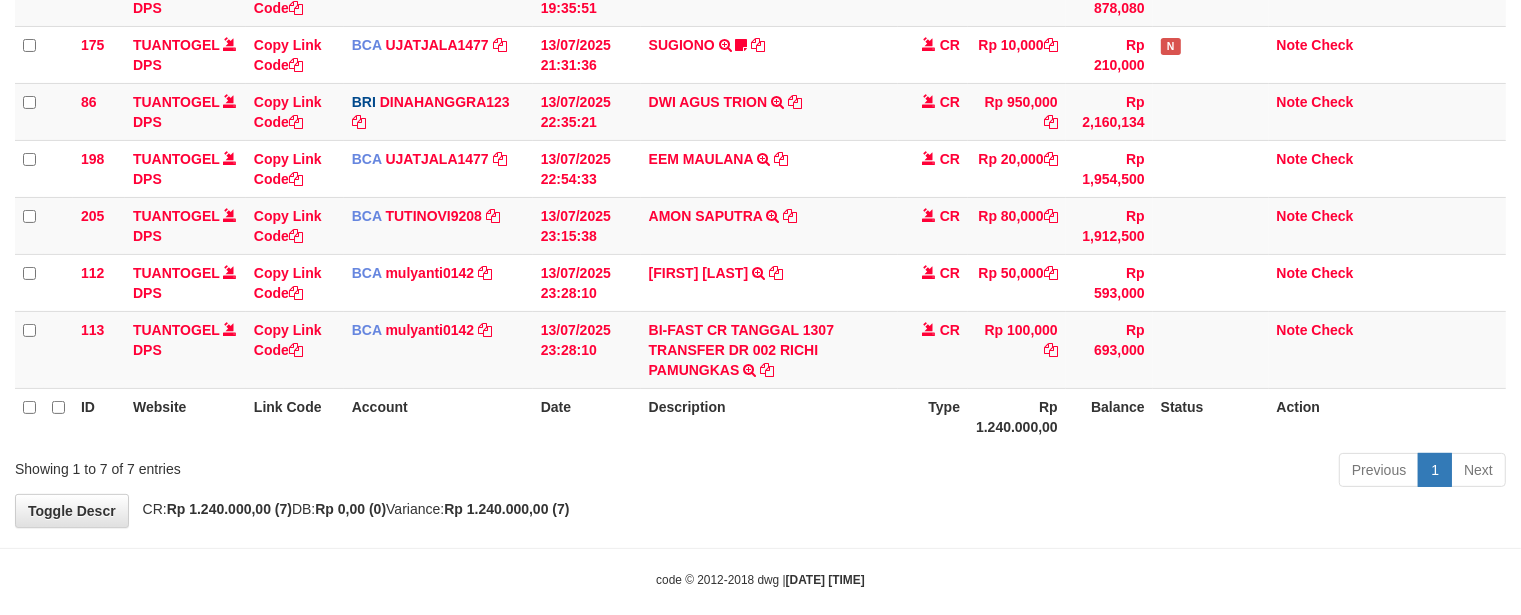 scroll, scrollTop: 155, scrollLeft: 0, axis: vertical 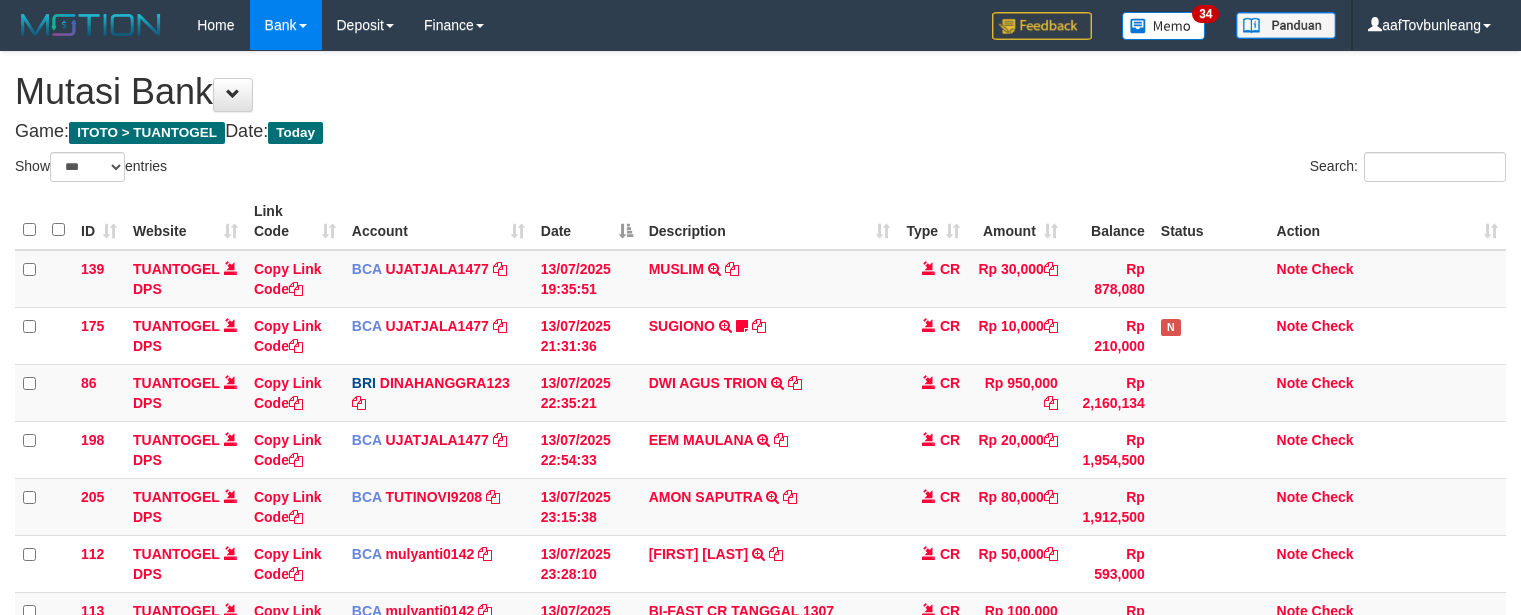 select on "***" 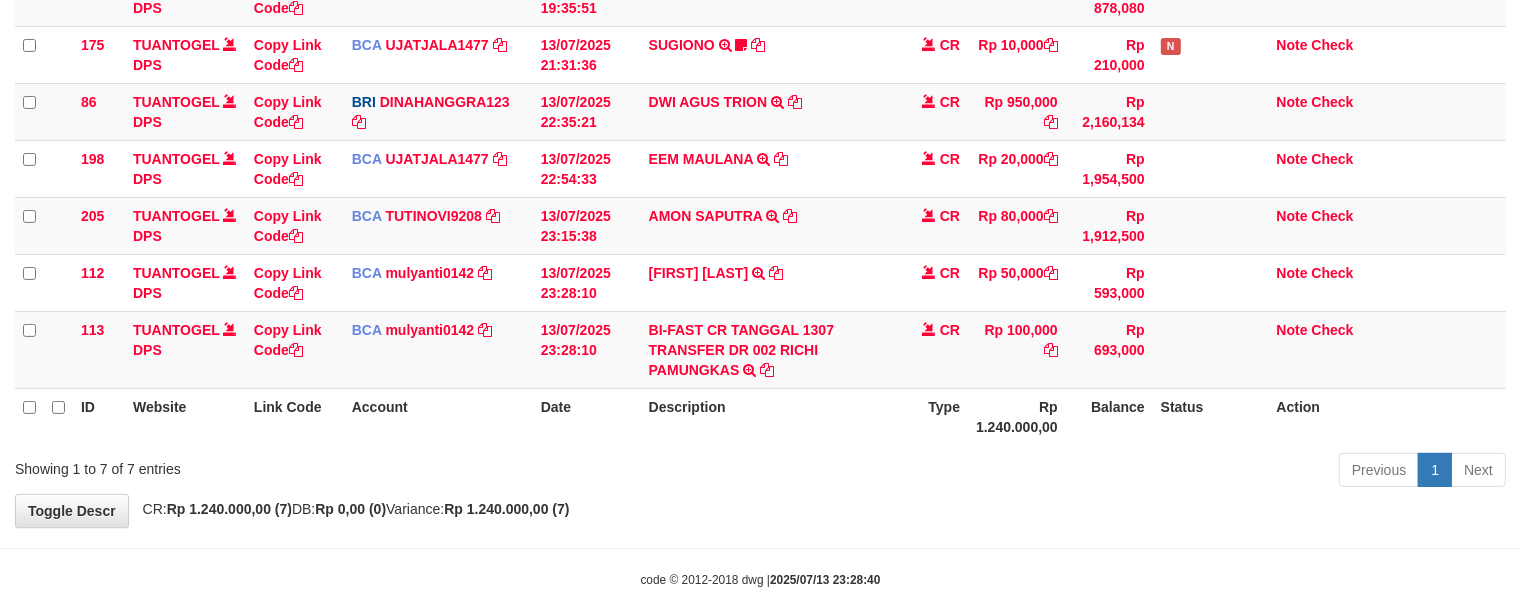 scroll, scrollTop: 155, scrollLeft: 0, axis: vertical 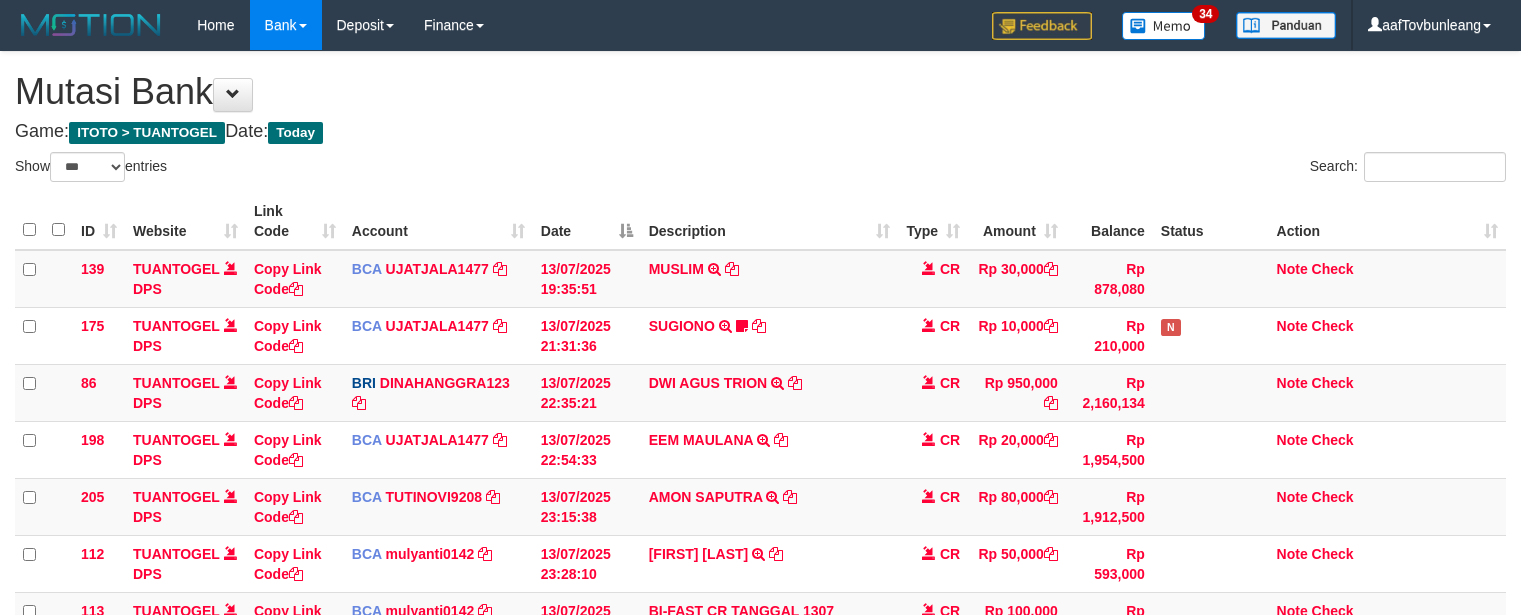 select on "***" 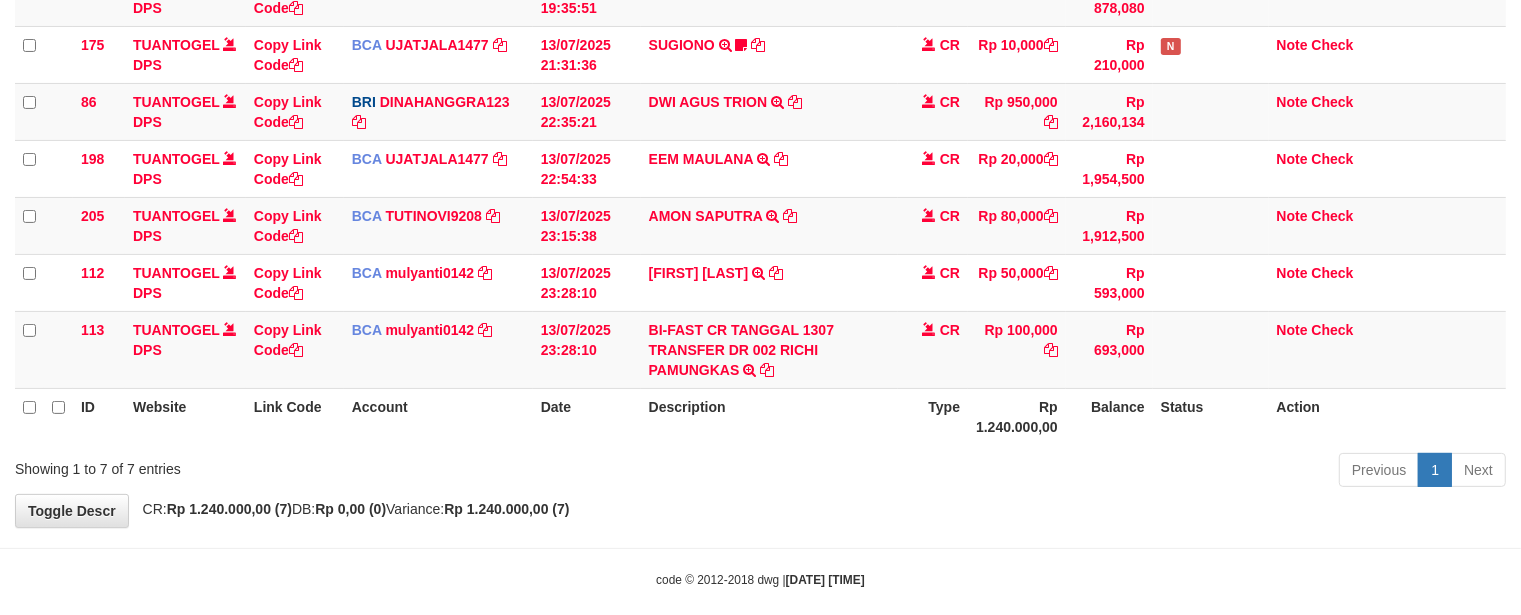 scroll, scrollTop: 155, scrollLeft: 0, axis: vertical 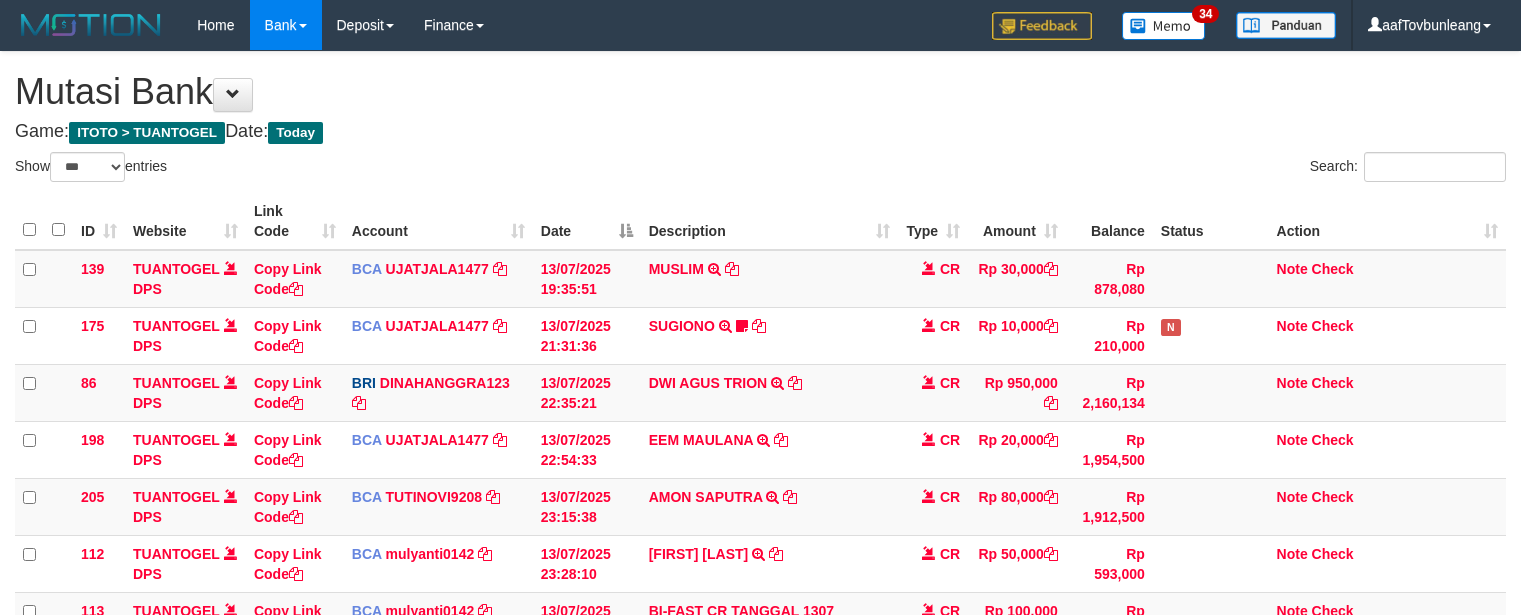 select on "***" 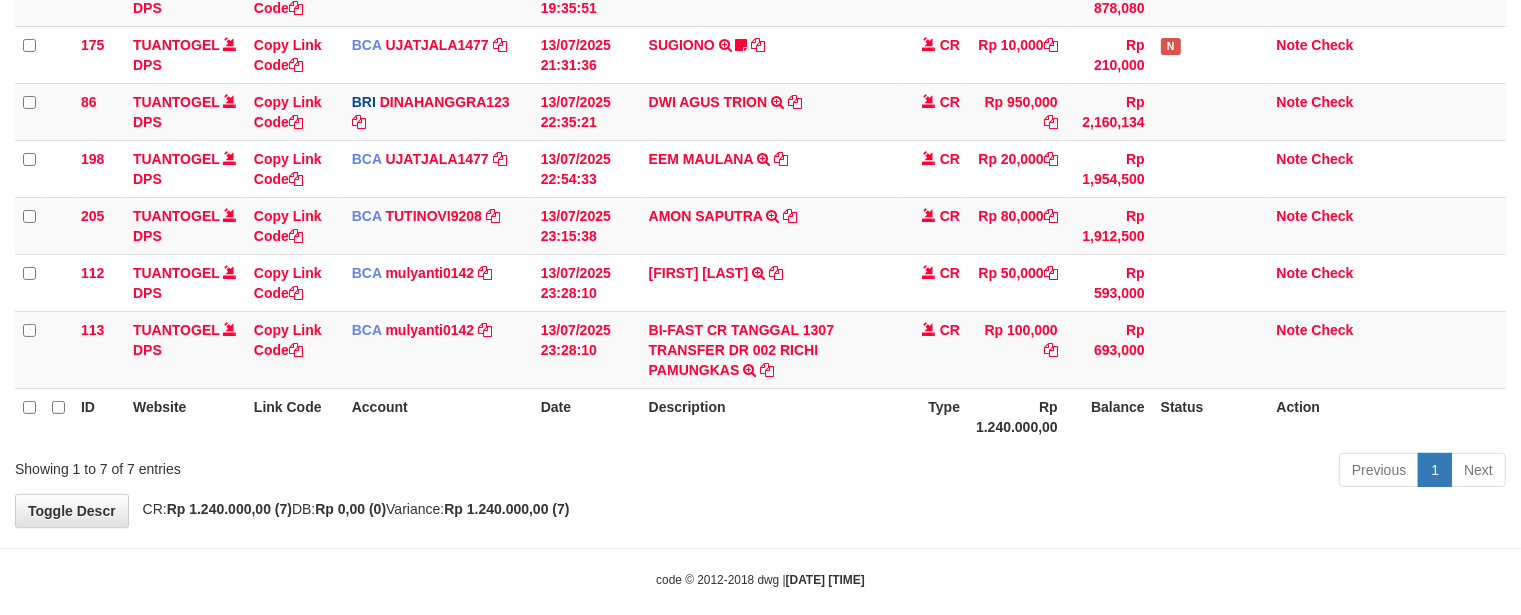scroll, scrollTop: 155, scrollLeft: 0, axis: vertical 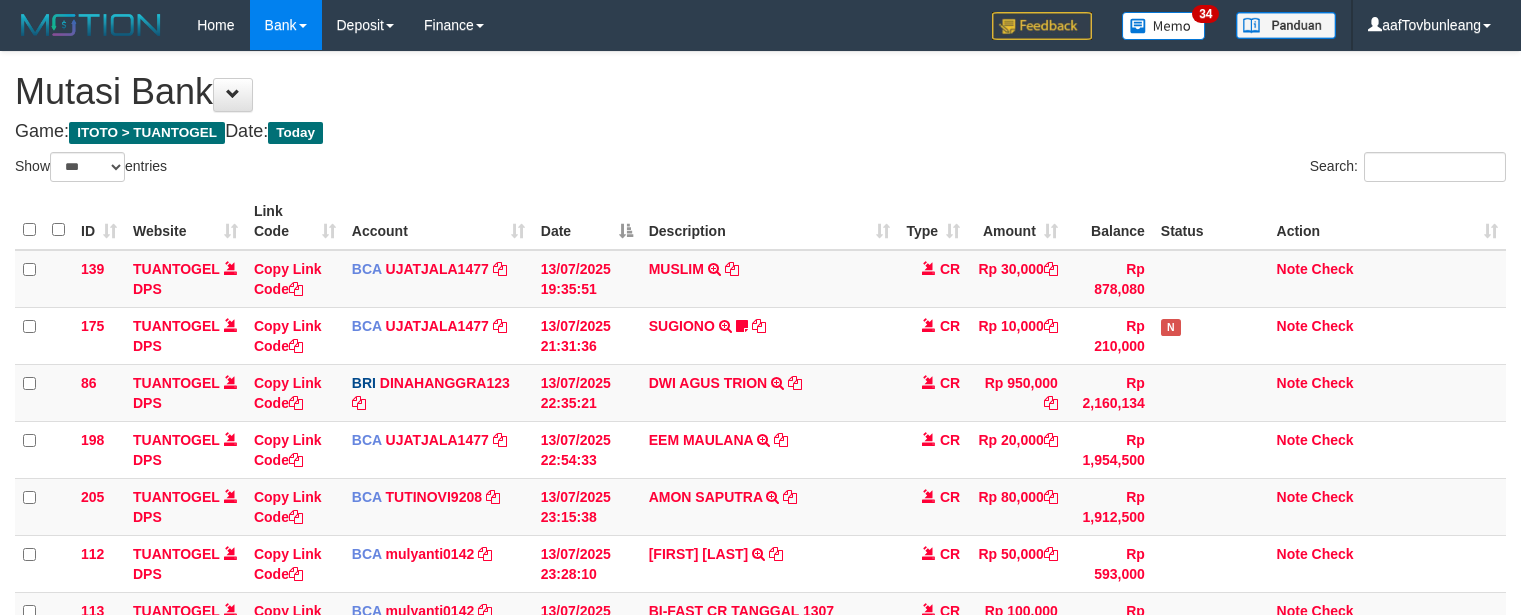 select on "***" 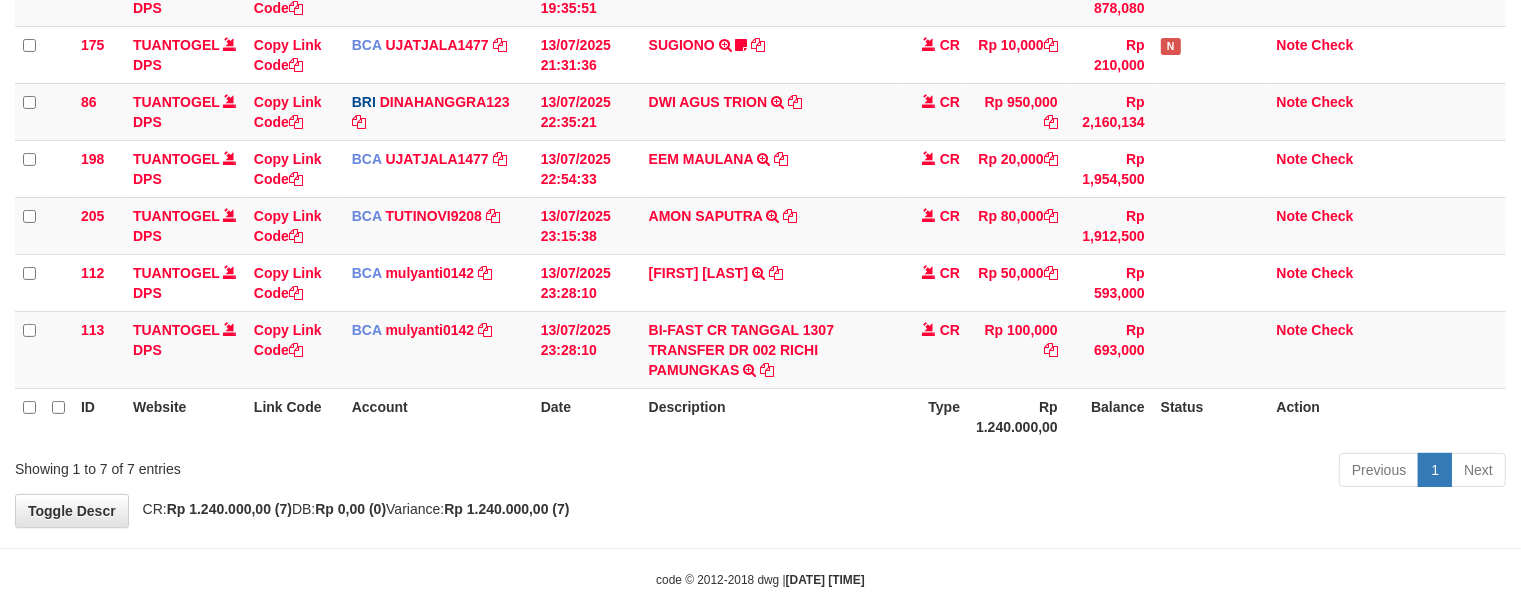 scroll, scrollTop: 155, scrollLeft: 0, axis: vertical 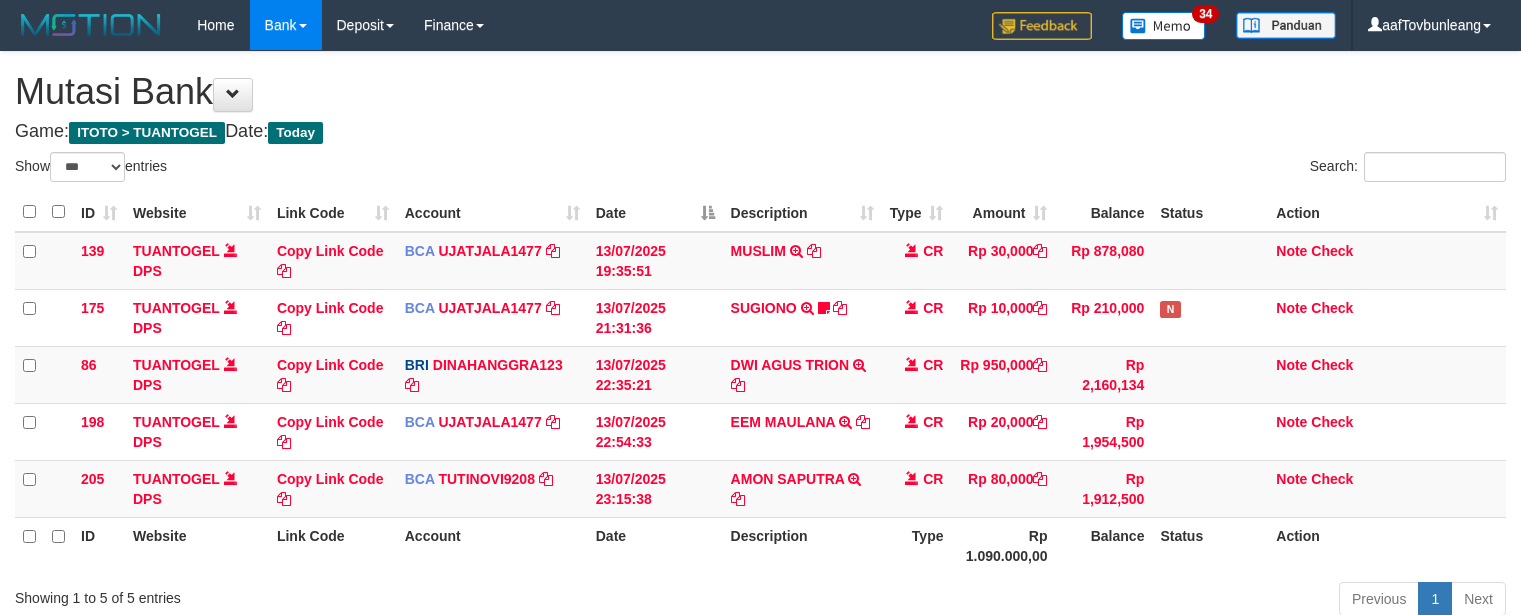 select on "***" 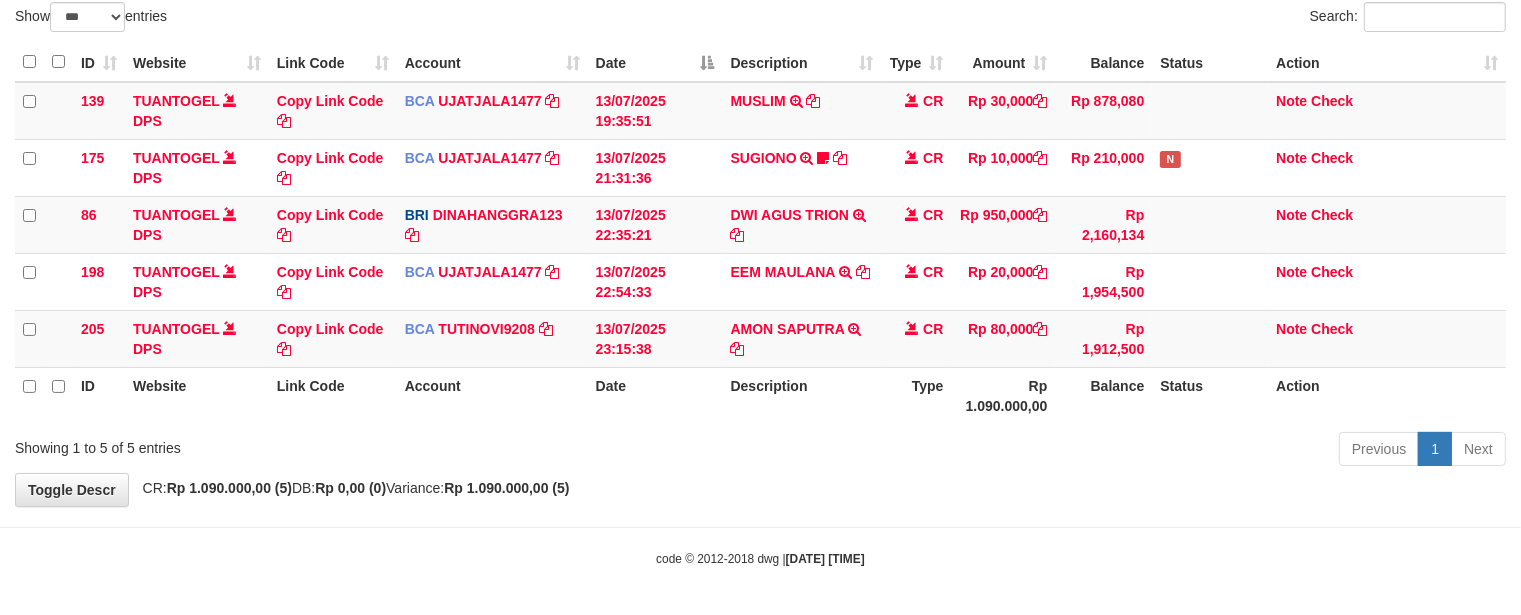 scroll, scrollTop: 155, scrollLeft: 0, axis: vertical 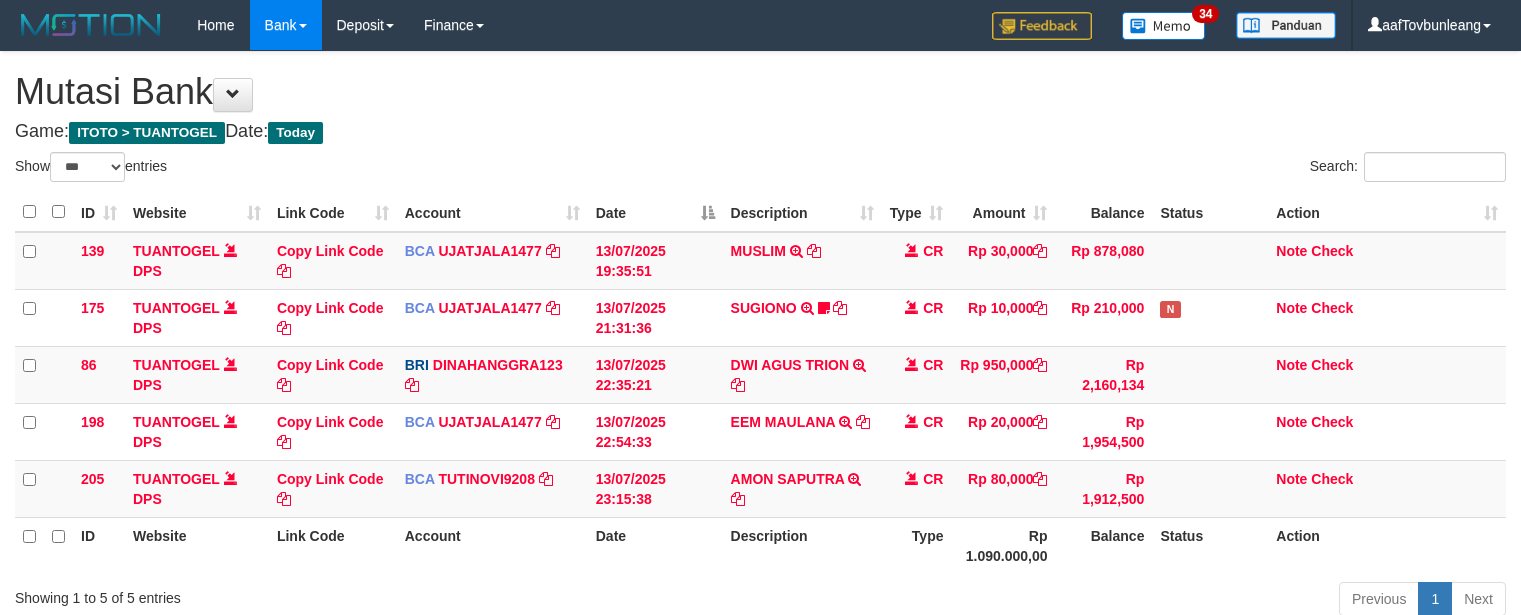 select on "***" 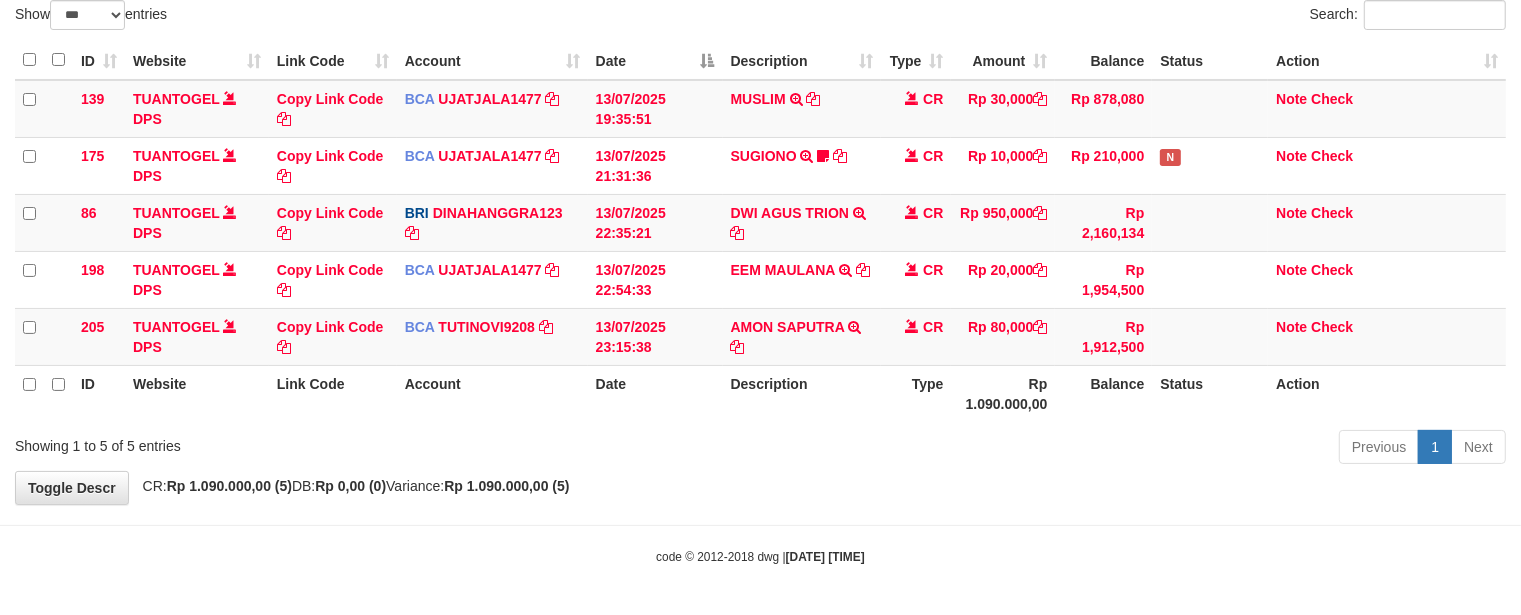 scroll, scrollTop: 155, scrollLeft: 0, axis: vertical 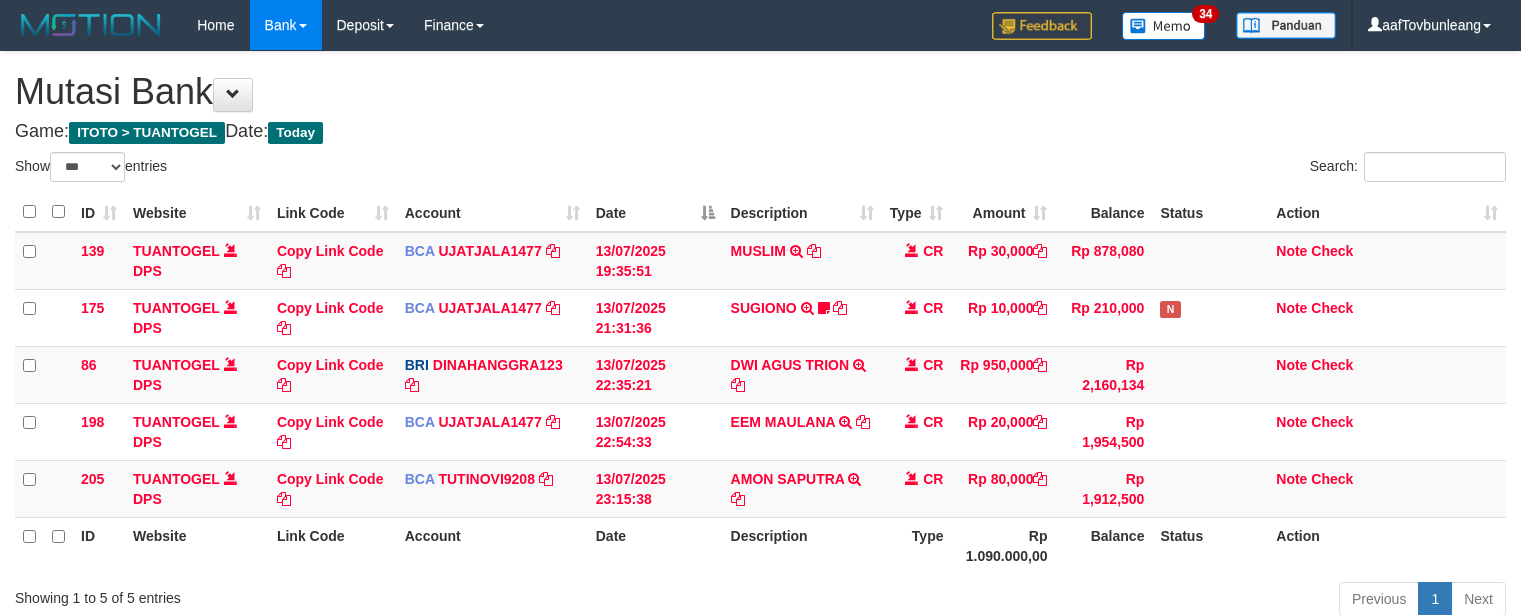 select on "***" 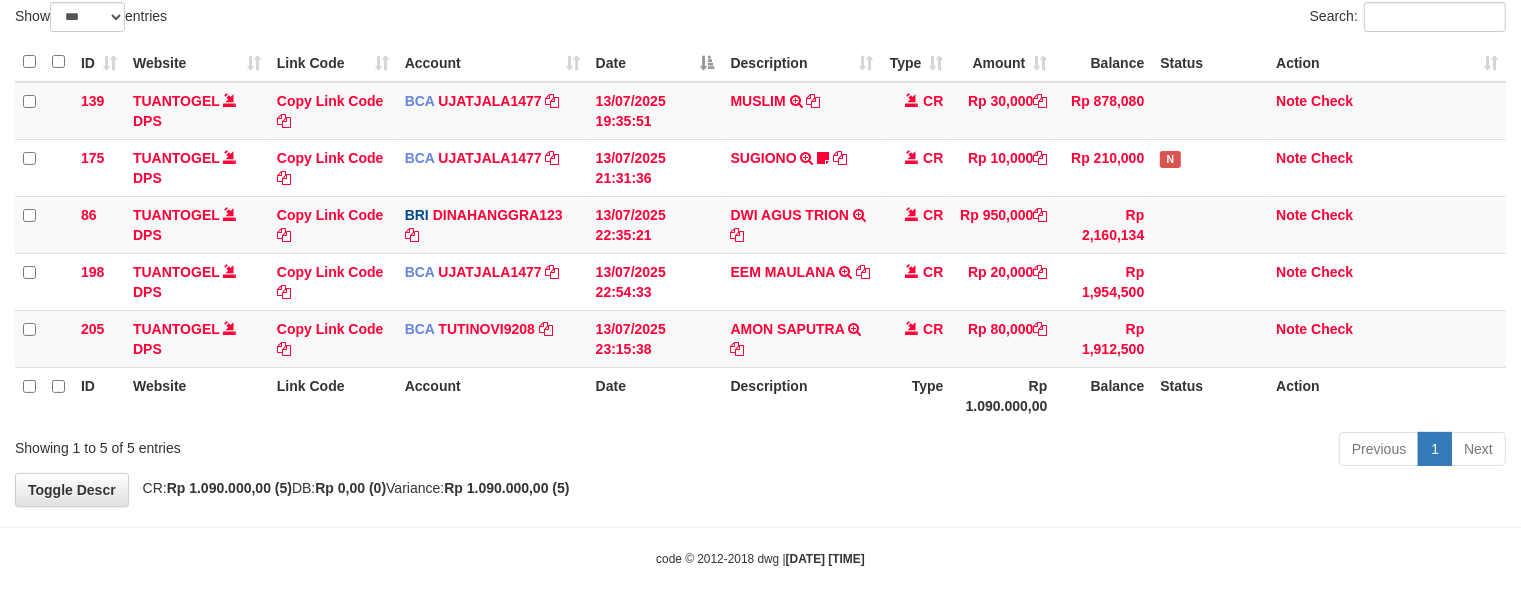 scroll, scrollTop: 155, scrollLeft: 0, axis: vertical 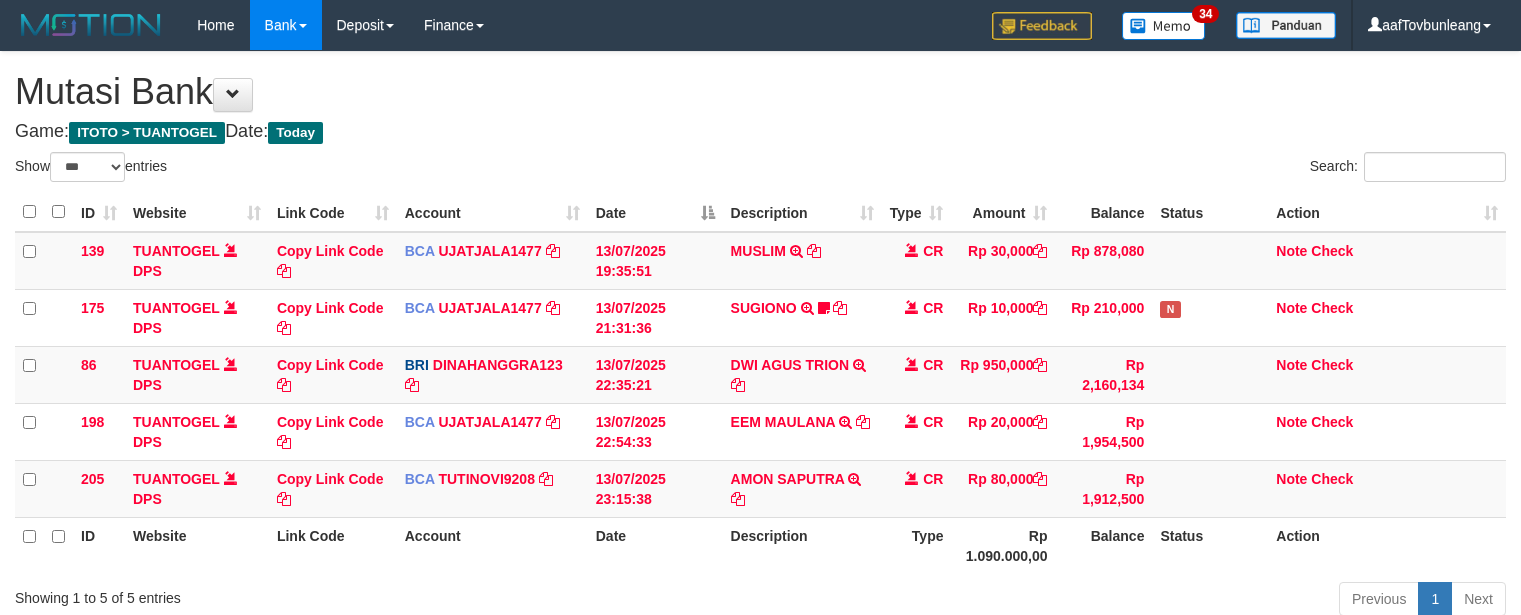 select on "***" 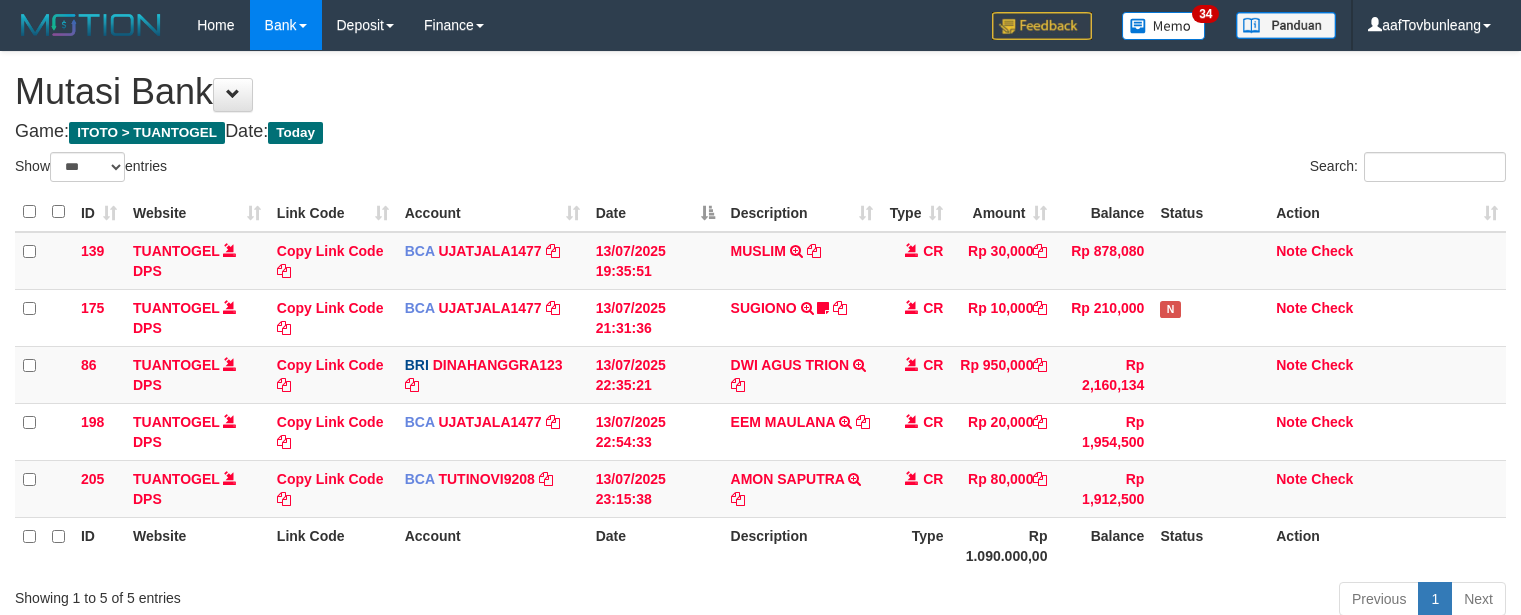 scroll, scrollTop: 155, scrollLeft: 0, axis: vertical 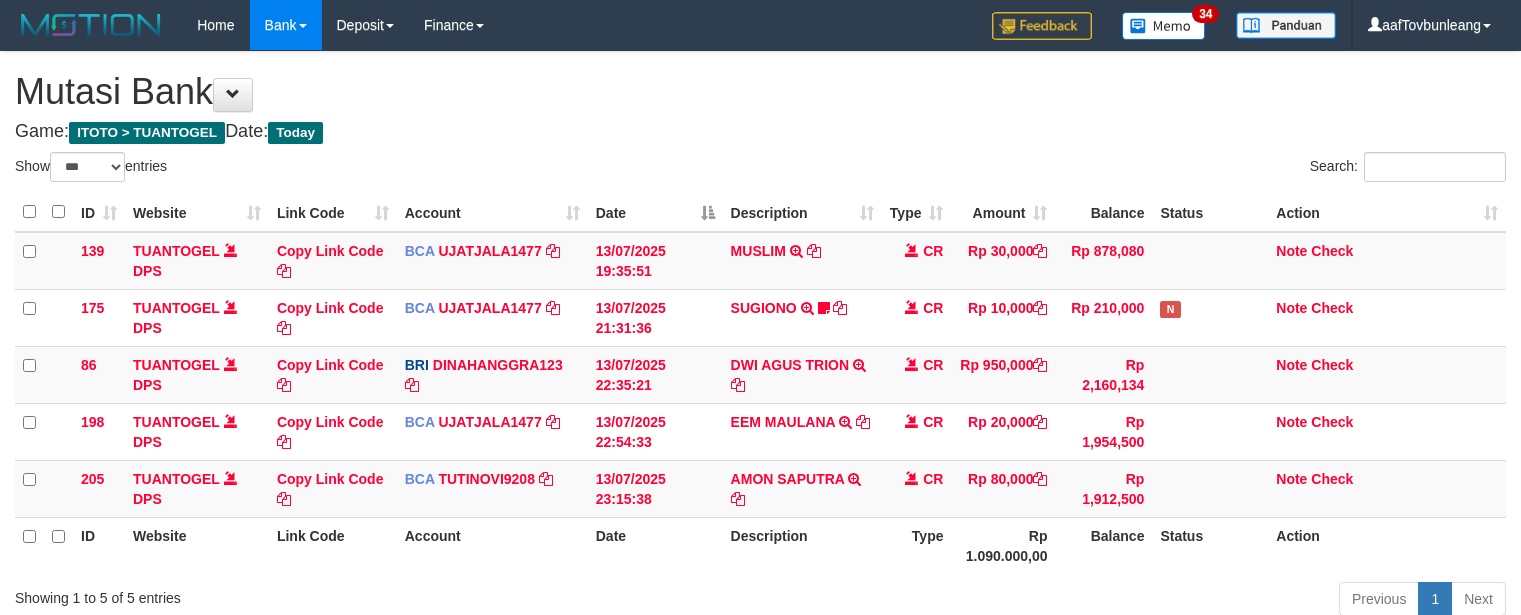 select on "***" 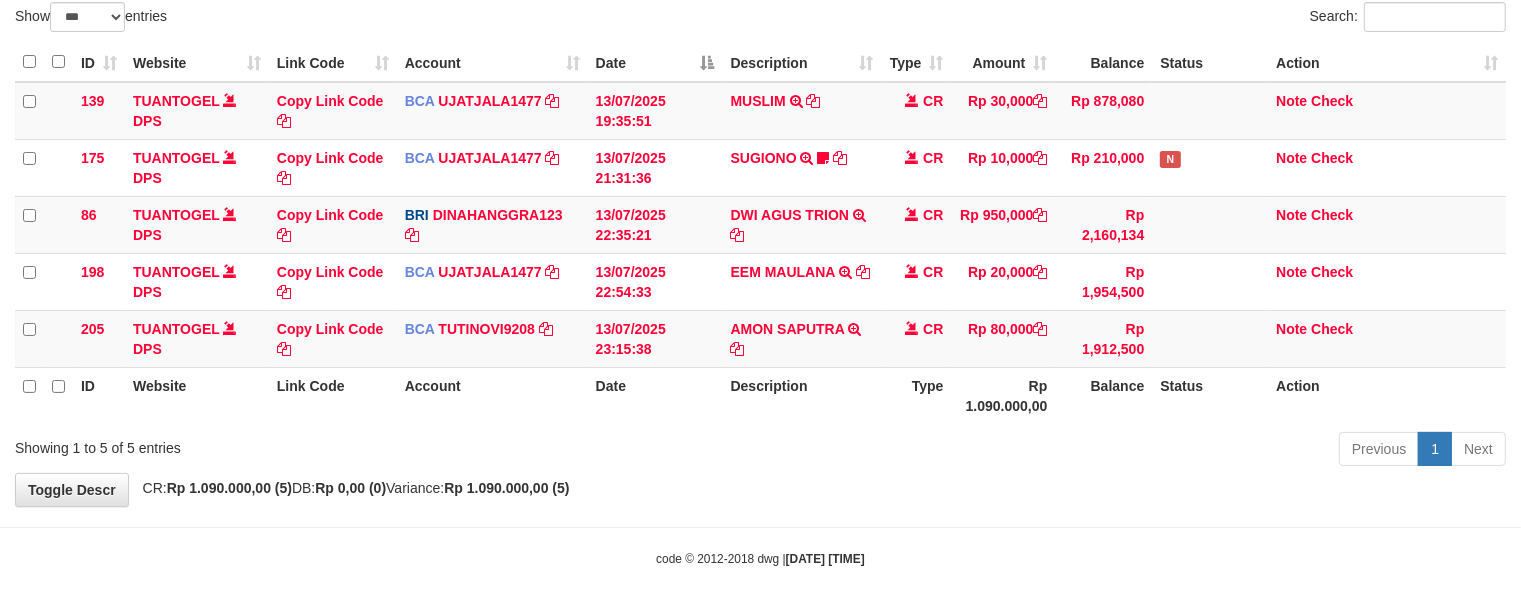 scroll, scrollTop: 155, scrollLeft: 0, axis: vertical 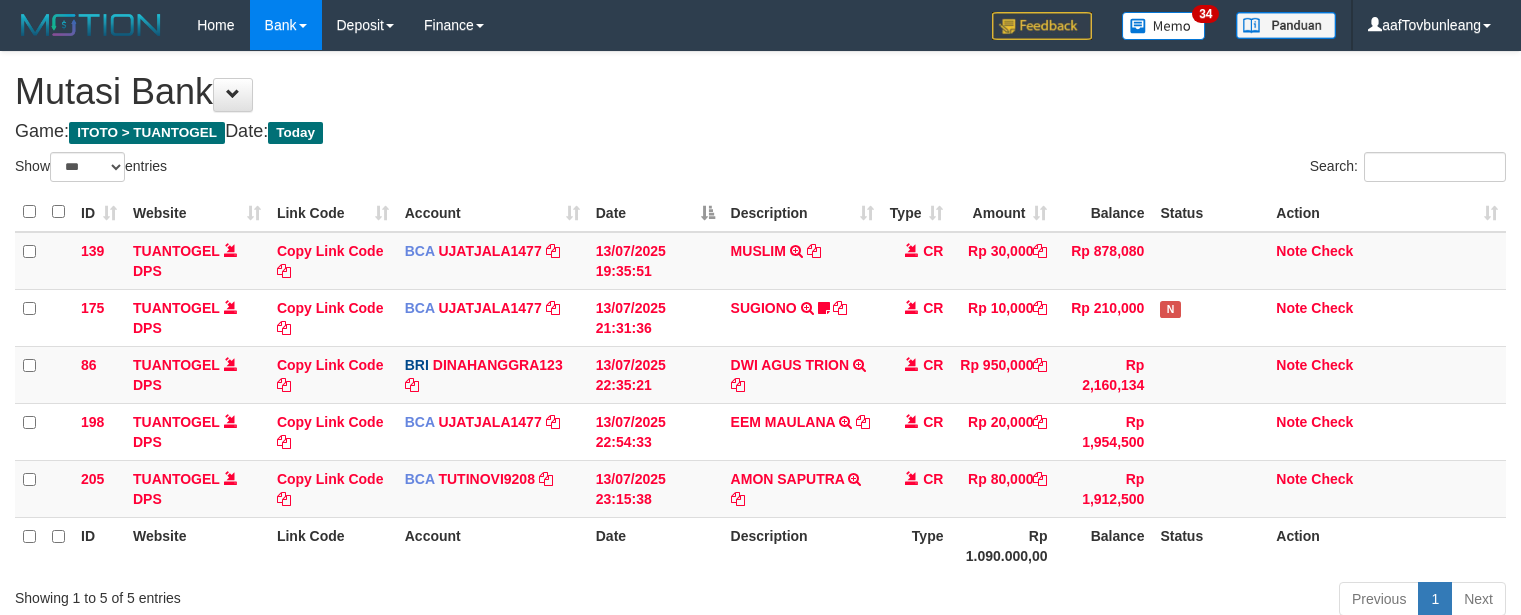 select on "***" 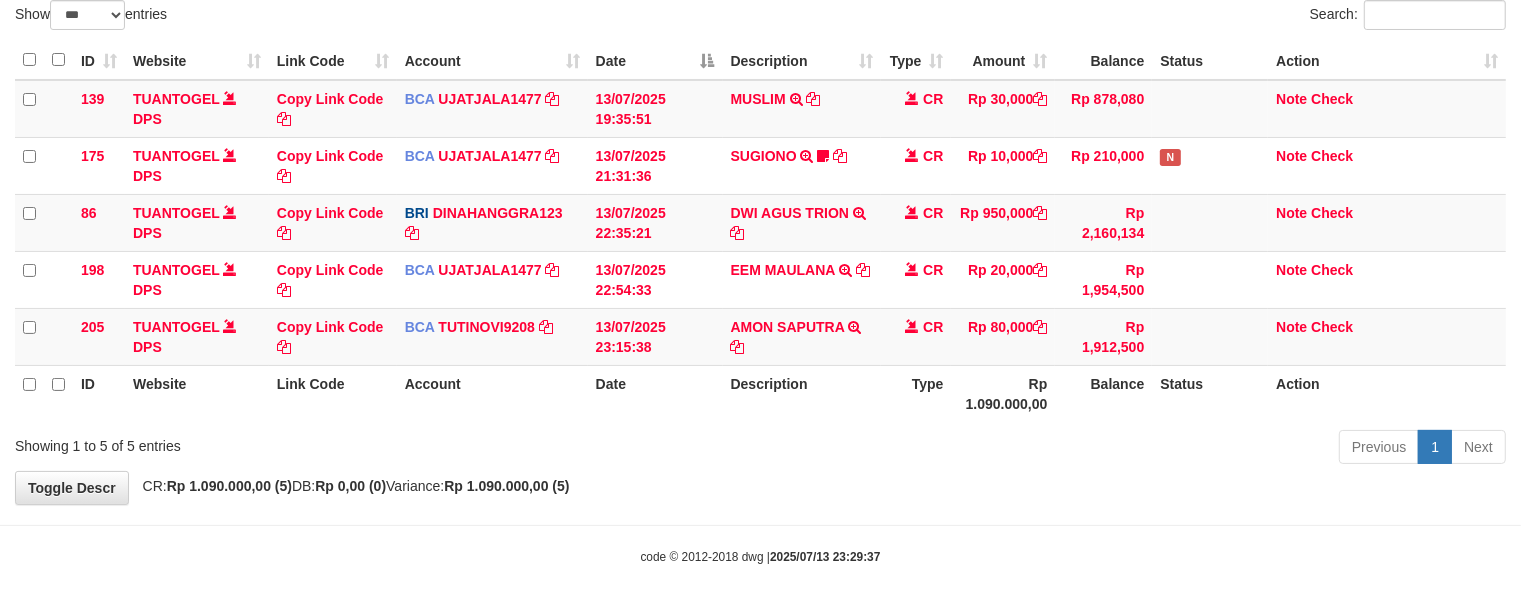 scroll, scrollTop: 155, scrollLeft: 0, axis: vertical 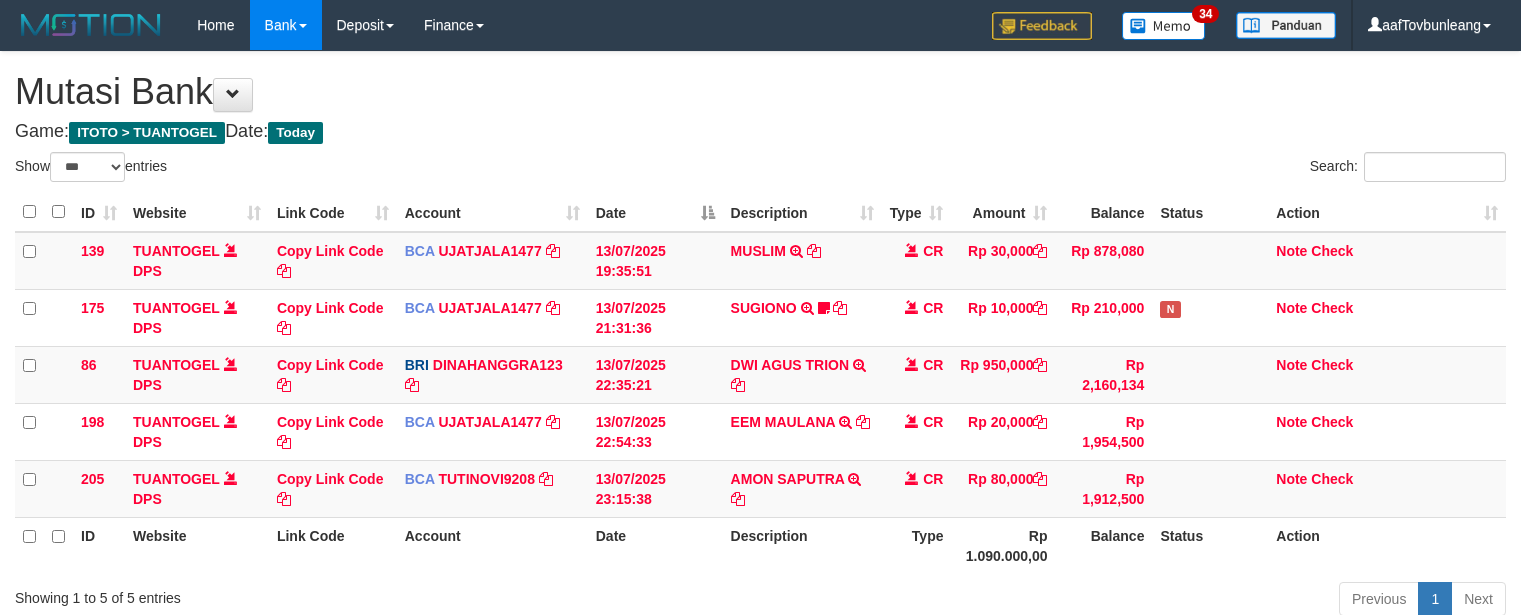 select on "***" 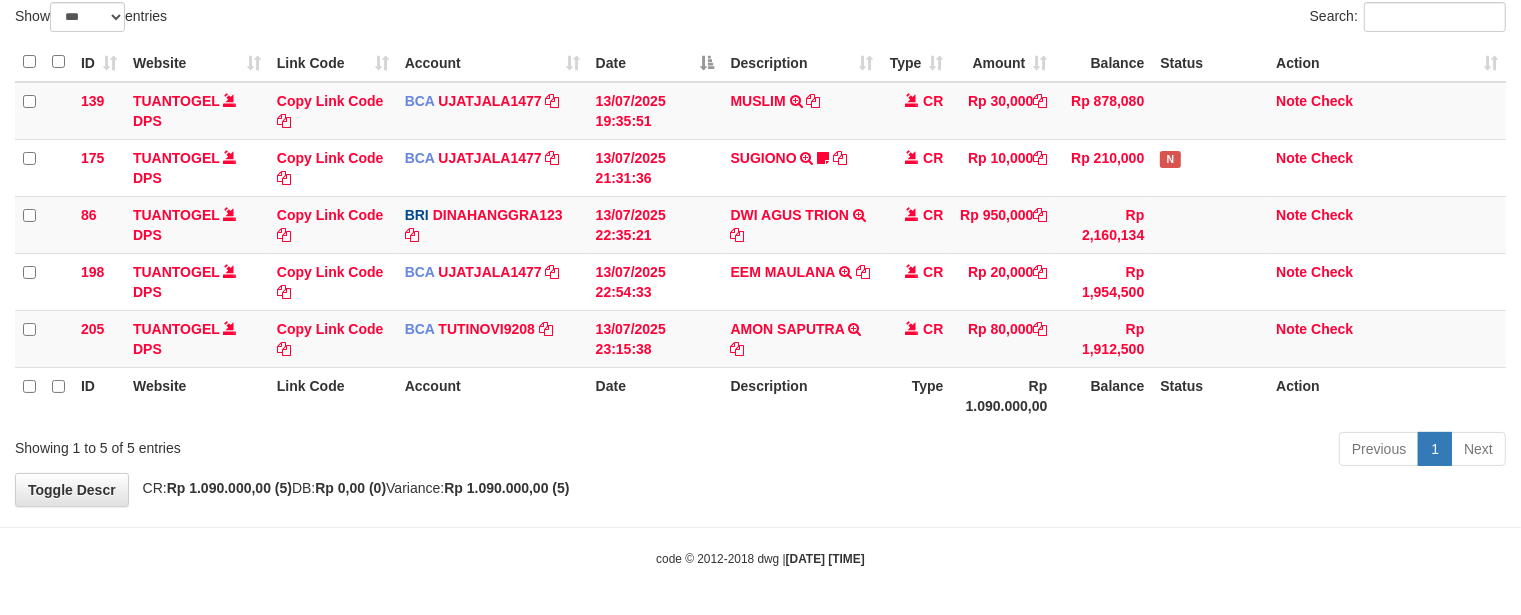 scroll, scrollTop: 155, scrollLeft: 0, axis: vertical 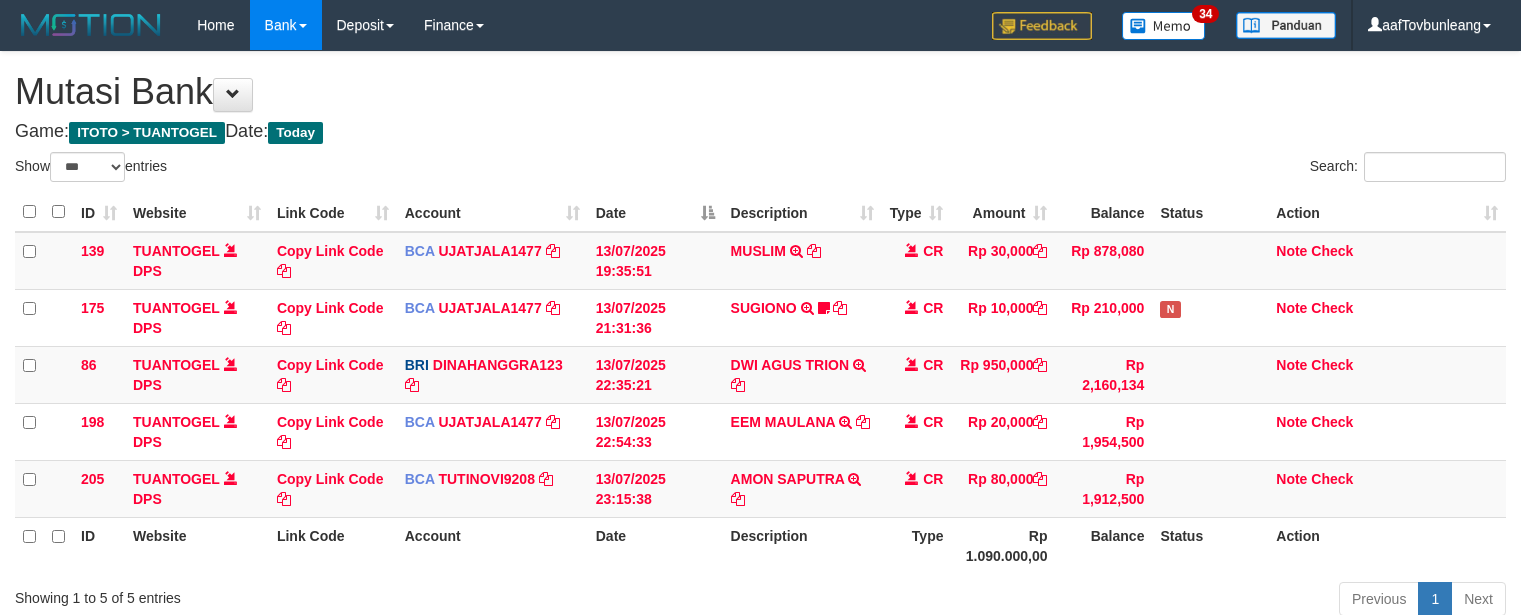 select on "***" 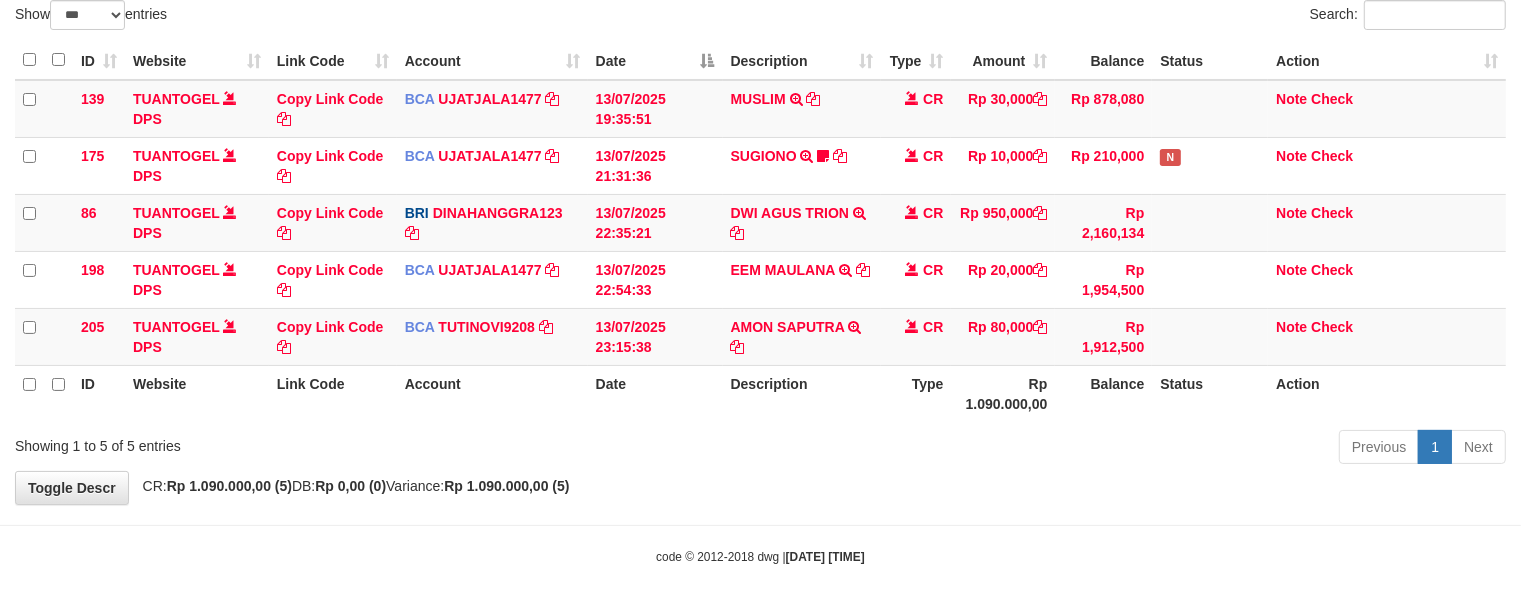 scroll, scrollTop: 155, scrollLeft: 0, axis: vertical 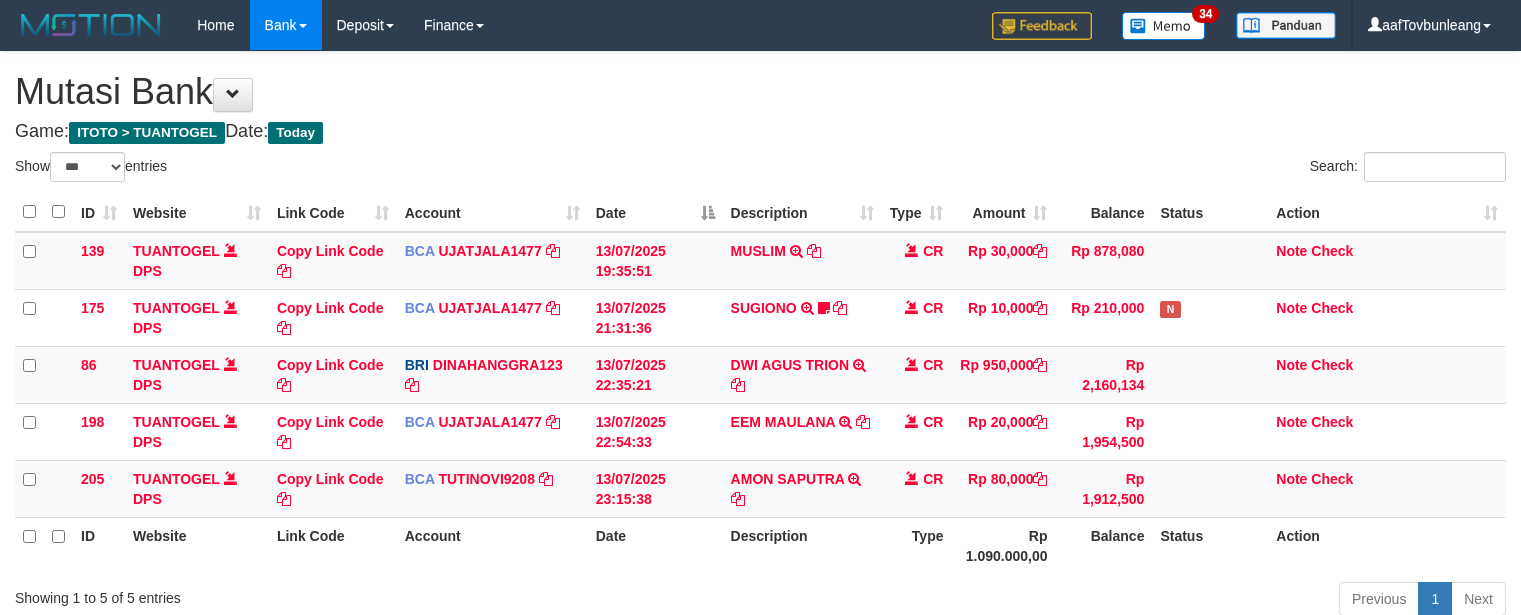 select on "***" 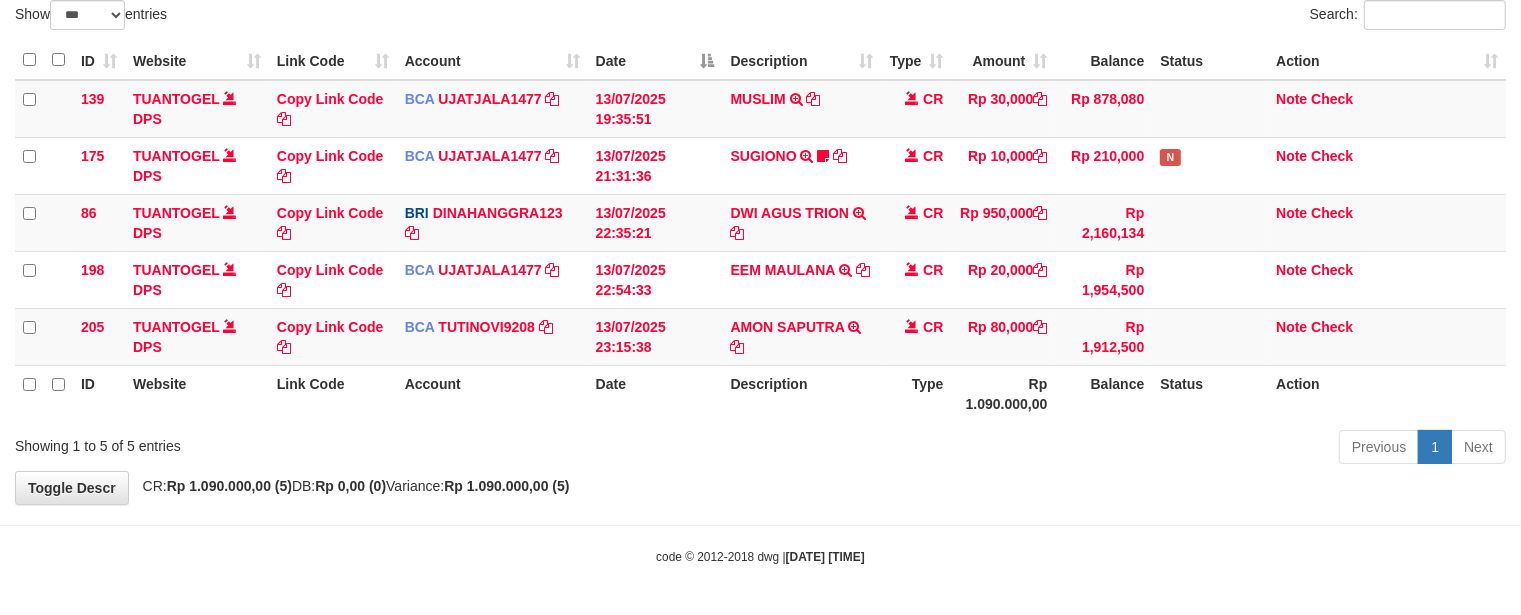 scroll, scrollTop: 155, scrollLeft: 0, axis: vertical 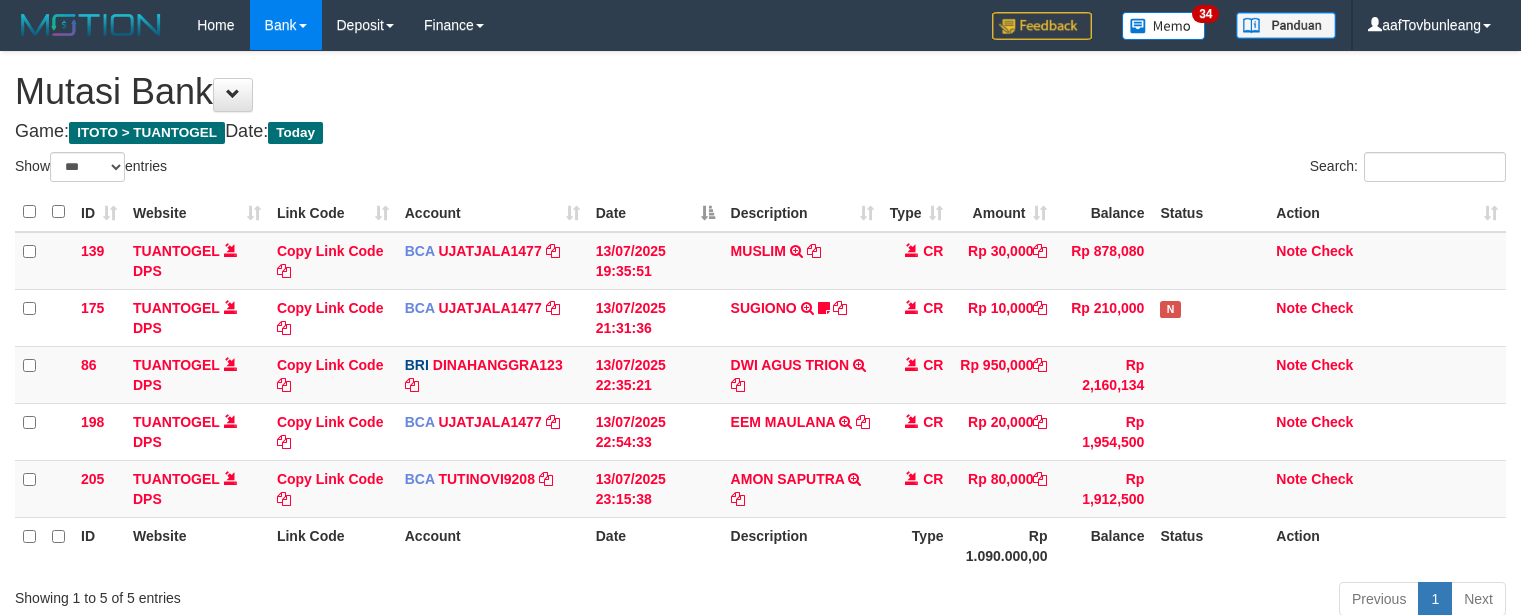 select on "***" 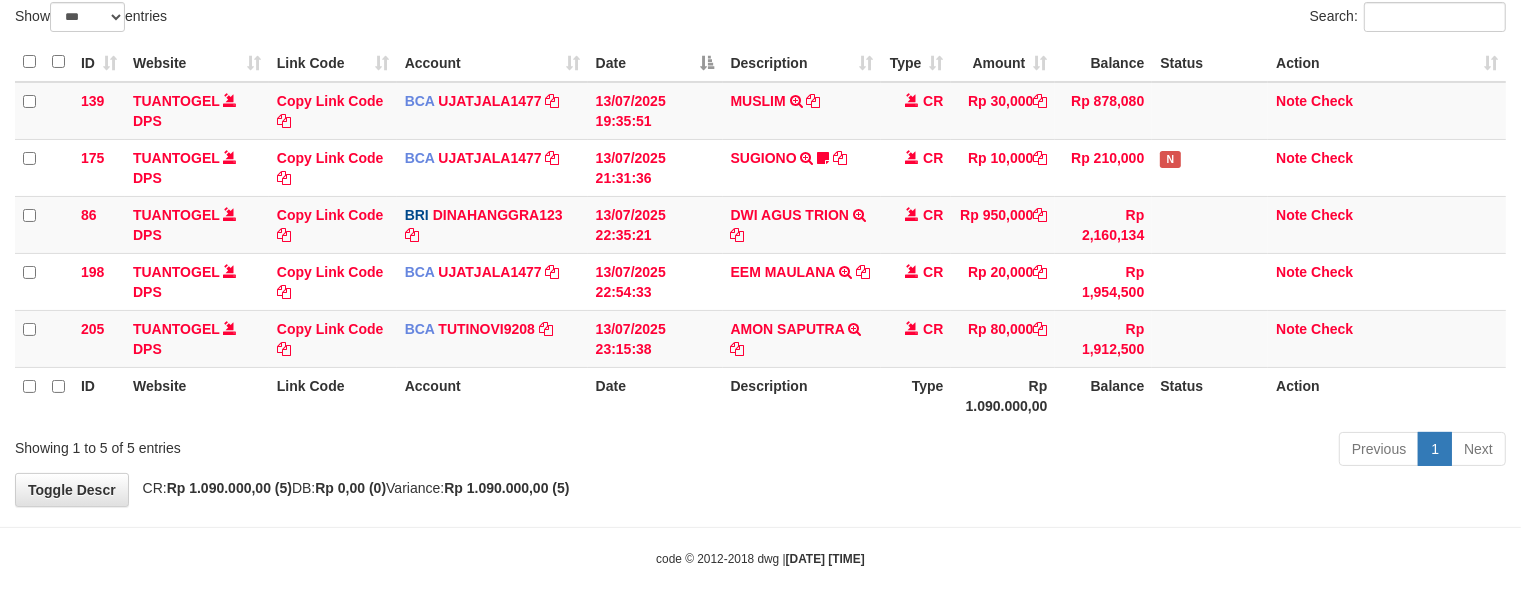scroll, scrollTop: 155, scrollLeft: 0, axis: vertical 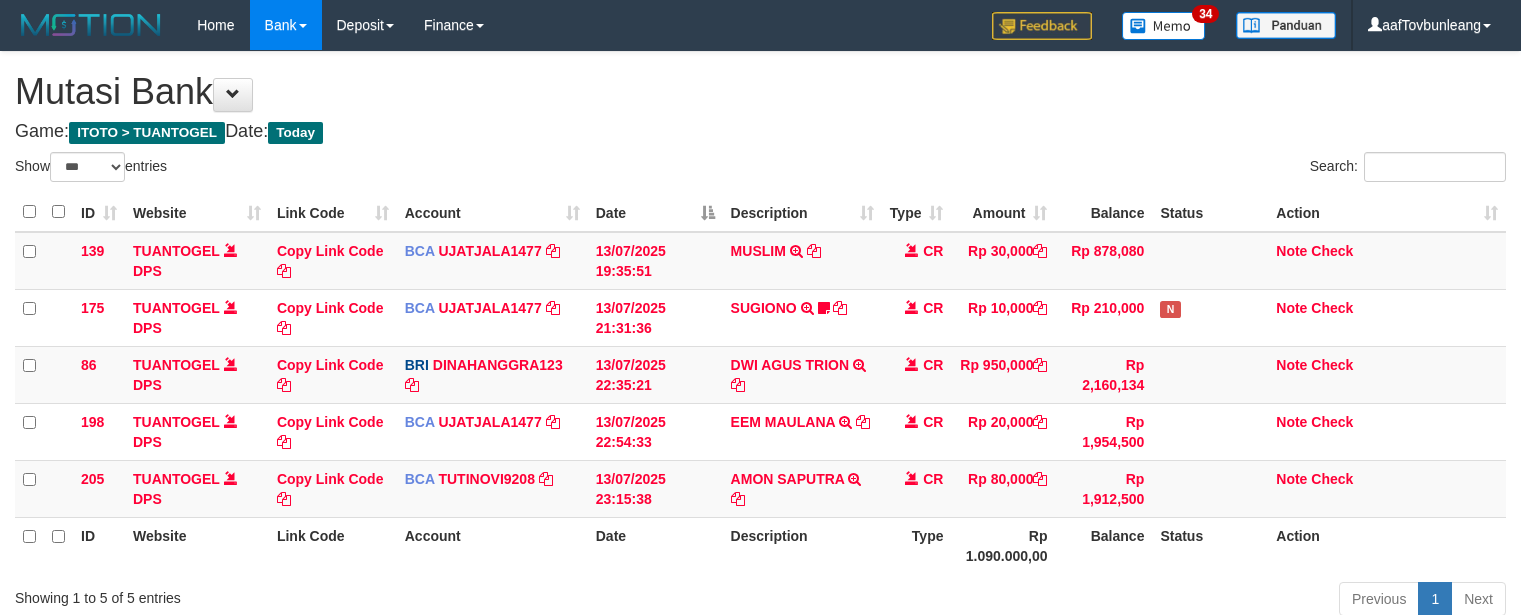 select on "***" 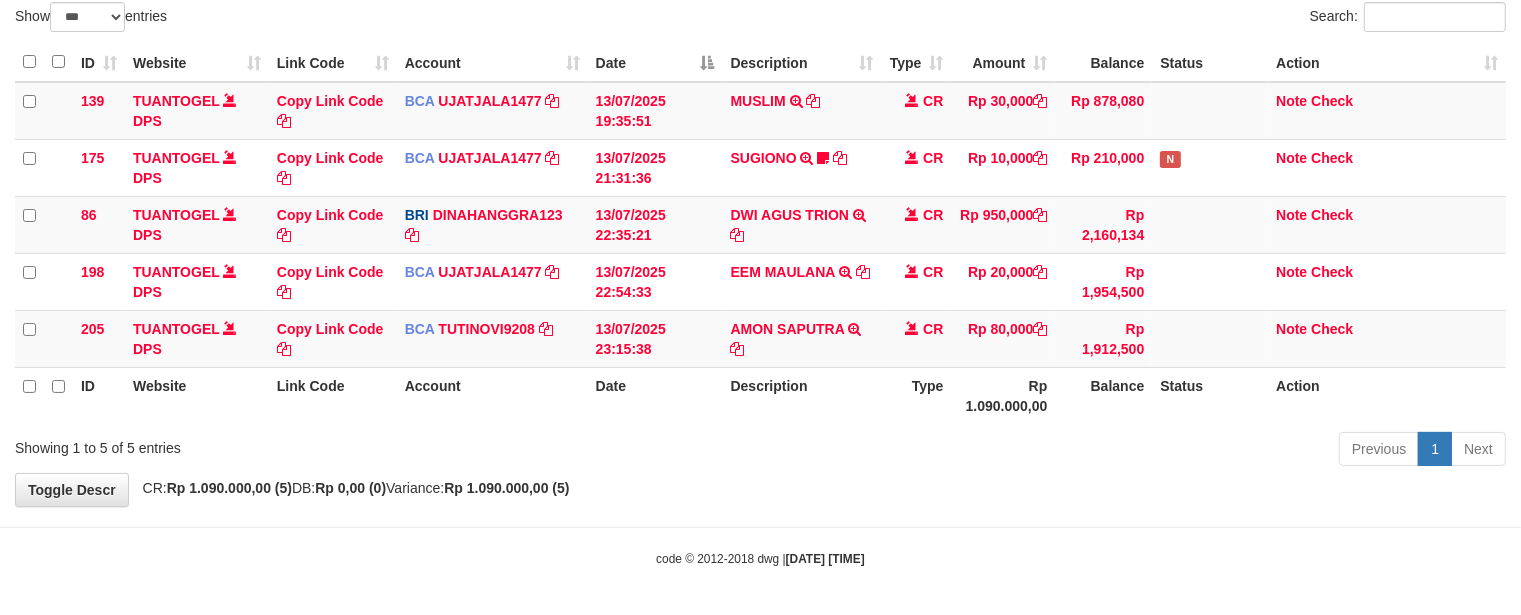 scroll, scrollTop: 155, scrollLeft: 0, axis: vertical 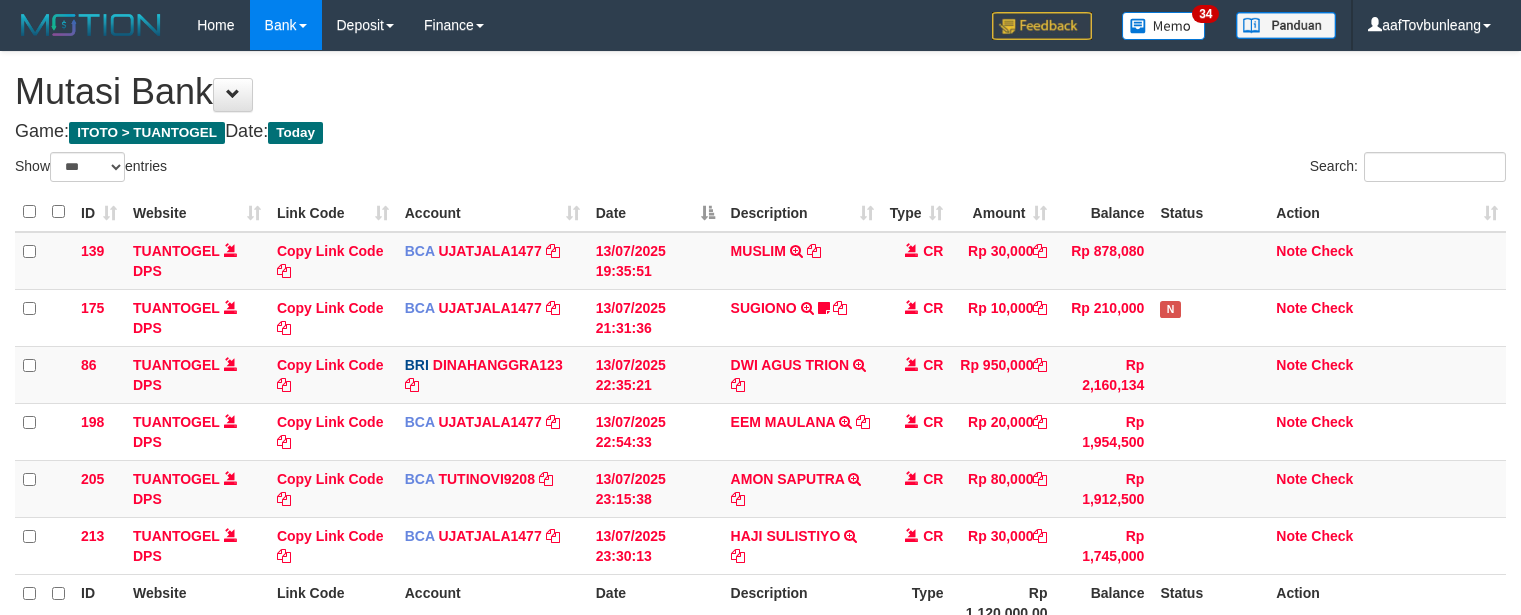 select on "***" 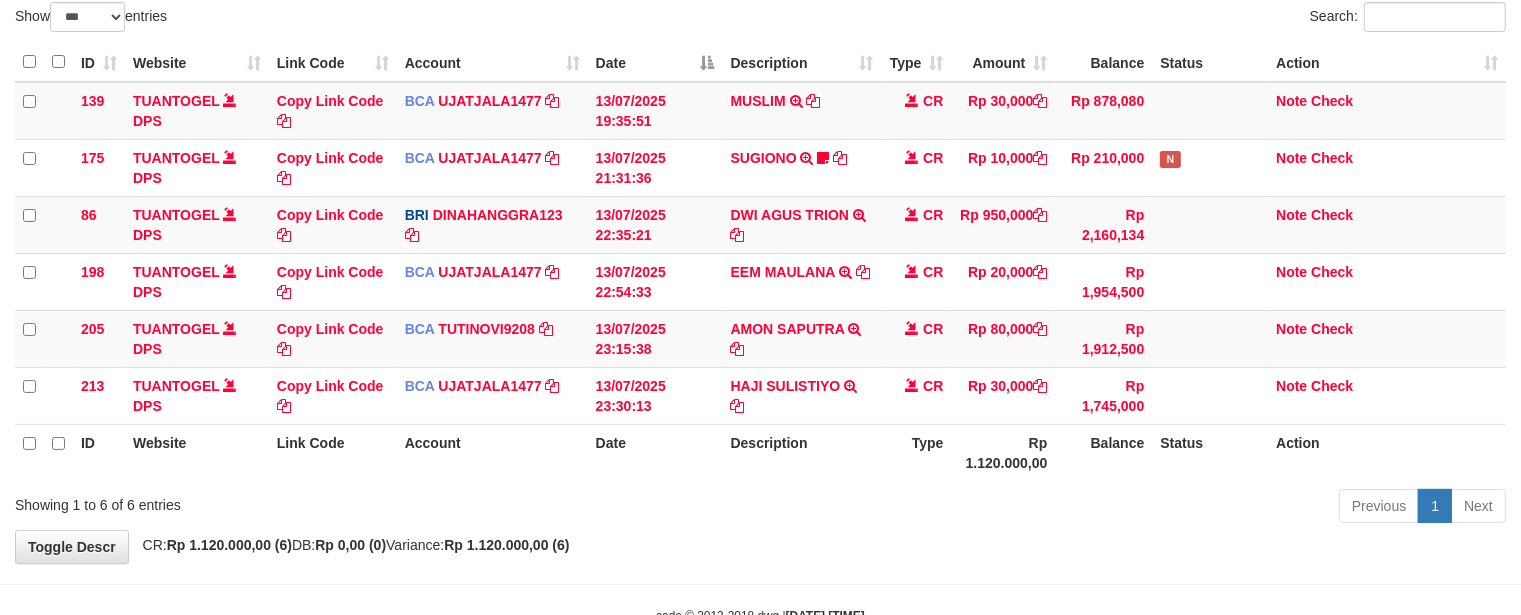 scroll, scrollTop: 155, scrollLeft: 0, axis: vertical 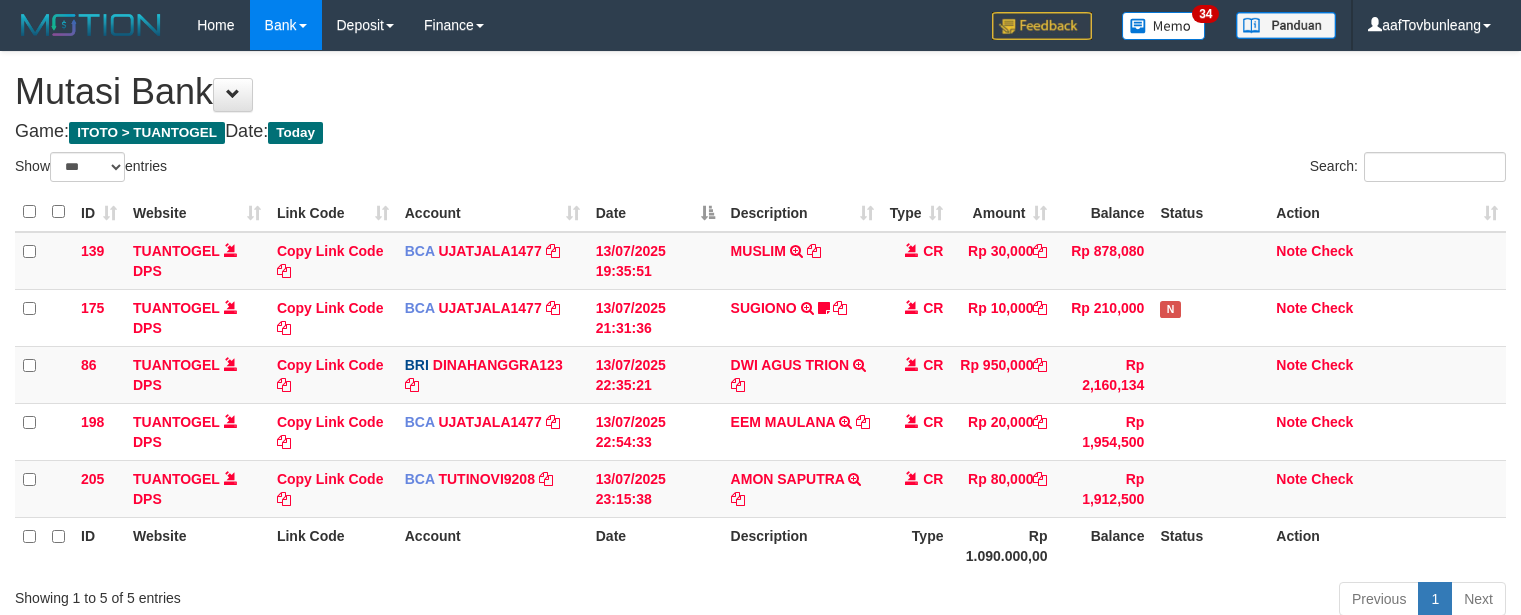 select on "***" 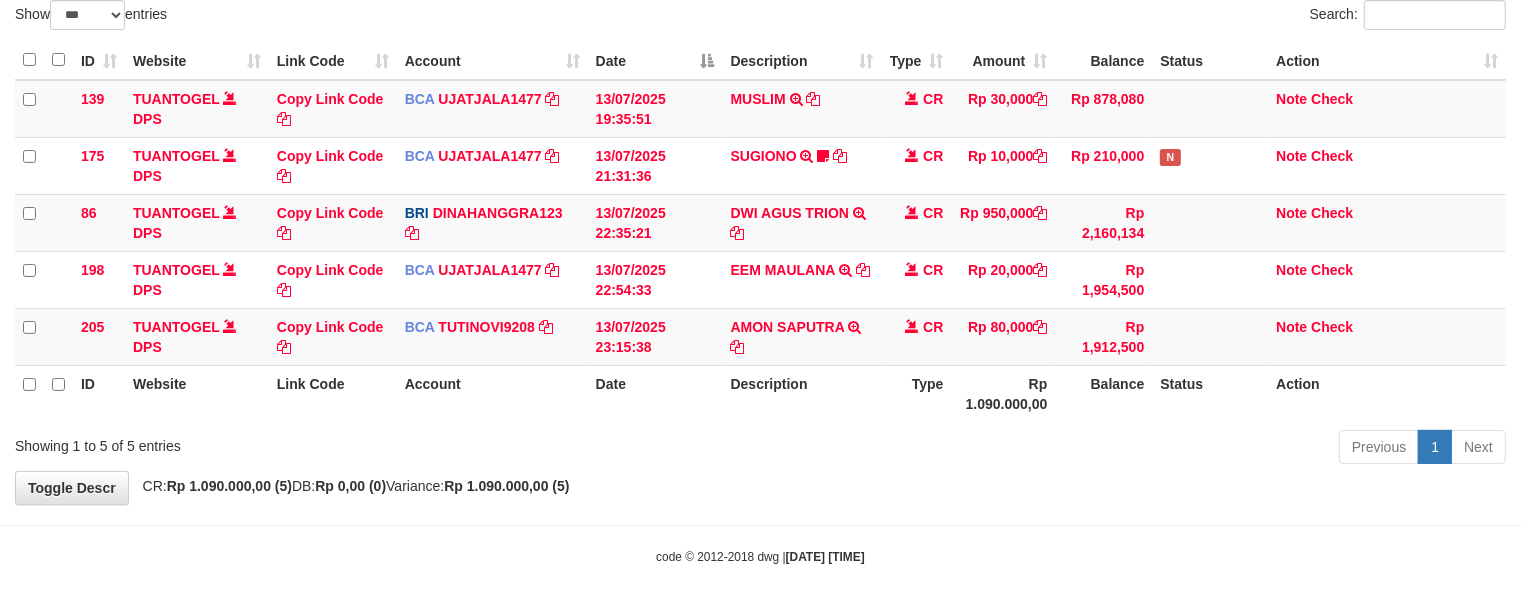 scroll, scrollTop: 155, scrollLeft: 0, axis: vertical 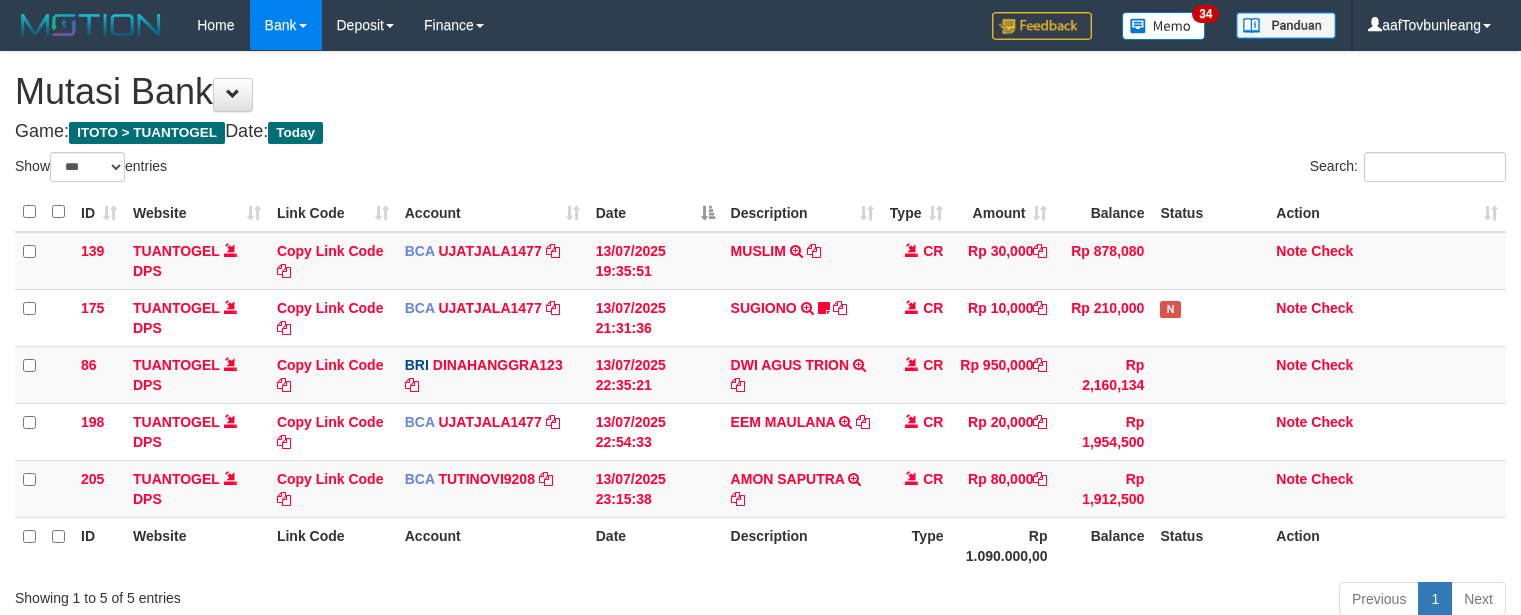 select on "***" 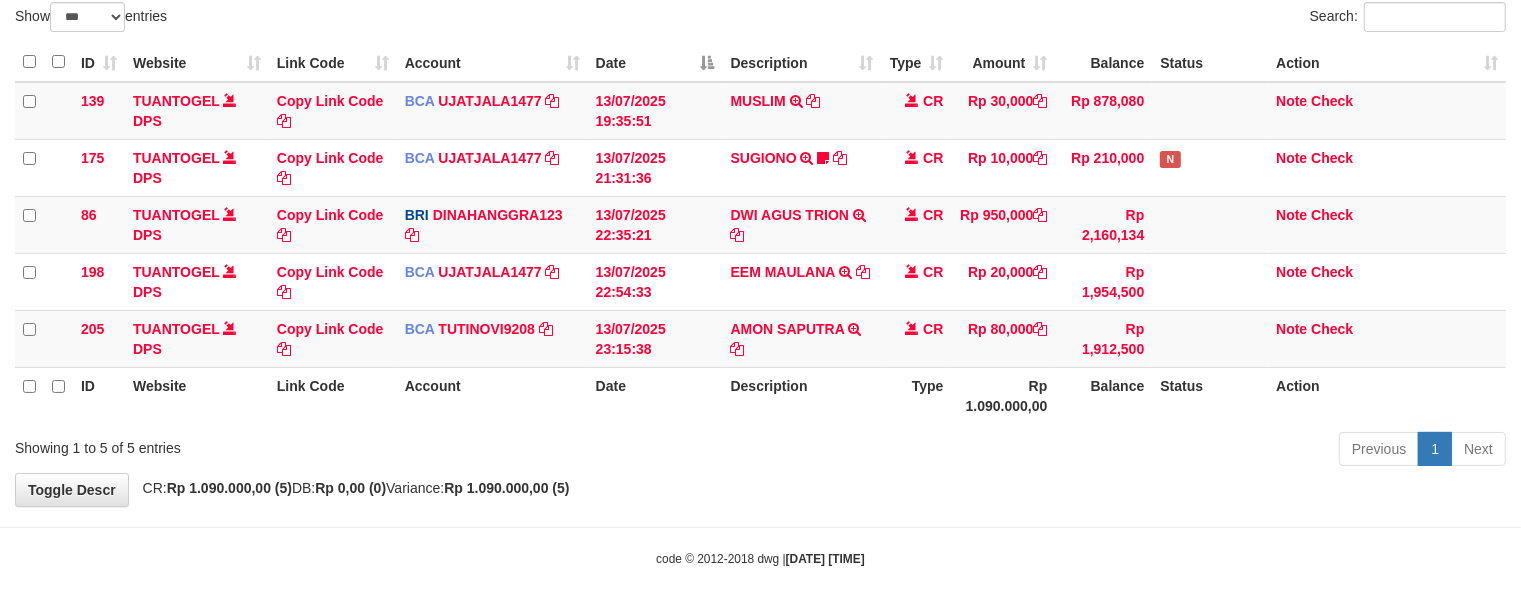 scroll, scrollTop: 155, scrollLeft: 0, axis: vertical 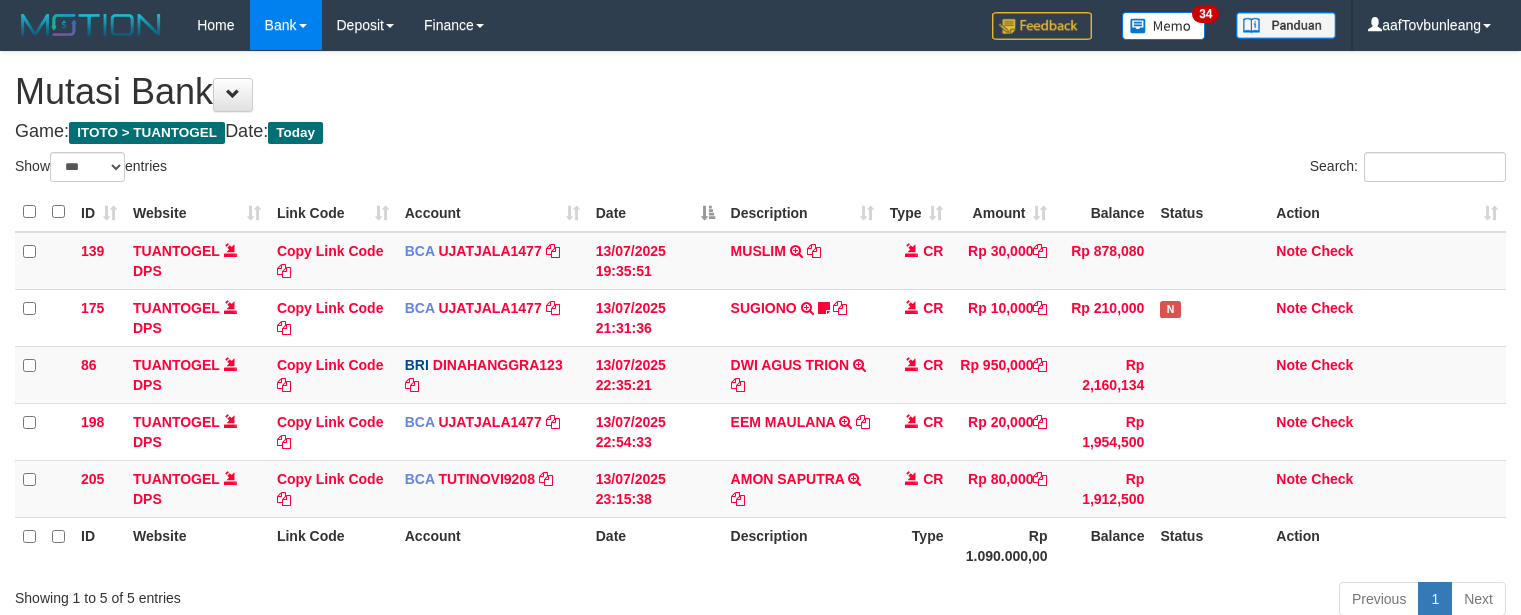 select on "***" 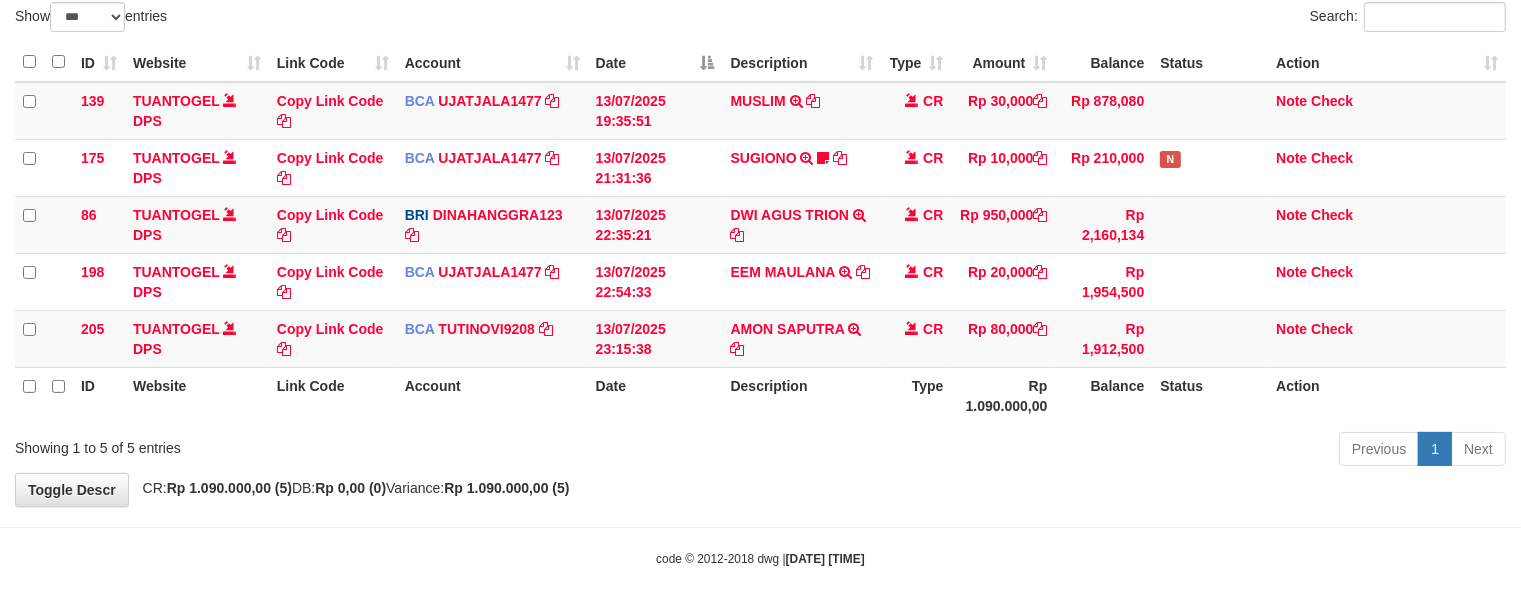 scroll, scrollTop: 155, scrollLeft: 0, axis: vertical 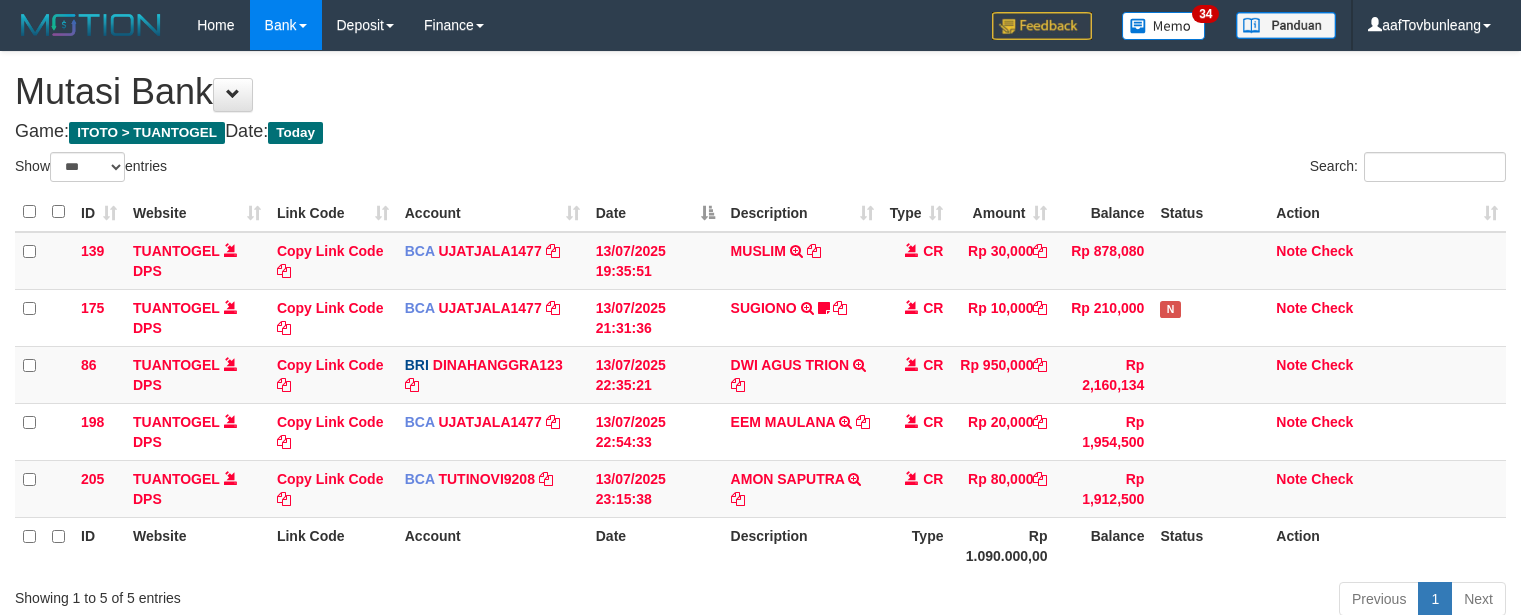 select on "***" 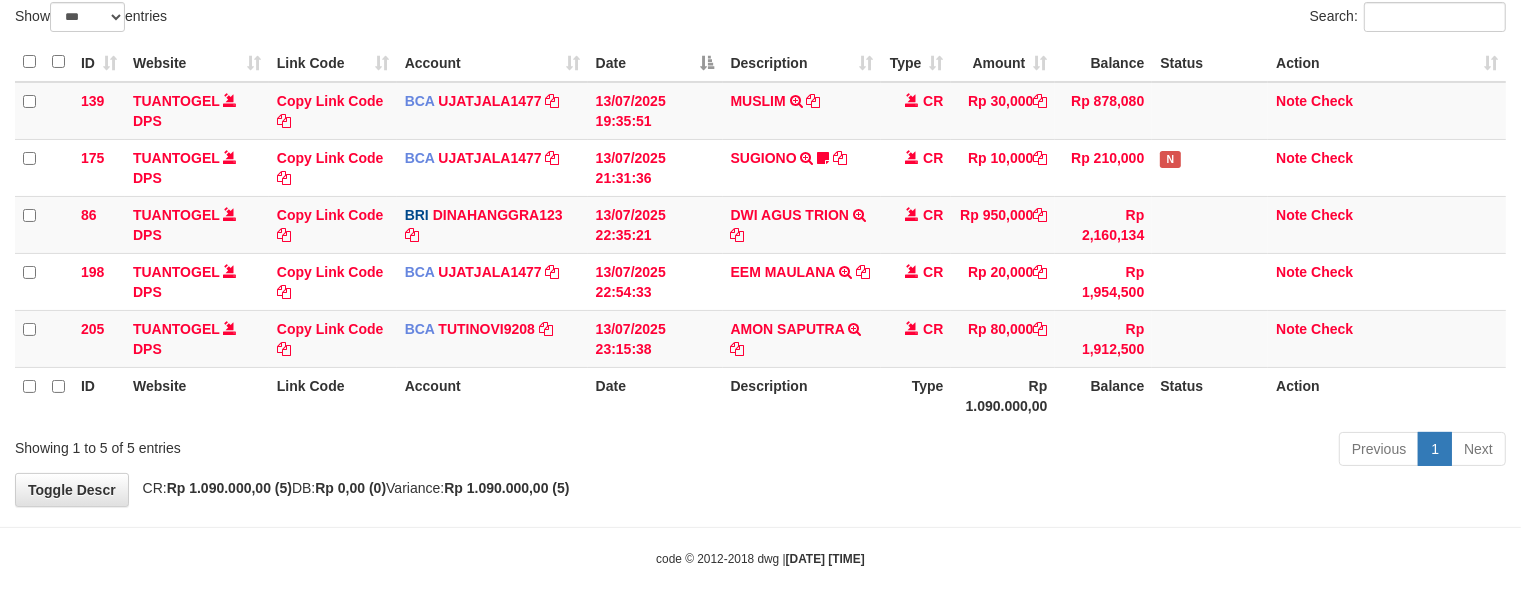 scroll, scrollTop: 155, scrollLeft: 0, axis: vertical 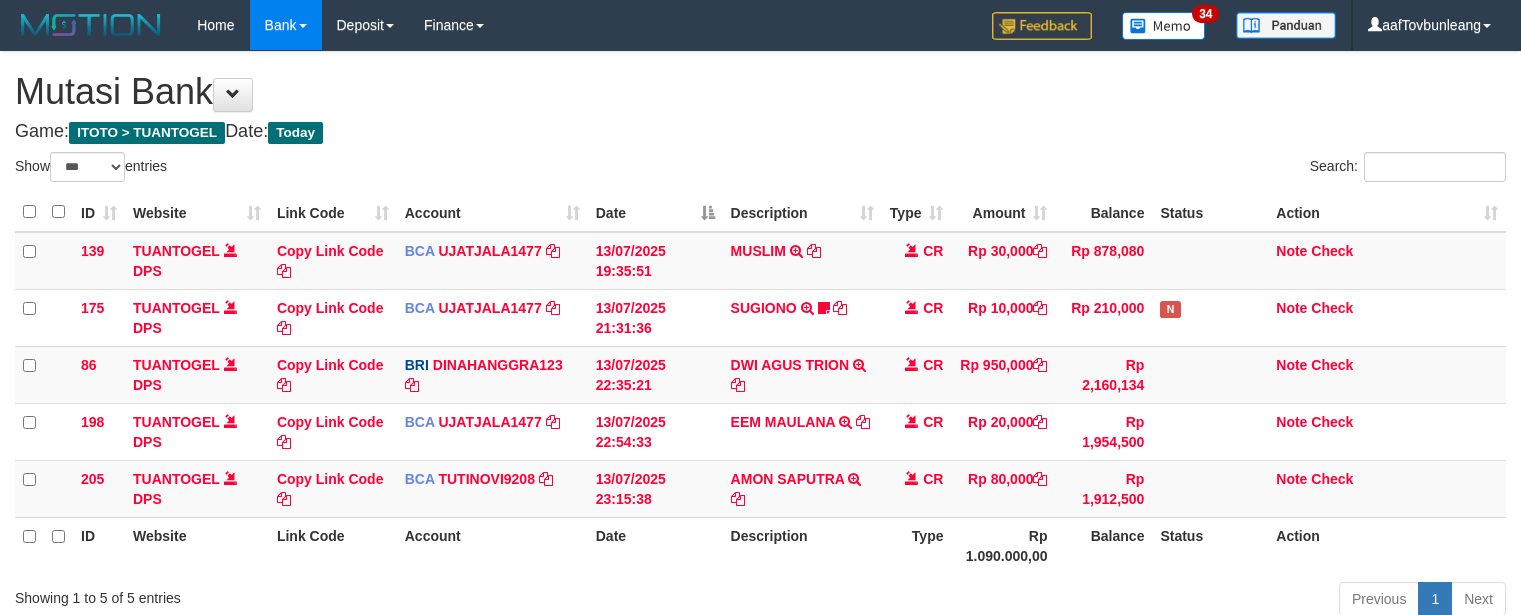 select on "***" 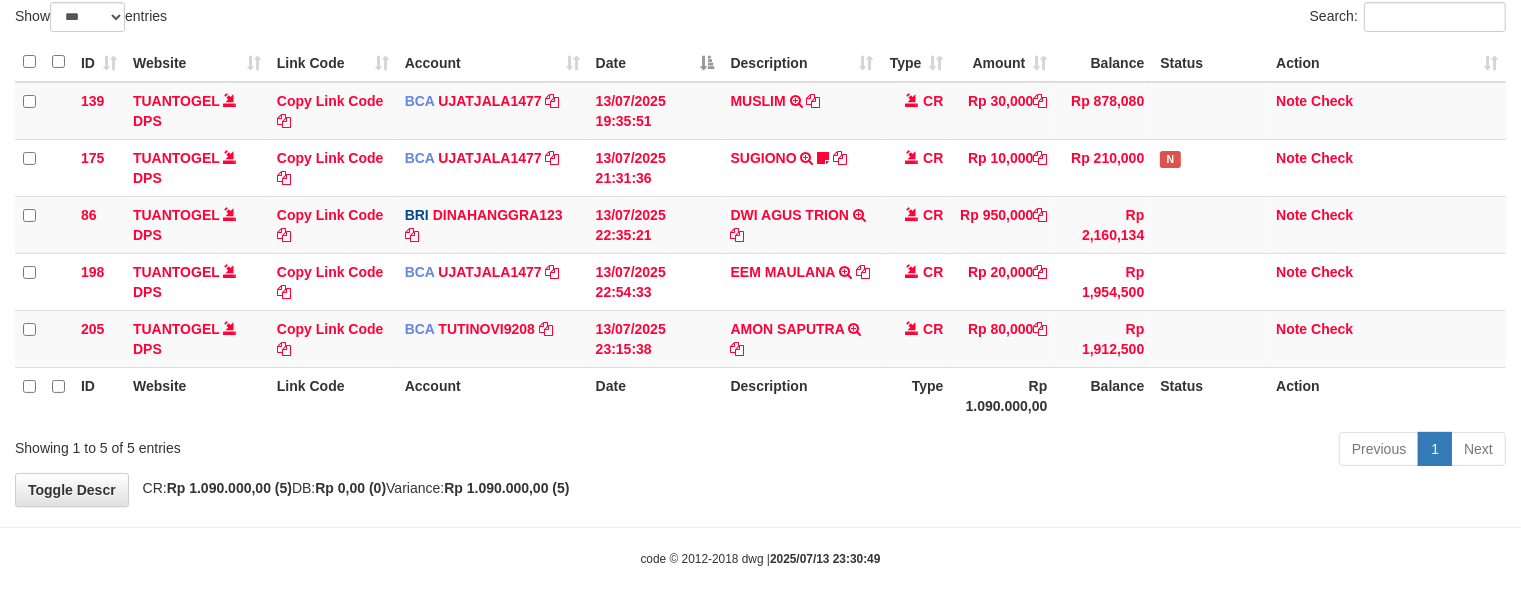 scroll, scrollTop: 155, scrollLeft: 0, axis: vertical 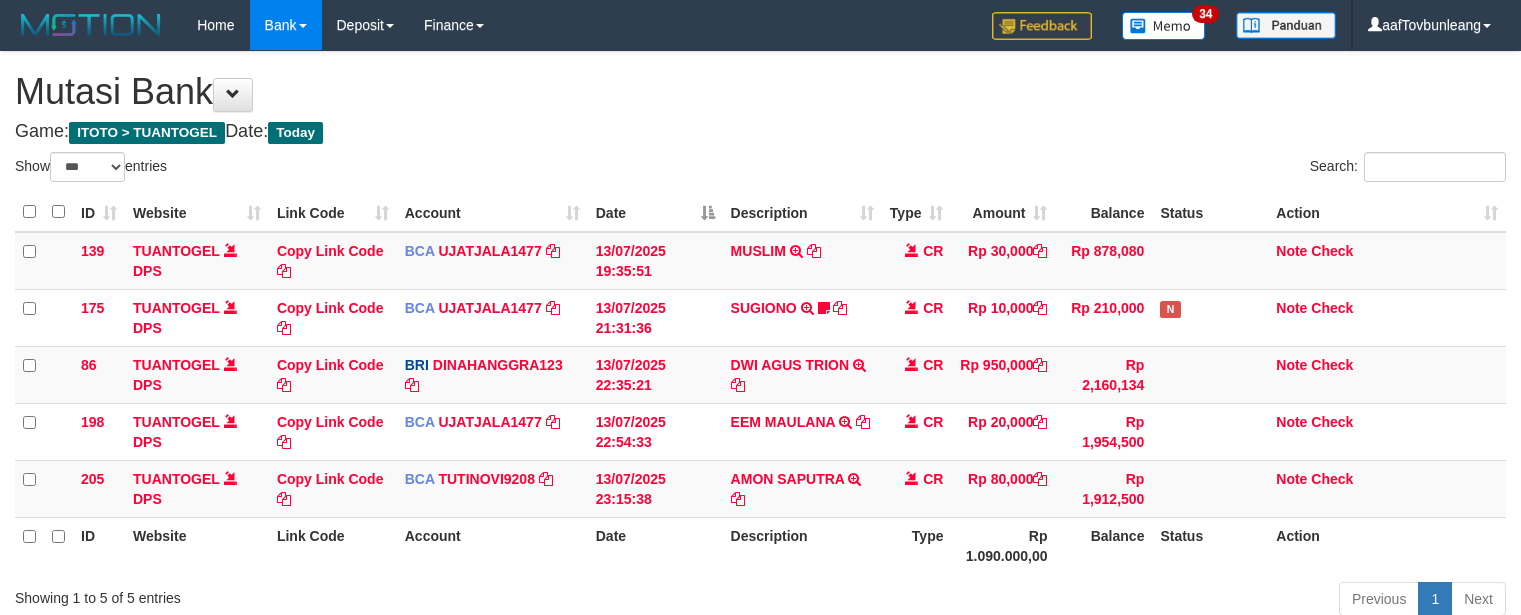 select on "***" 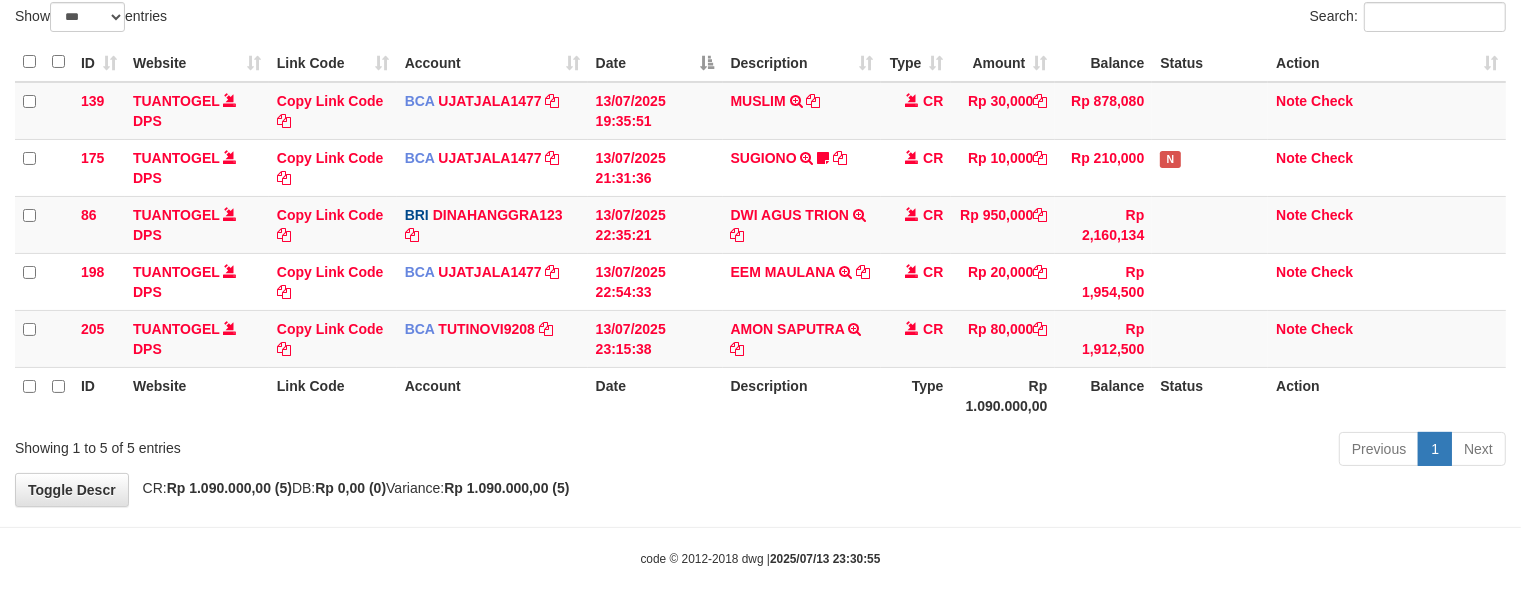 scroll, scrollTop: 155, scrollLeft: 0, axis: vertical 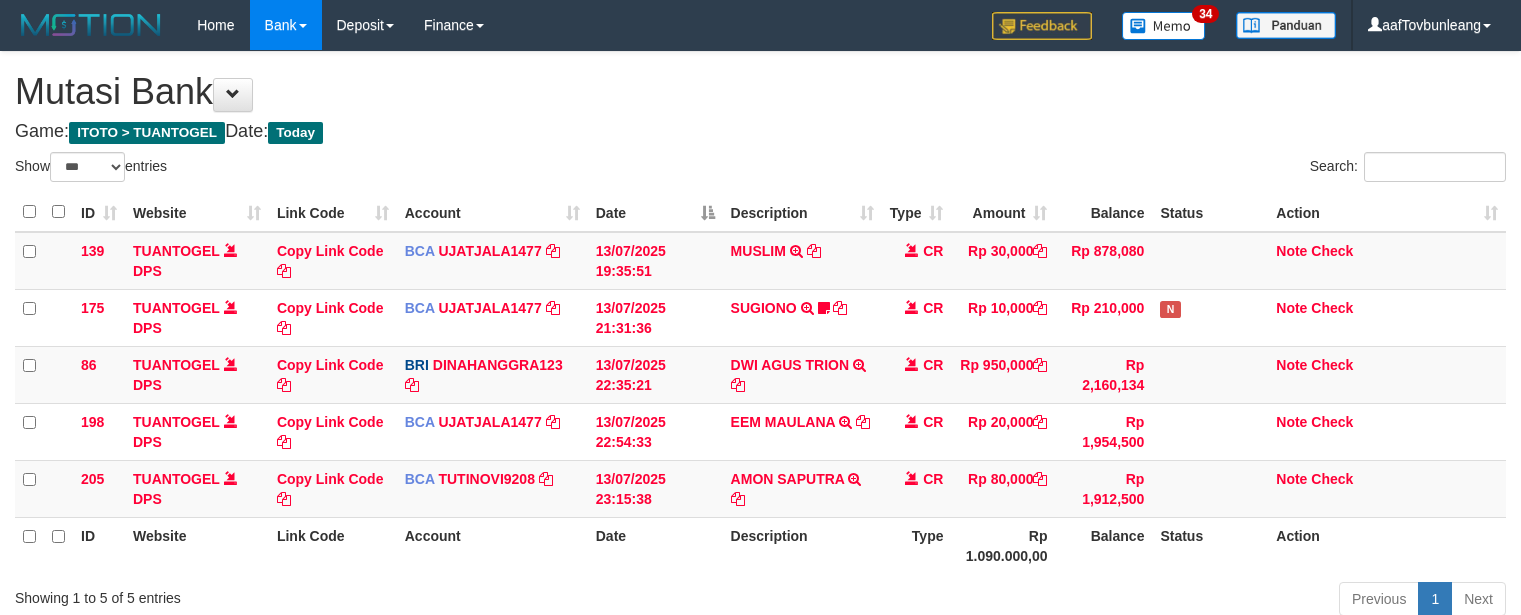 select on "***" 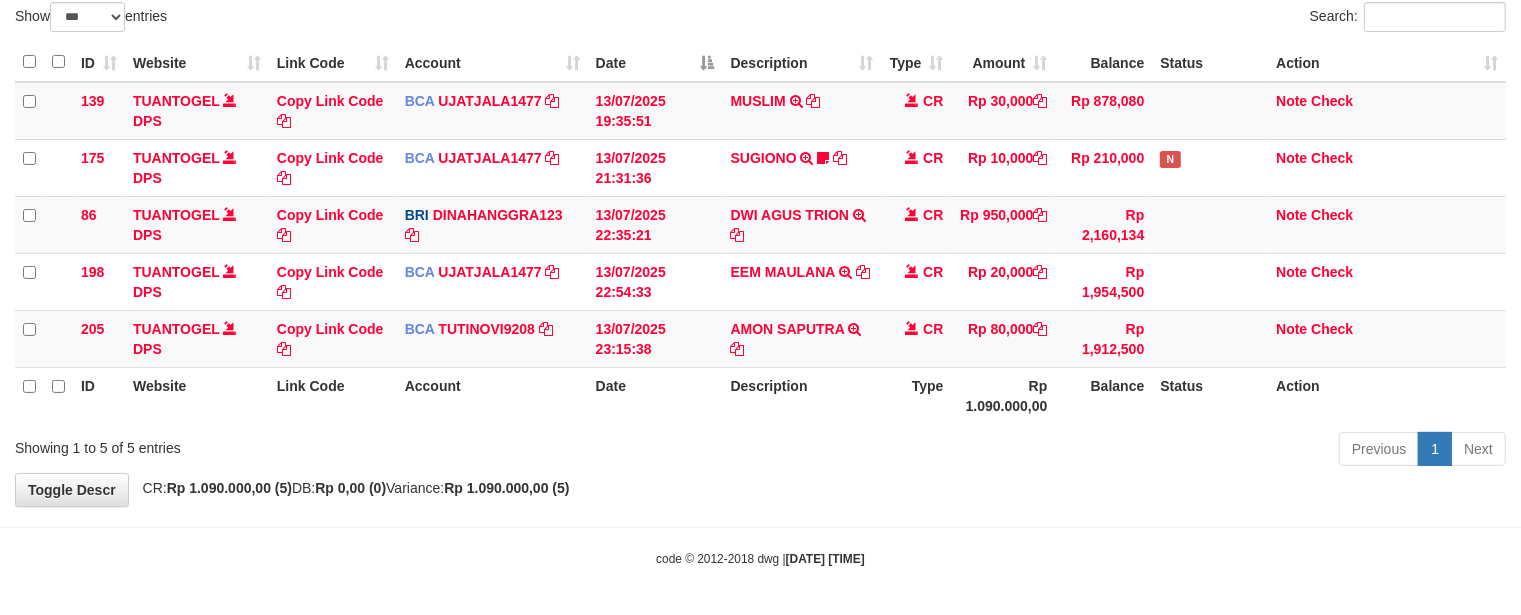 scroll, scrollTop: 155, scrollLeft: 0, axis: vertical 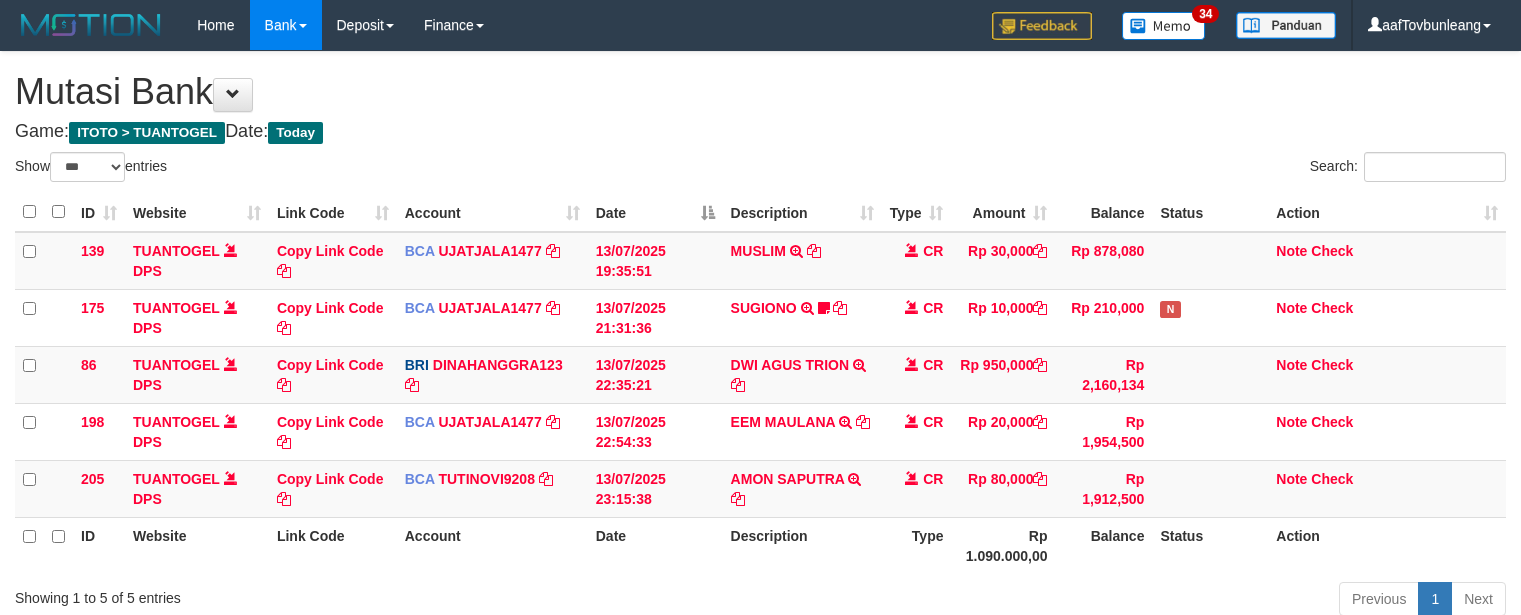 select on "***" 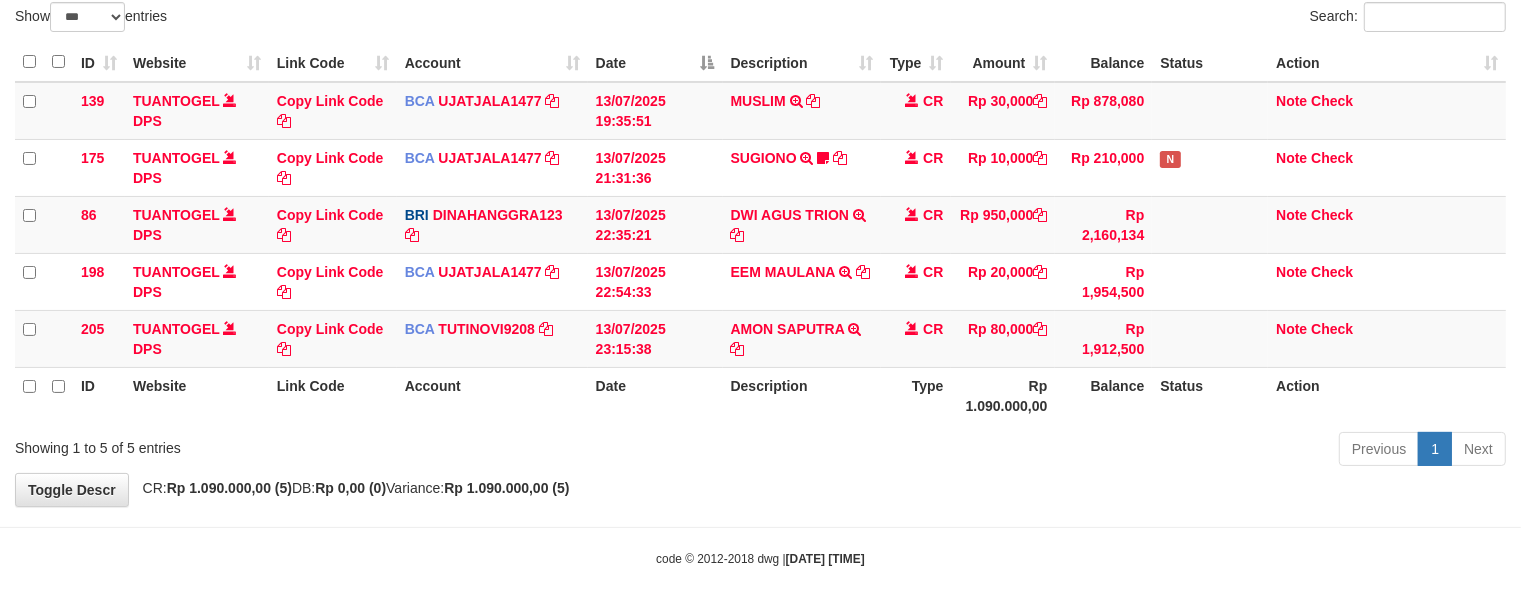scroll, scrollTop: 155, scrollLeft: 0, axis: vertical 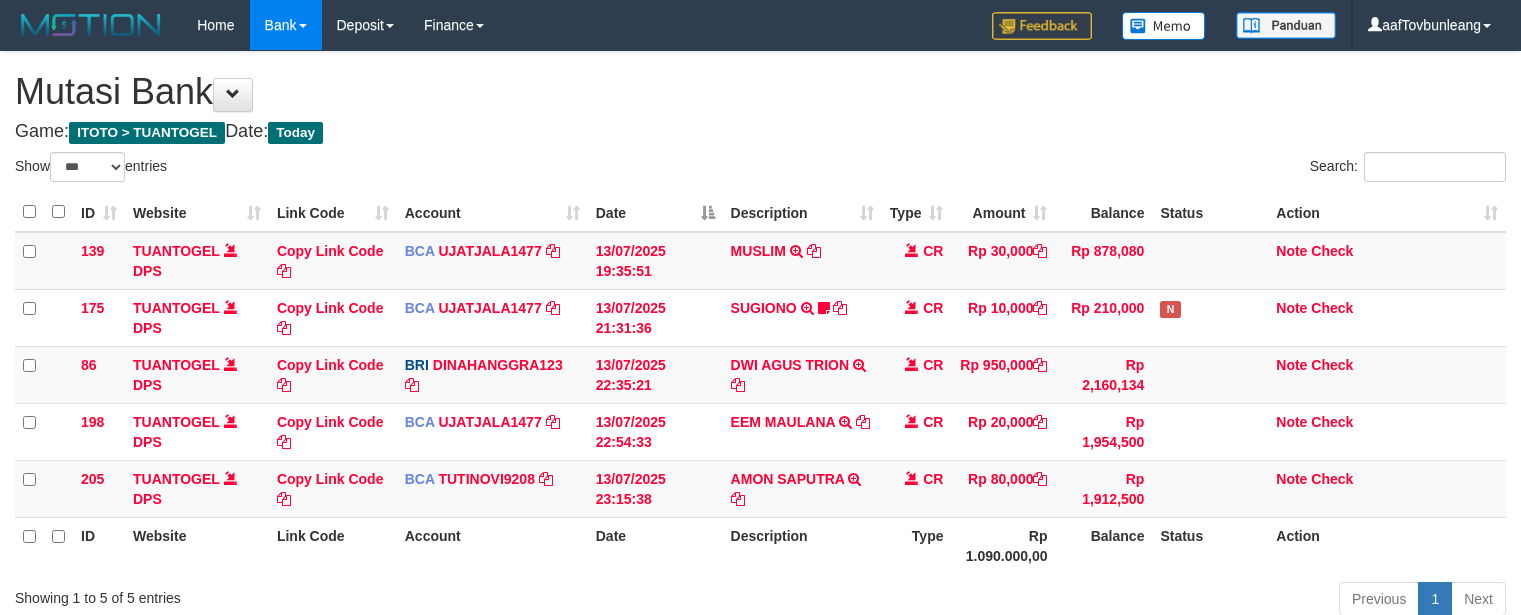 select on "***" 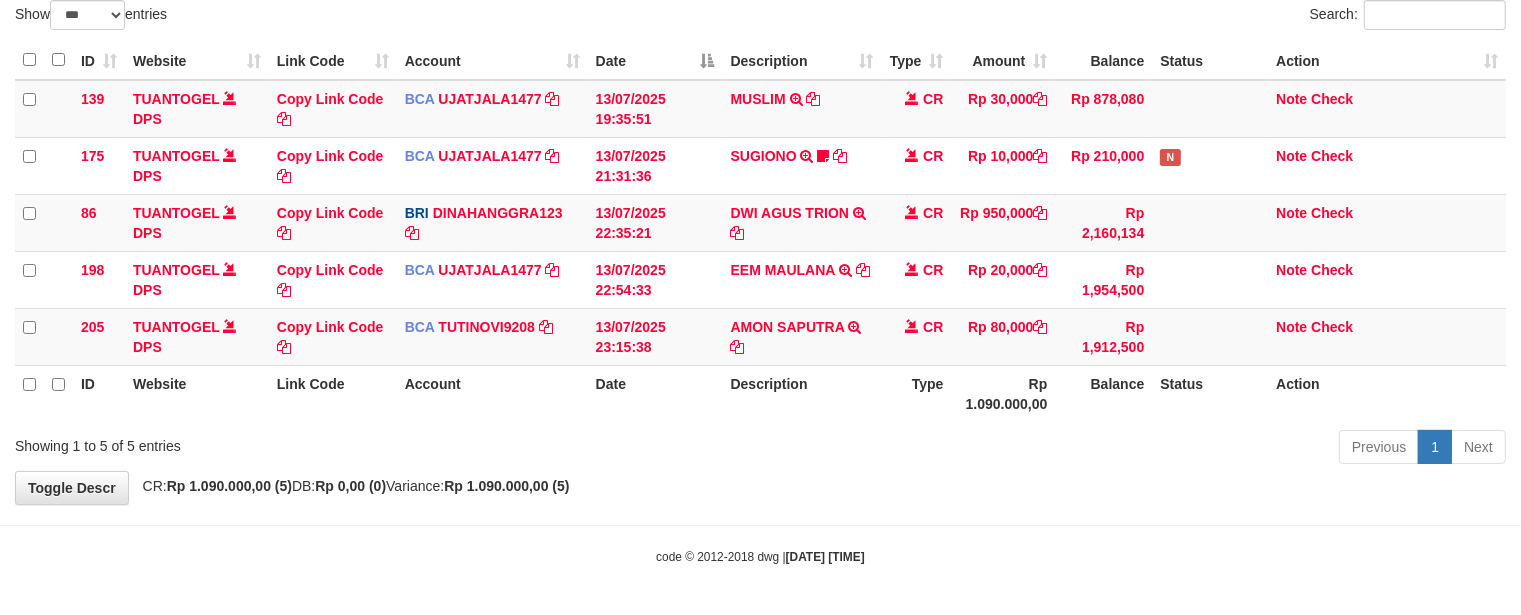 scroll, scrollTop: 155, scrollLeft: 0, axis: vertical 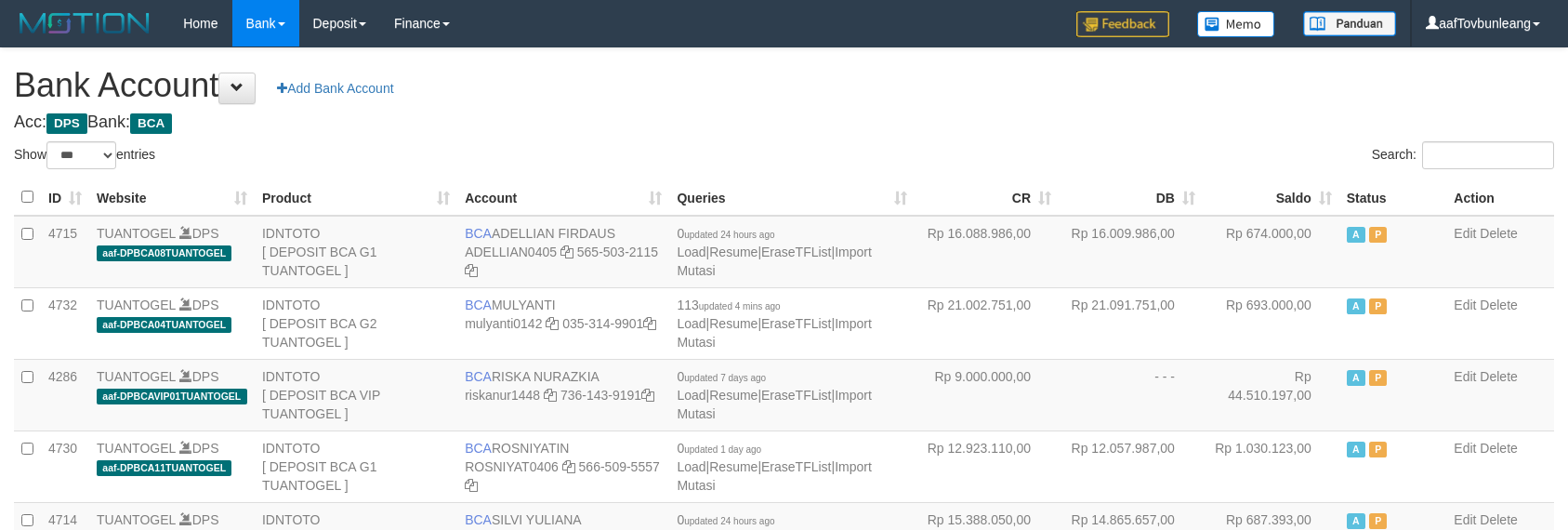 select on "***" 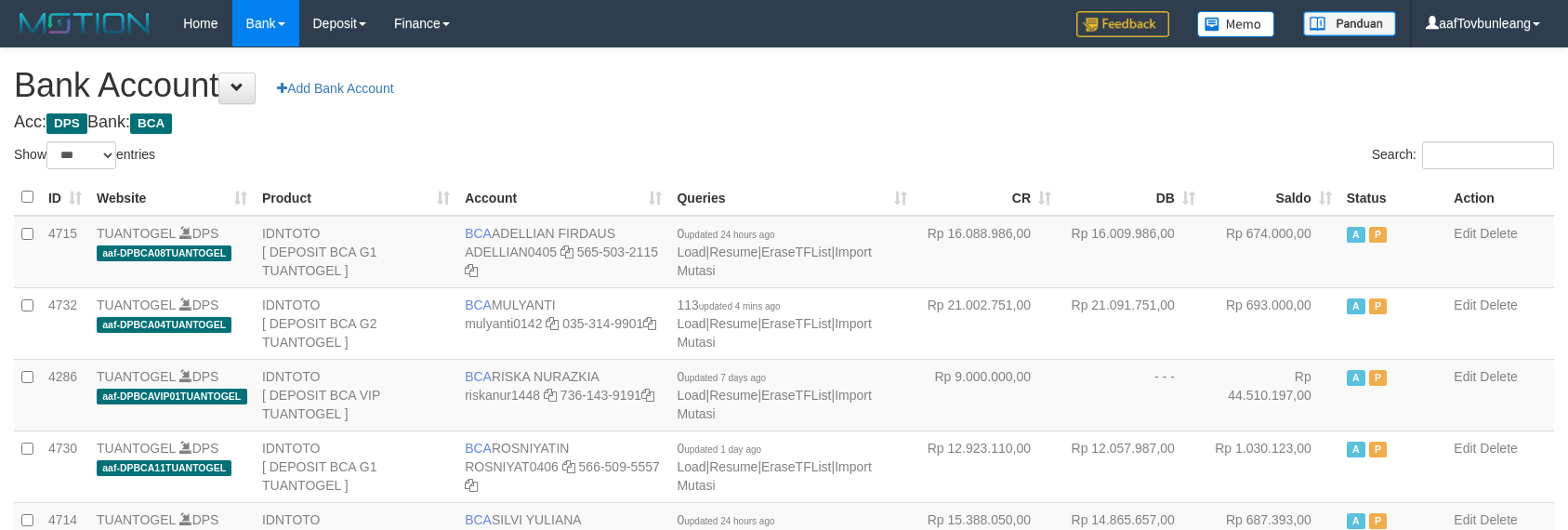 scroll, scrollTop: 586, scrollLeft: 0, axis: vertical 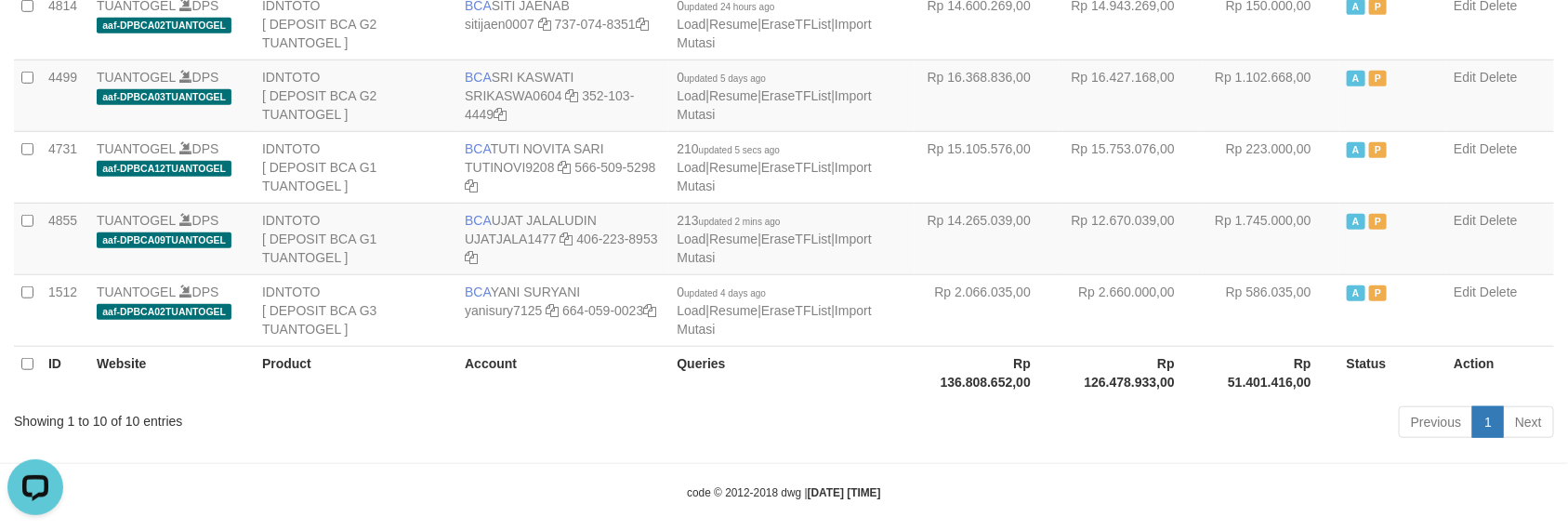 drag, startPoint x: 772, startPoint y: 421, endPoint x: 750, endPoint y: 391, distance: 37.20215 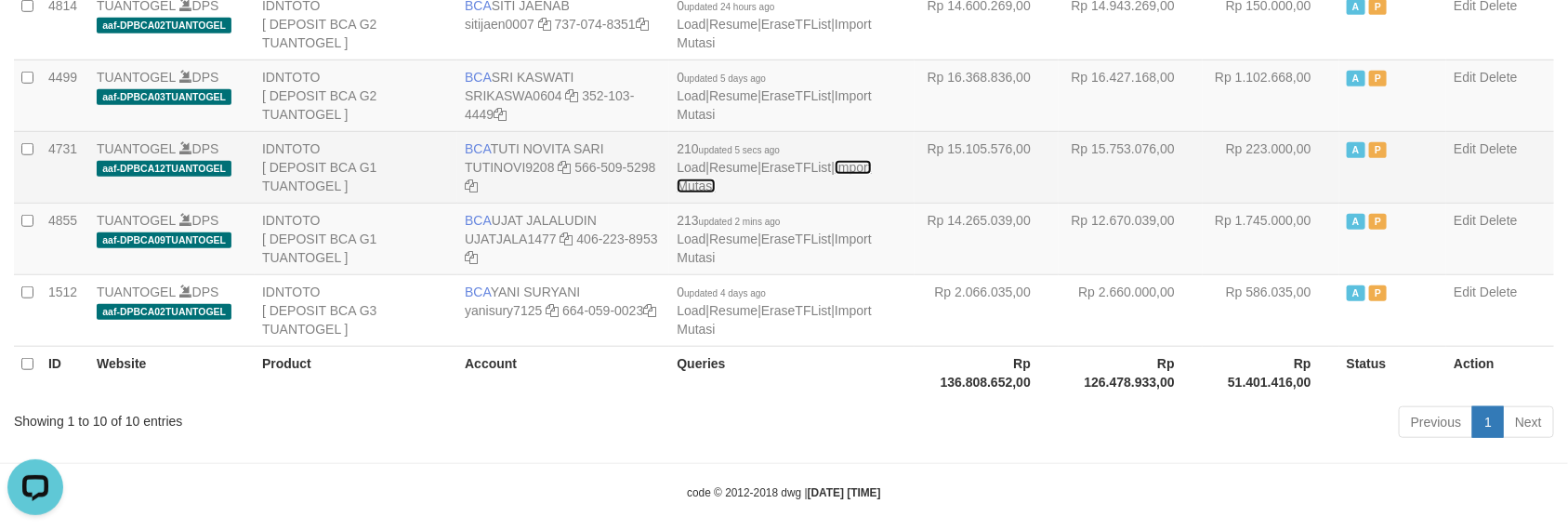 click on "Import Mutasi" at bounding box center [773, 177] 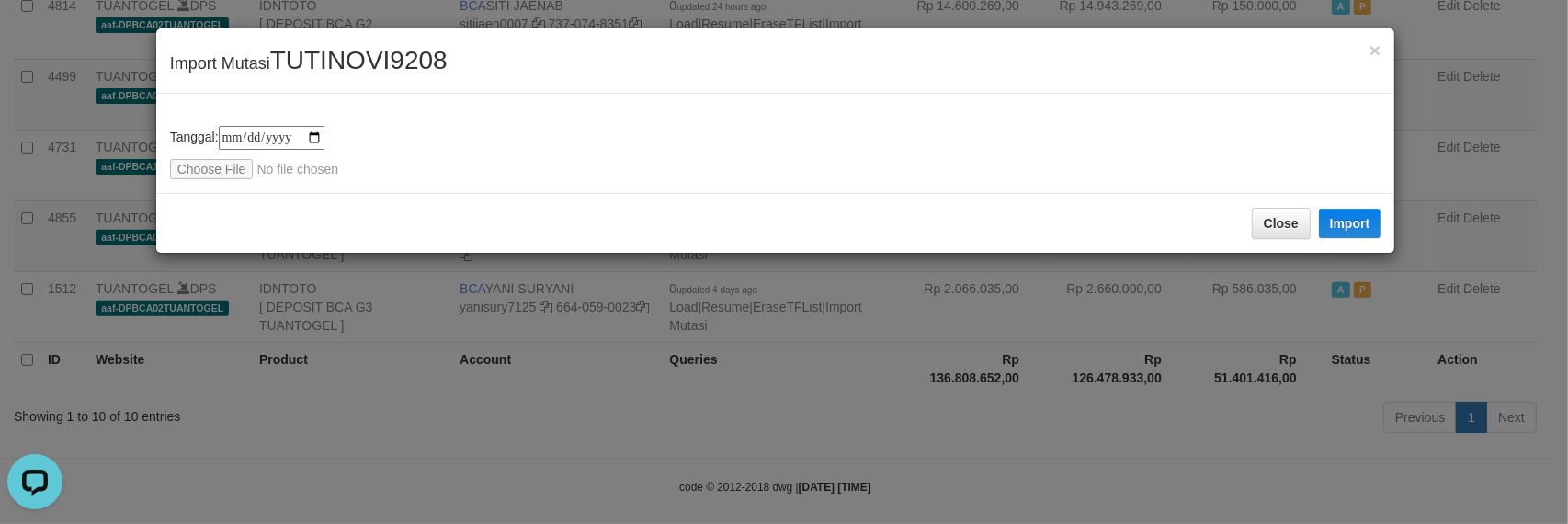 type on "**********" 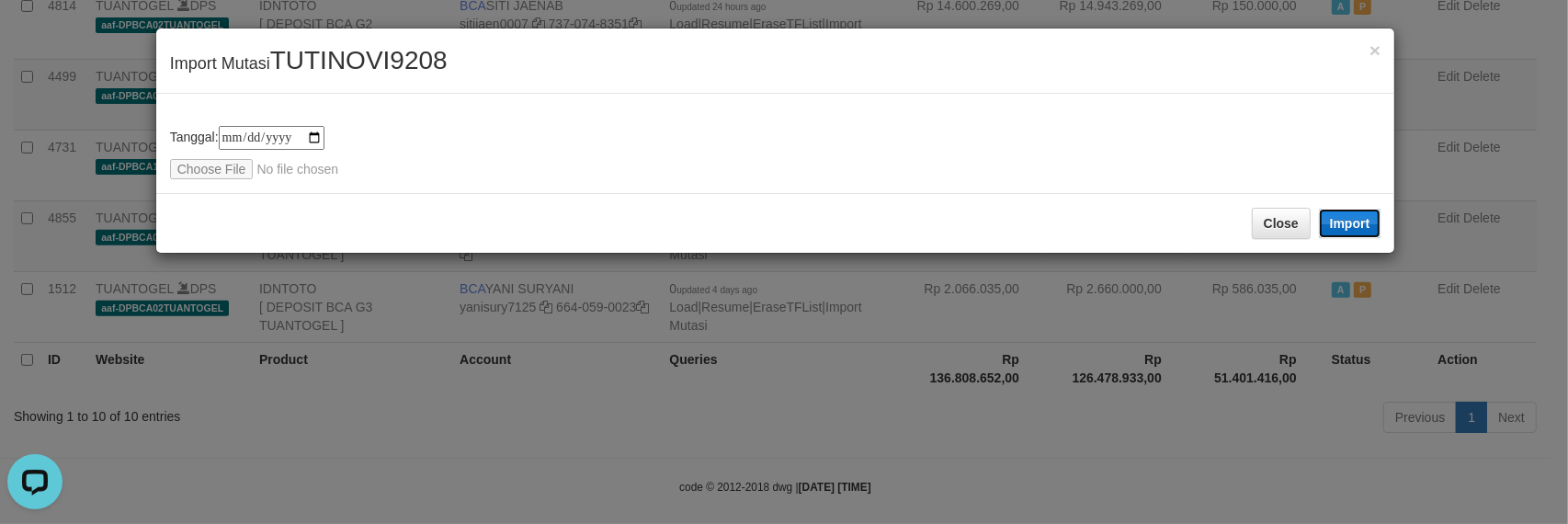 click on "Import" at bounding box center (1350, 223) 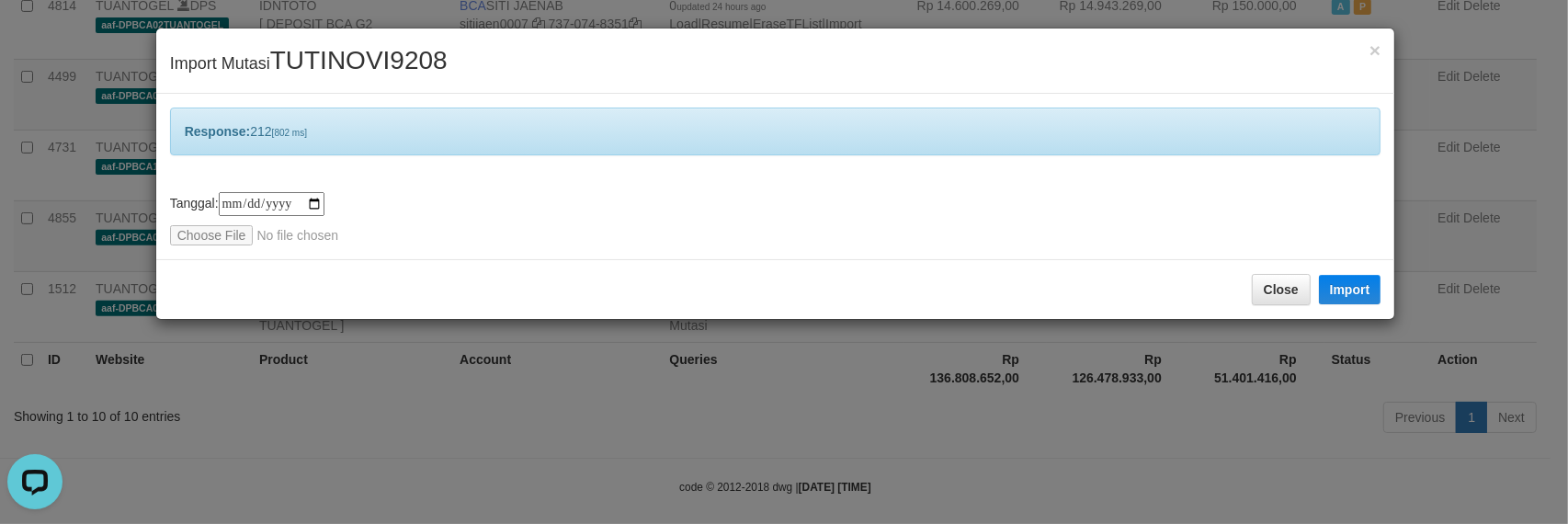 click on "Response:  212  [802 ms]" at bounding box center (776, 131) 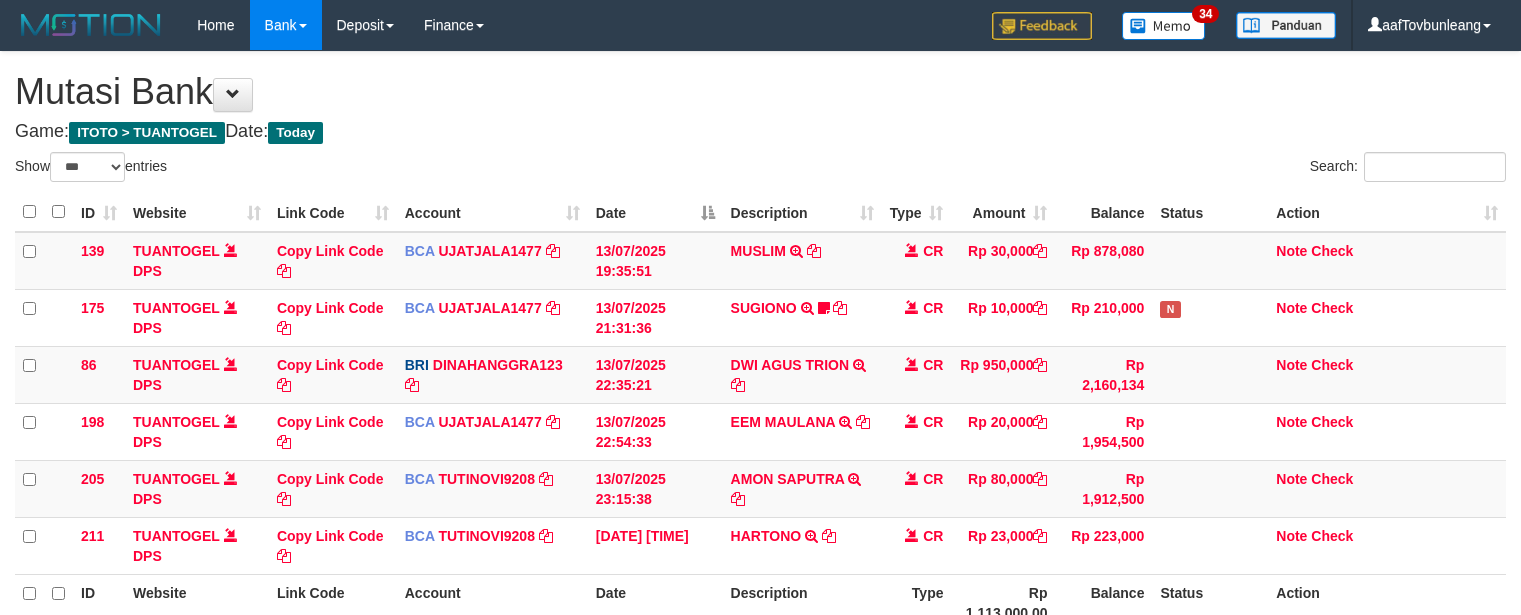 select on "***" 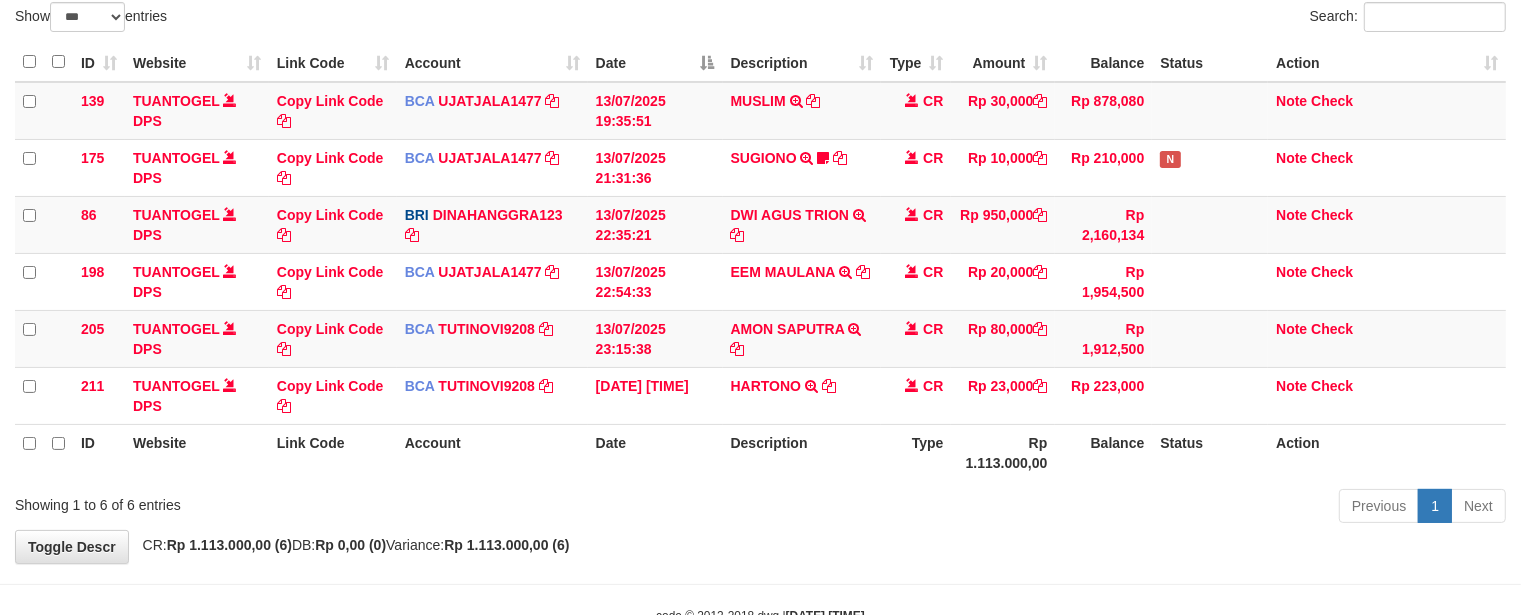 scroll, scrollTop: 155, scrollLeft: 0, axis: vertical 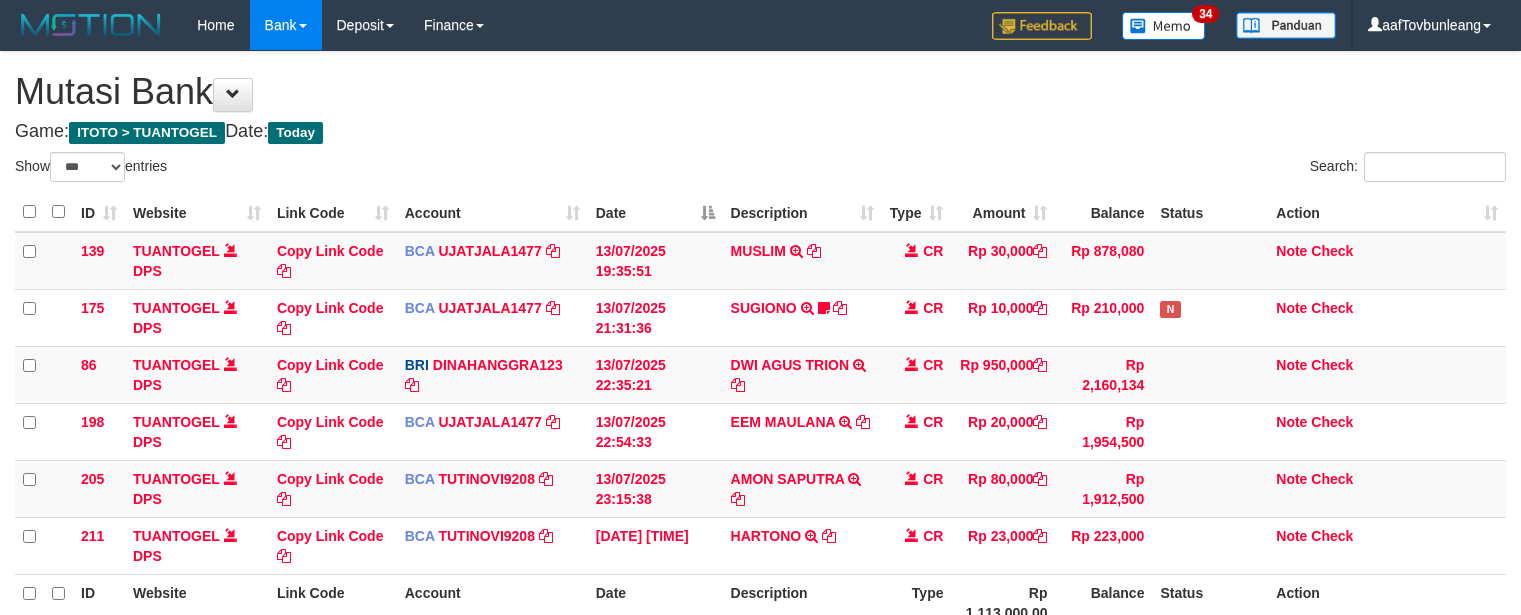 select on "***" 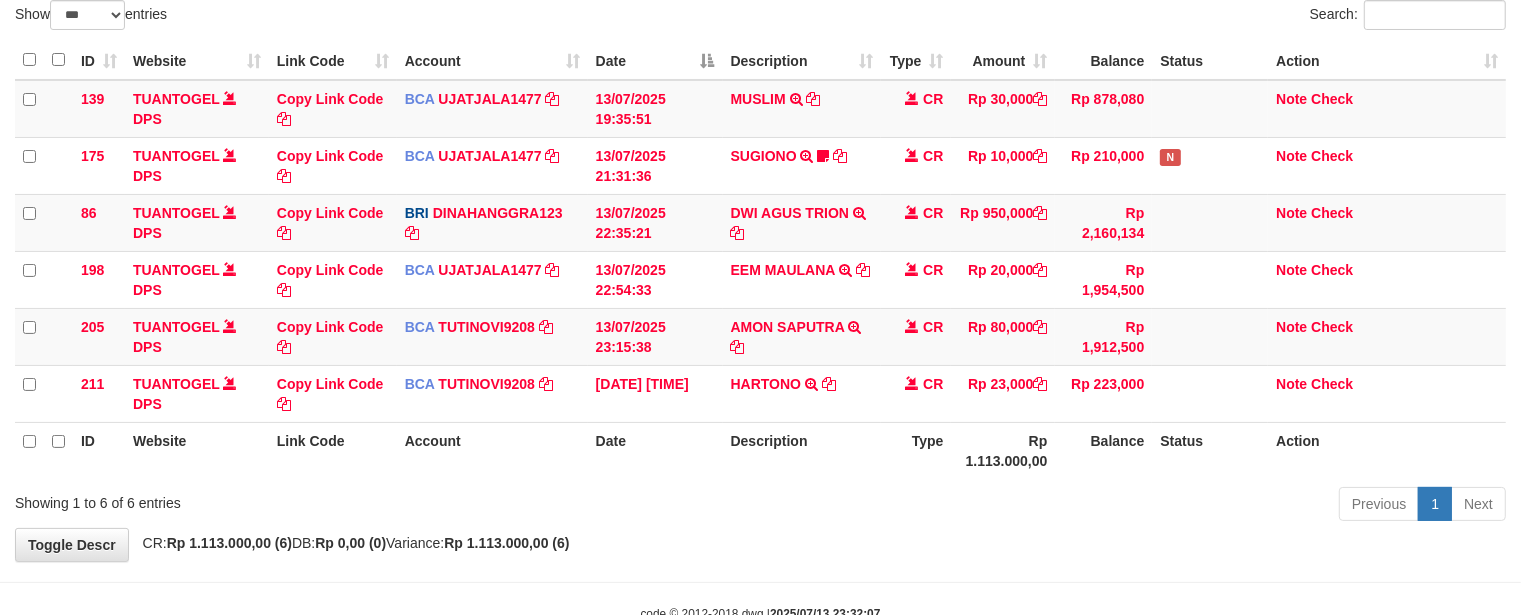 scroll, scrollTop: 155, scrollLeft: 0, axis: vertical 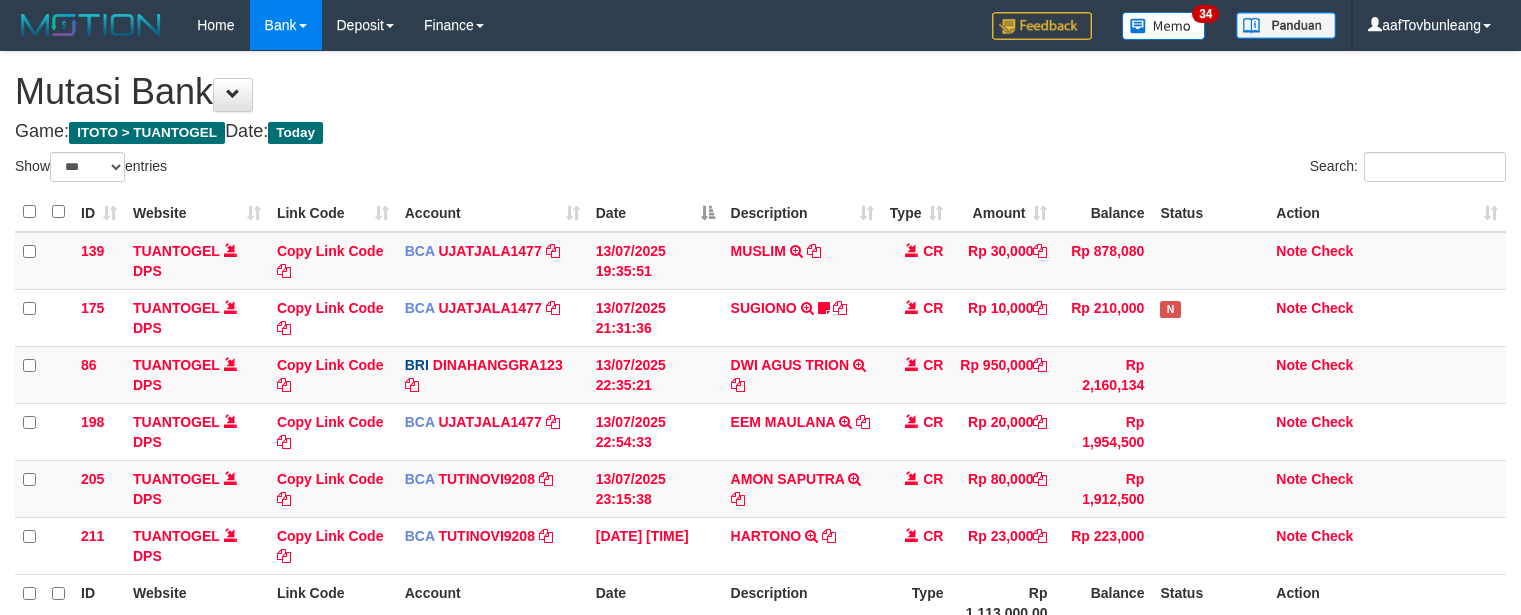 select on "***" 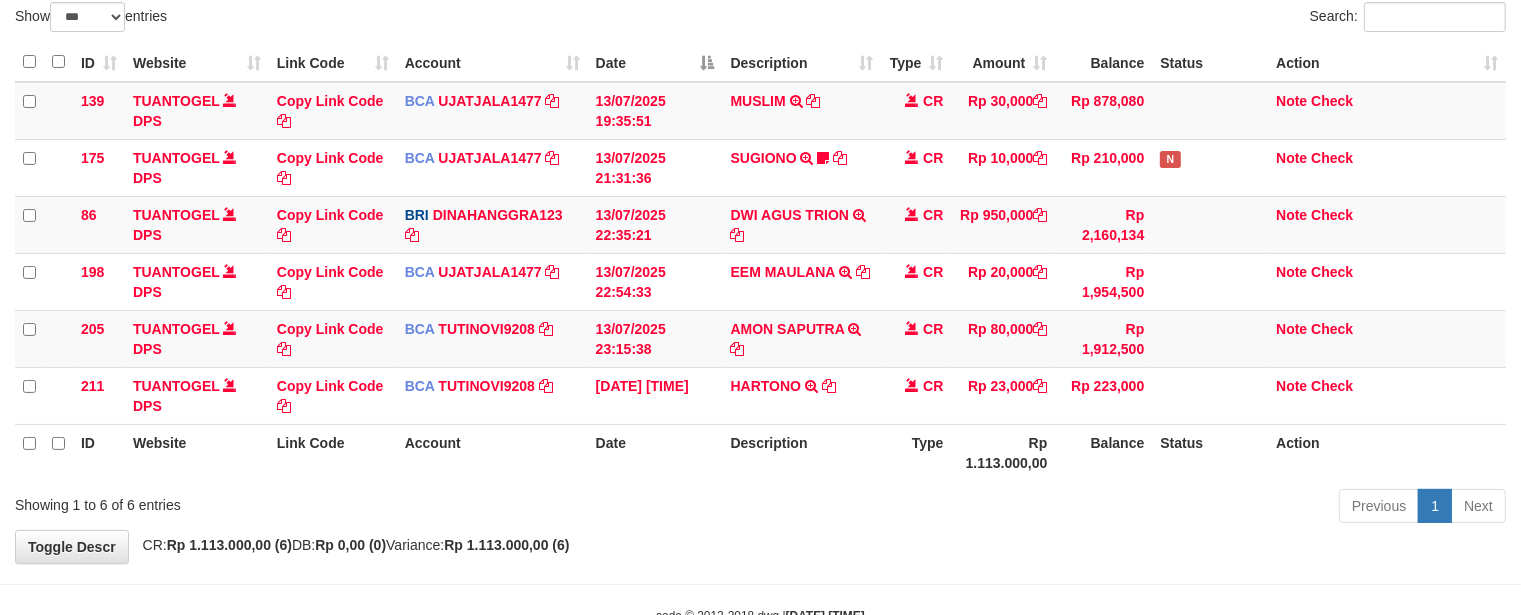 scroll, scrollTop: 155, scrollLeft: 0, axis: vertical 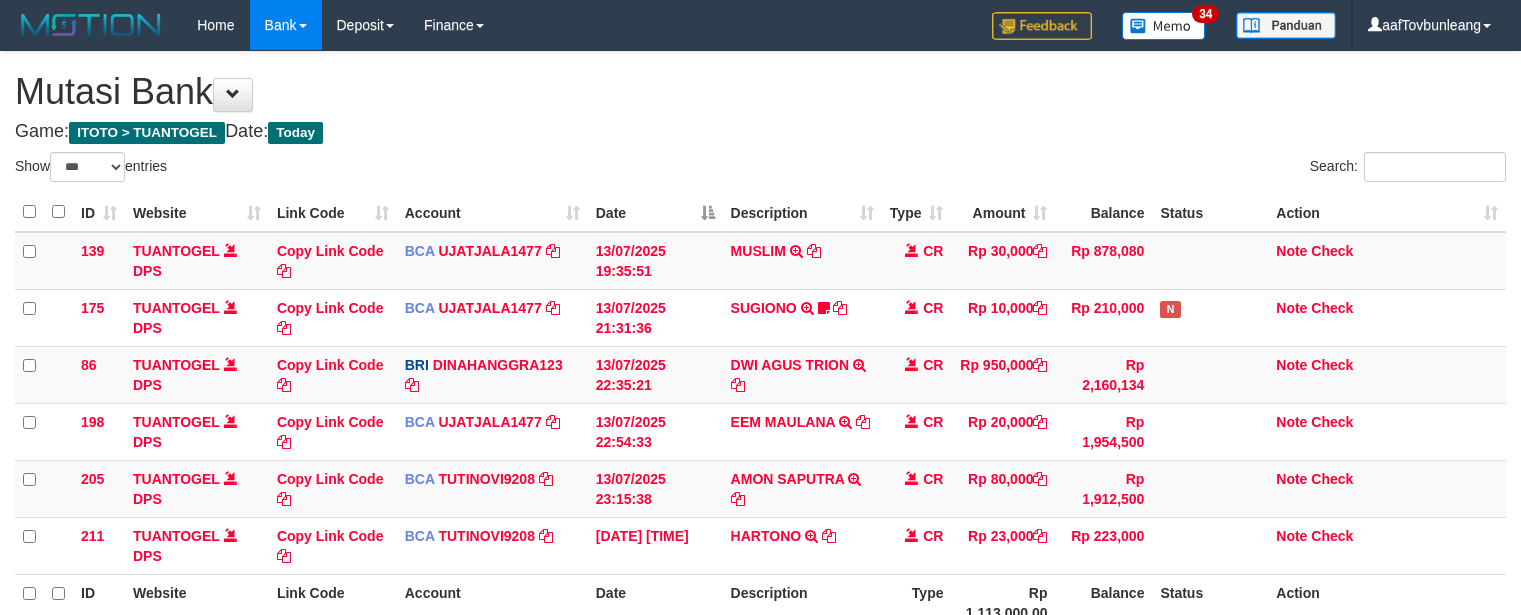 select on "***" 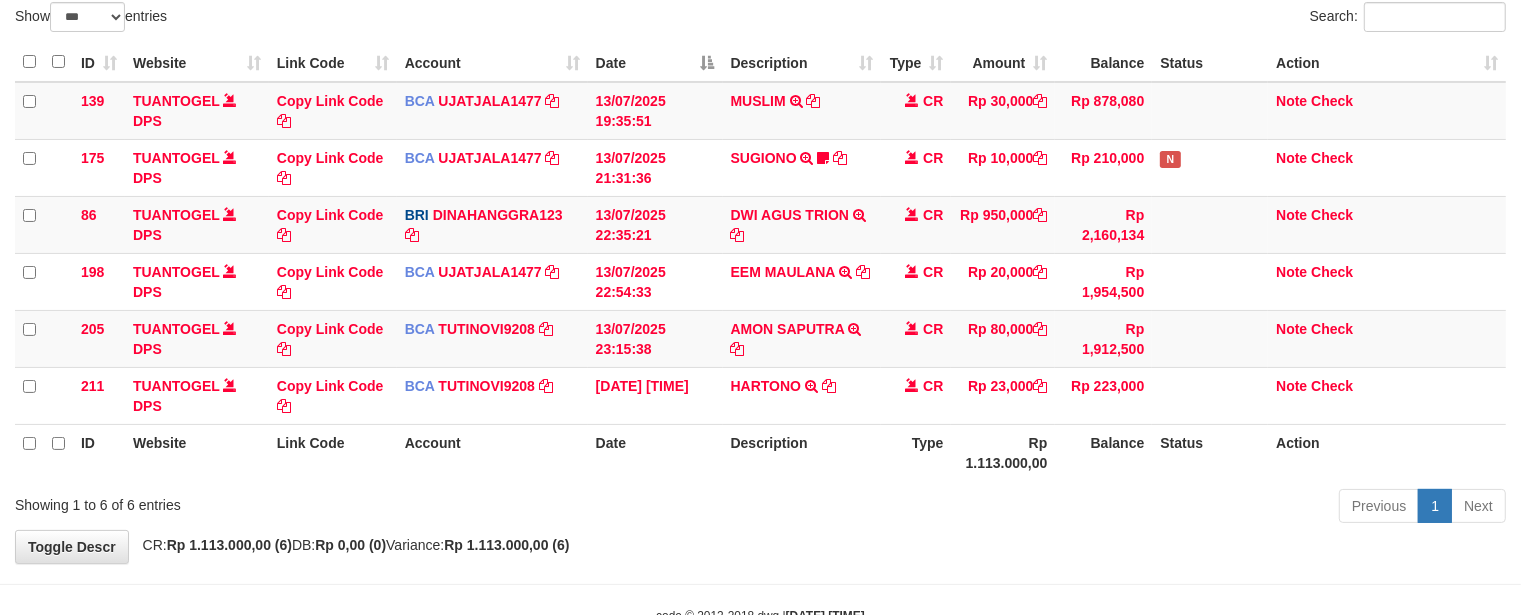 scroll, scrollTop: 155, scrollLeft: 0, axis: vertical 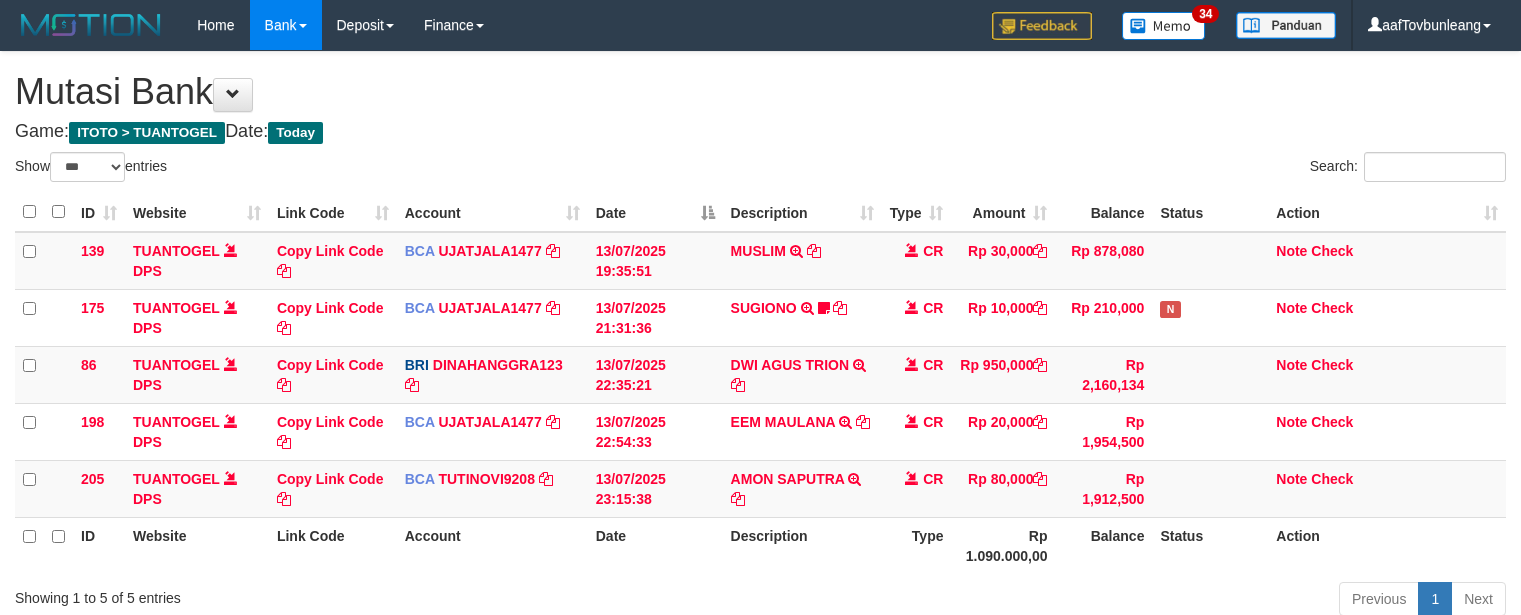 select on "***" 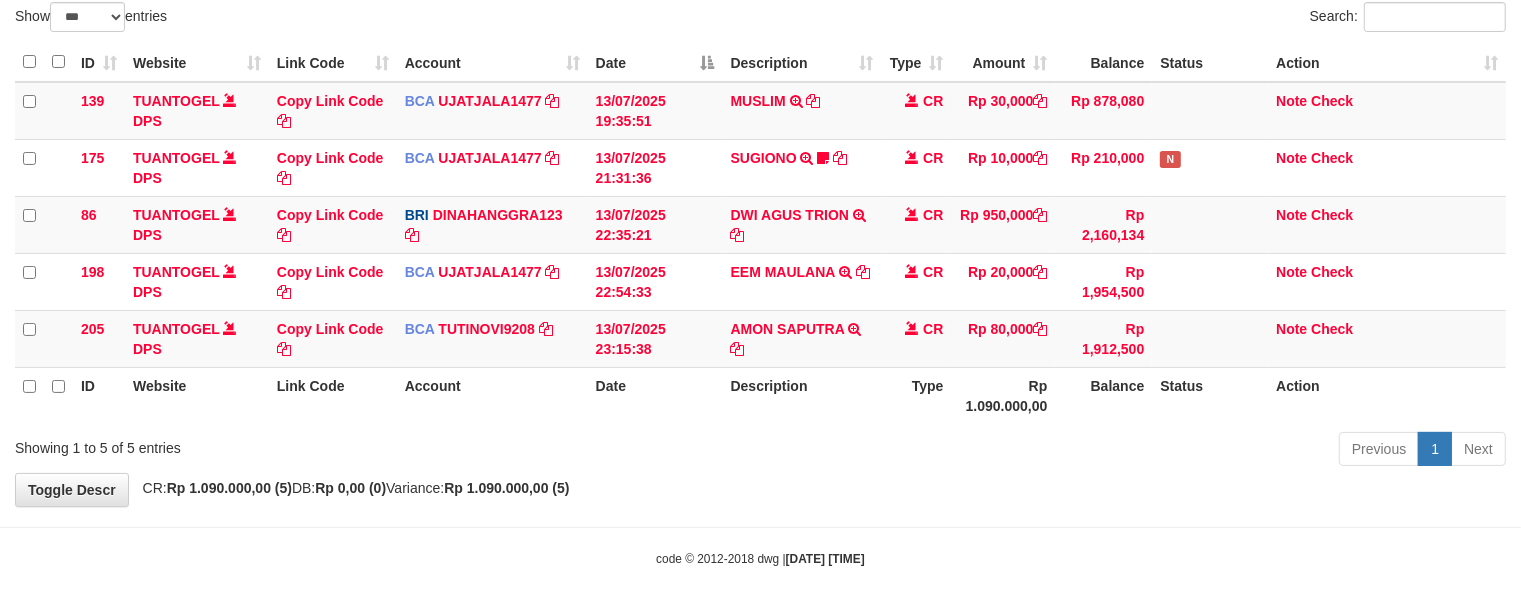 scroll, scrollTop: 155, scrollLeft: 0, axis: vertical 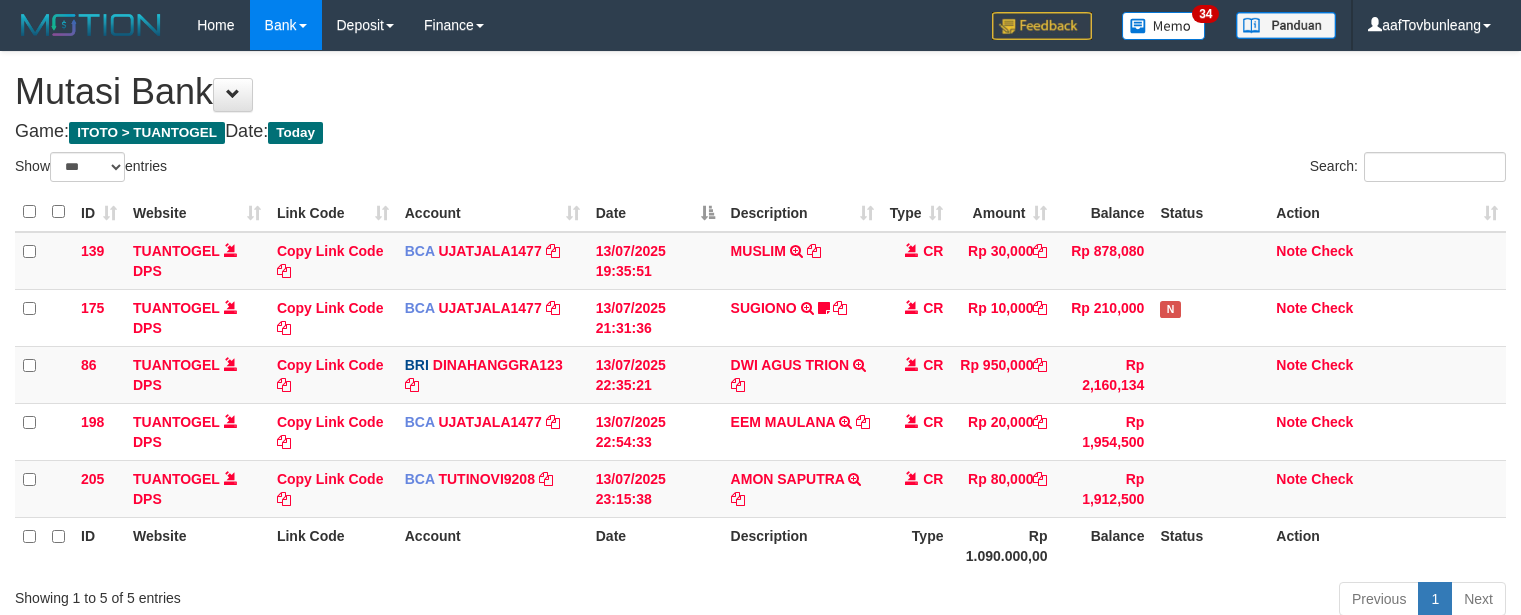 select on "***" 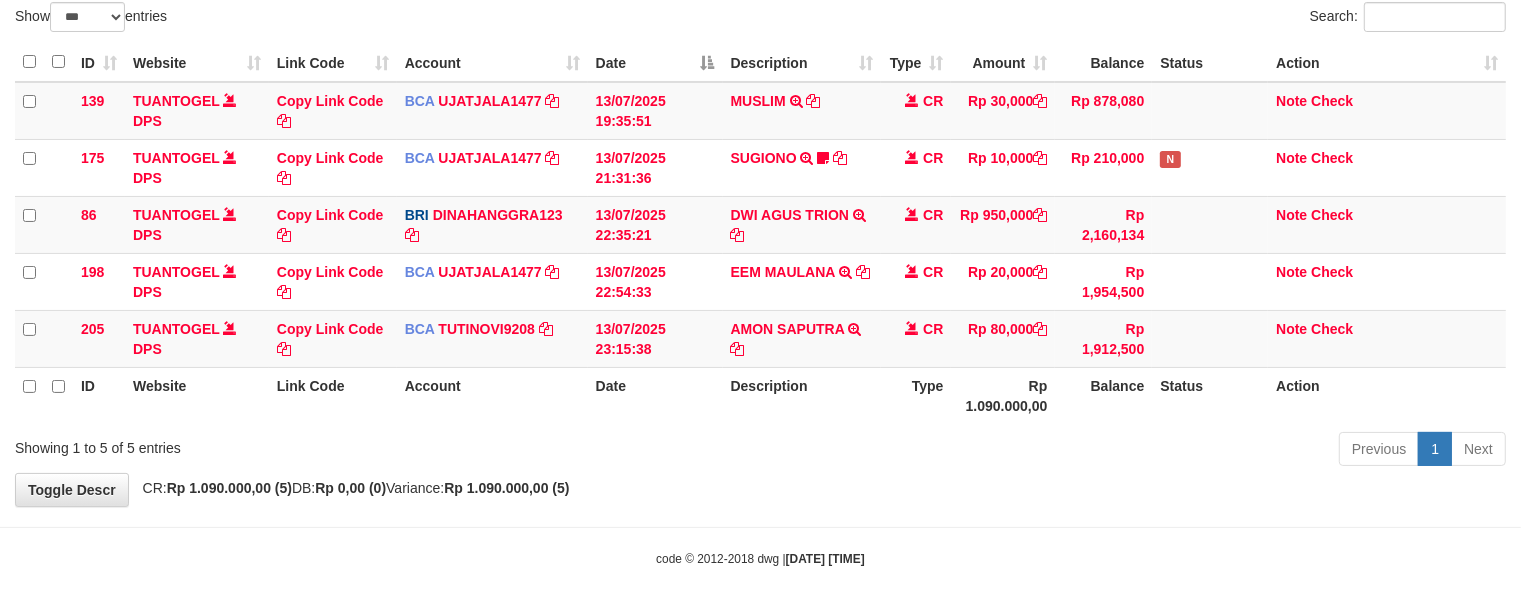 scroll, scrollTop: 155, scrollLeft: 0, axis: vertical 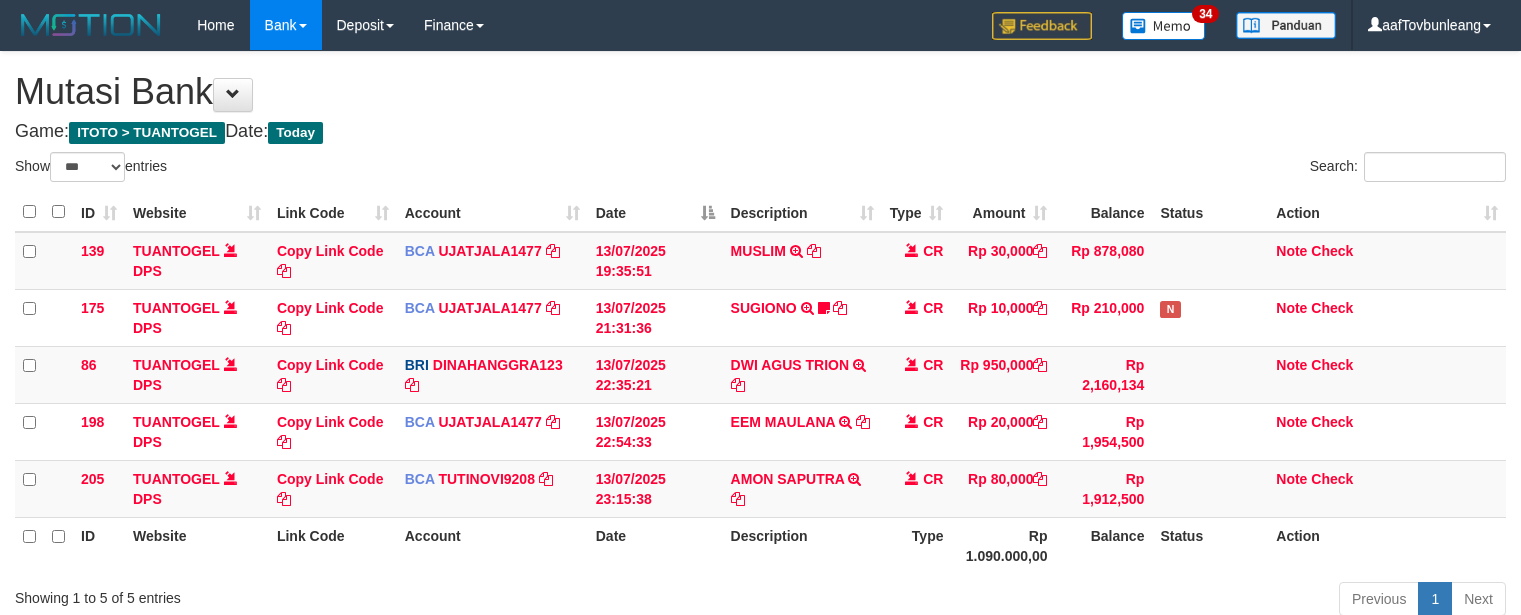 select on "***" 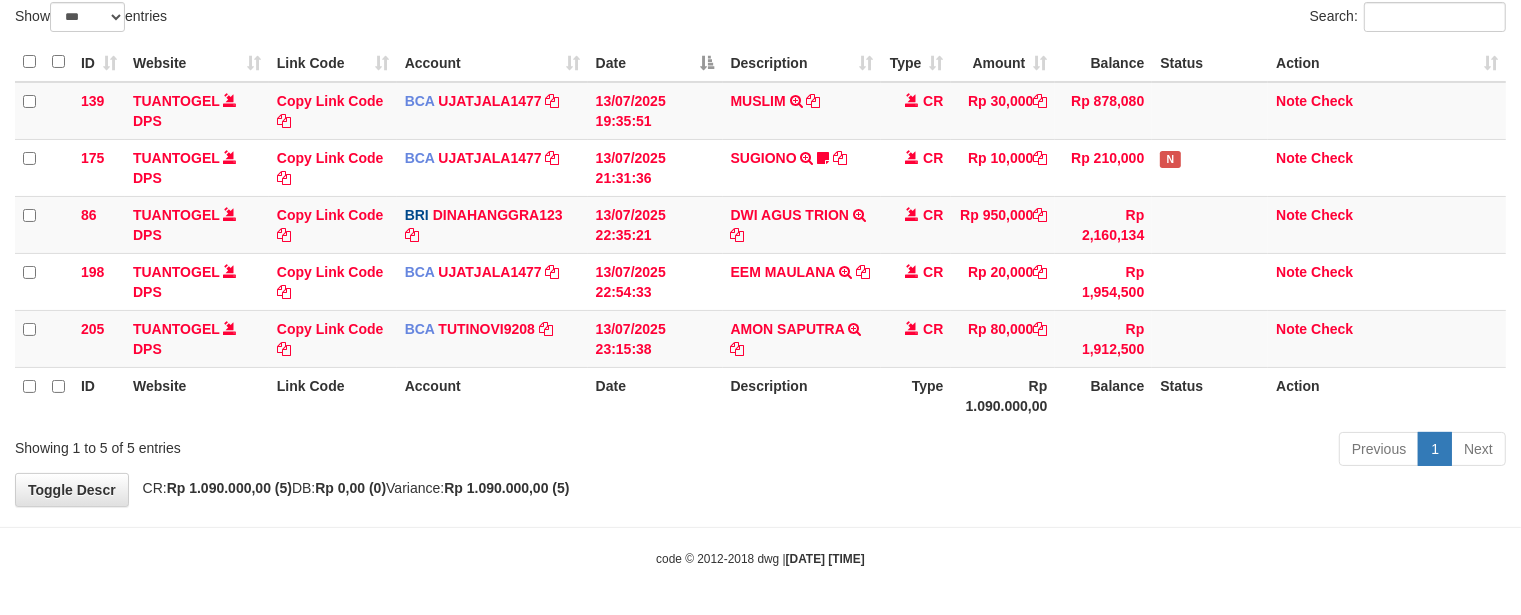 scroll, scrollTop: 155, scrollLeft: 0, axis: vertical 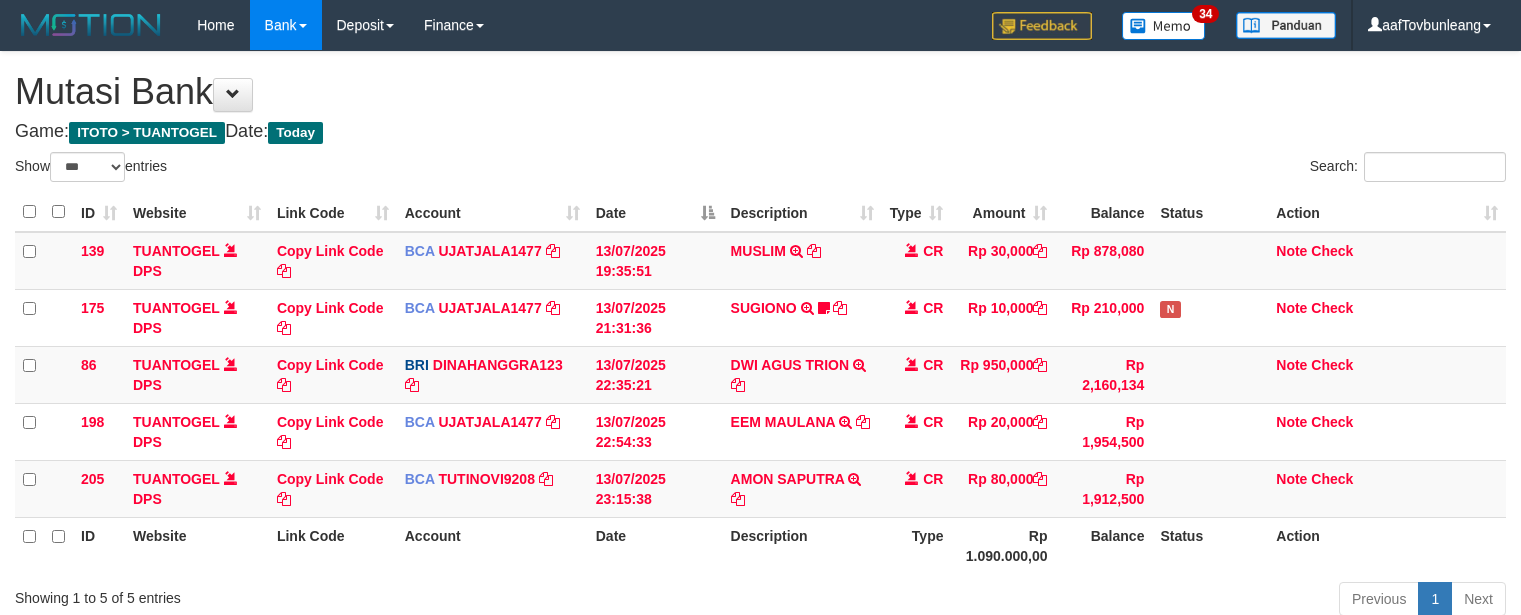select on "***" 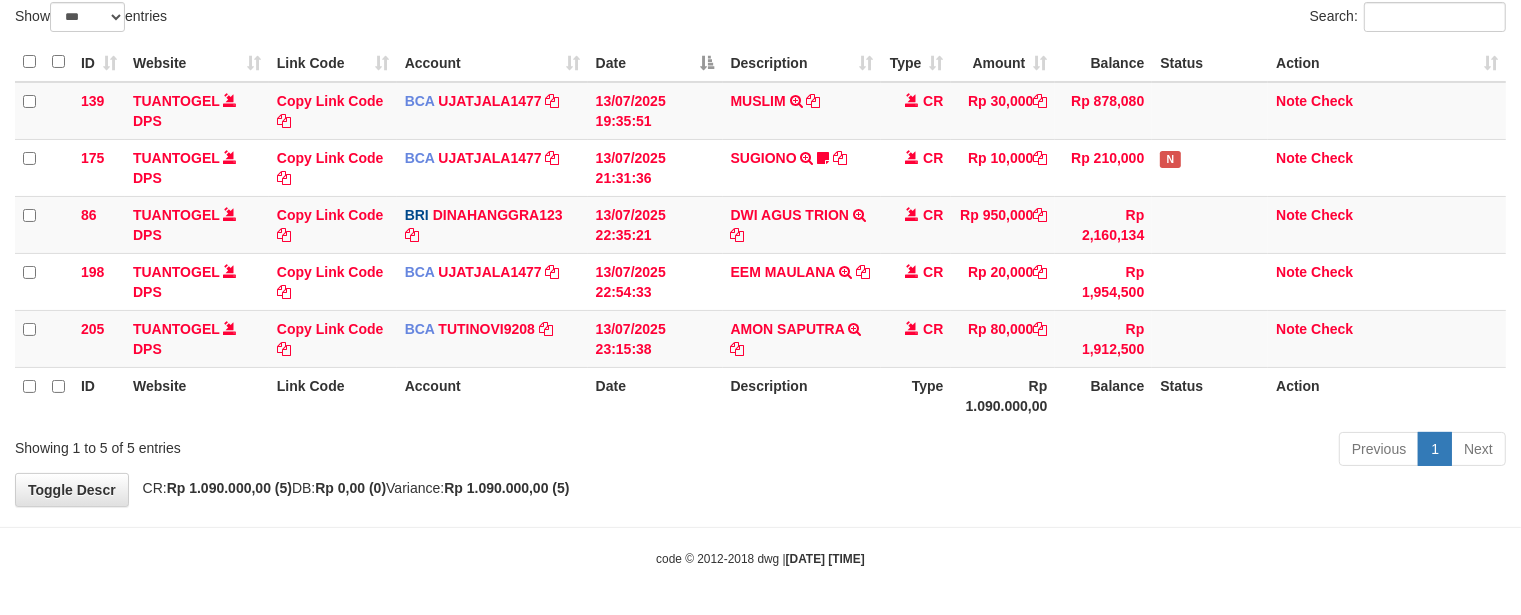 scroll, scrollTop: 155, scrollLeft: 0, axis: vertical 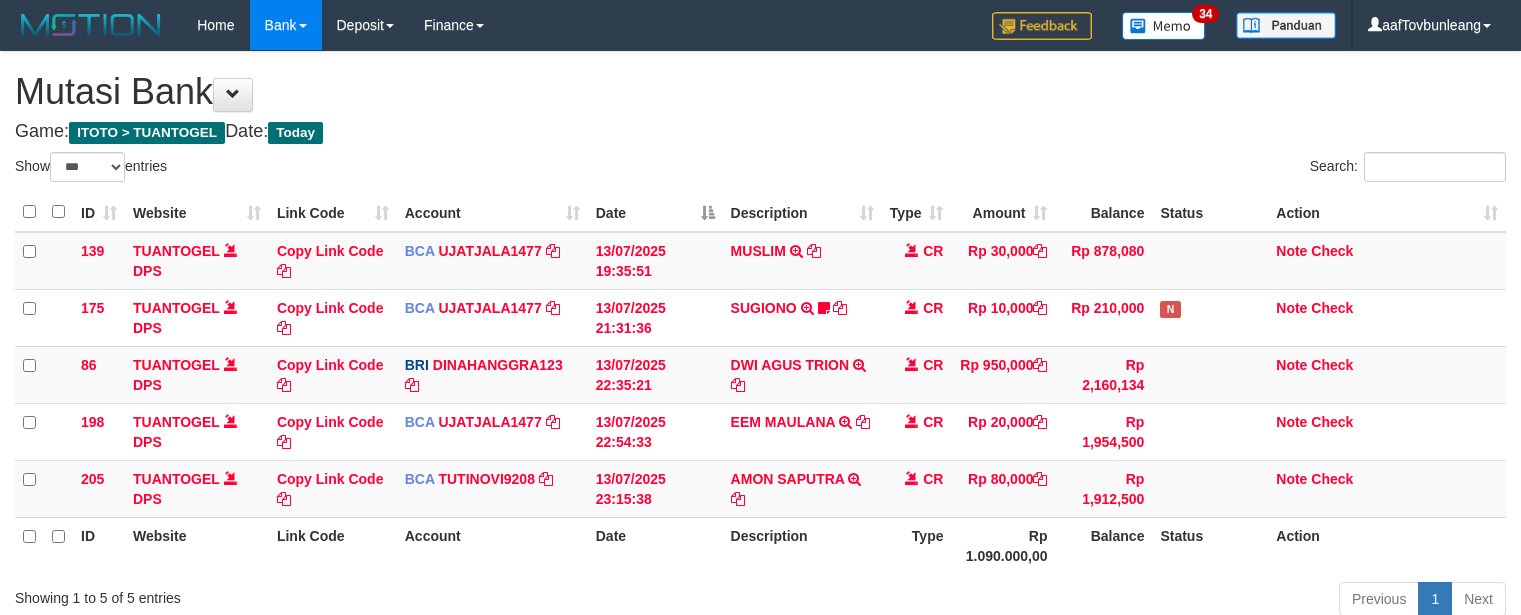 select on "***" 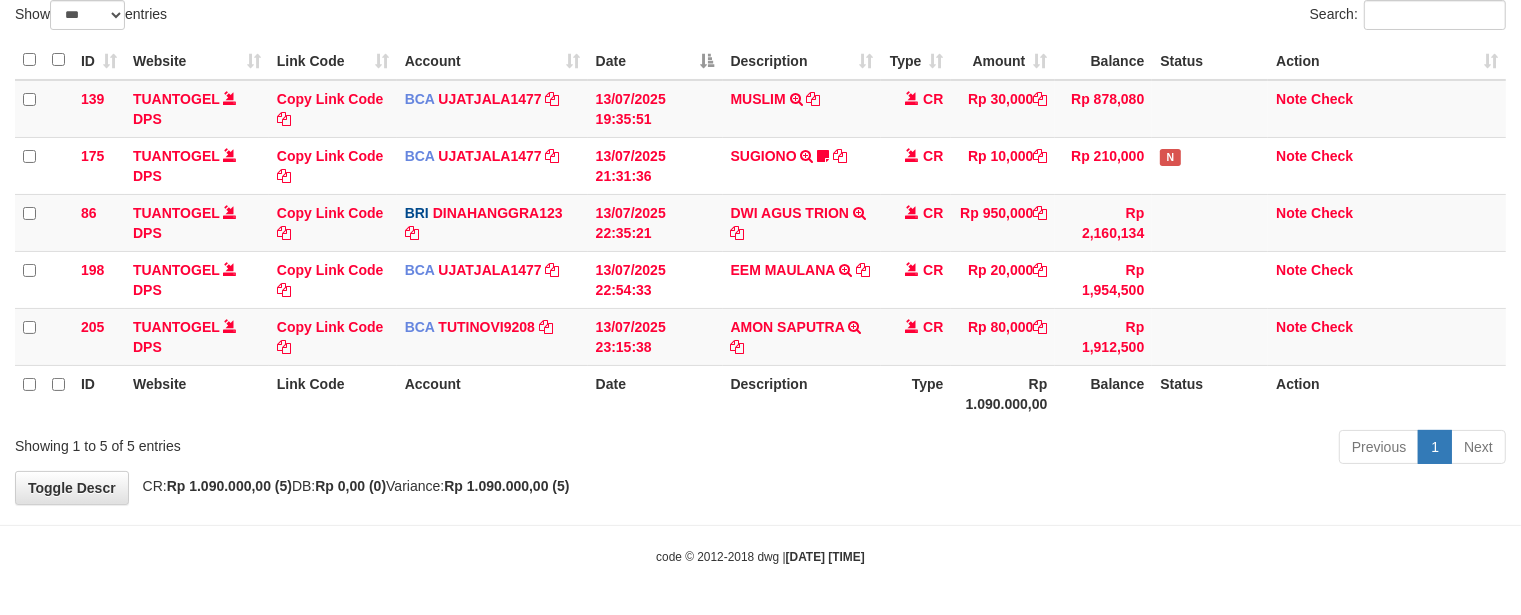 scroll, scrollTop: 155, scrollLeft: 0, axis: vertical 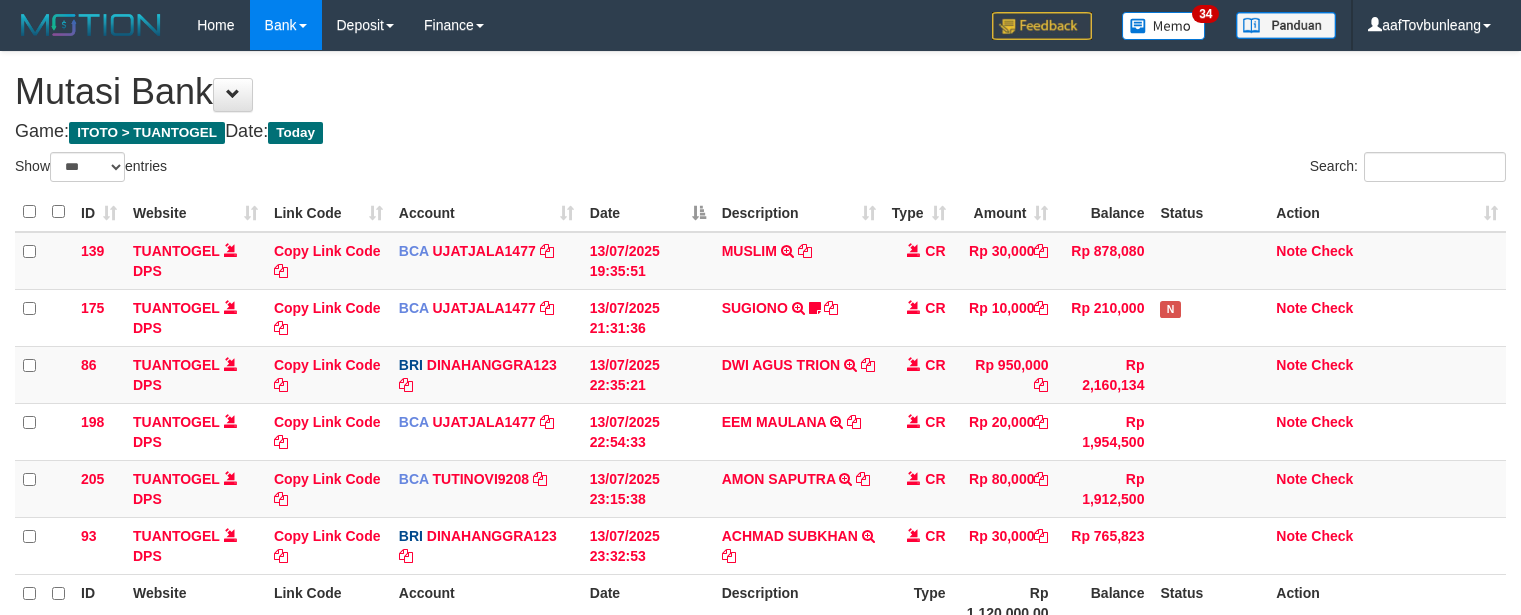select on "***" 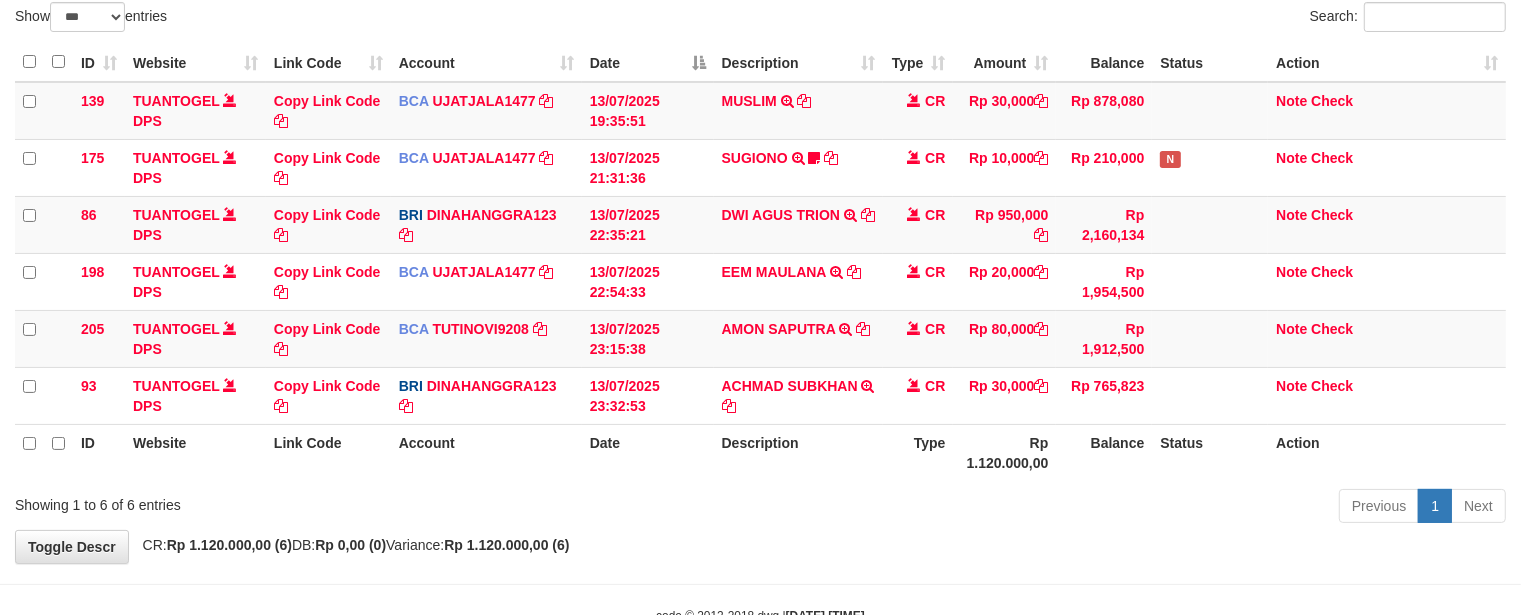 scroll, scrollTop: 155, scrollLeft: 0, axis: vertical 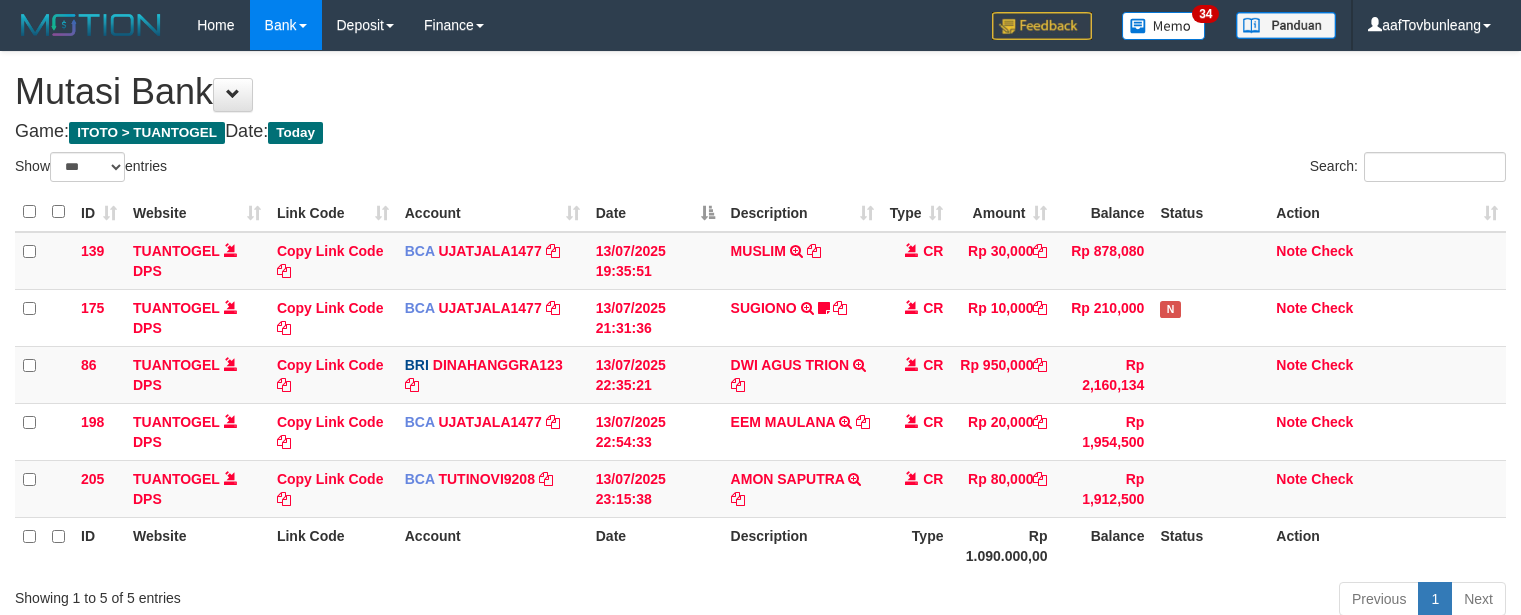 select on "***" 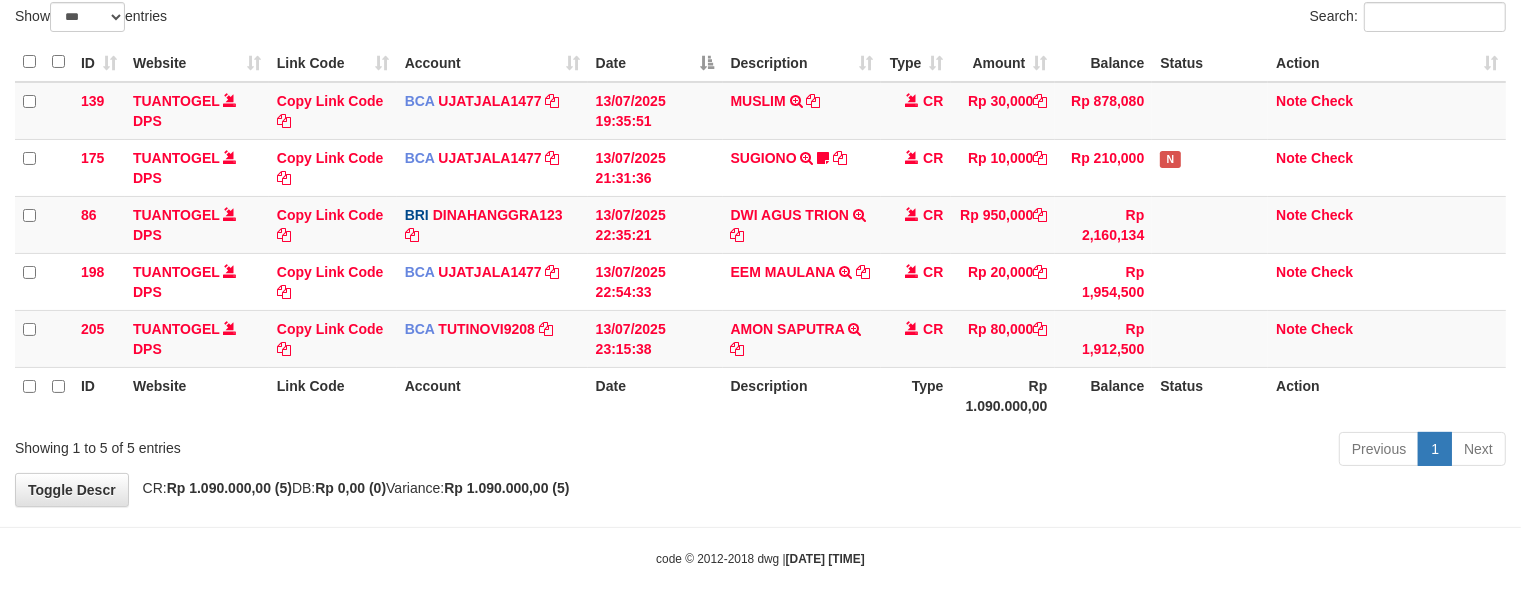scroll, scrollTop: 155, scrollLeft: 0, axis: vertical 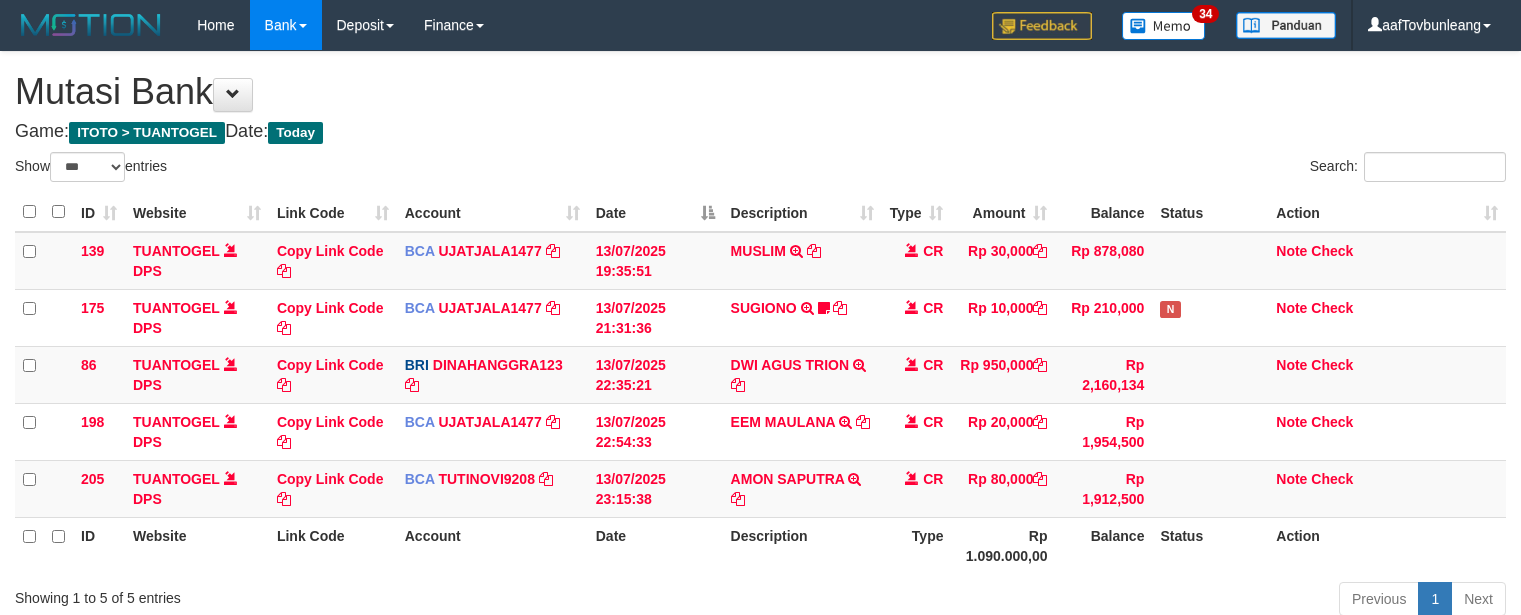 select on "***" 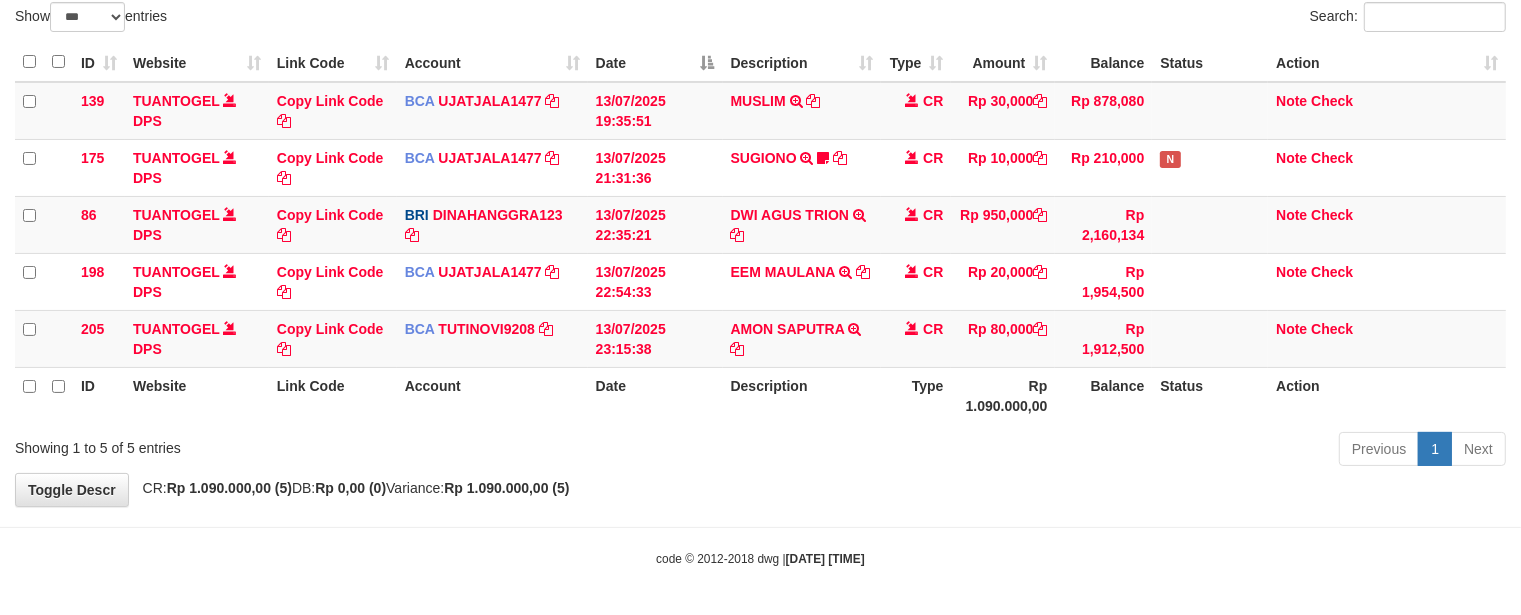 scroll, scrollTop: 155, scrollLeft: 0, axis: vertical 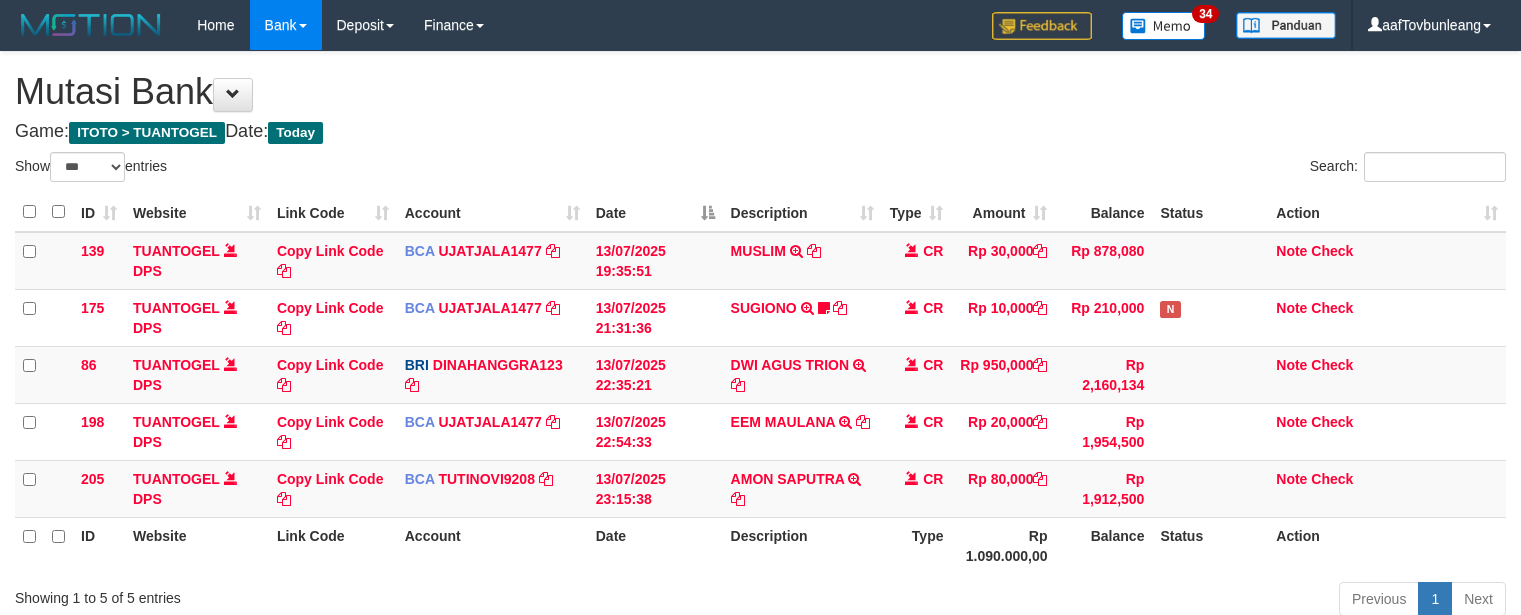 select on "***" 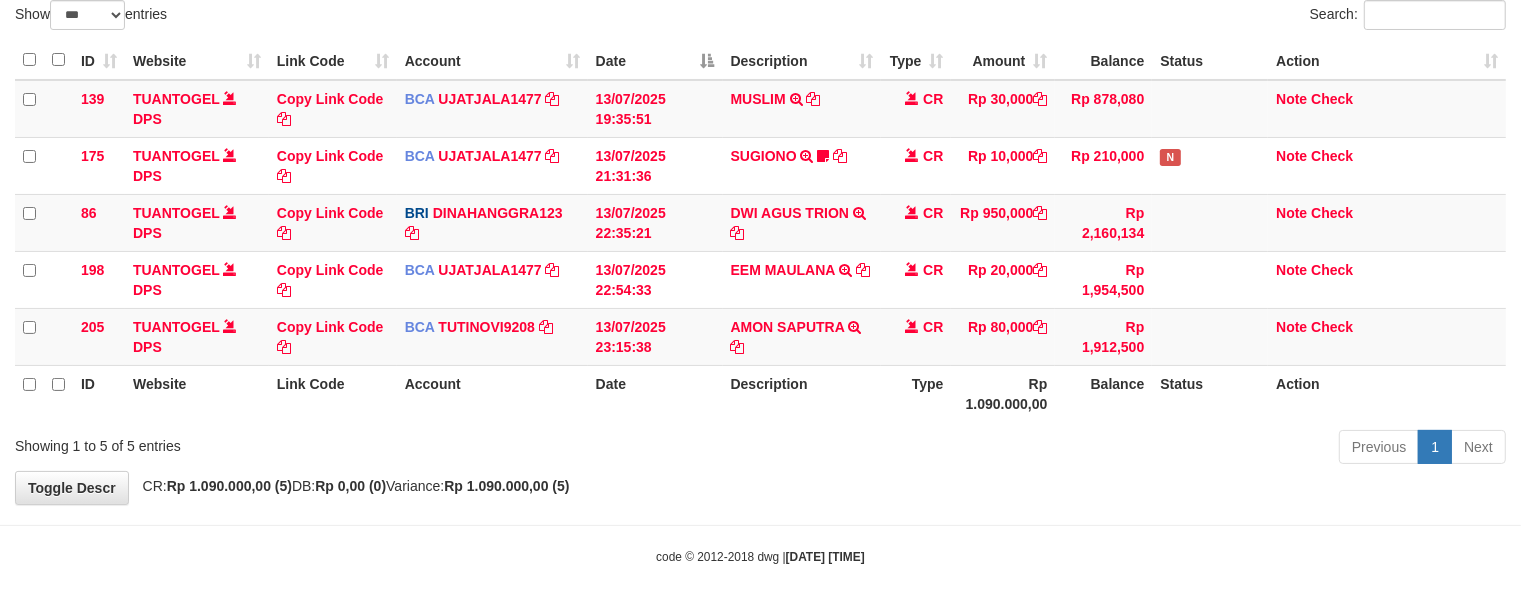 scroll, scrollTop: 155, scrollLeft: 0, axis: vertical 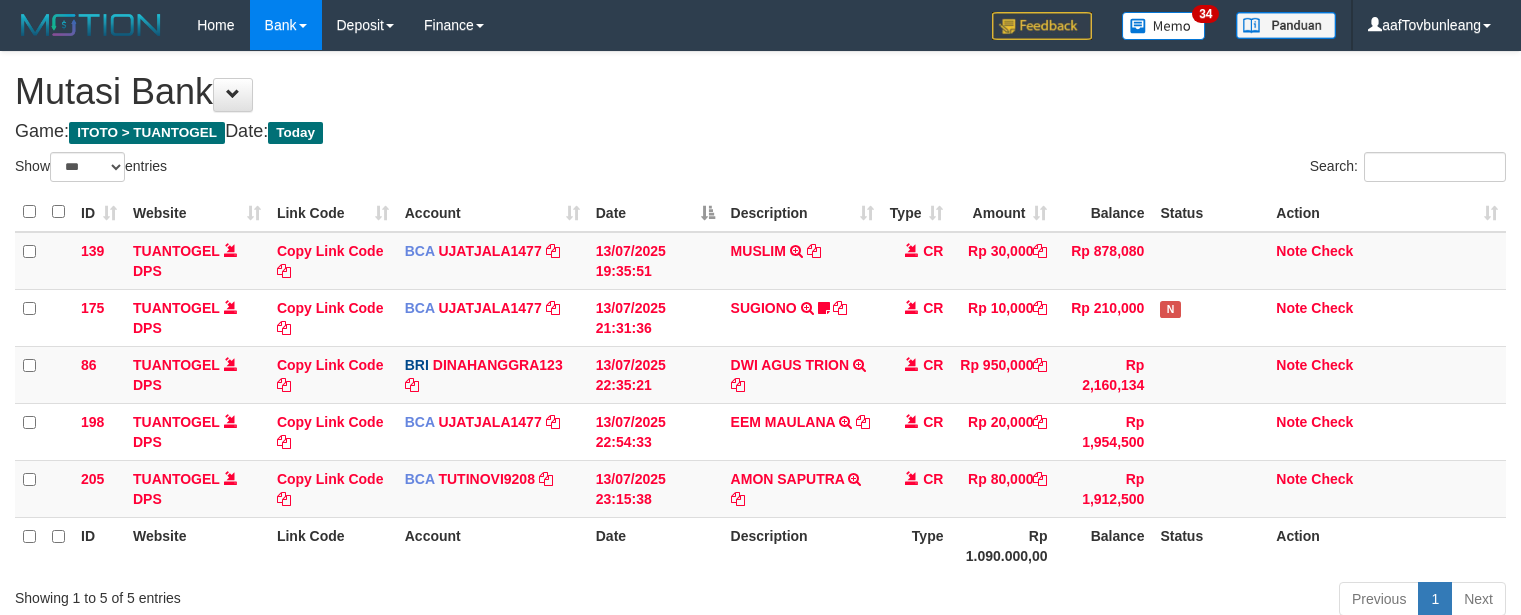 select on "***" 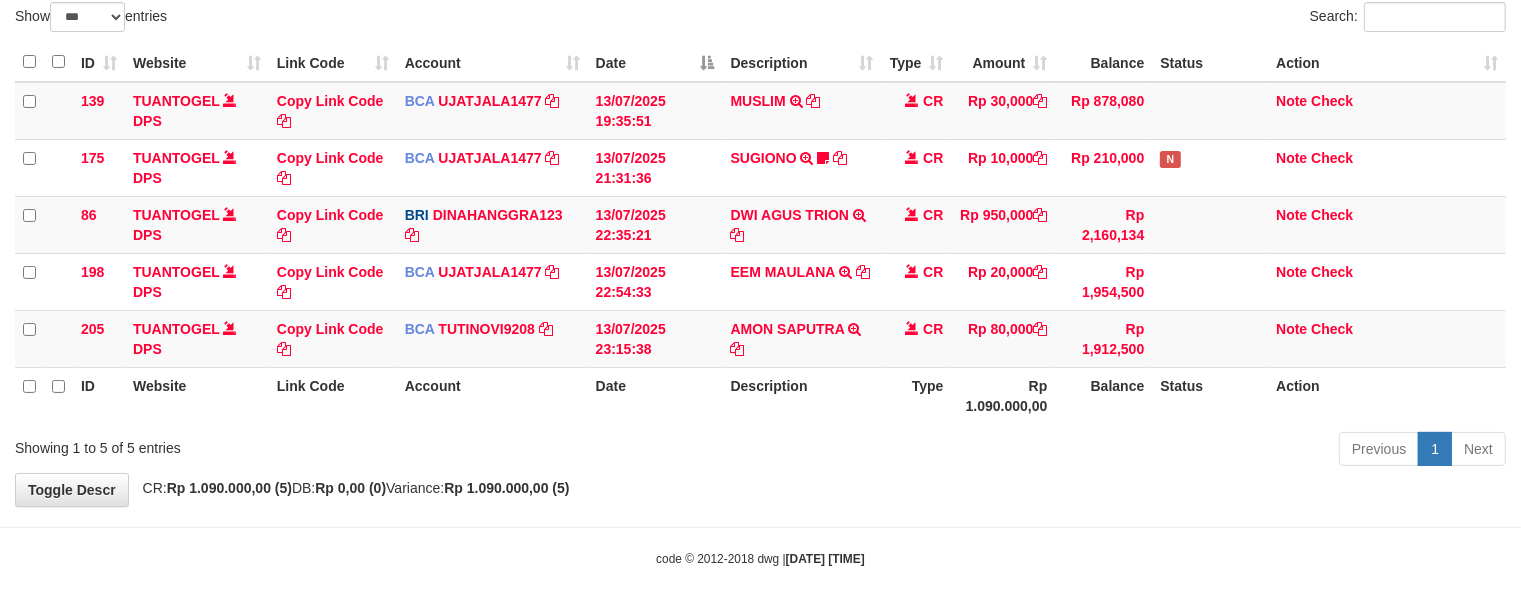 scroll, scrollTop: 155, scrollLeft: 0, axis: vertical 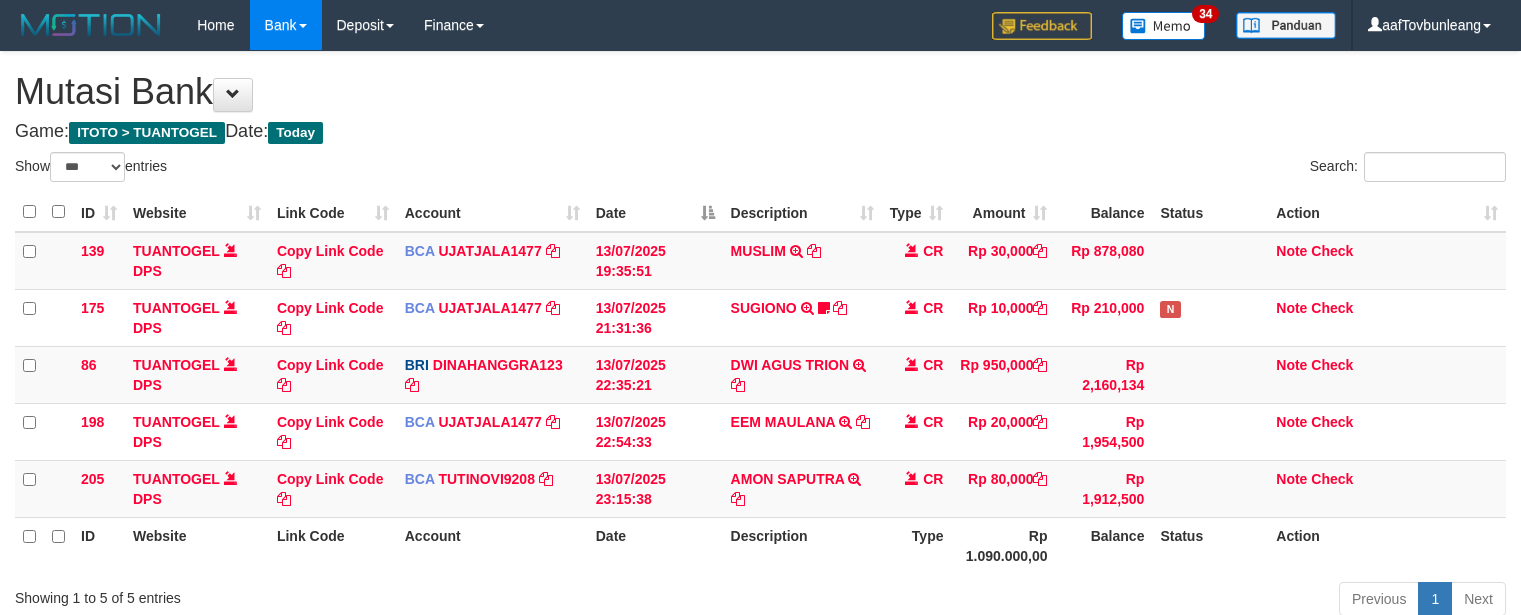 select on "***" 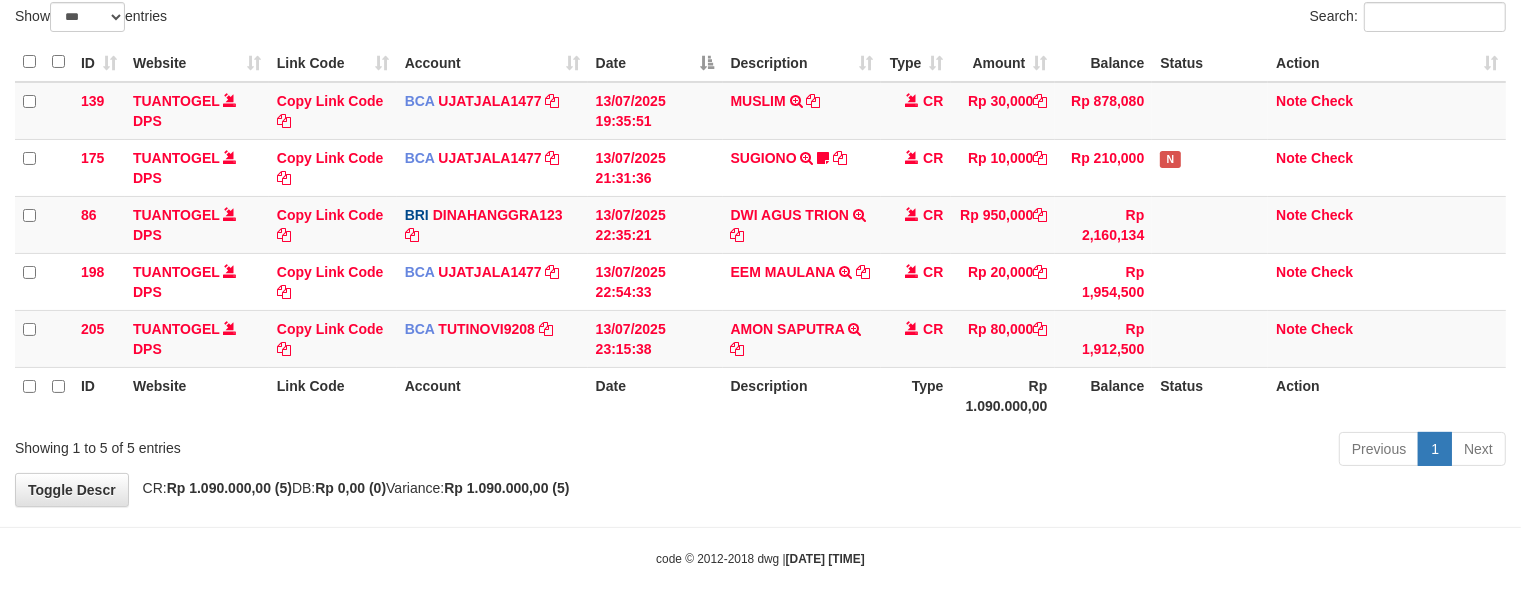 scroll, scrollTop: 155, scrollLeft: 0, axis: vertical 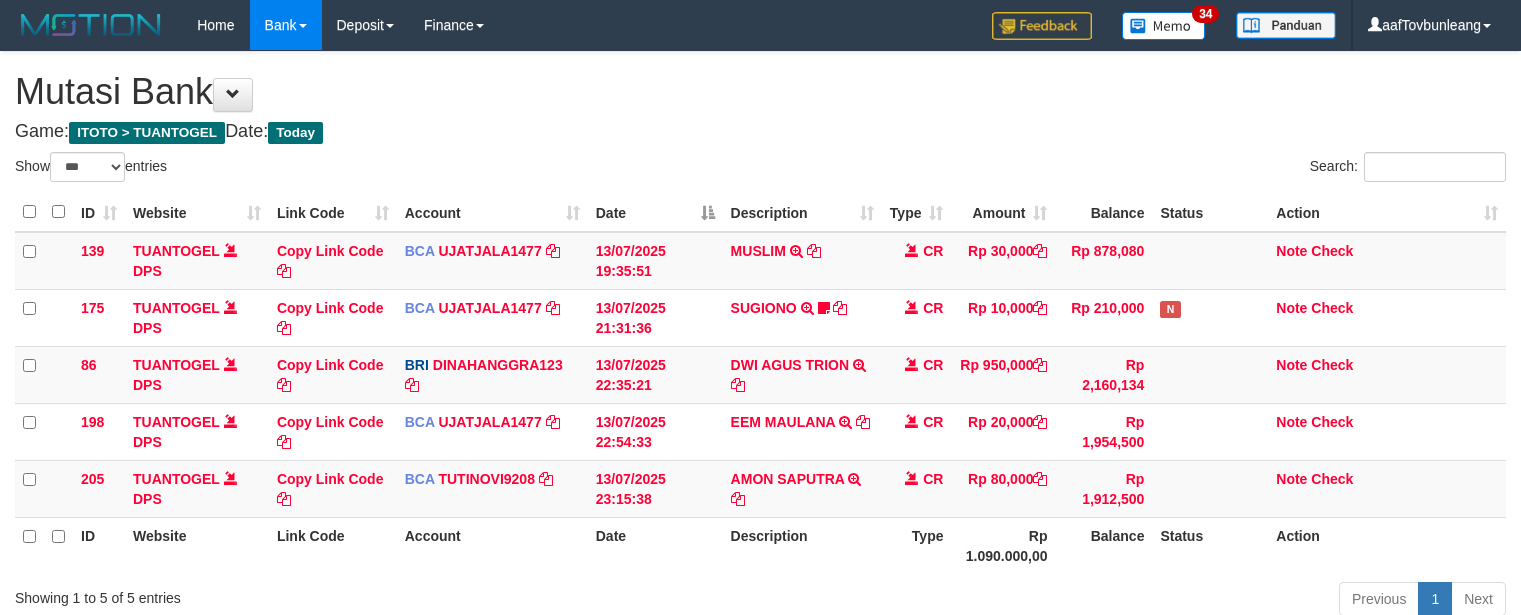select on "***" 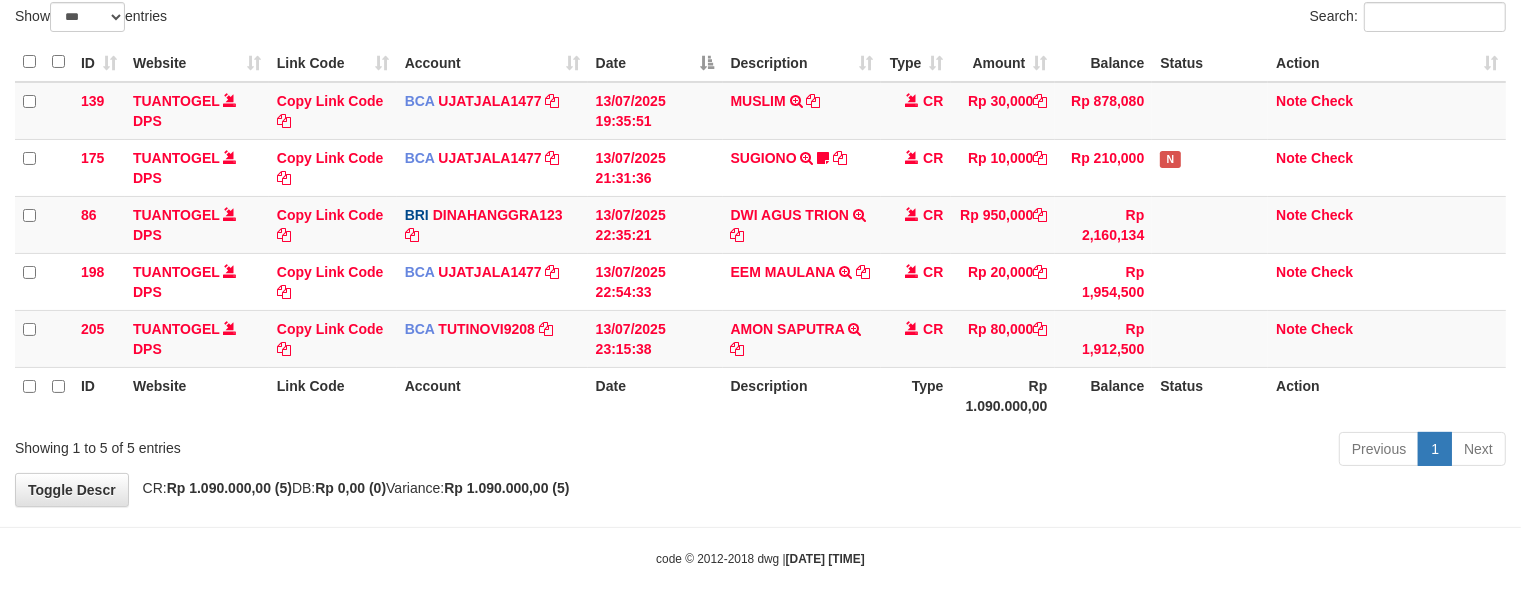scroll, scrollTop: 155, scrollLeft: 0, axis: vertical 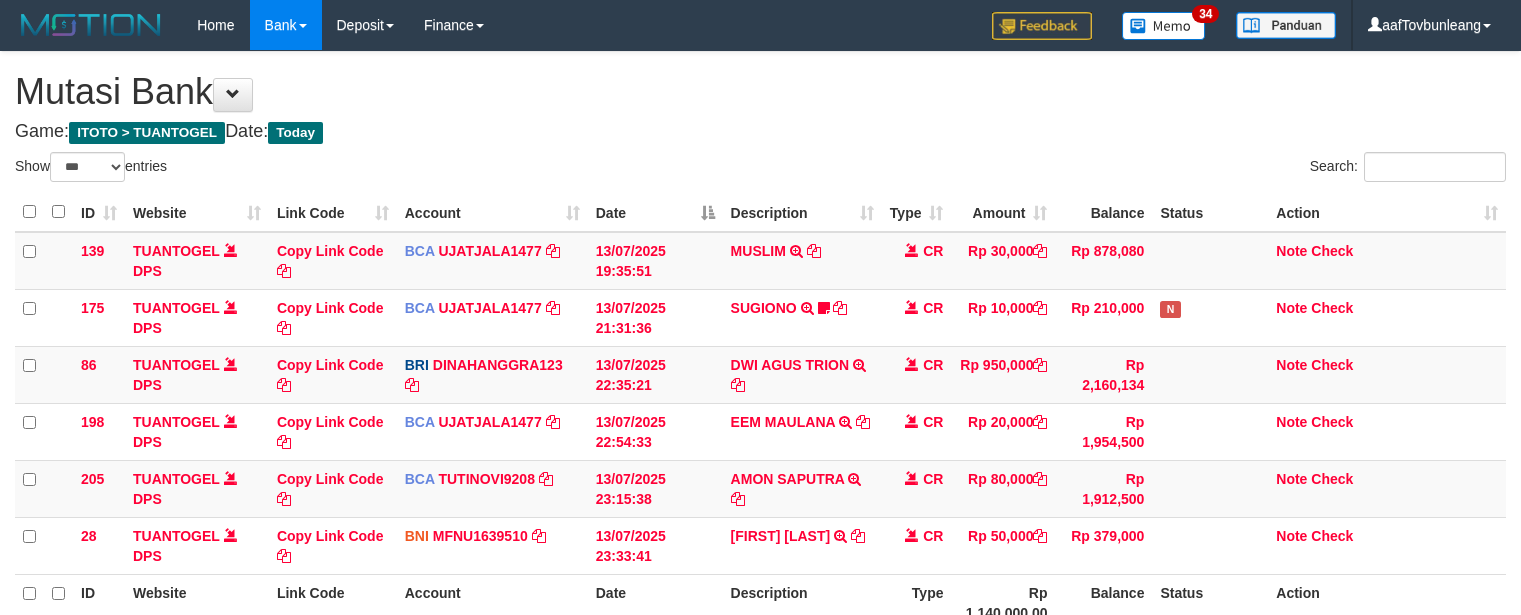 select on "***" 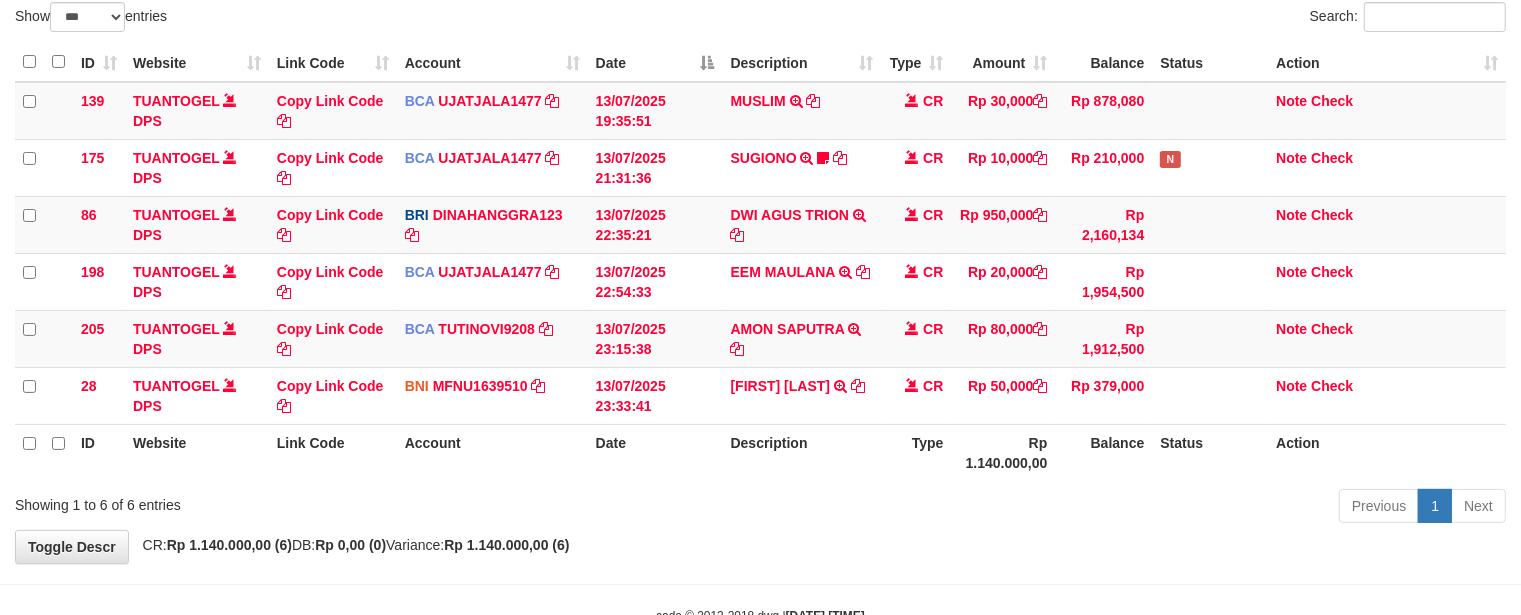 scroll, scrollTop: 155, scrollLeft: 0, axis: vertical 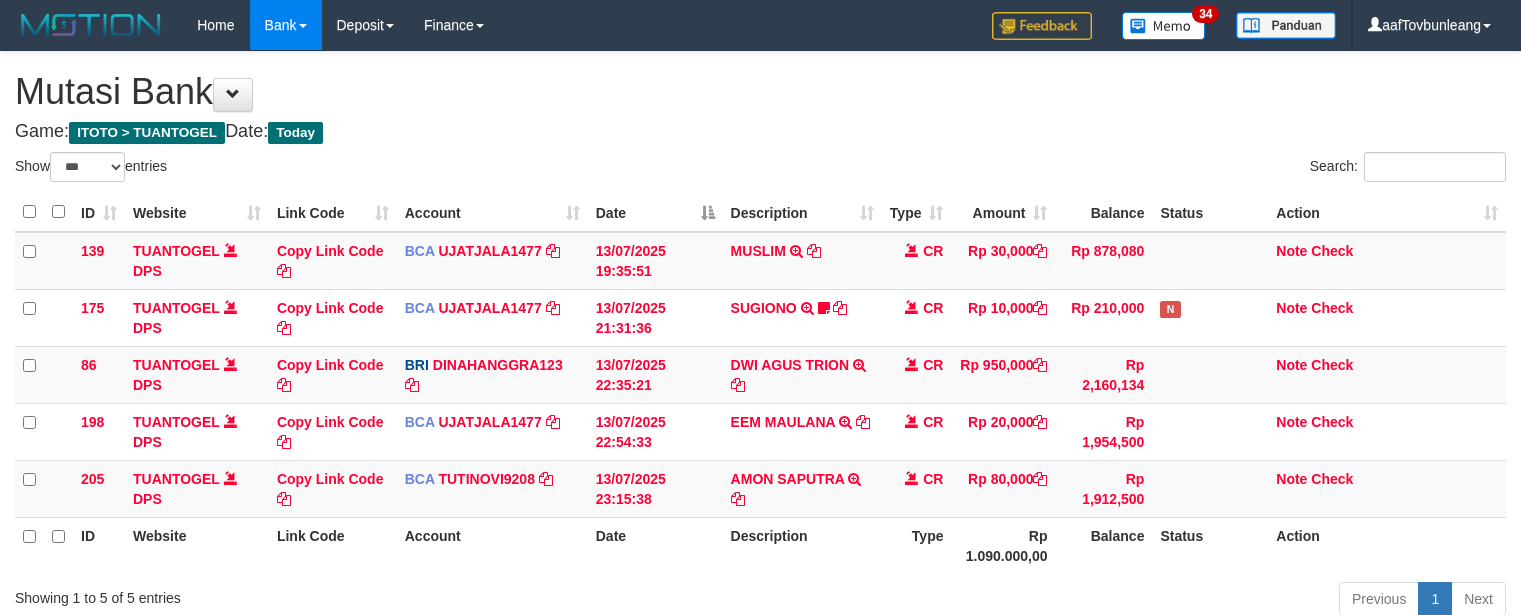 select on "***" 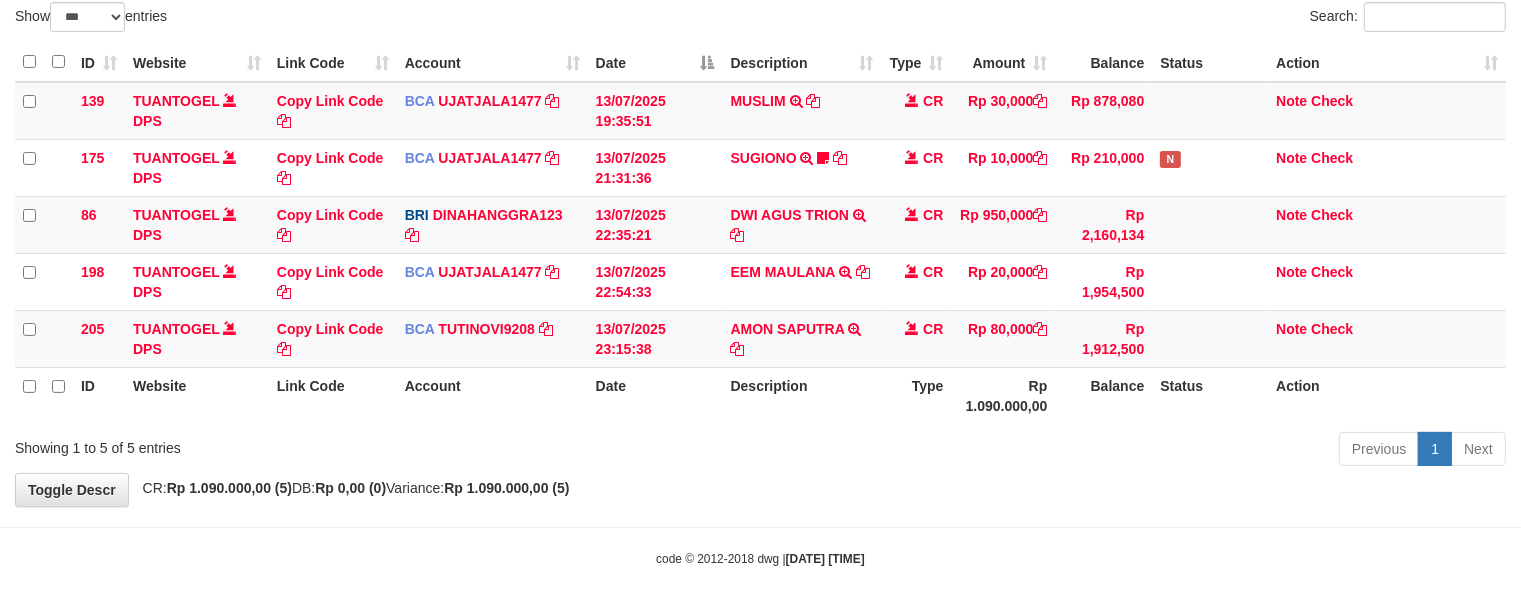 scroll, scrollTop: 155, scrollLeft: 0, axis: vertical 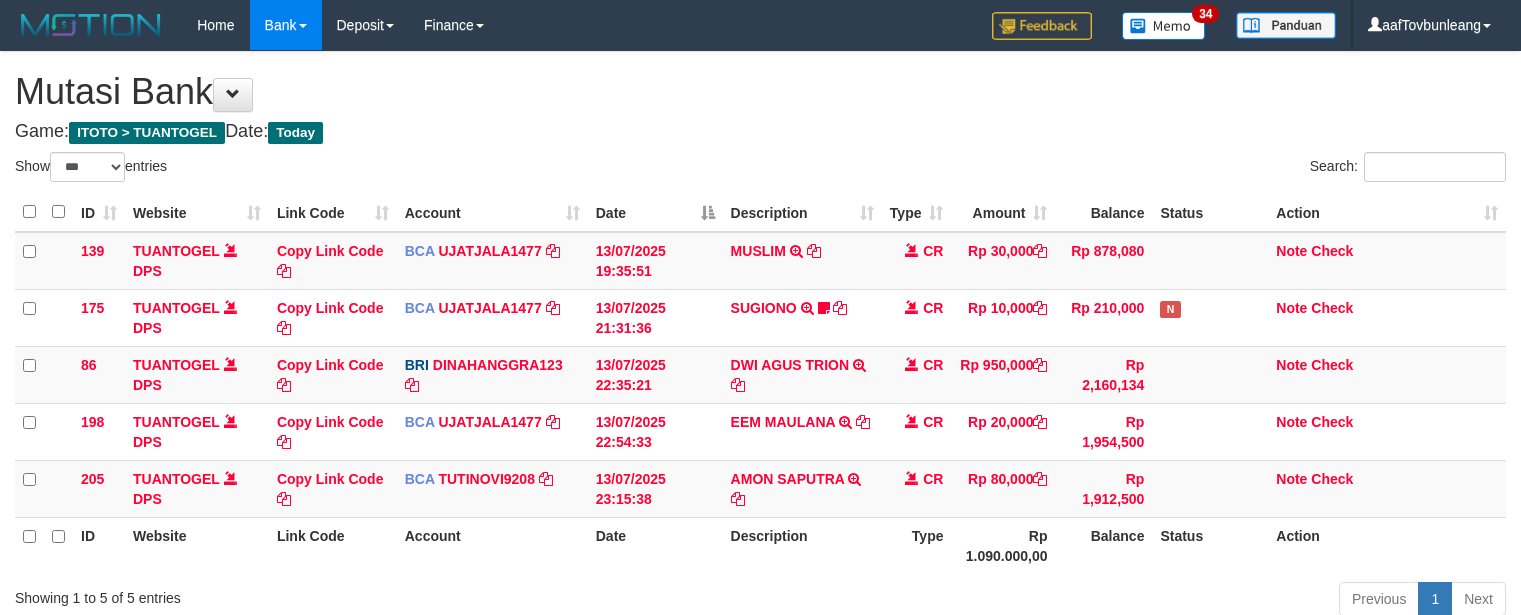 select on "***" 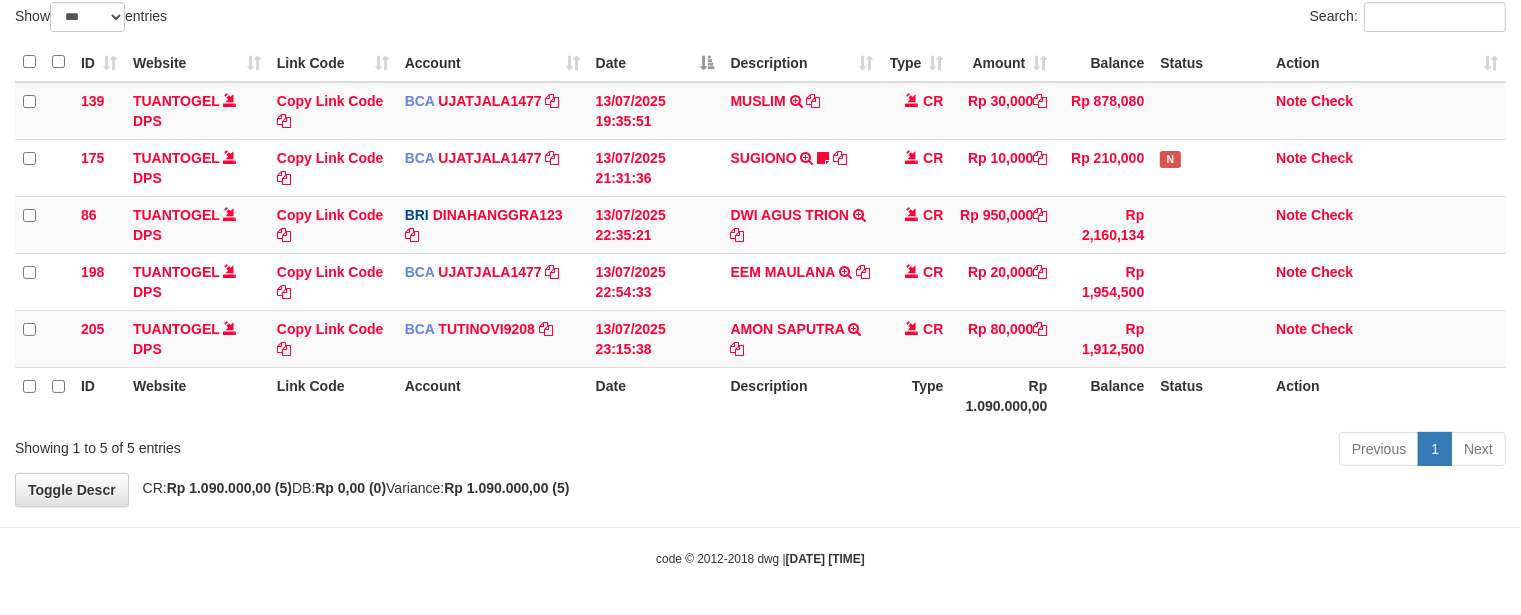 scroll, scrollTop: 155, scrollLeft: 0, axis: vertical 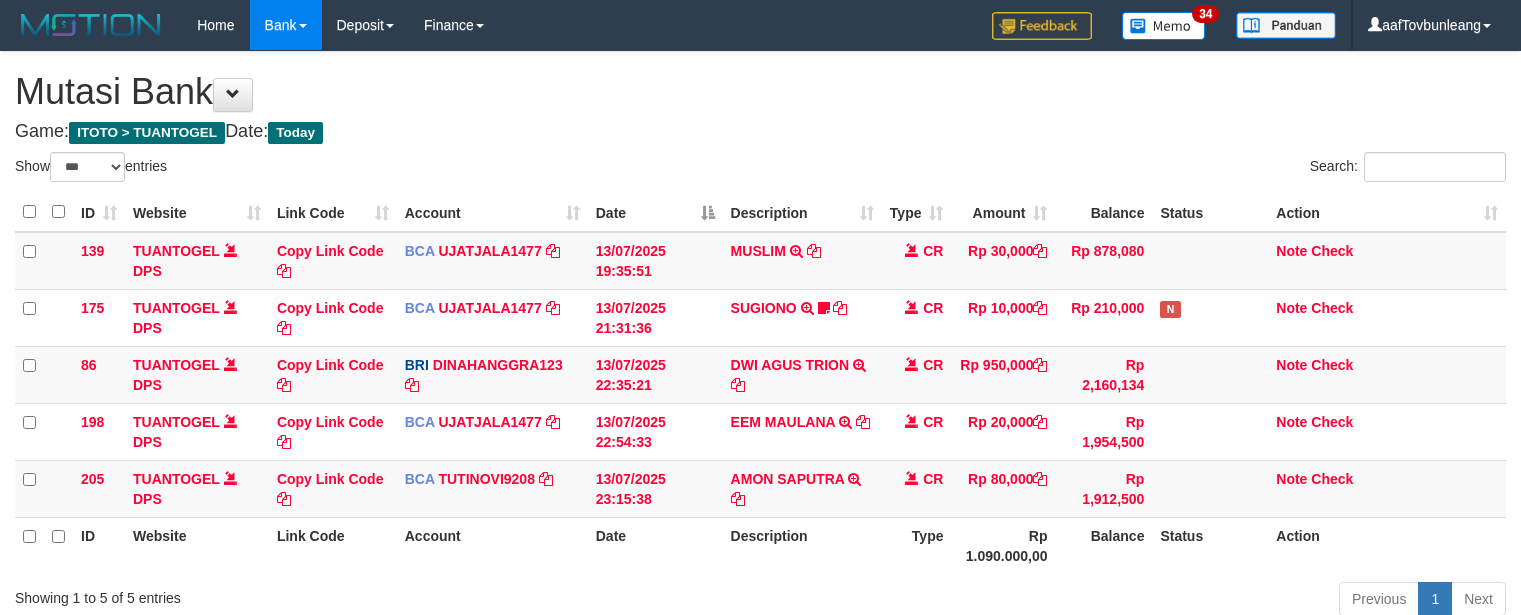 select on "***" 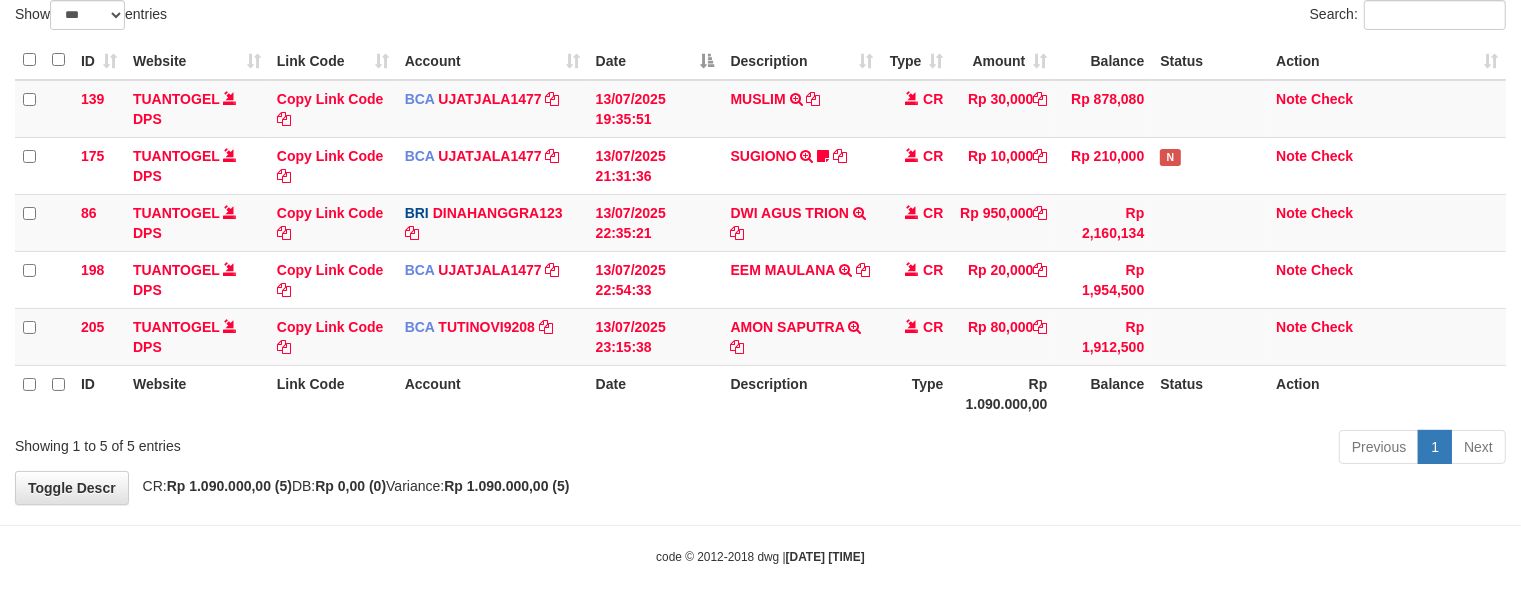 scroll, scrollTop: 155, scrollLeft: 0, axis: vertical 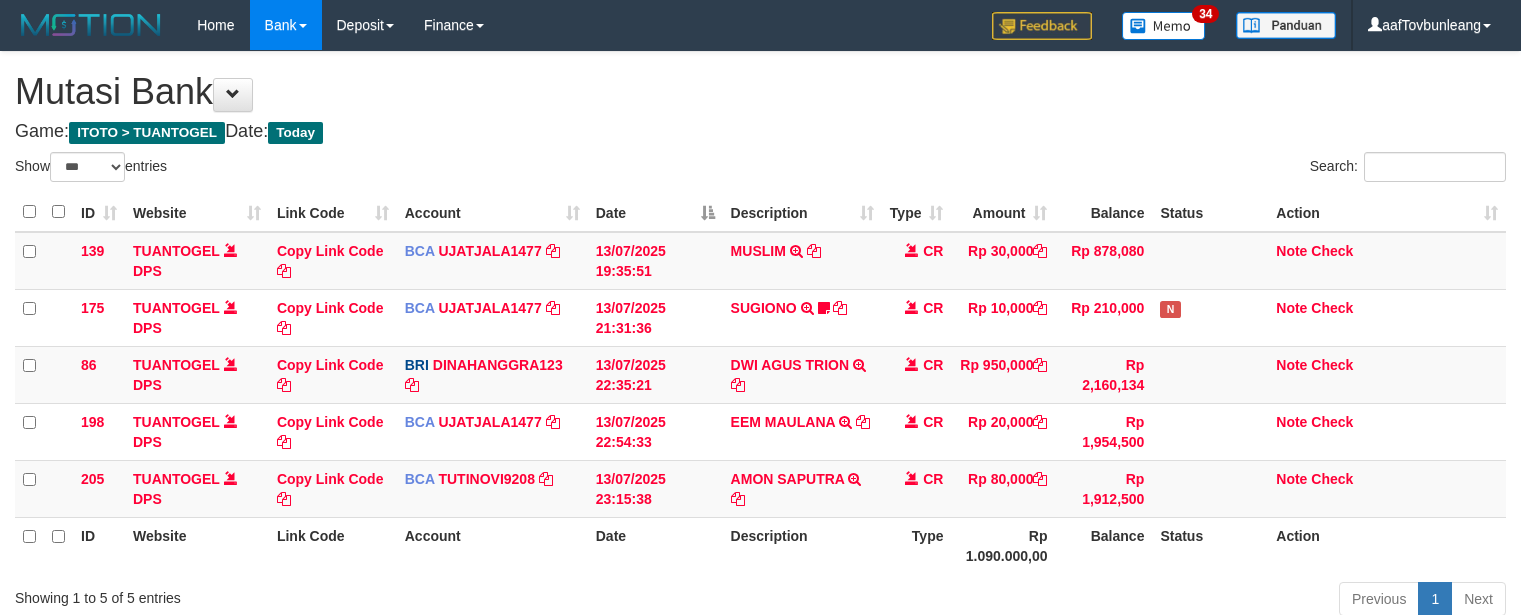 select on "***" 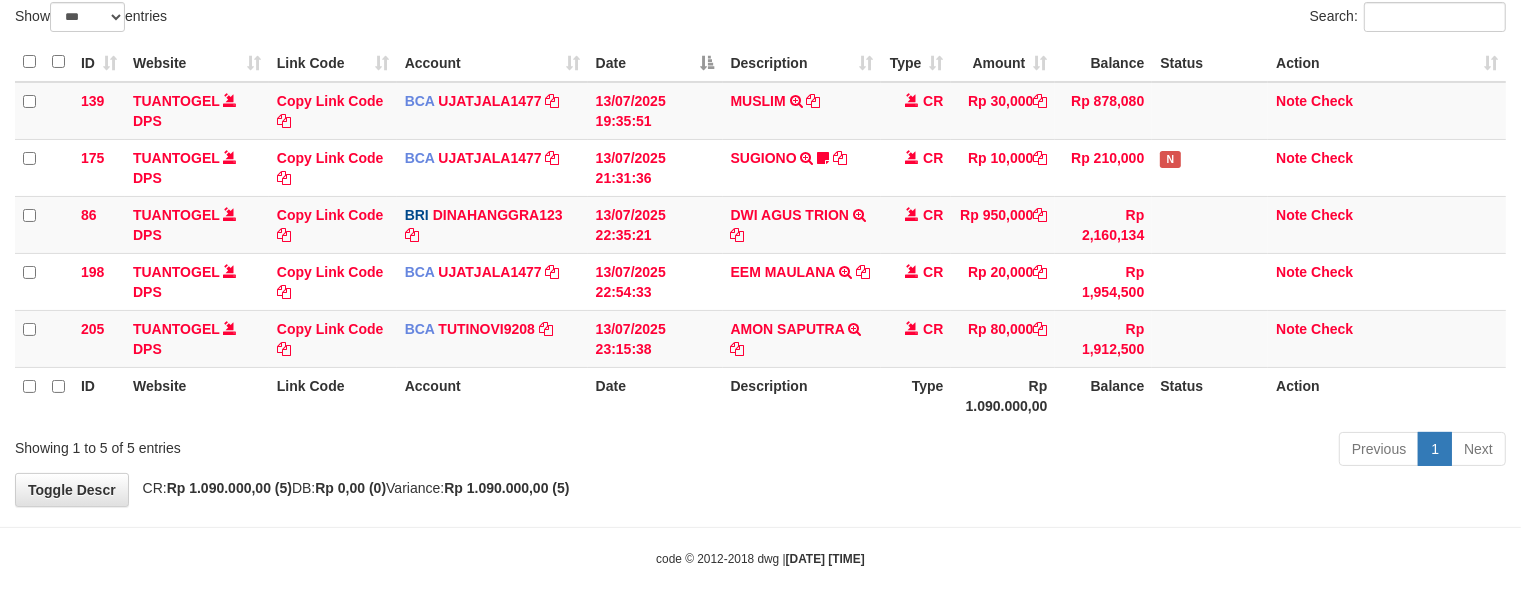scroll, scrollTop: 155, scrollLeft: 0, axis: vertical 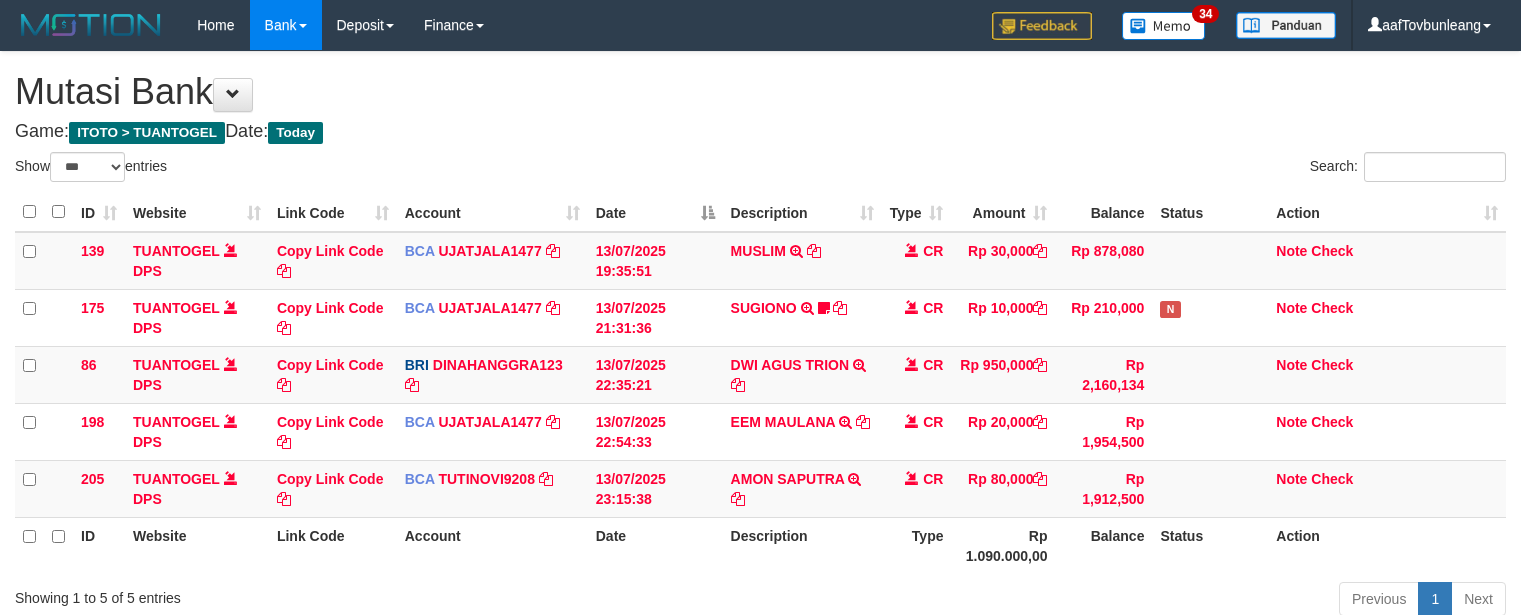select on "***" 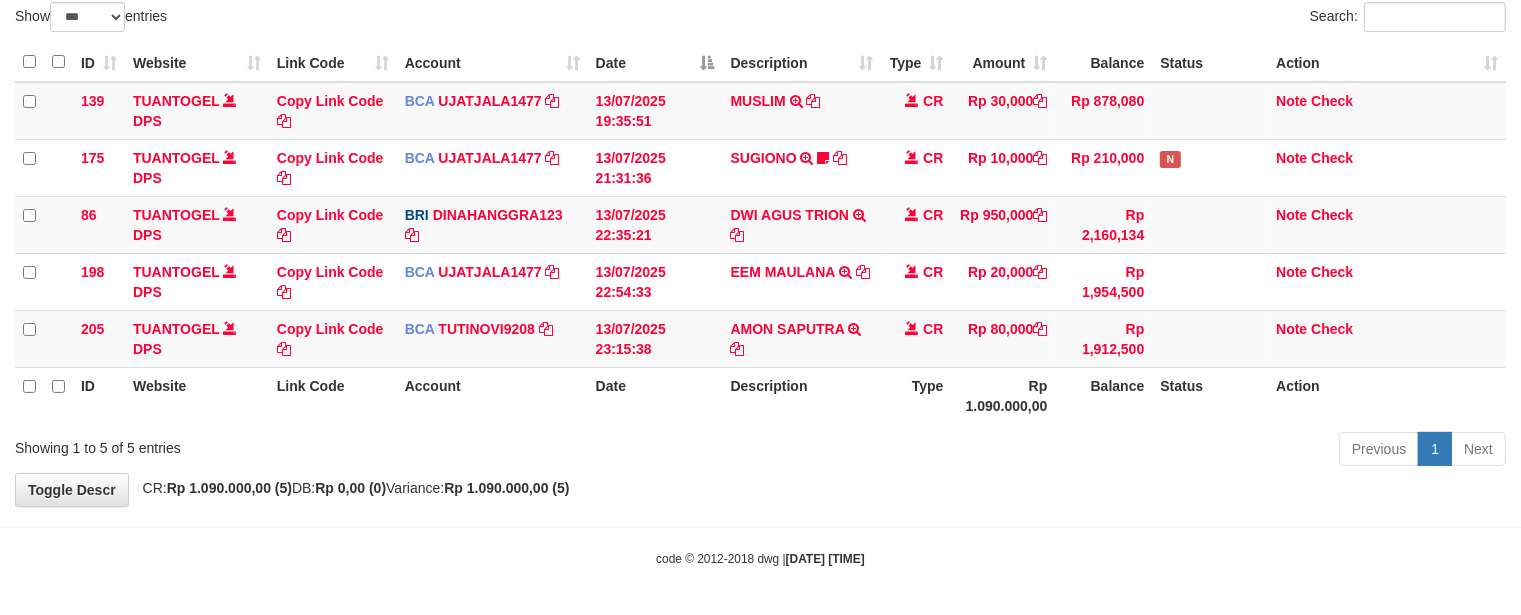 scroll, scrollTop: 155, scrollLeft: 0, axis: vertical 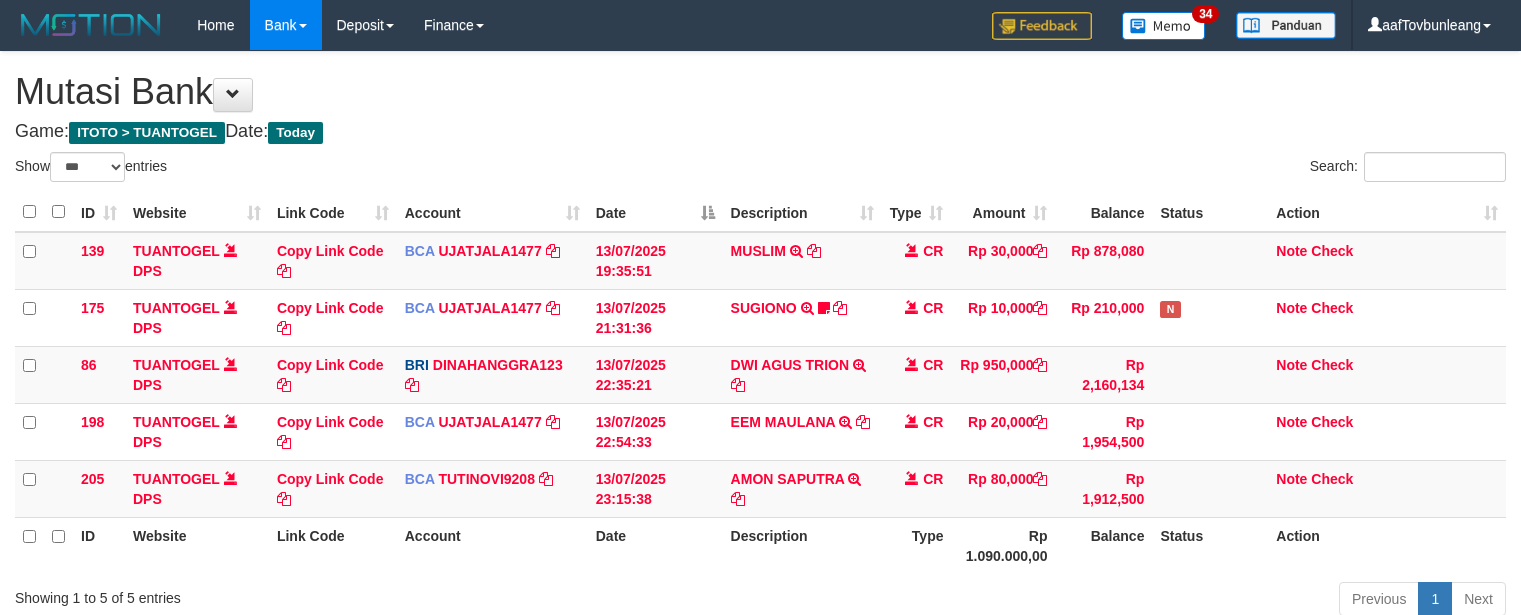 select on "***" 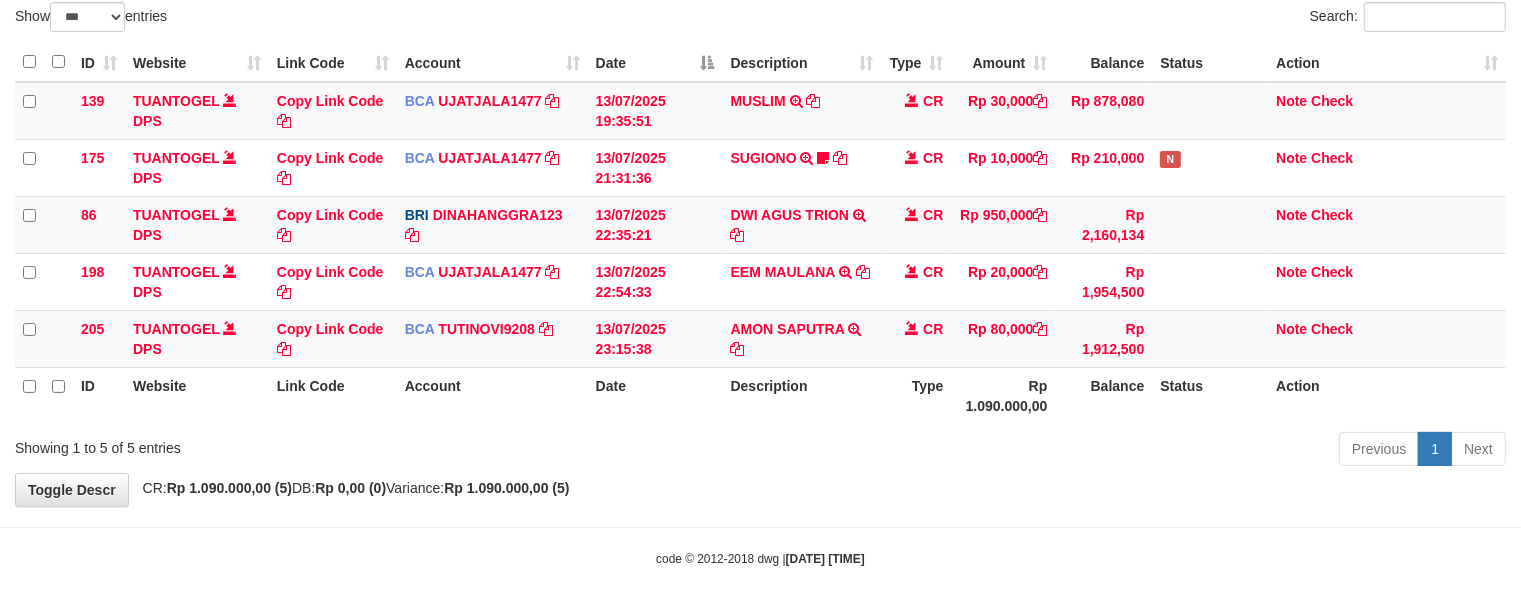 scroll, scrollTop: 155, scrollLeft: 0, axis: vertical 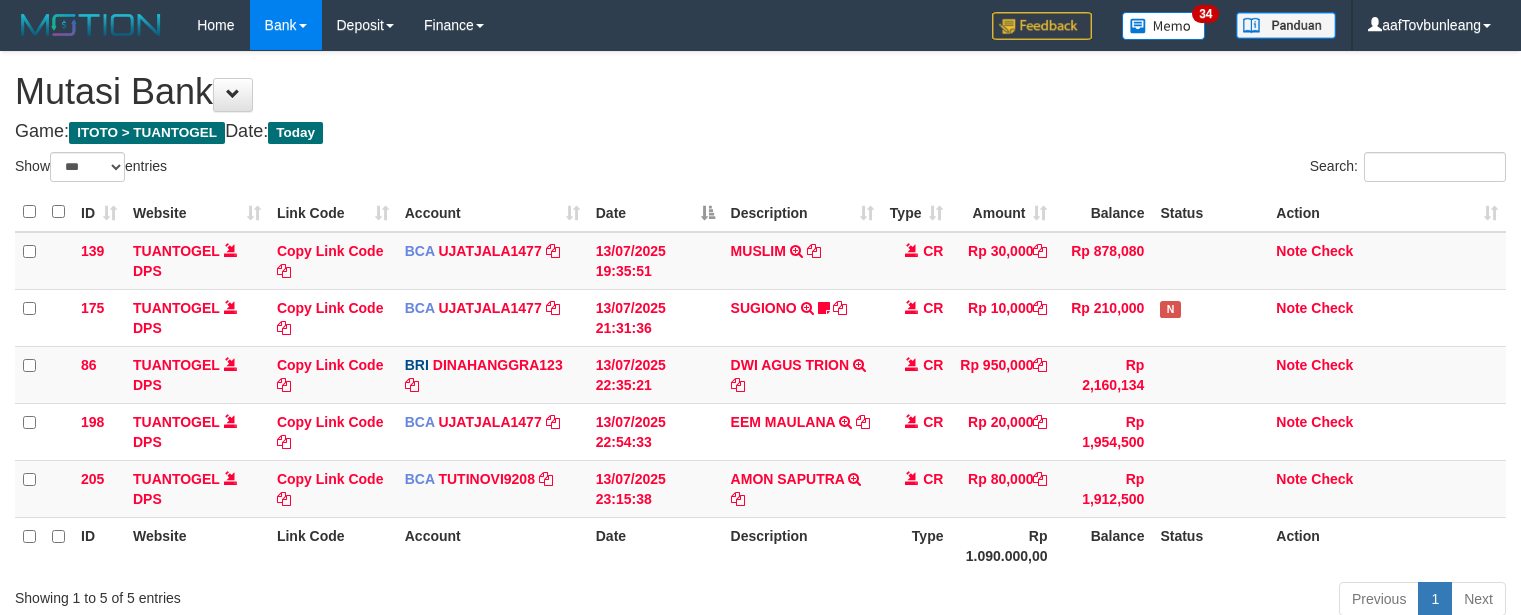 select on "***" 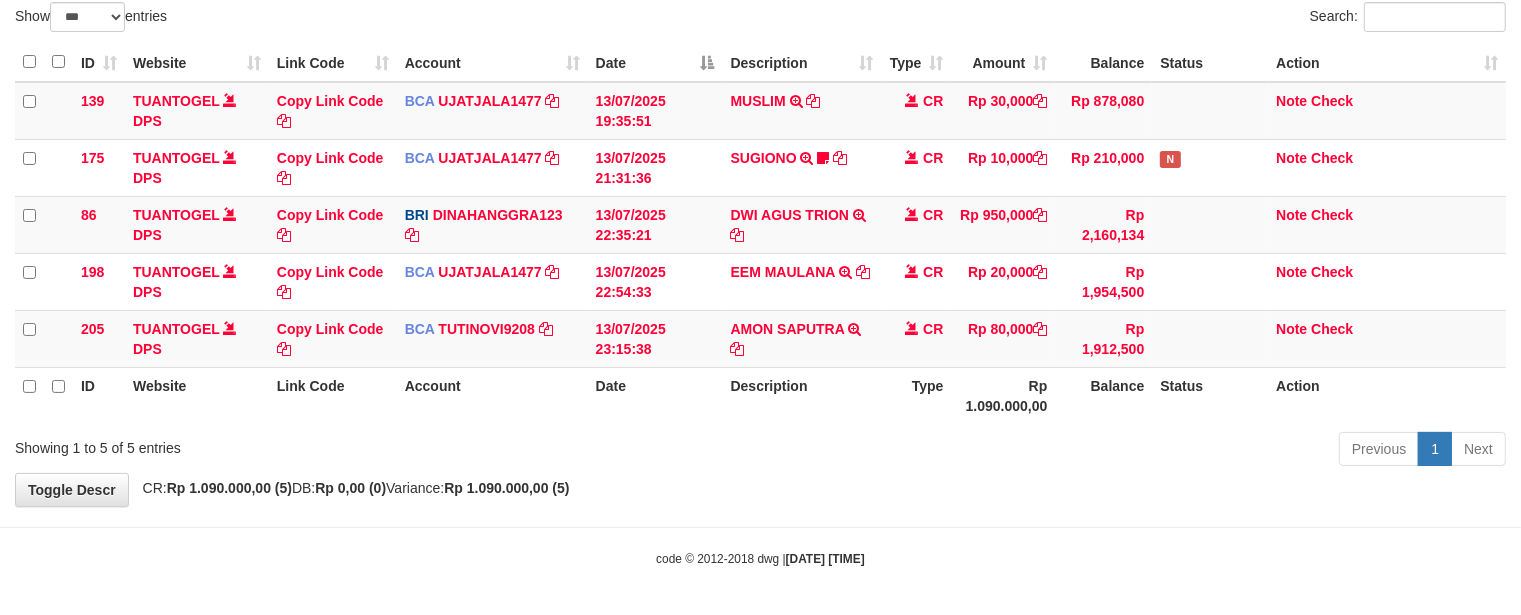 scroll, scrollTop: 155, scrollLeft: 0, axis: vertical 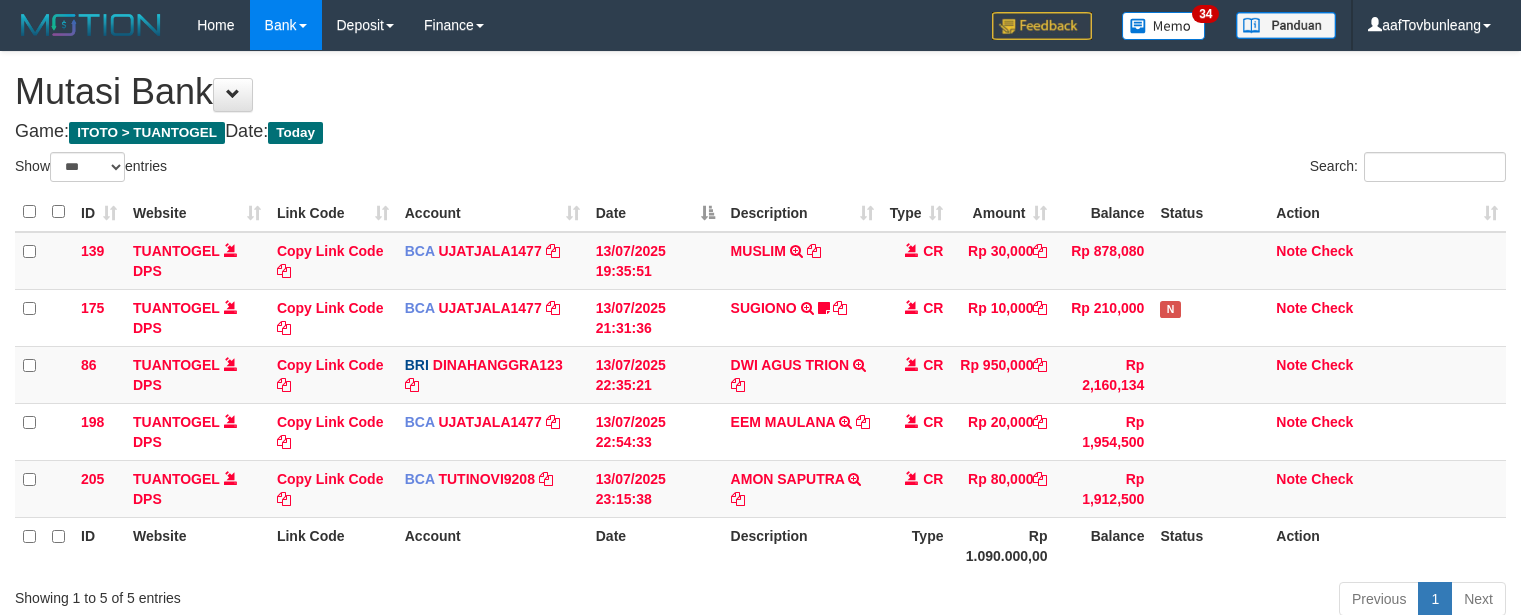 select on "***" 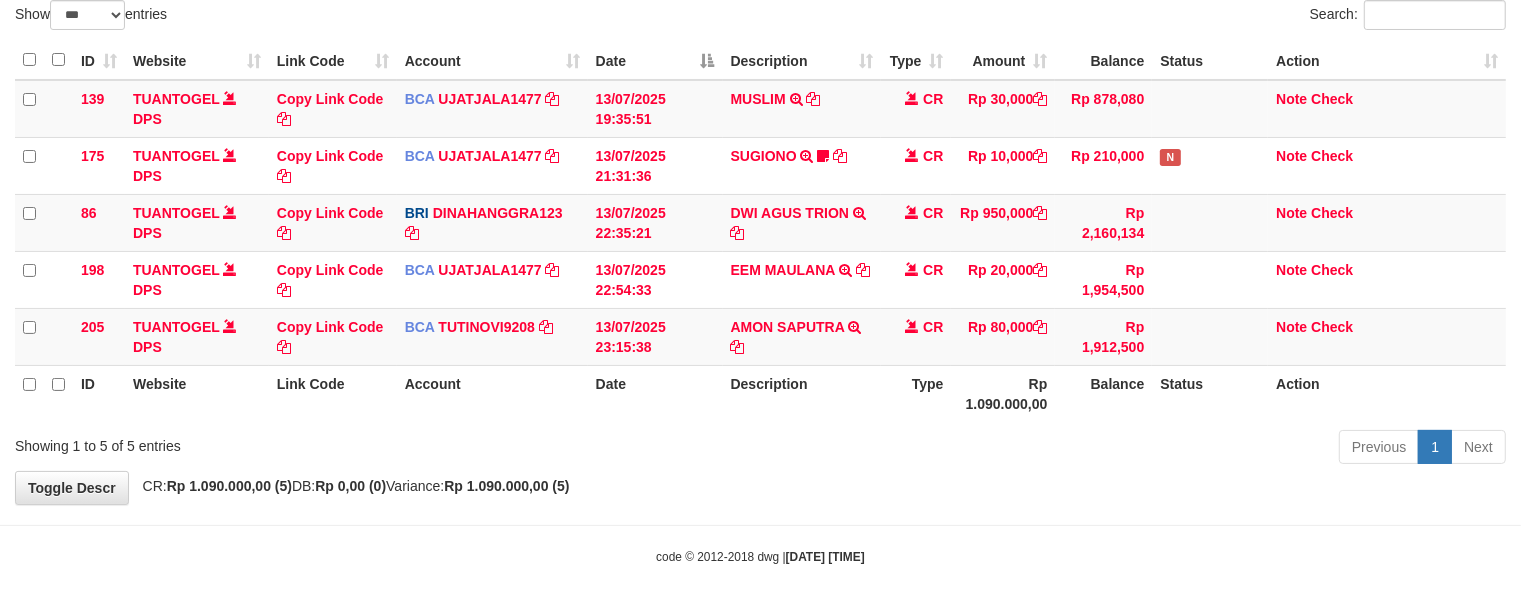 scroll, scrollTop: 155, scrollLeft: 0, axis: vertical 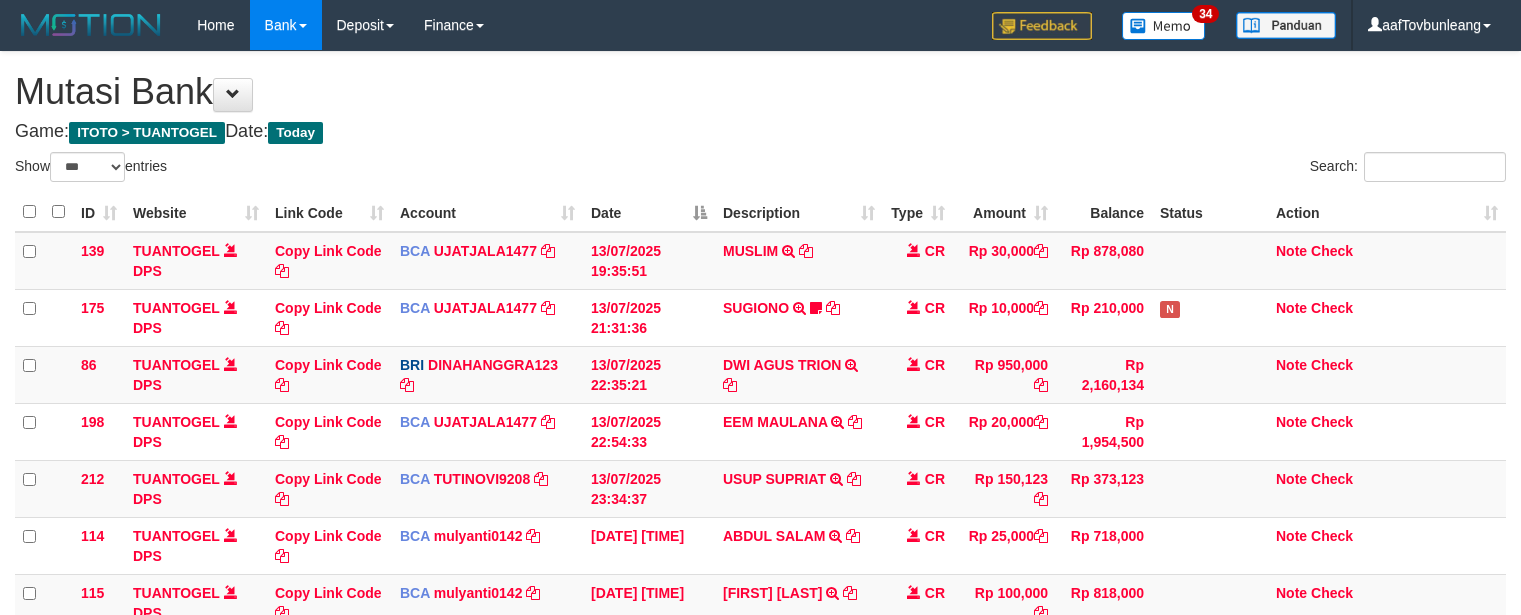 select on "***" 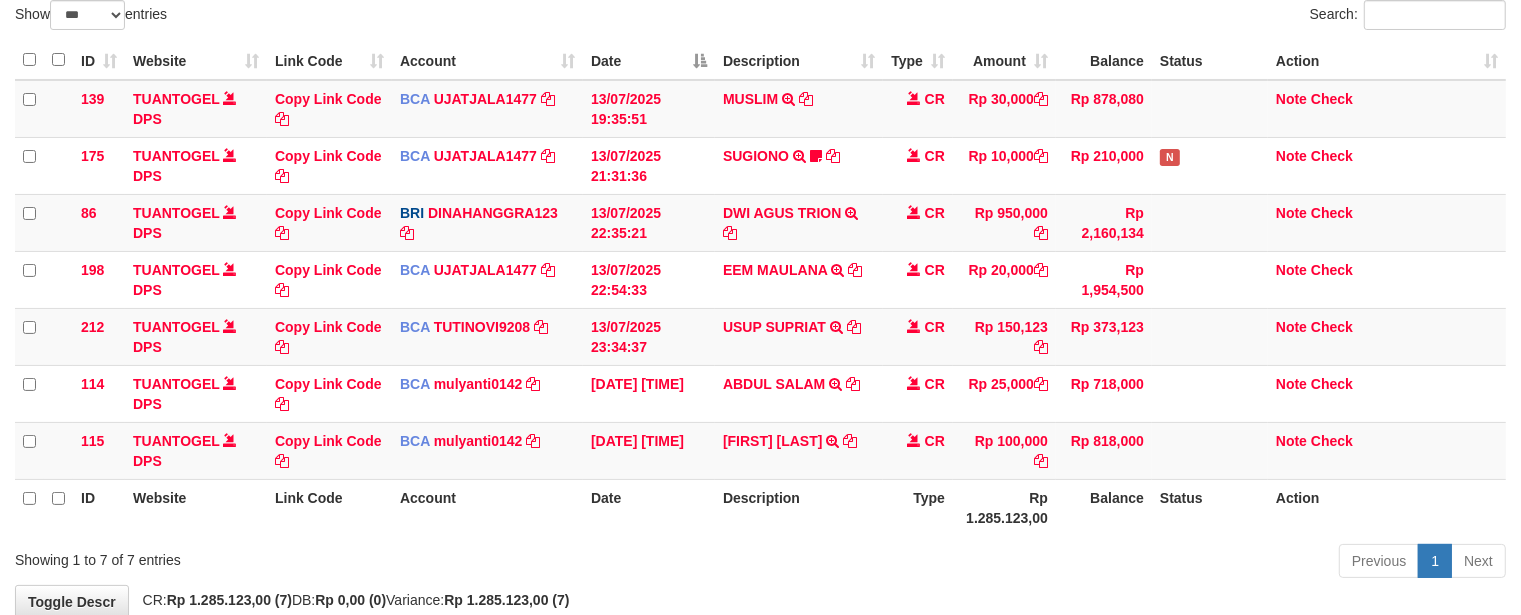 scroll, scrollTop: 155, scrollLeft: 0, axis: vertical 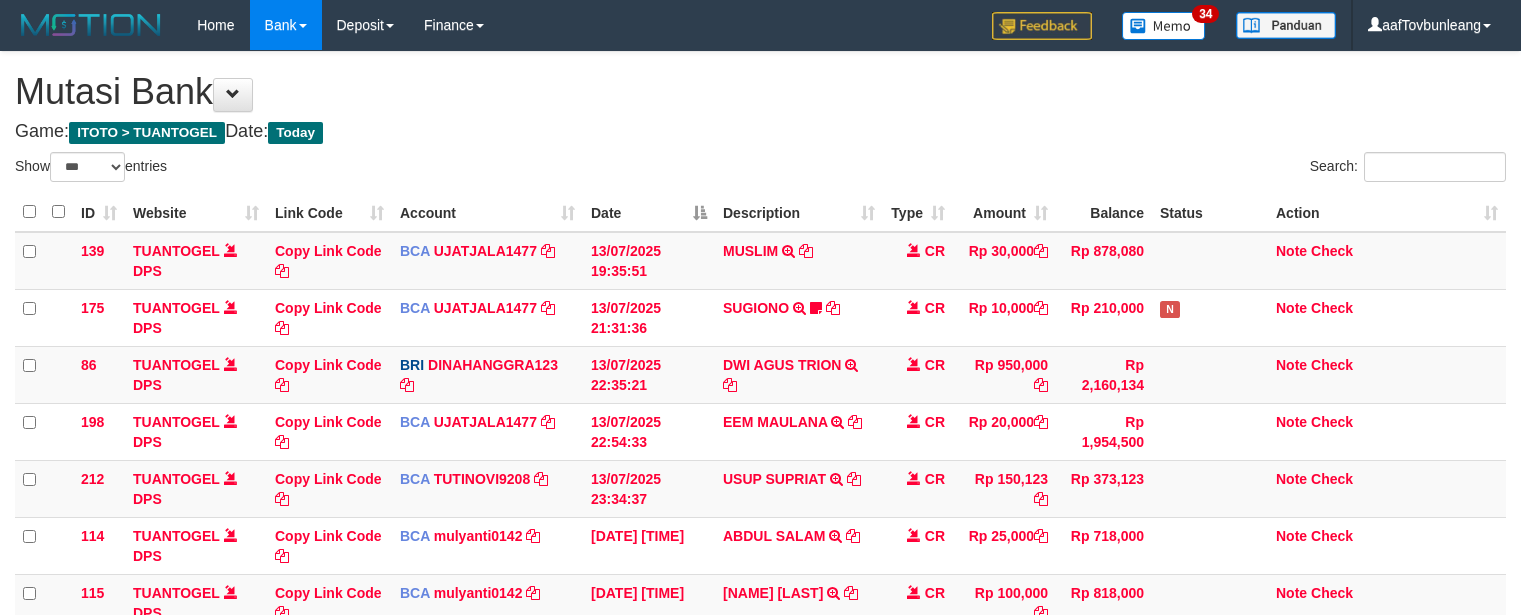 select on "***" 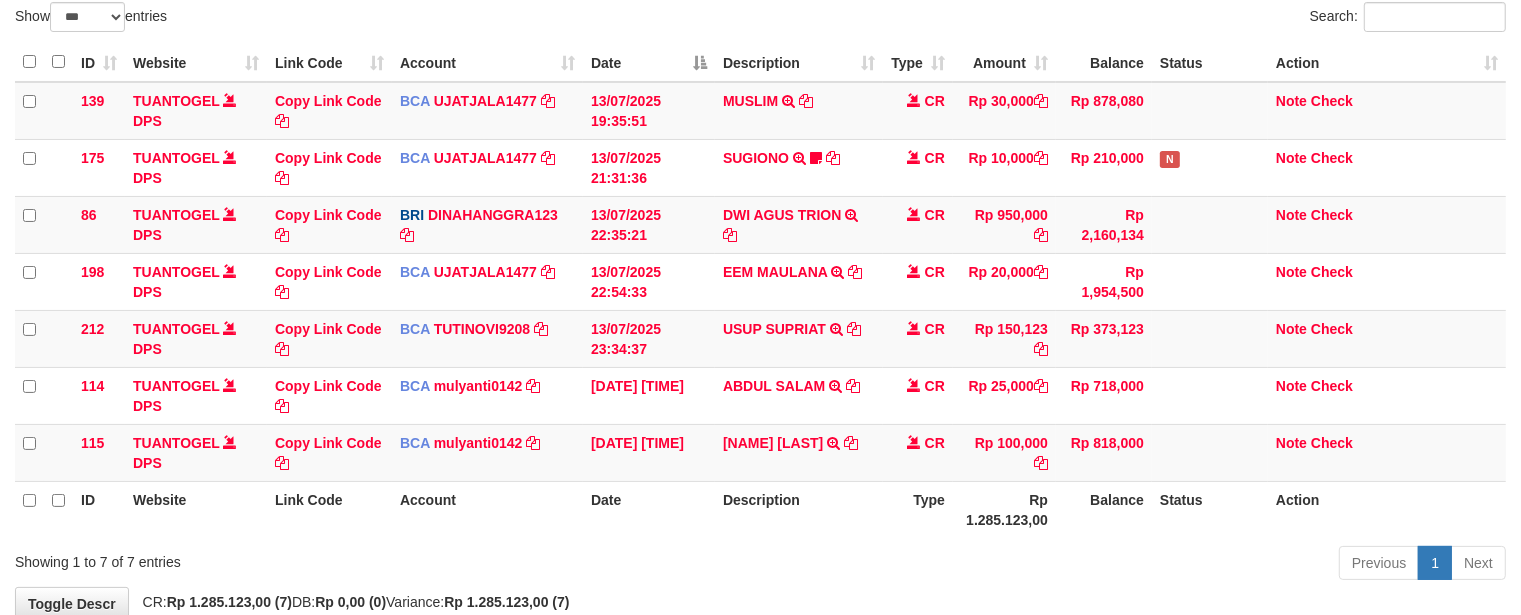 scroll, scrollTop: 155, scrollLeft: 0, axis: vertical 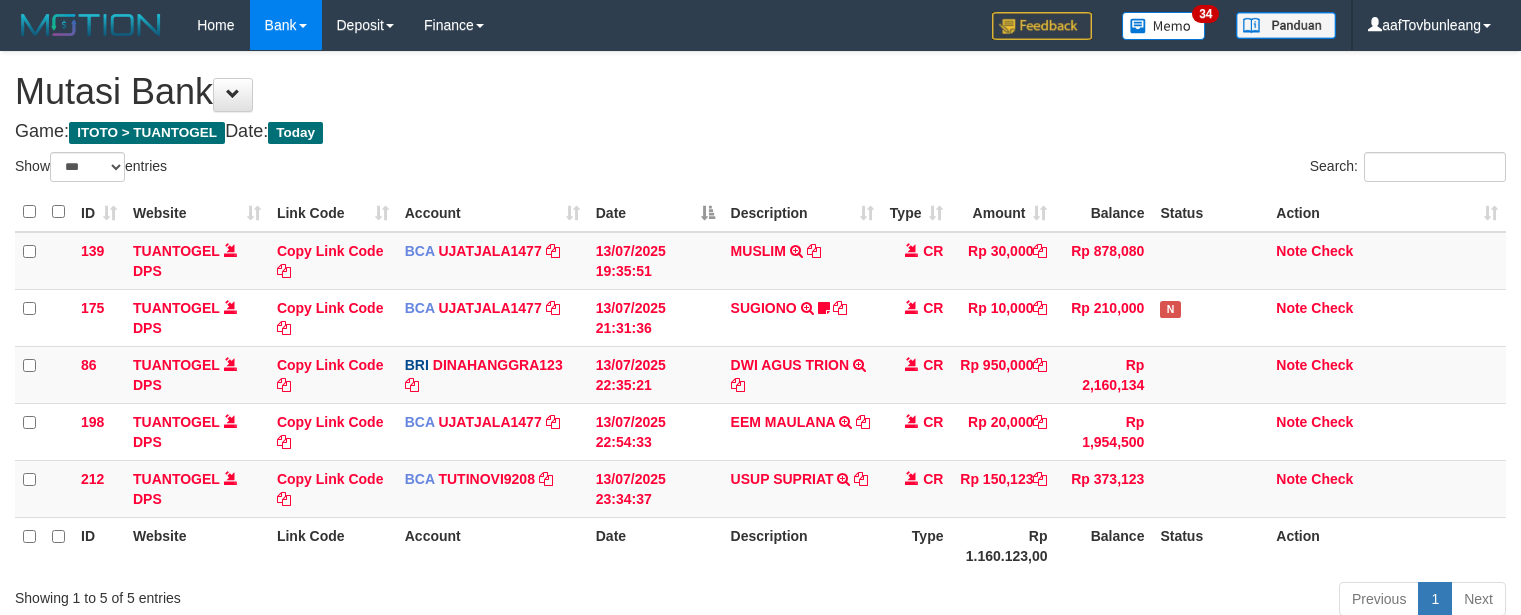 select on "***" 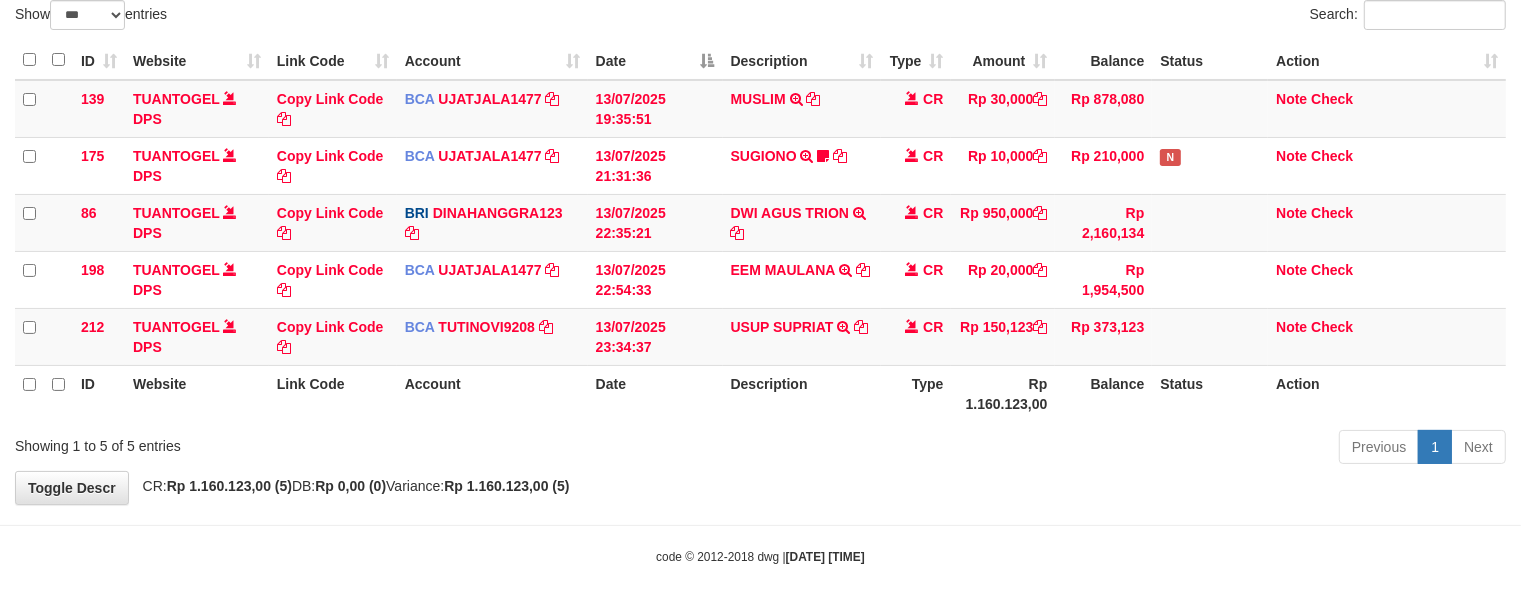 scroll, scrollTop: 155, scrollLeft: 0, axis: vertical 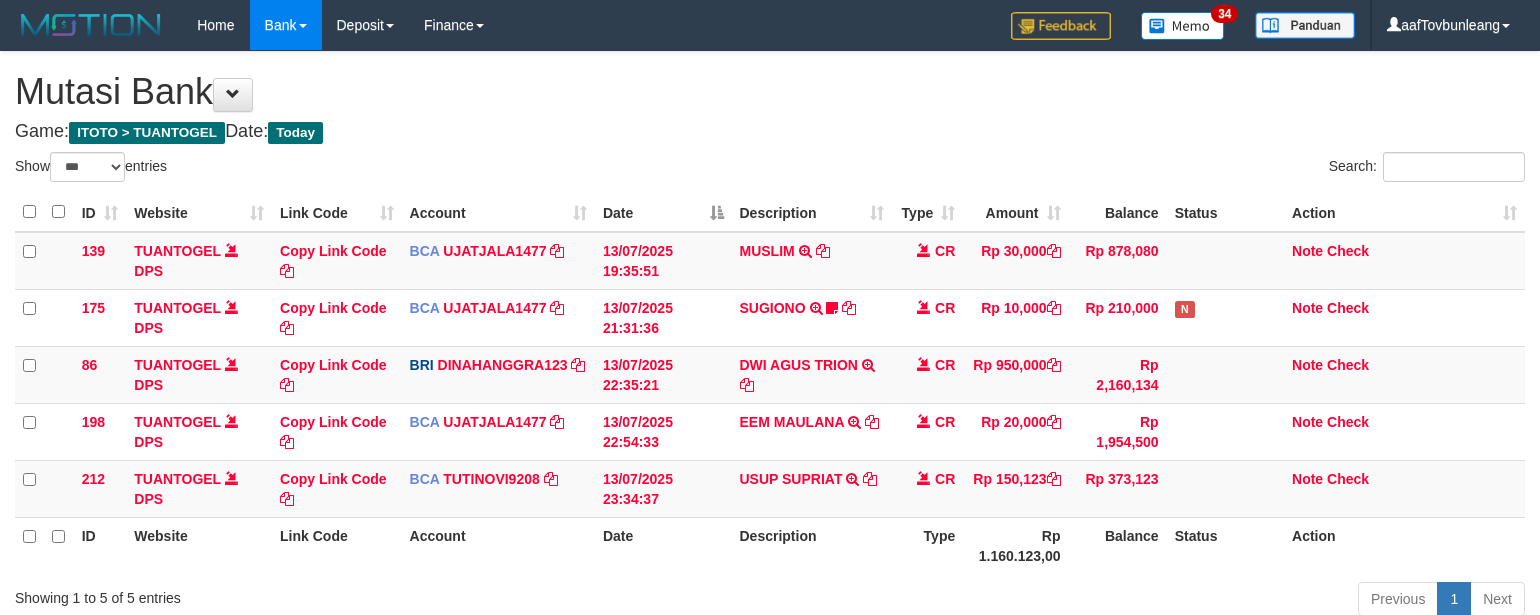 select on "***" 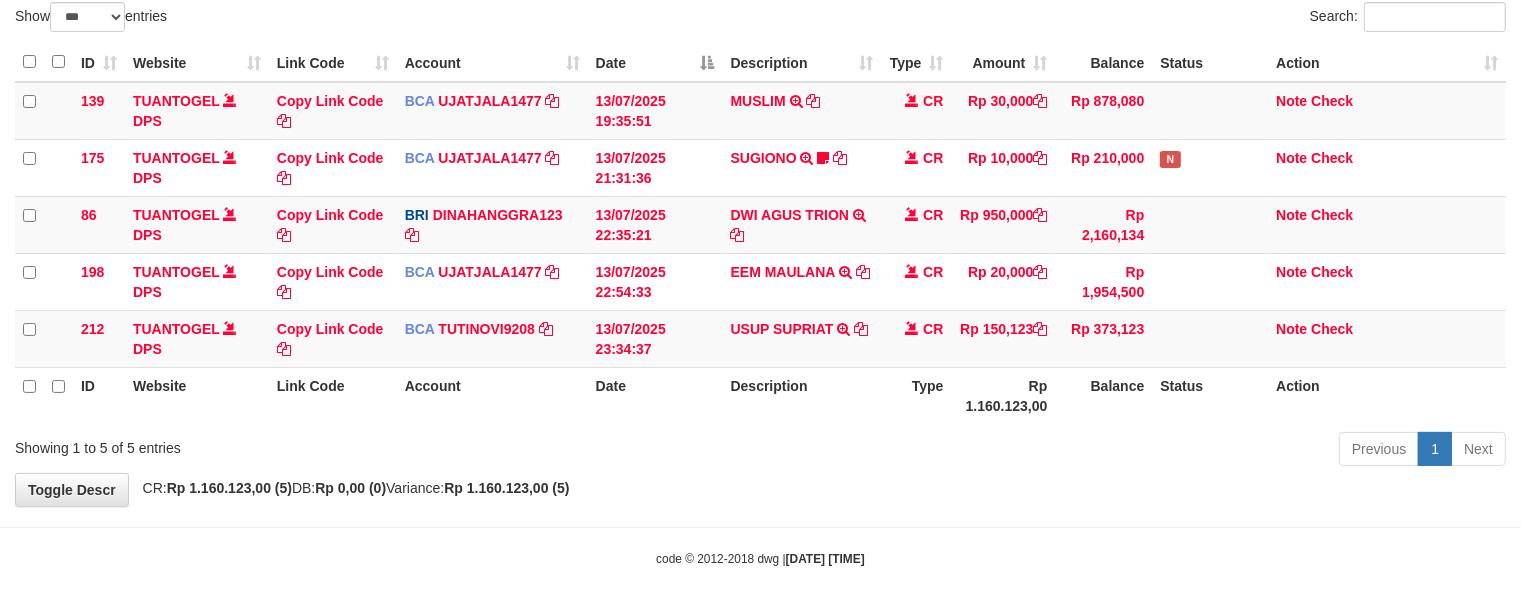 scroll, scrollTop: 155, scrollLeft: 0, axis: vertical 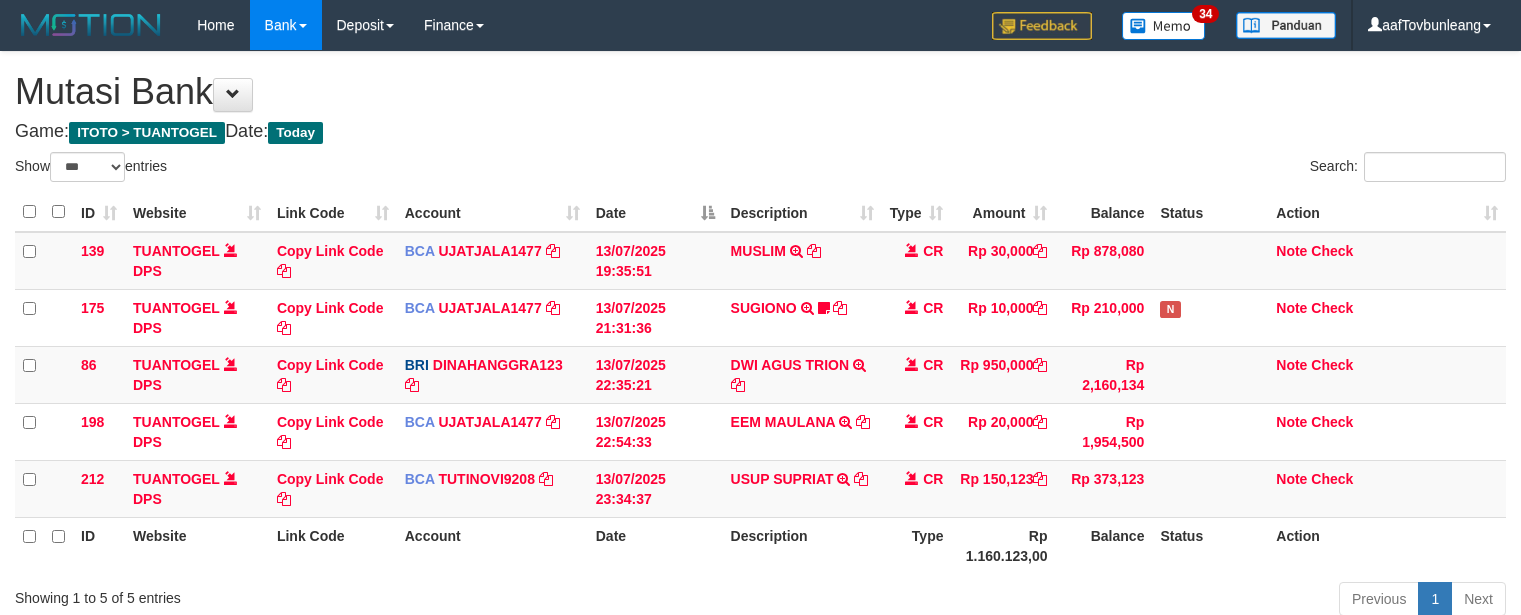 select on "***" 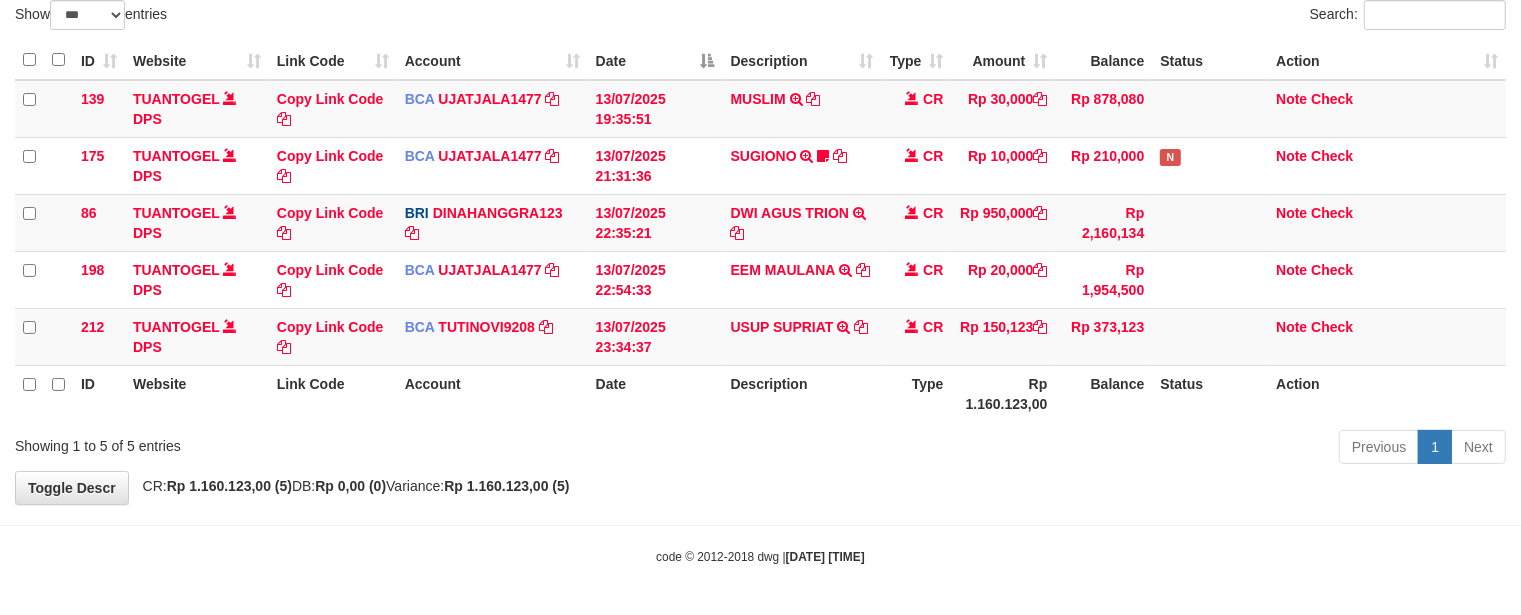 scroll, scrollTop: 155, scrollLeft: 0, axis: vertical 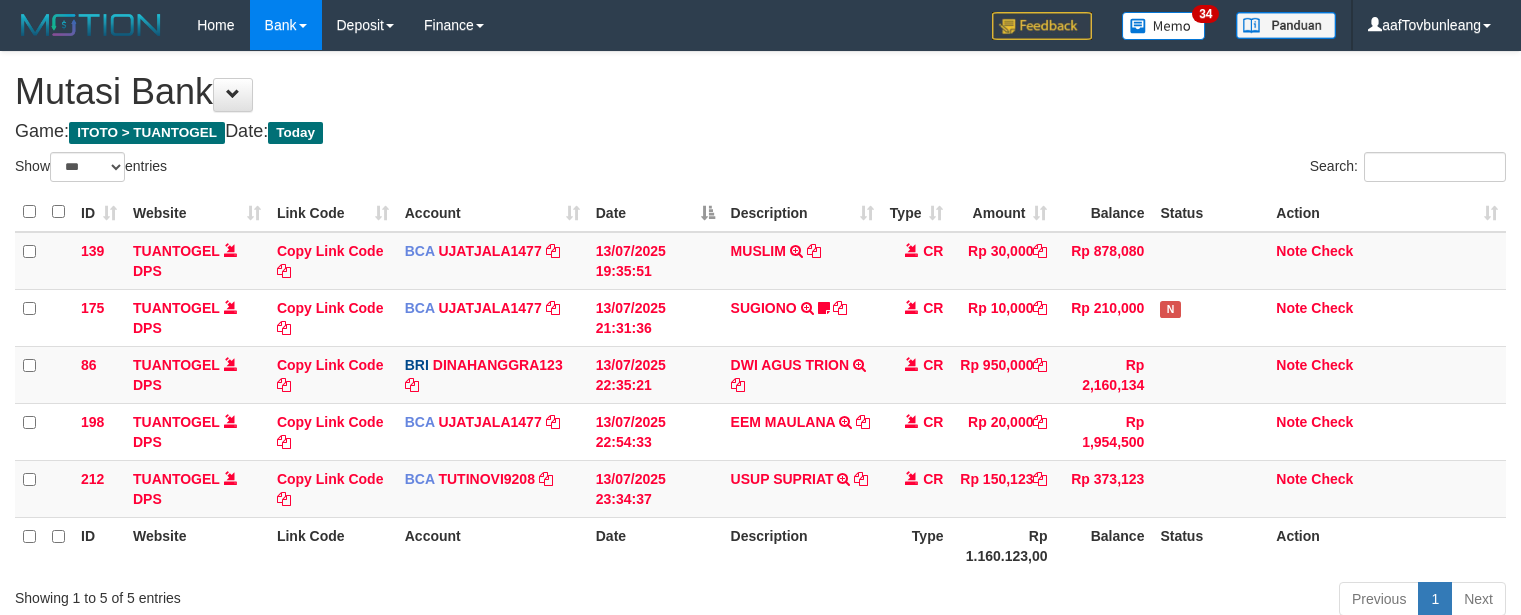 select on "***" 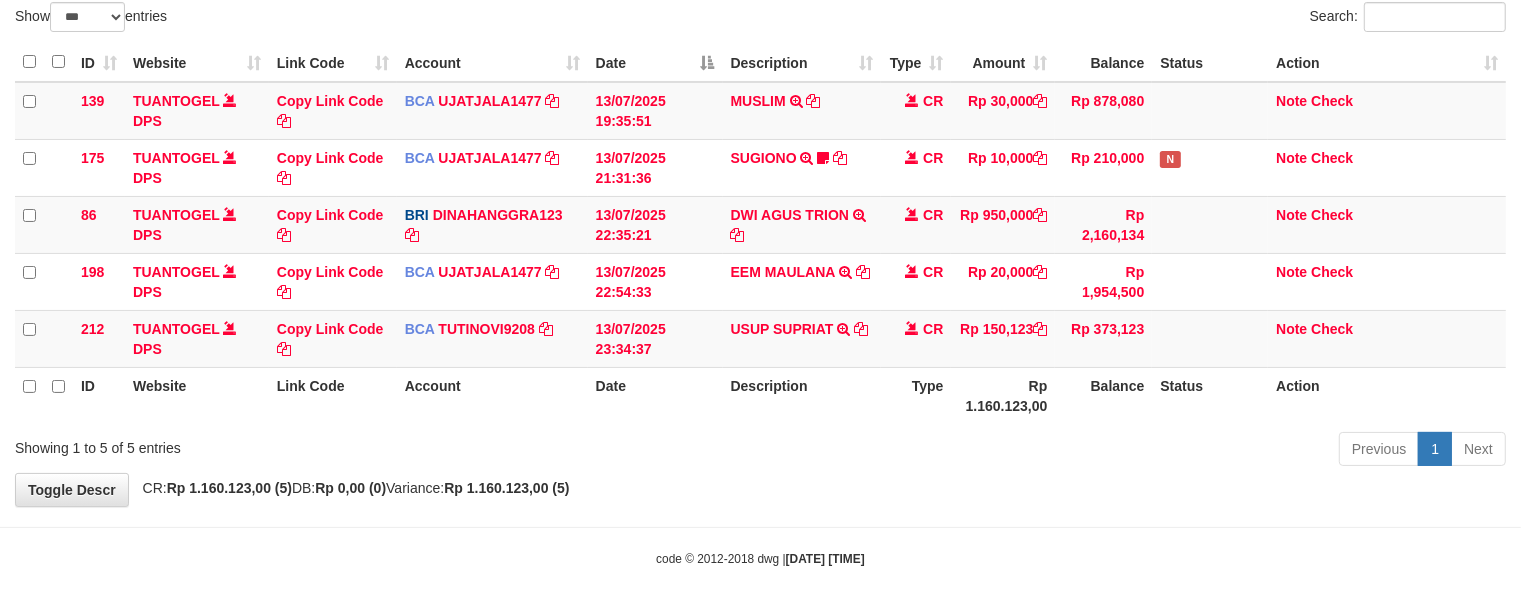 scroll, scrollTop: 155, scrollLeft: 0, axis: vertical 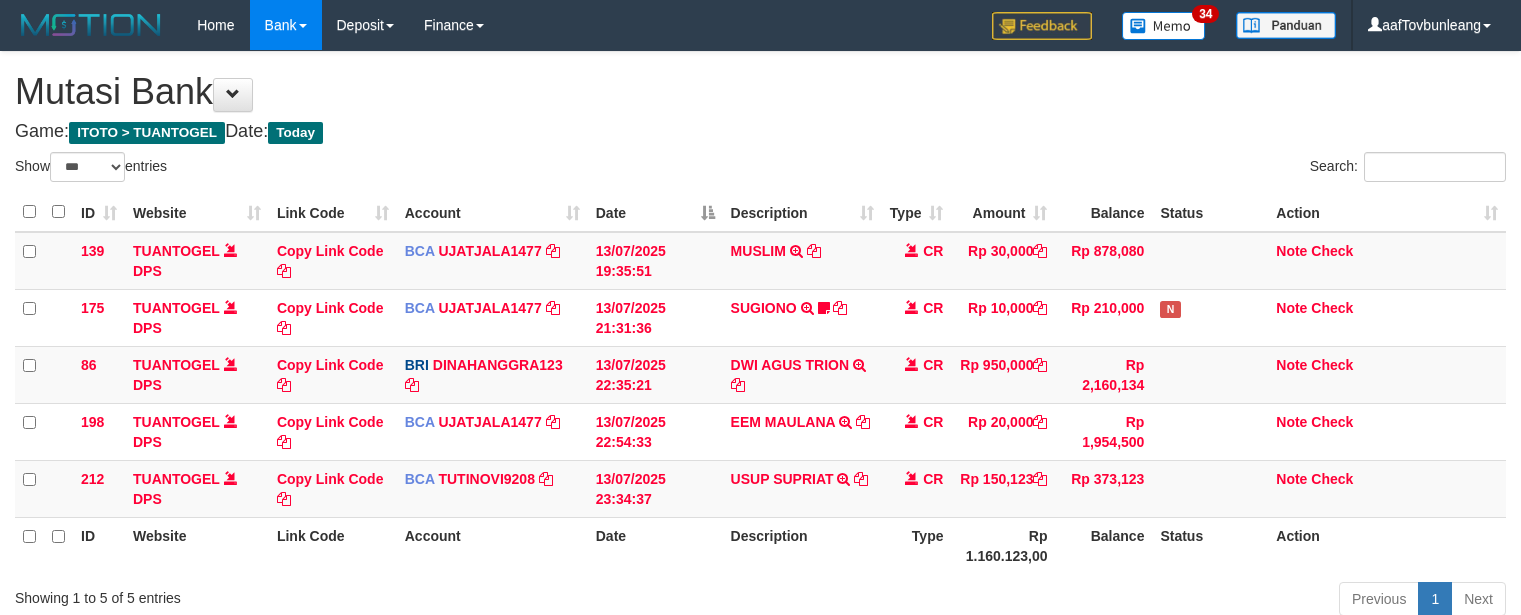 select on "***" 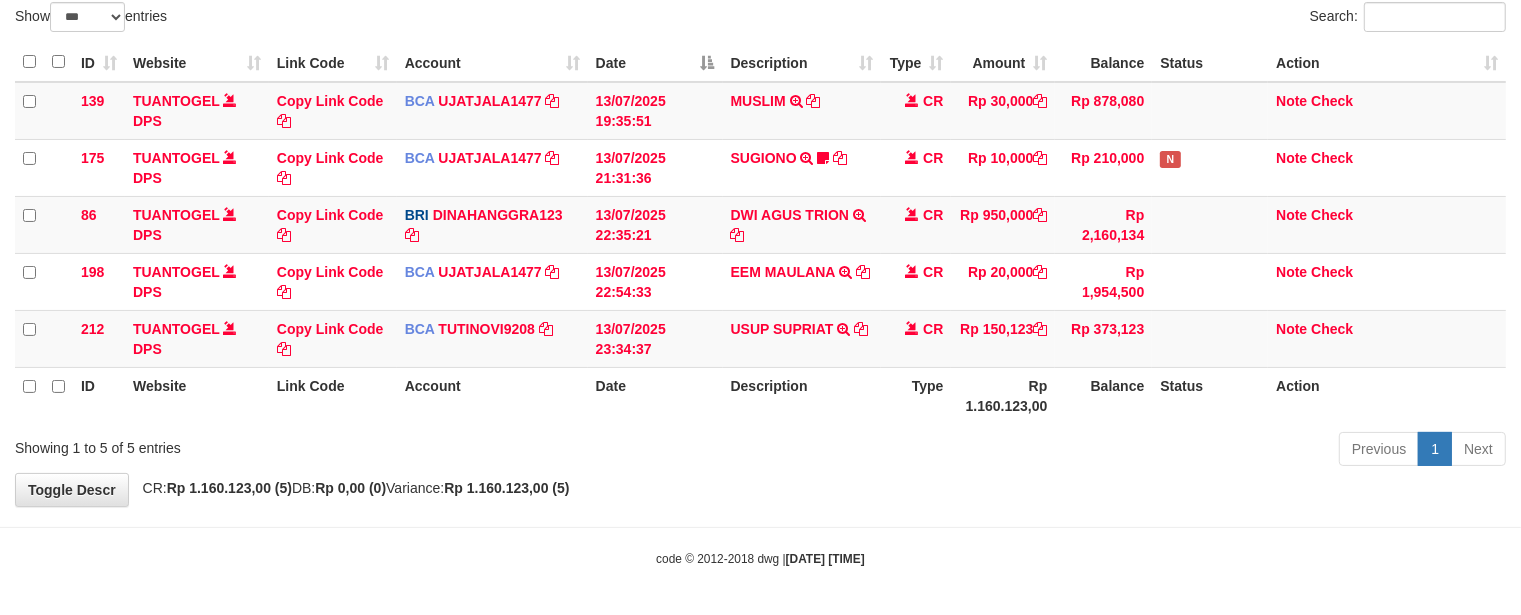 scroll, scrollTop: 155, scrollLeft: 0, axis: vertical 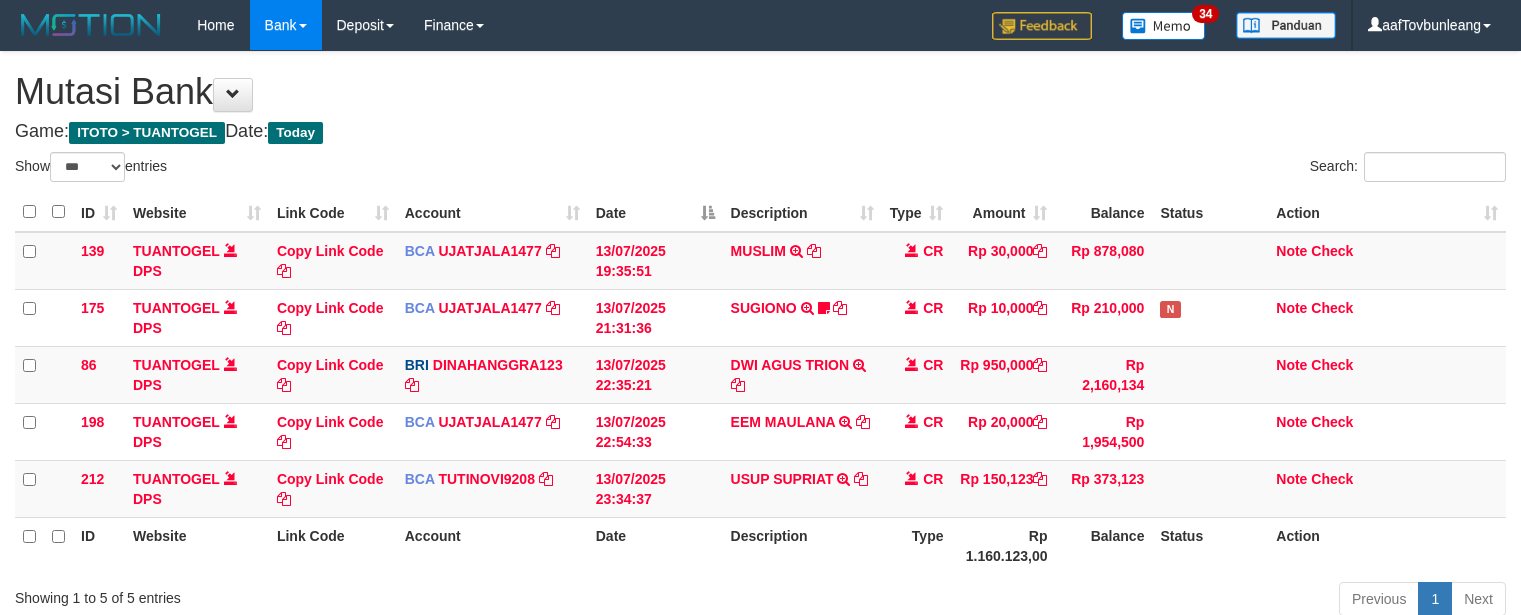 select on "***" 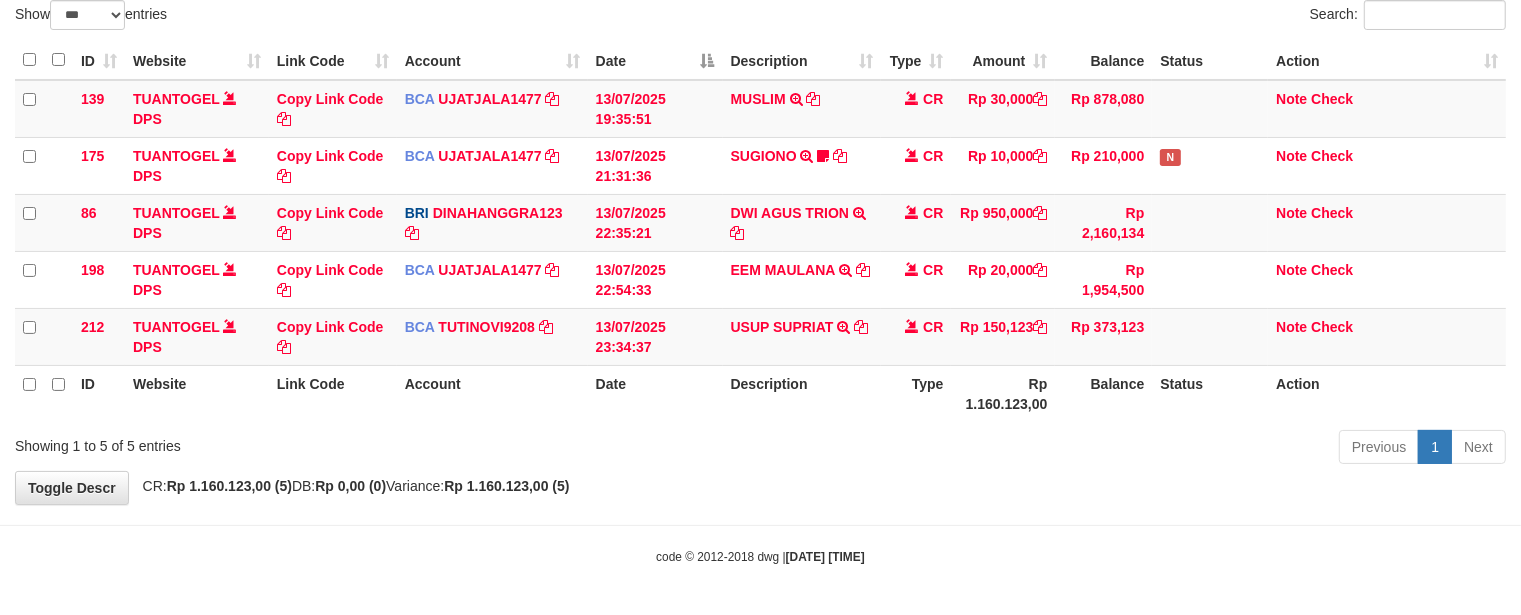 scroll, scrollTop: 155, scrollLeft: 0, axis: vertical 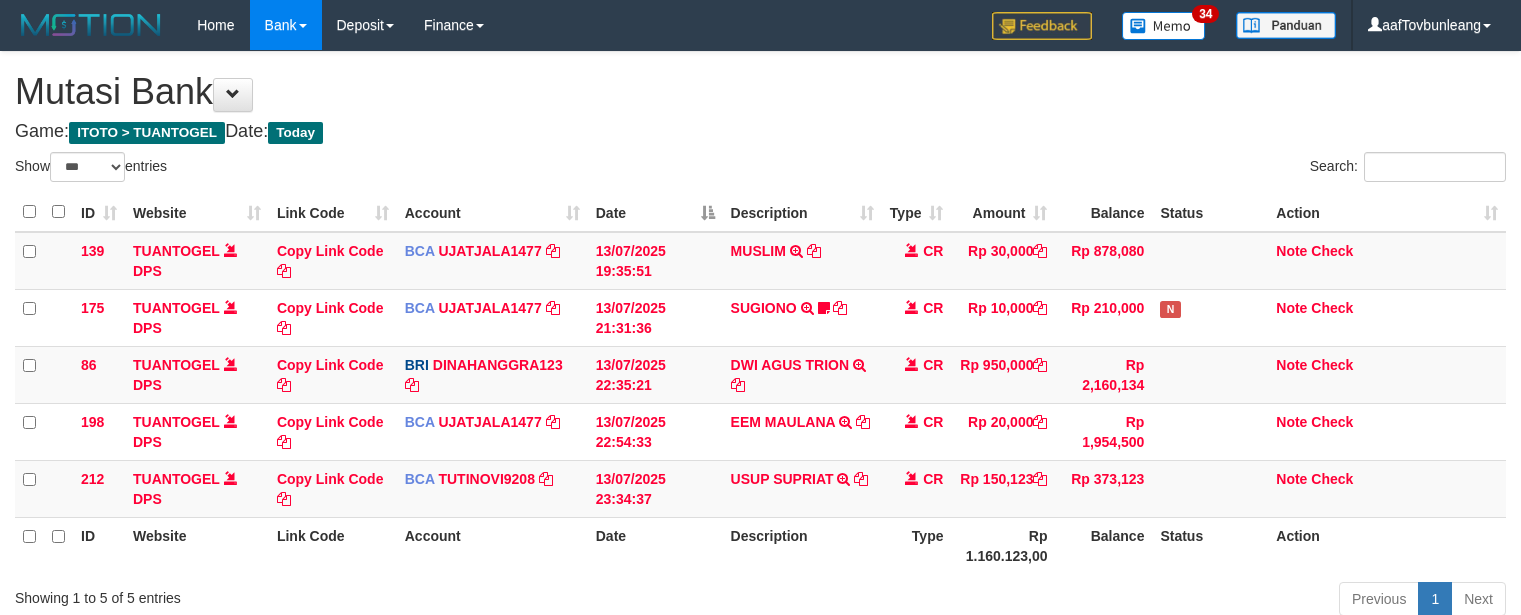 select on "***" 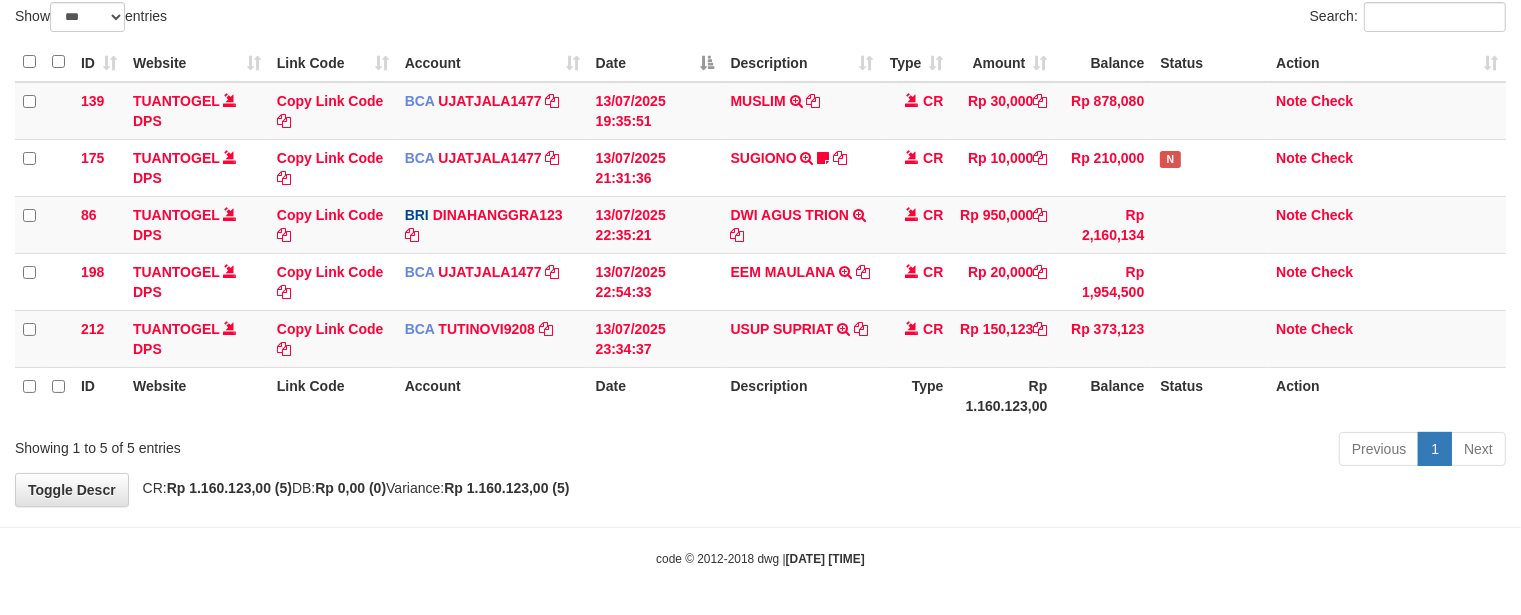 scroll, scrollTop: 155, scrollLeft: 0, axis: vertical 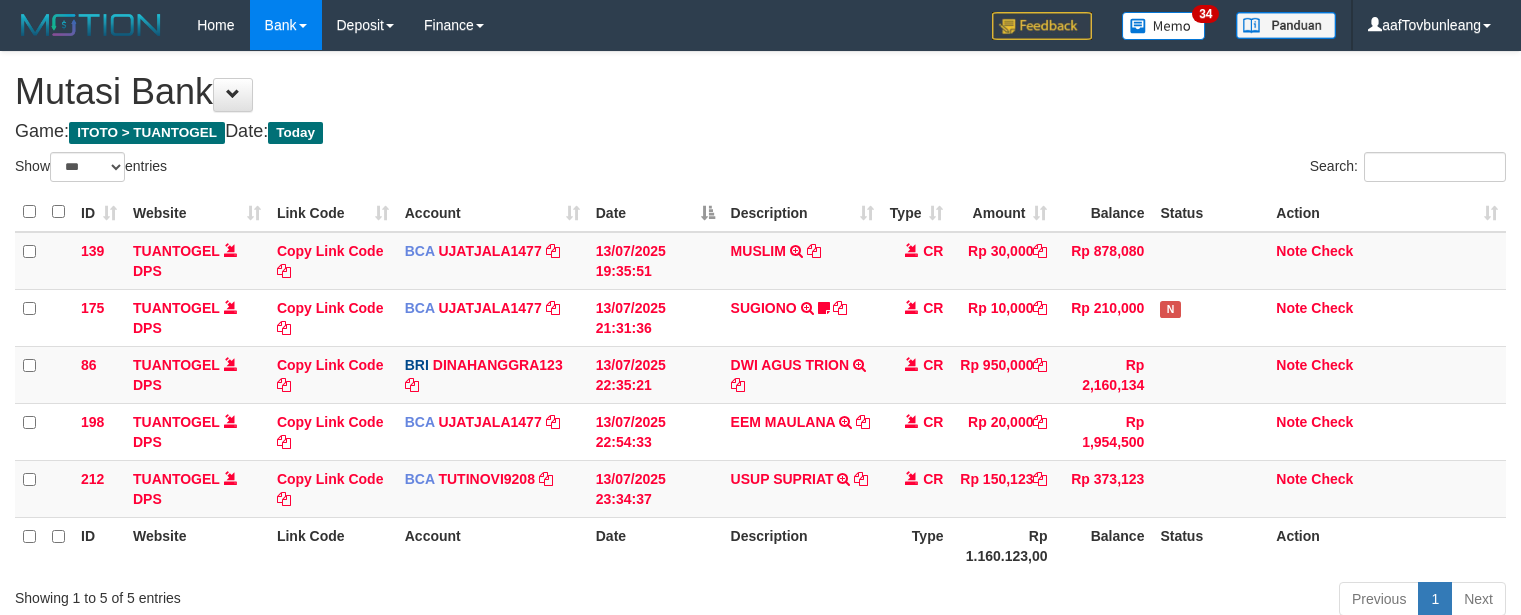 select on "***" 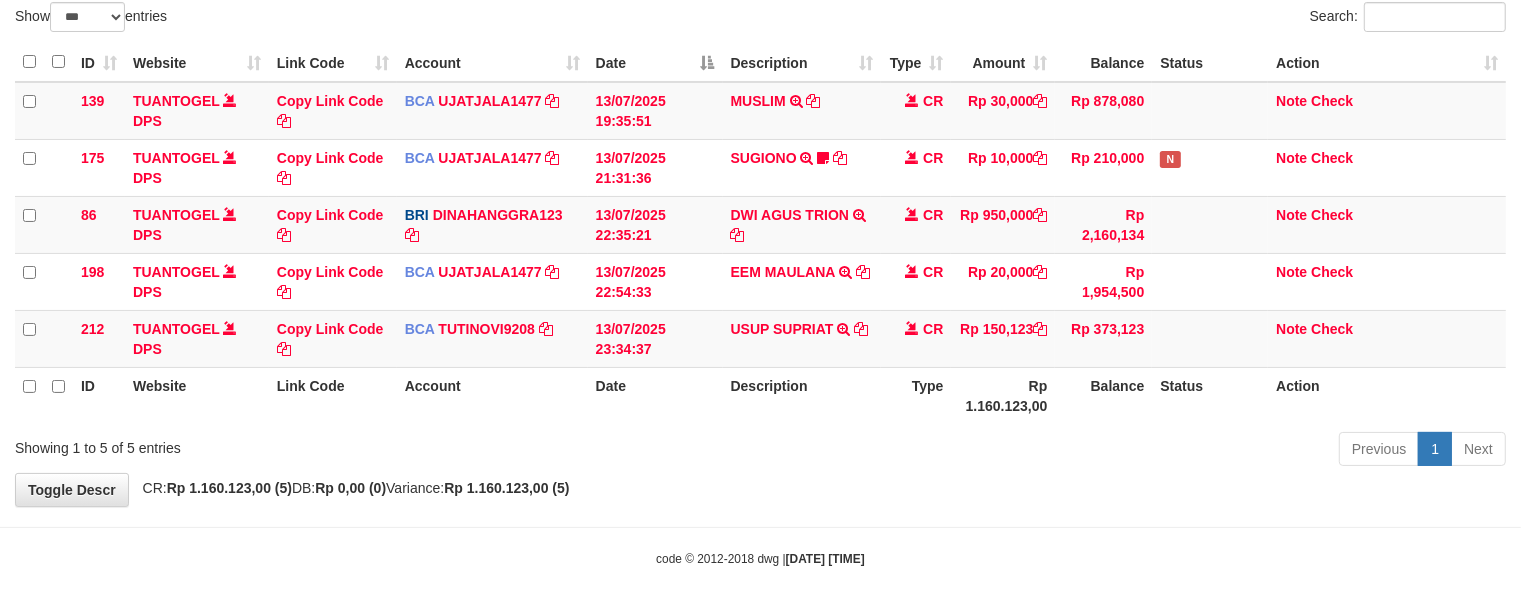 scroll, scrollTop: 155, scrollLeft: 0, axis: vertical 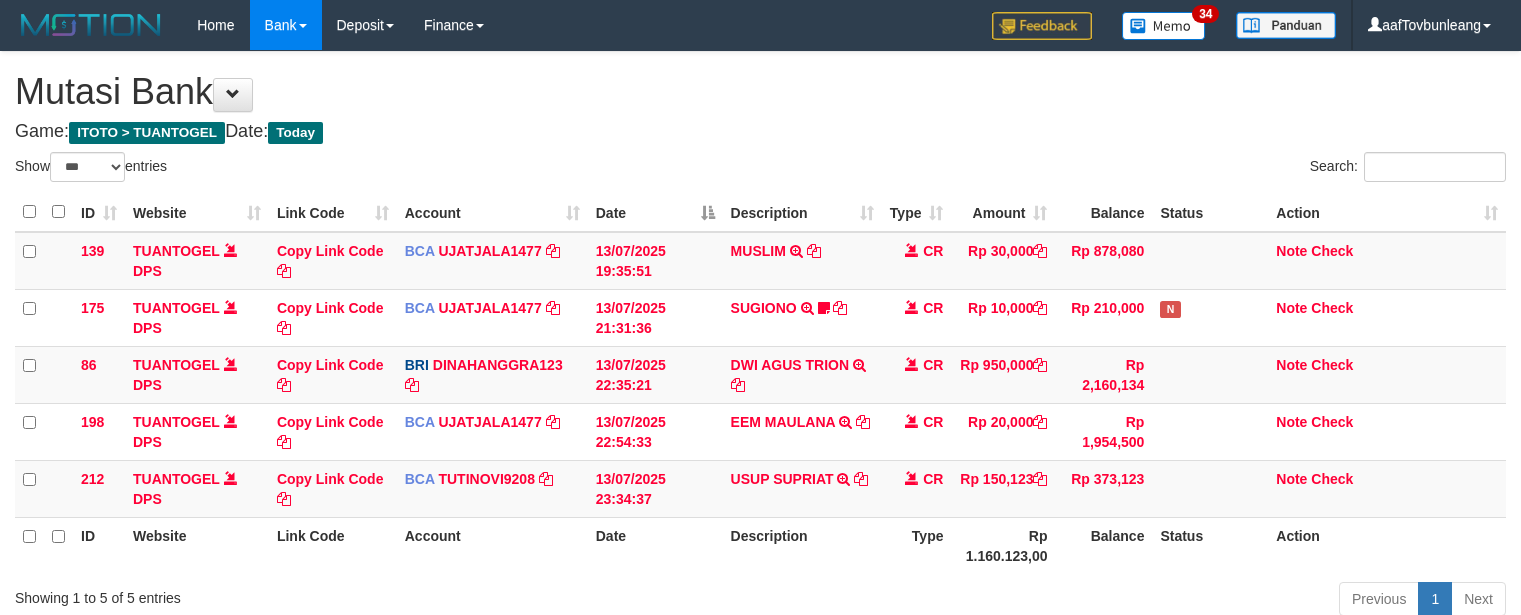 select on "***" 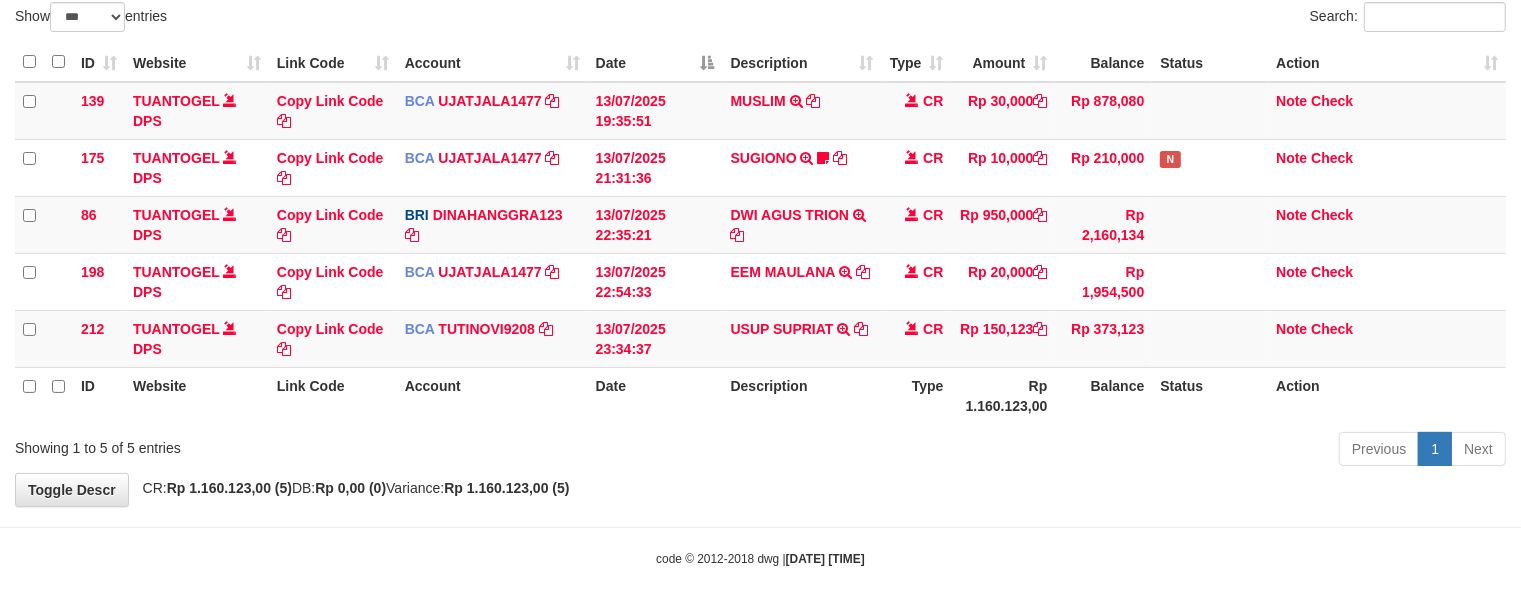 scroll, scrollTop: 155, scrollLeft: 0, axis: vertical 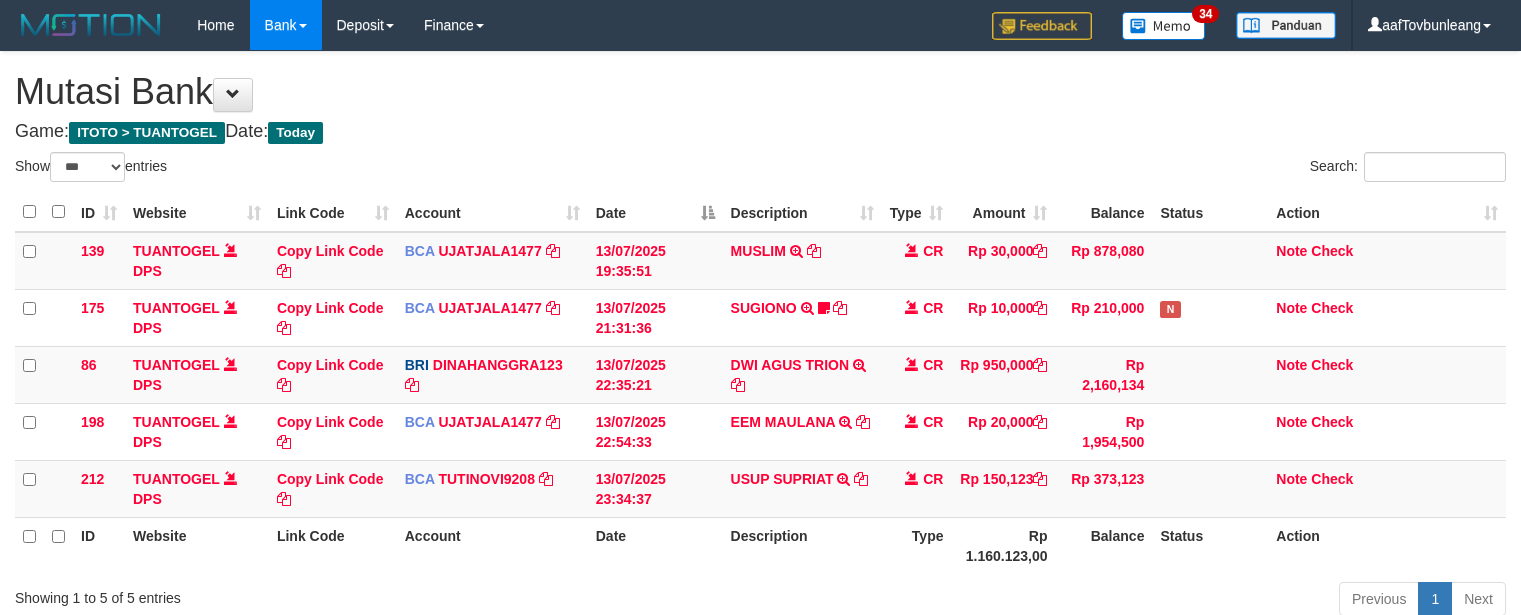 select on "***" 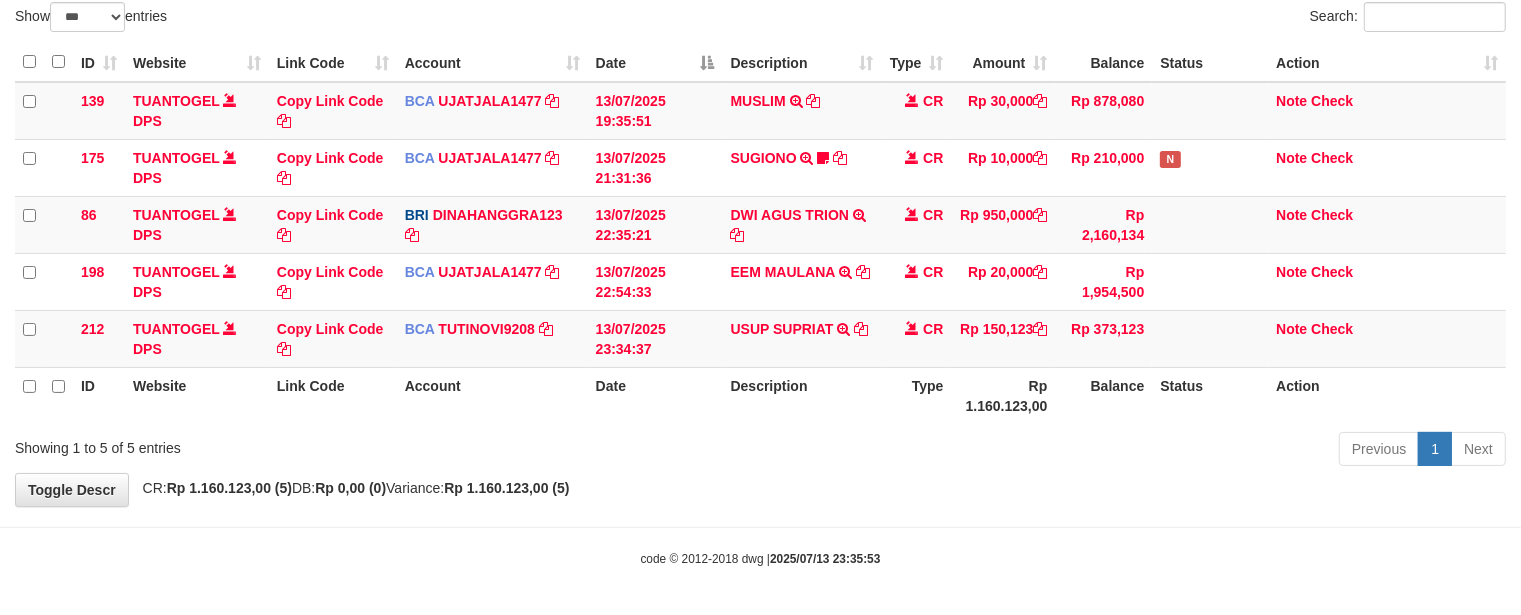 scroll, scrollTop: 155, scrollLeft: 0, axis: vertical 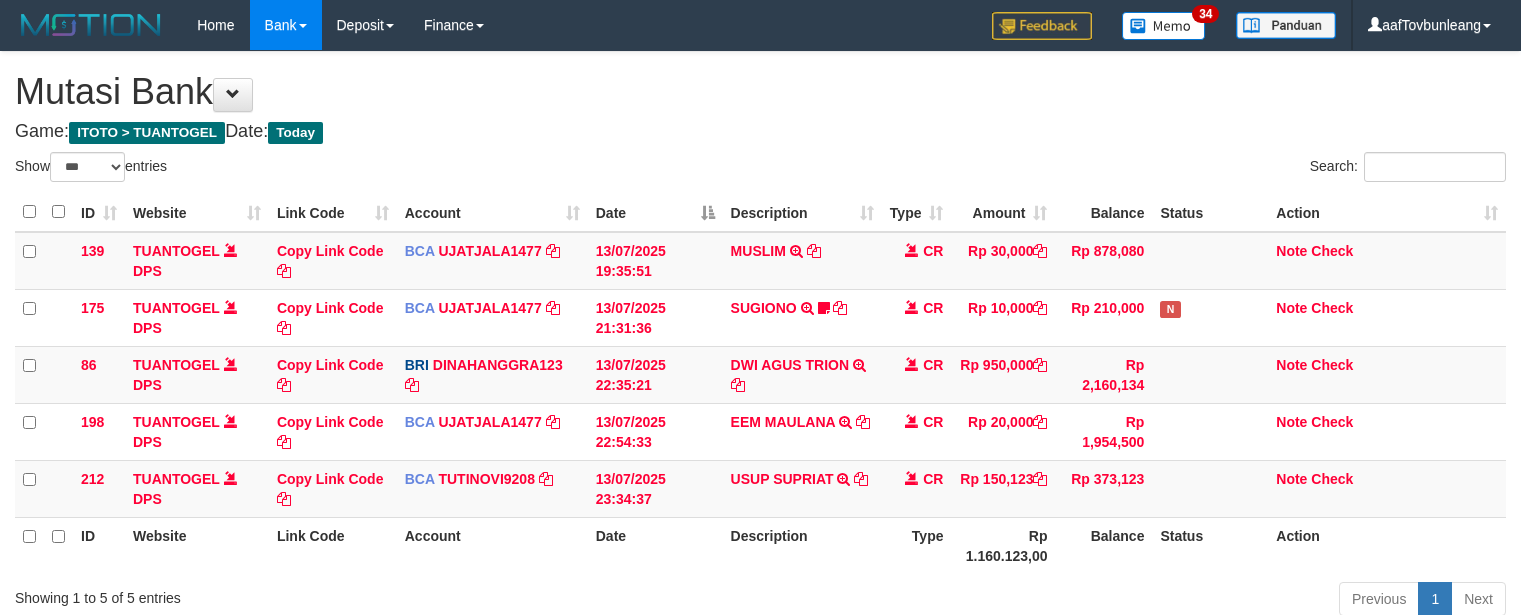 select on "***" 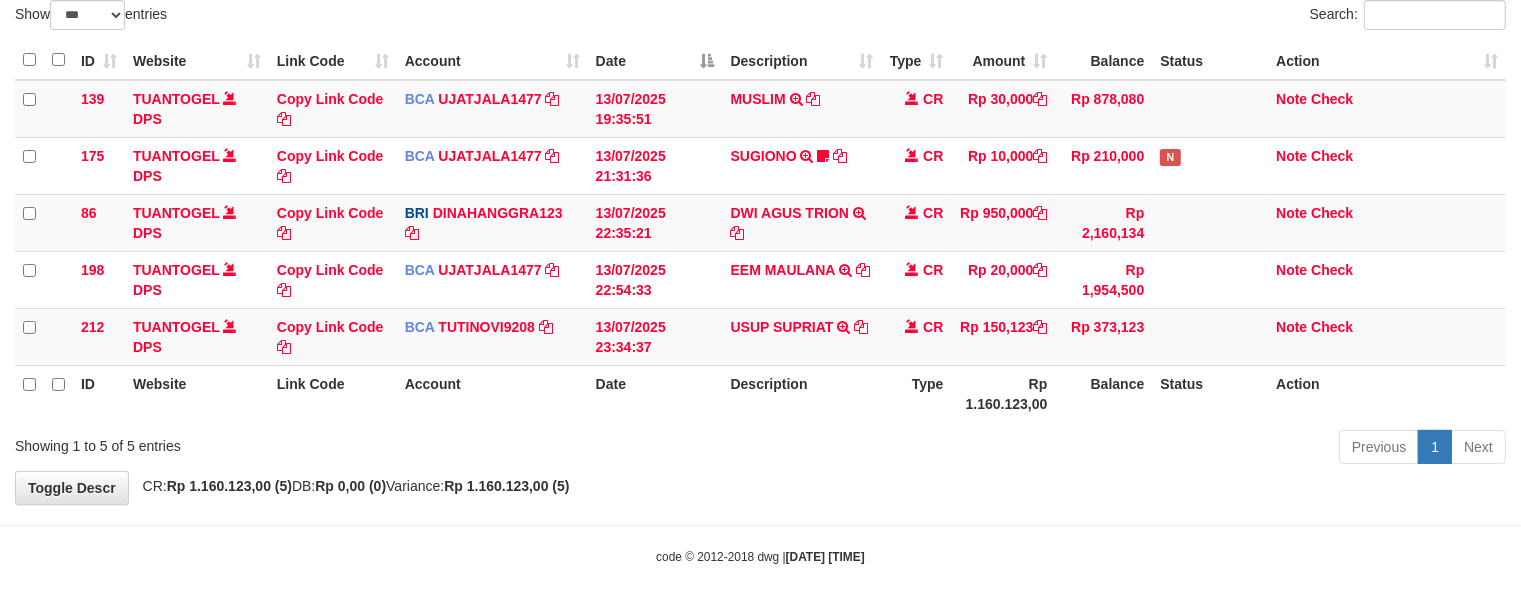 scroll, scrollTop: 155, scrollLeft: 0, axis: vertical 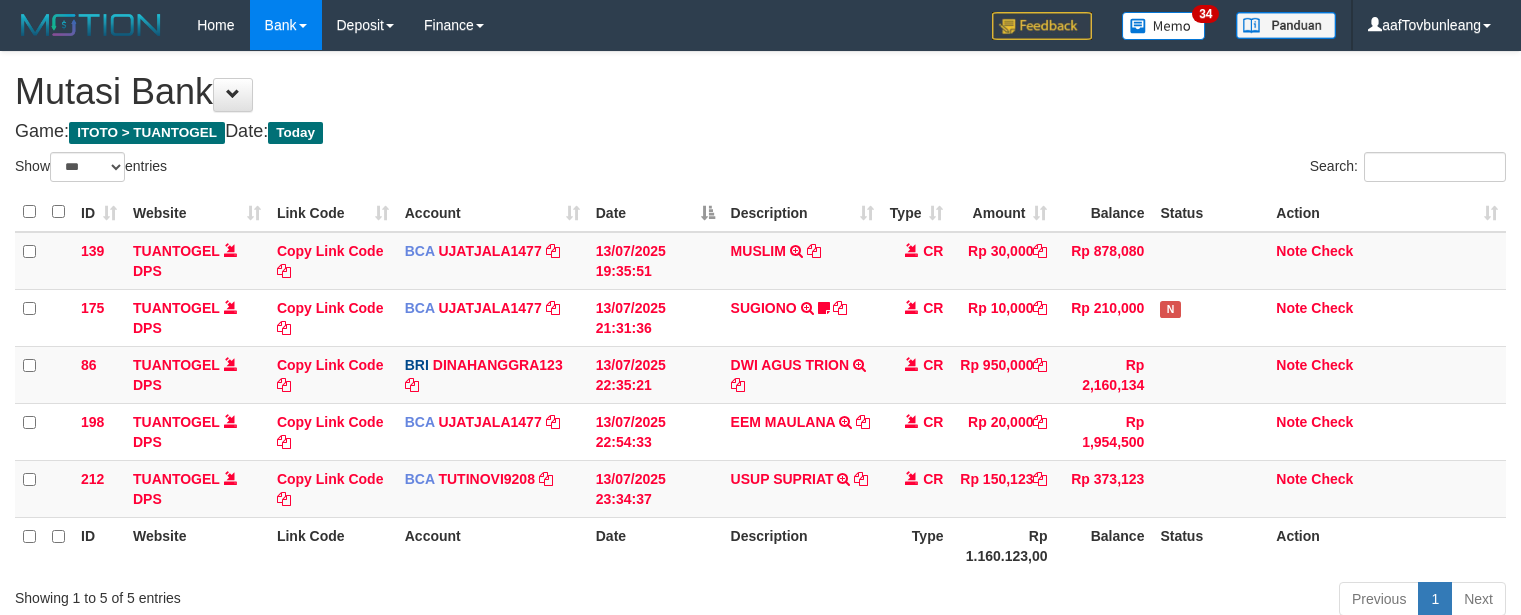 select on "***" 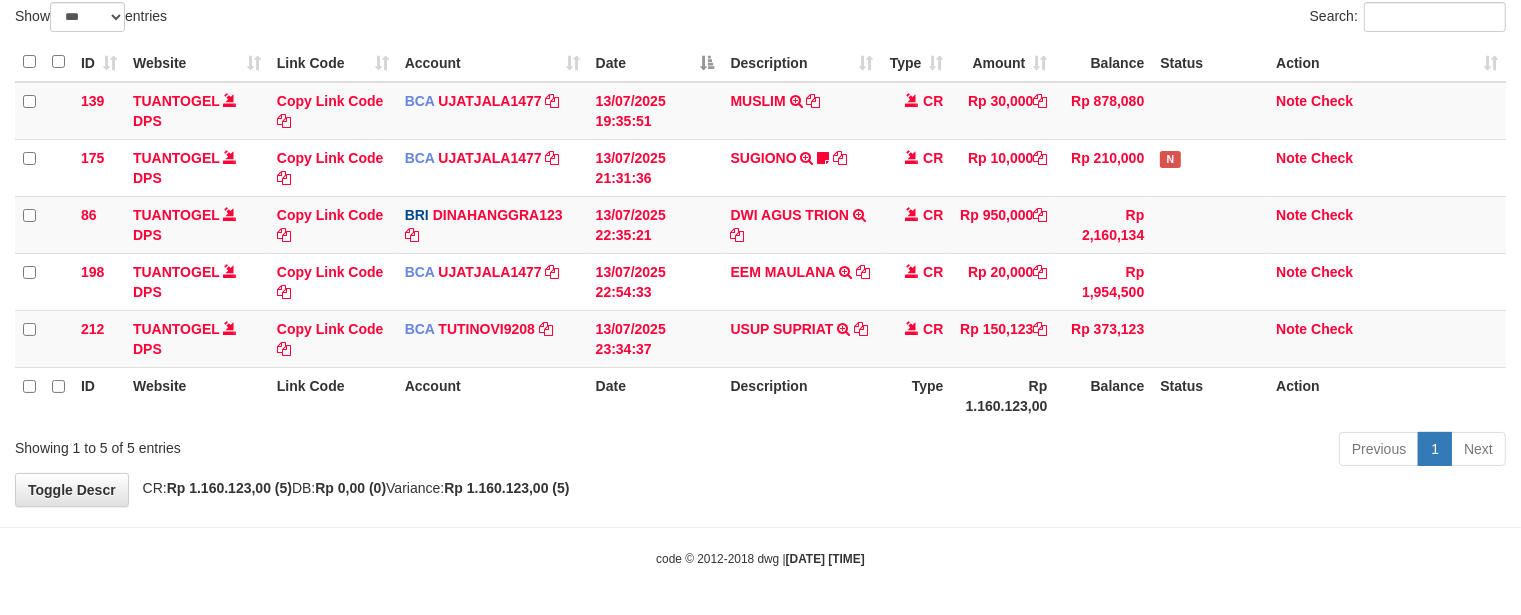 scroll, scrollTop: 155, scrollLeft: 0, axis: vertical 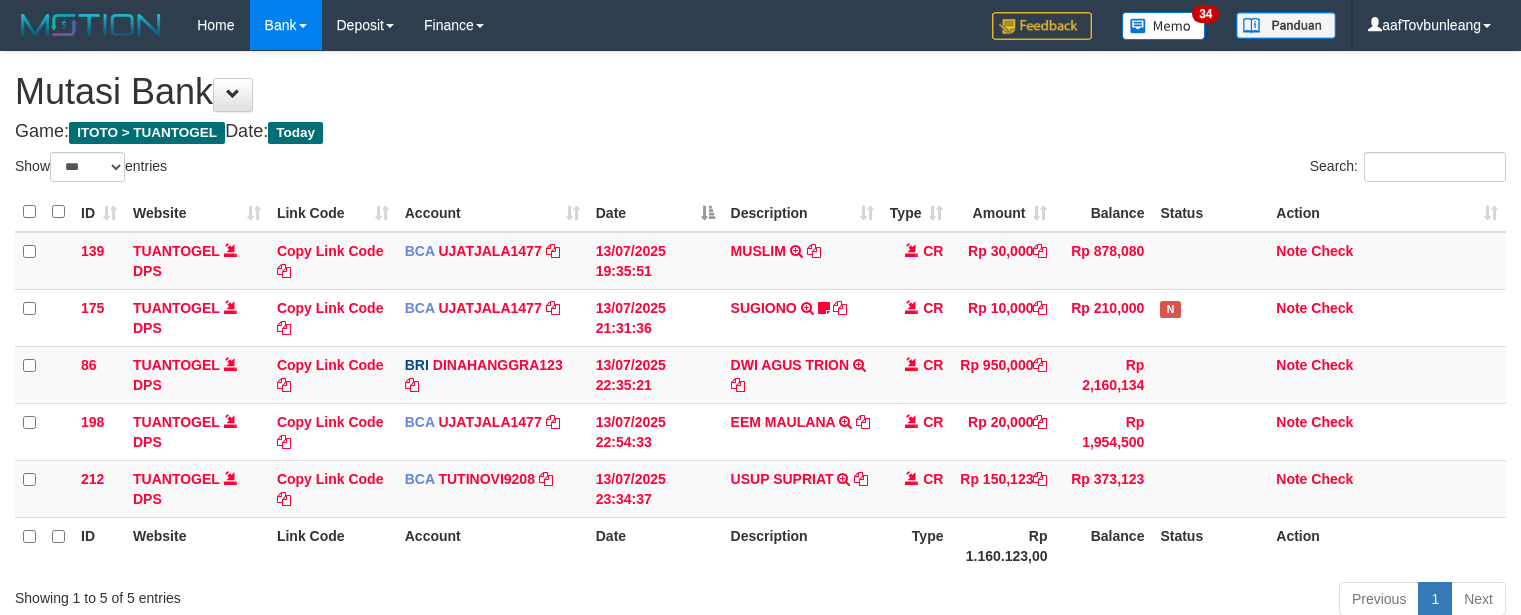 select on "***" 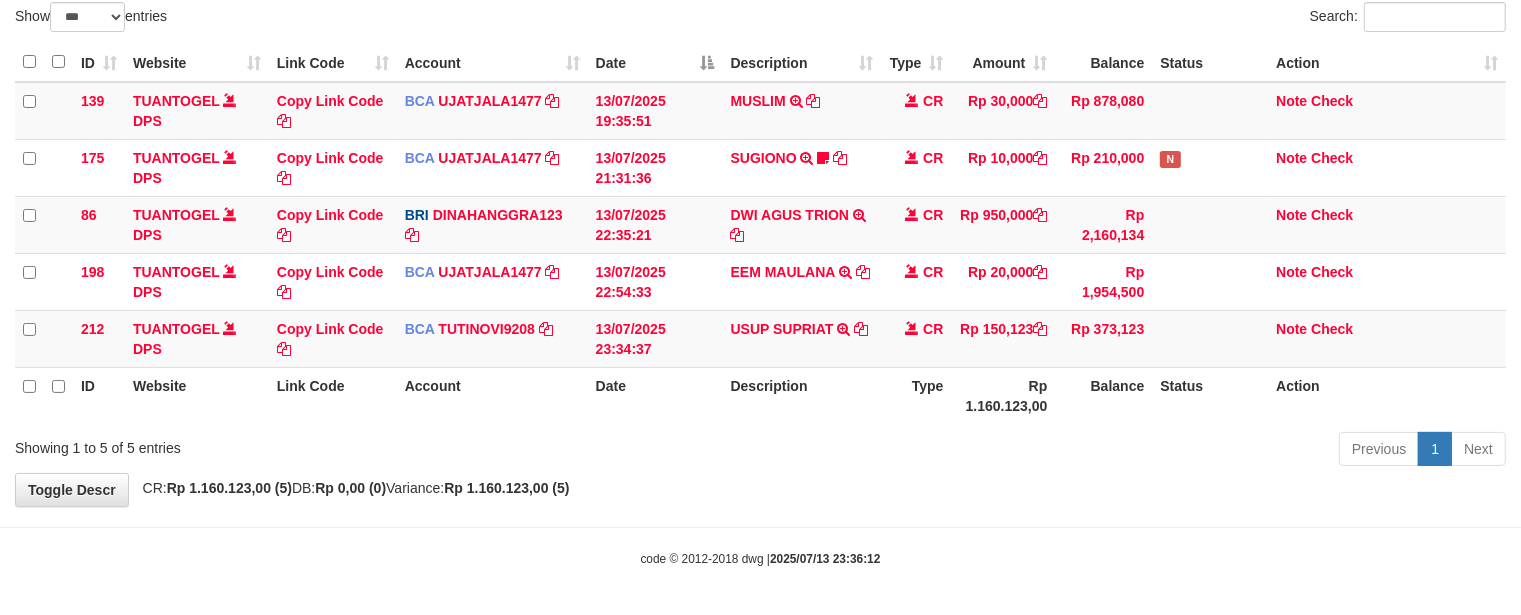 scroll, scrollTop: 155, scrollLeft: 0, axis: vertical 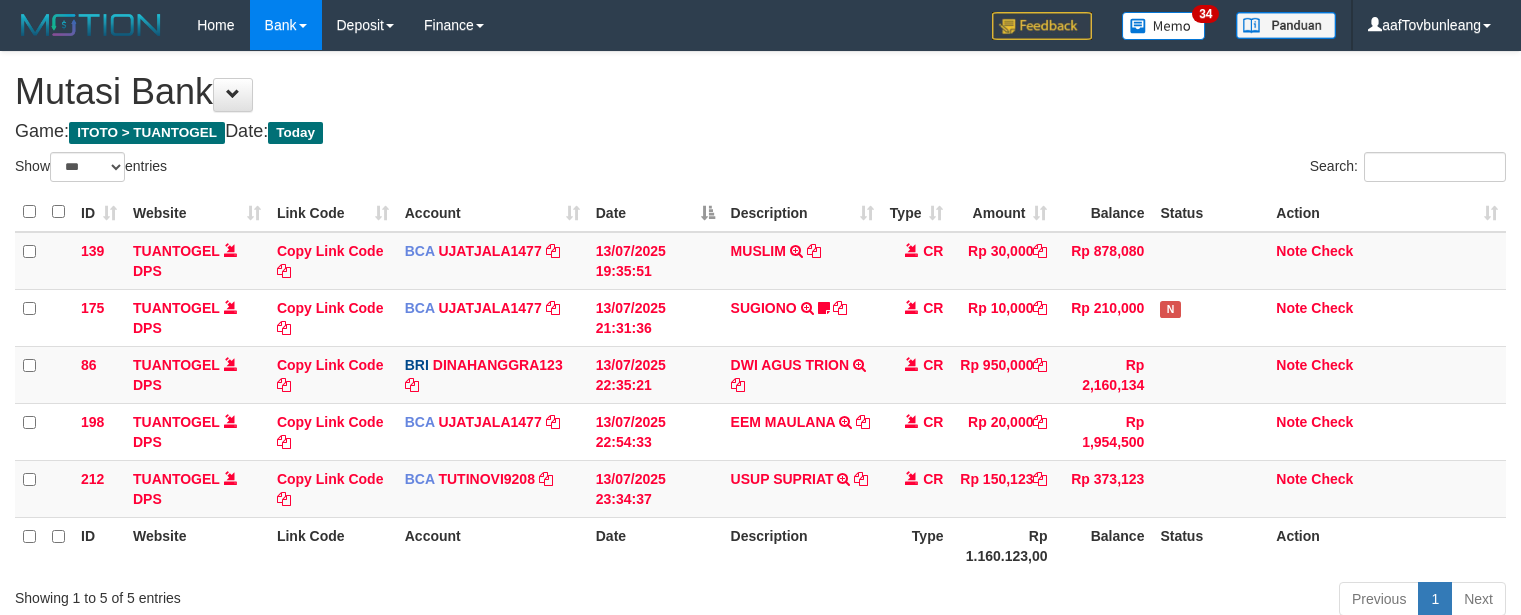 select on "***" 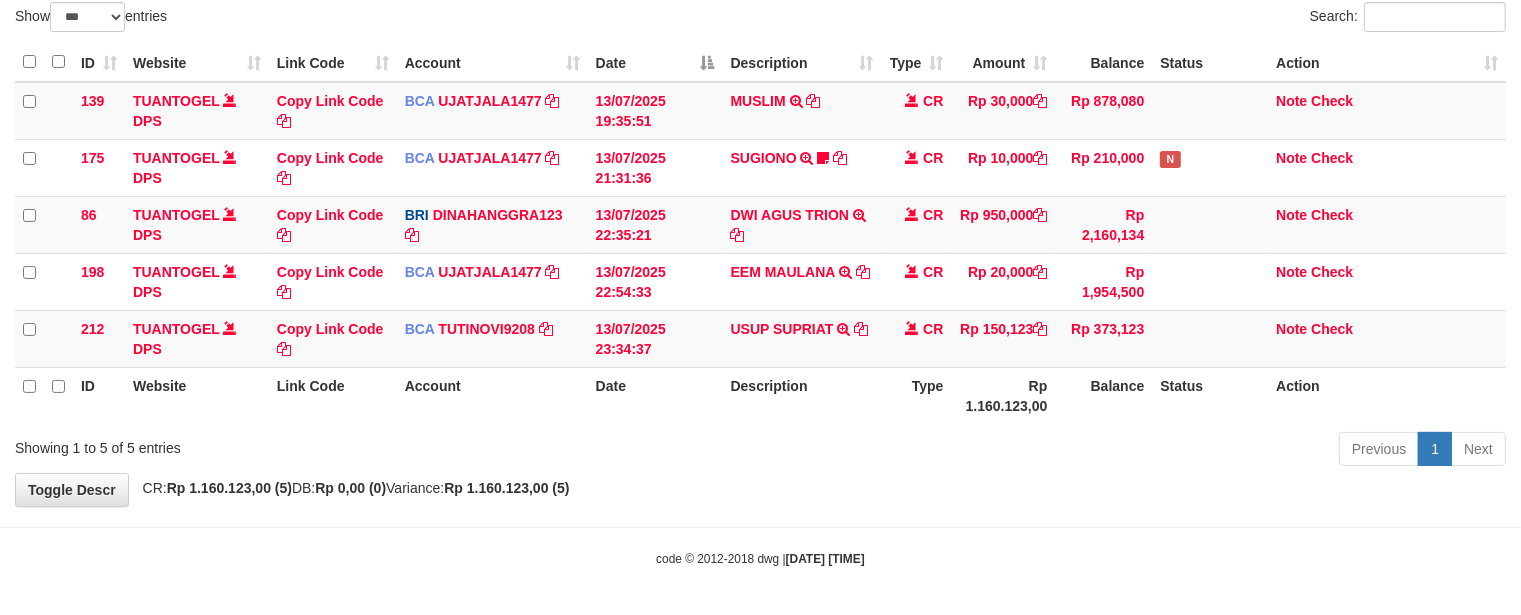 scroll, scrollTop: 155, scrollLeft: 0, axis: vertical 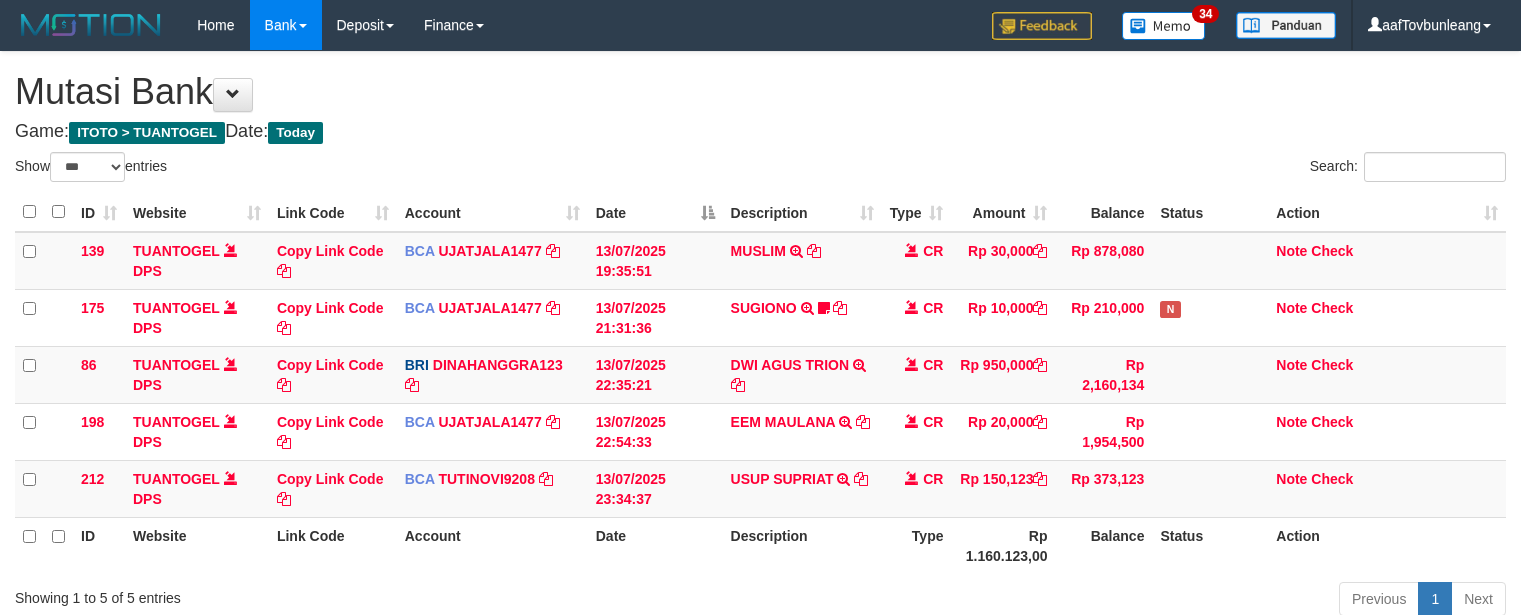 select on "***" 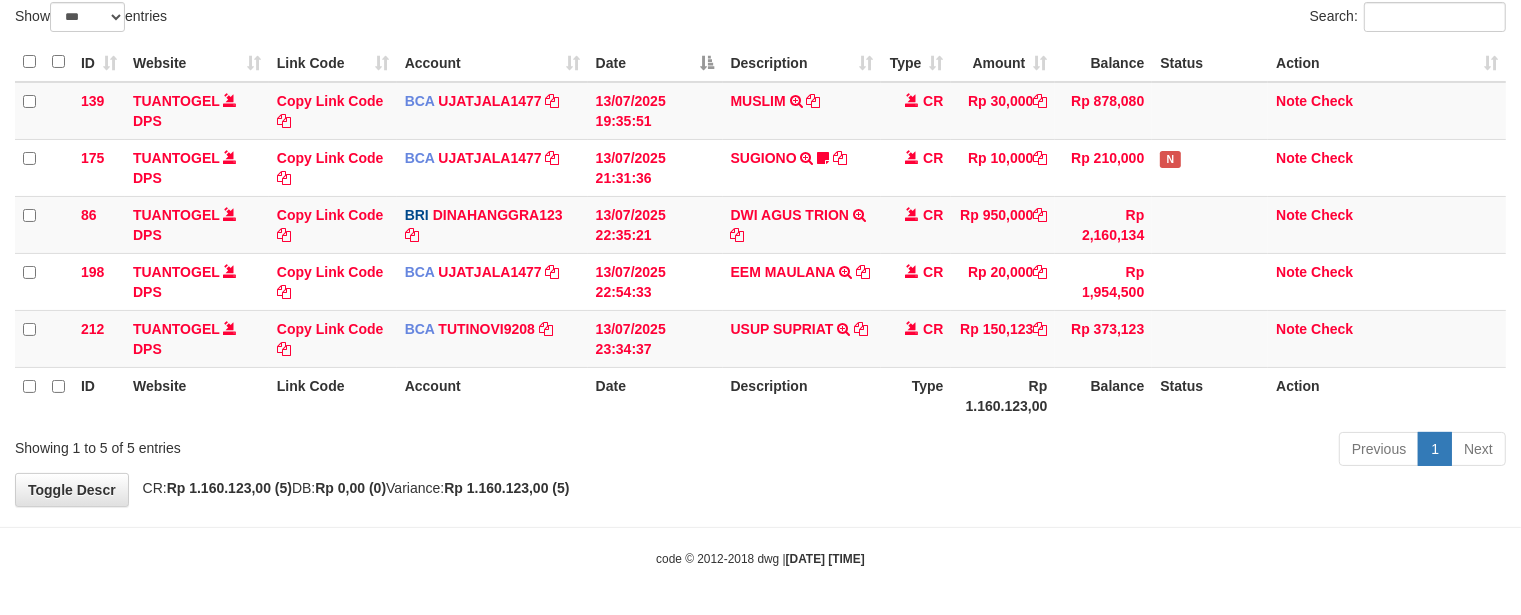 scroll, scrollTop: 155, scrollLeft: 0, axis: vertical 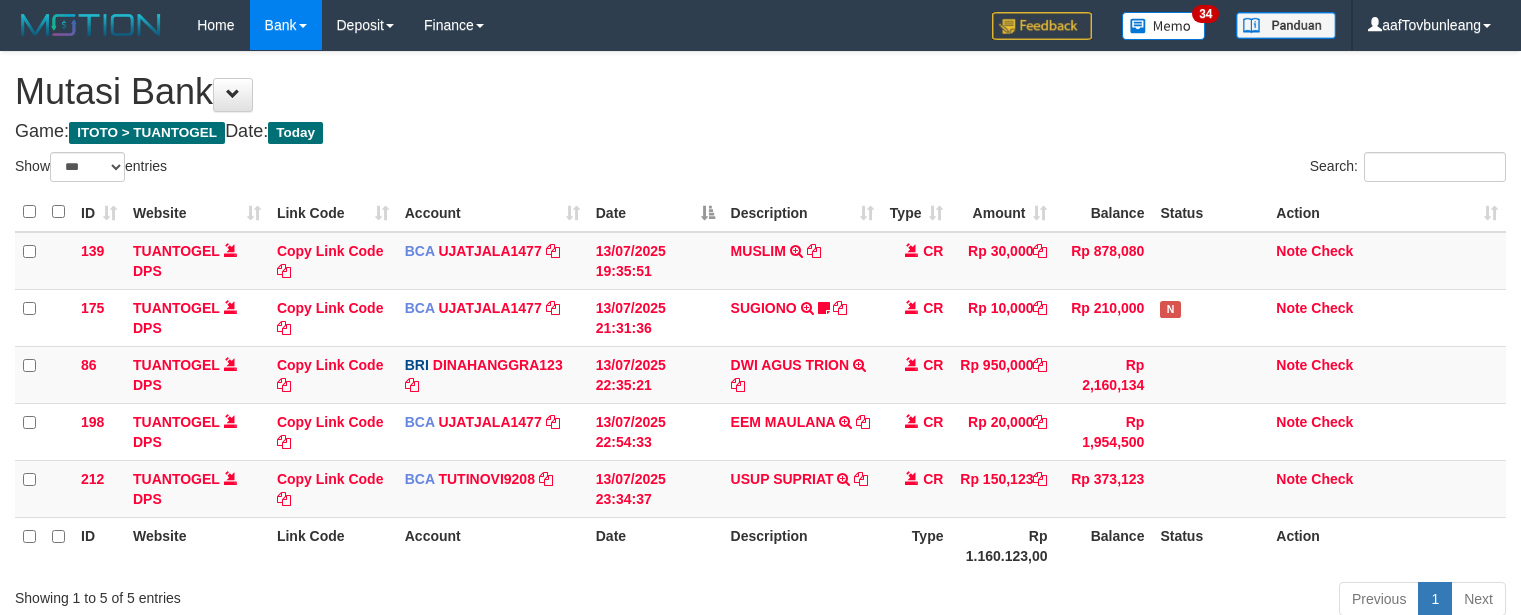 select on "***" 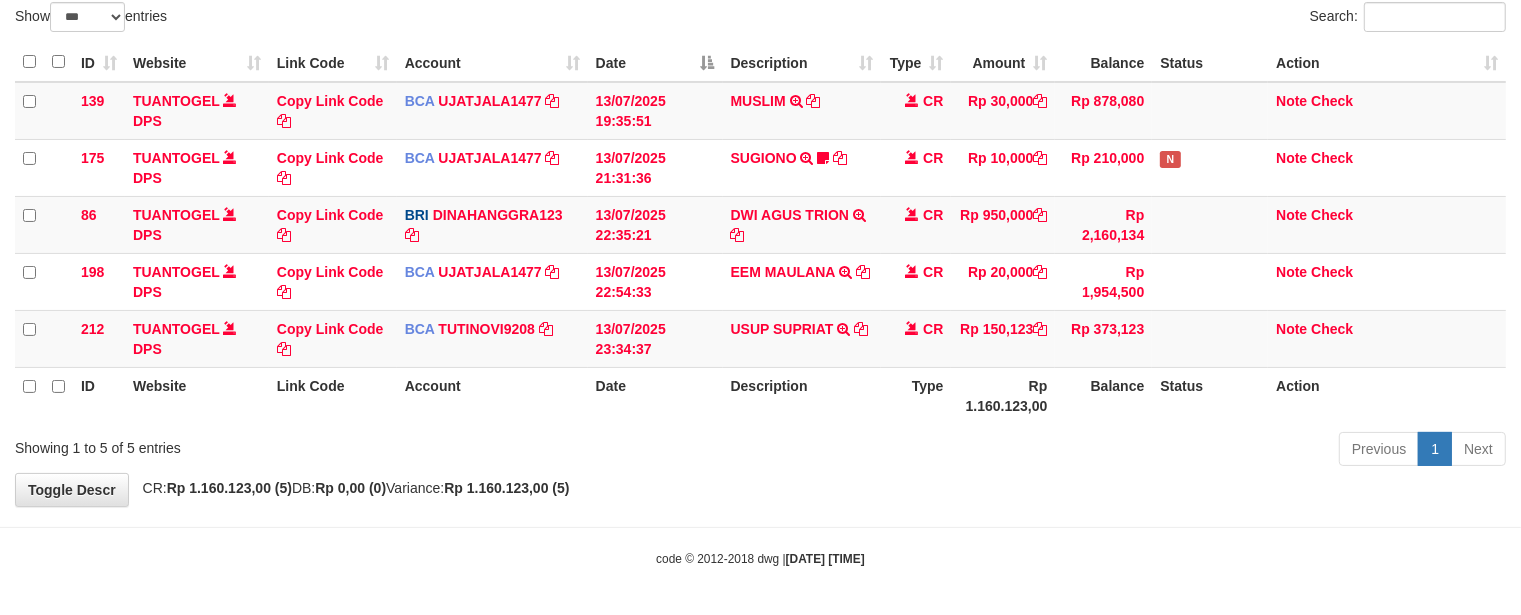 scroll, scrollTop: 155, scrollLeft: 0, axis: vertical 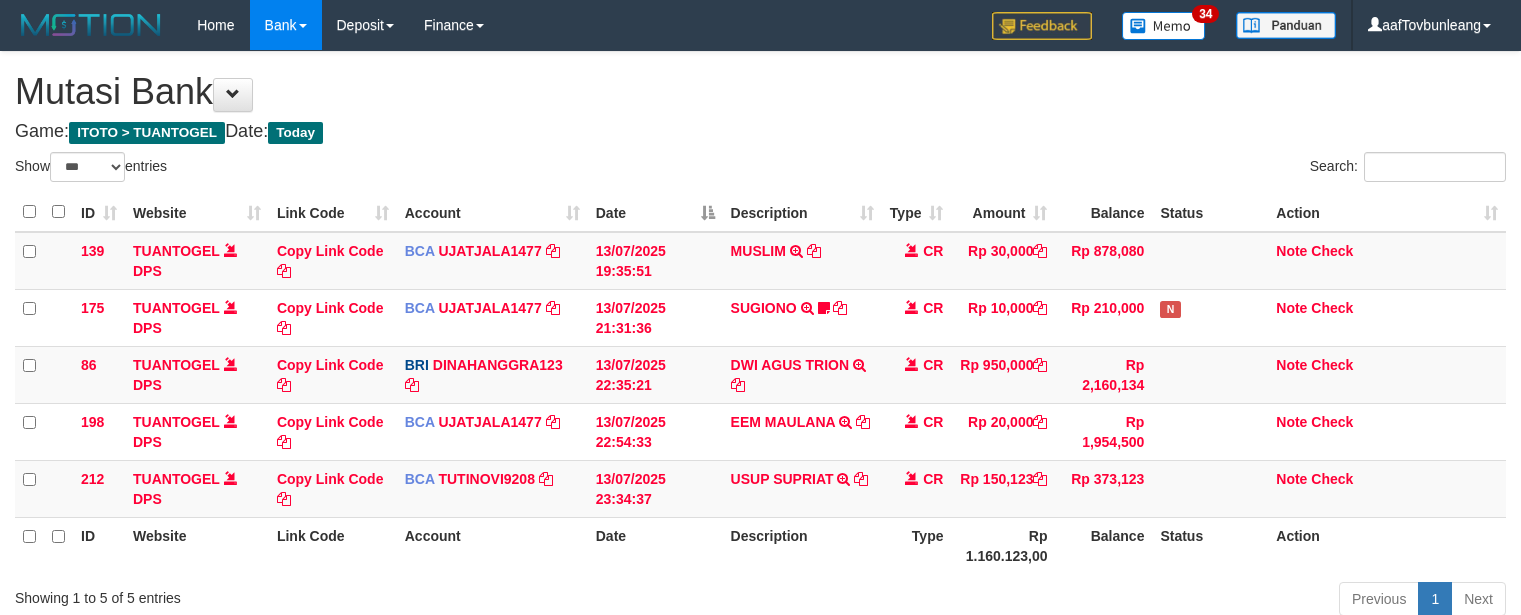 select on "***" 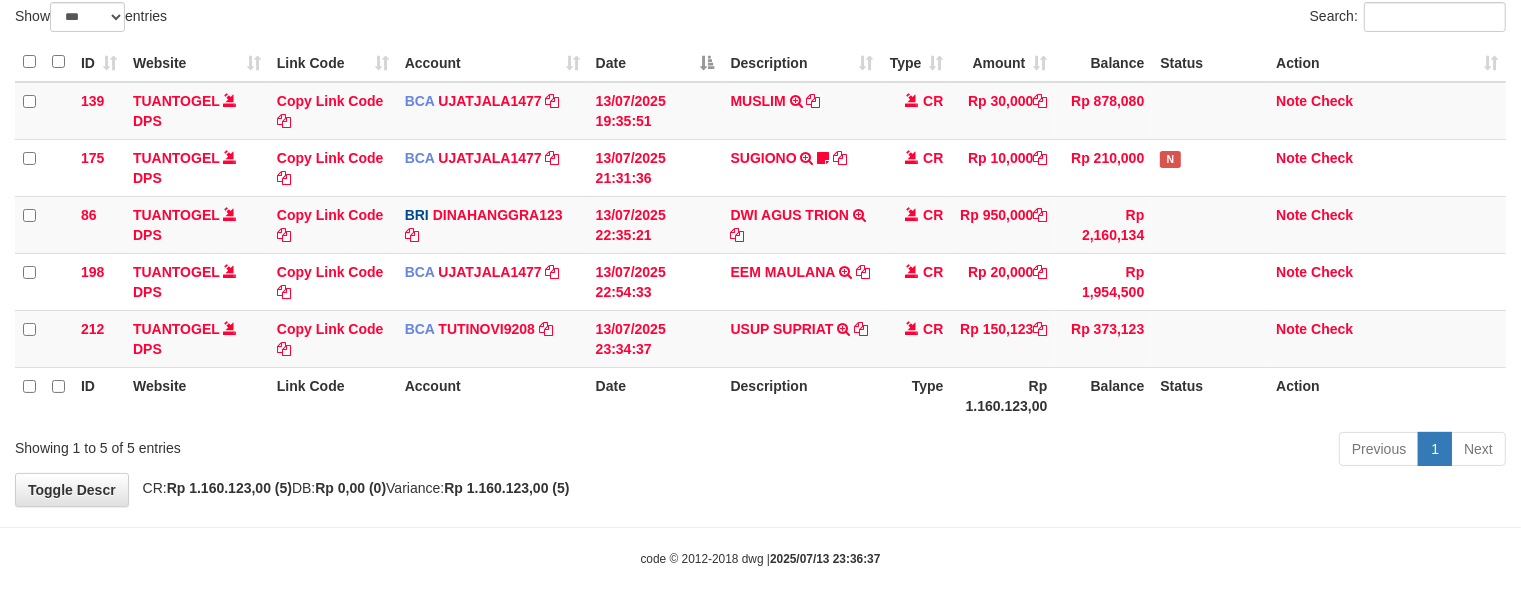 scroll, scrollTop: 155, scrollLeft: 0, axis: vertical 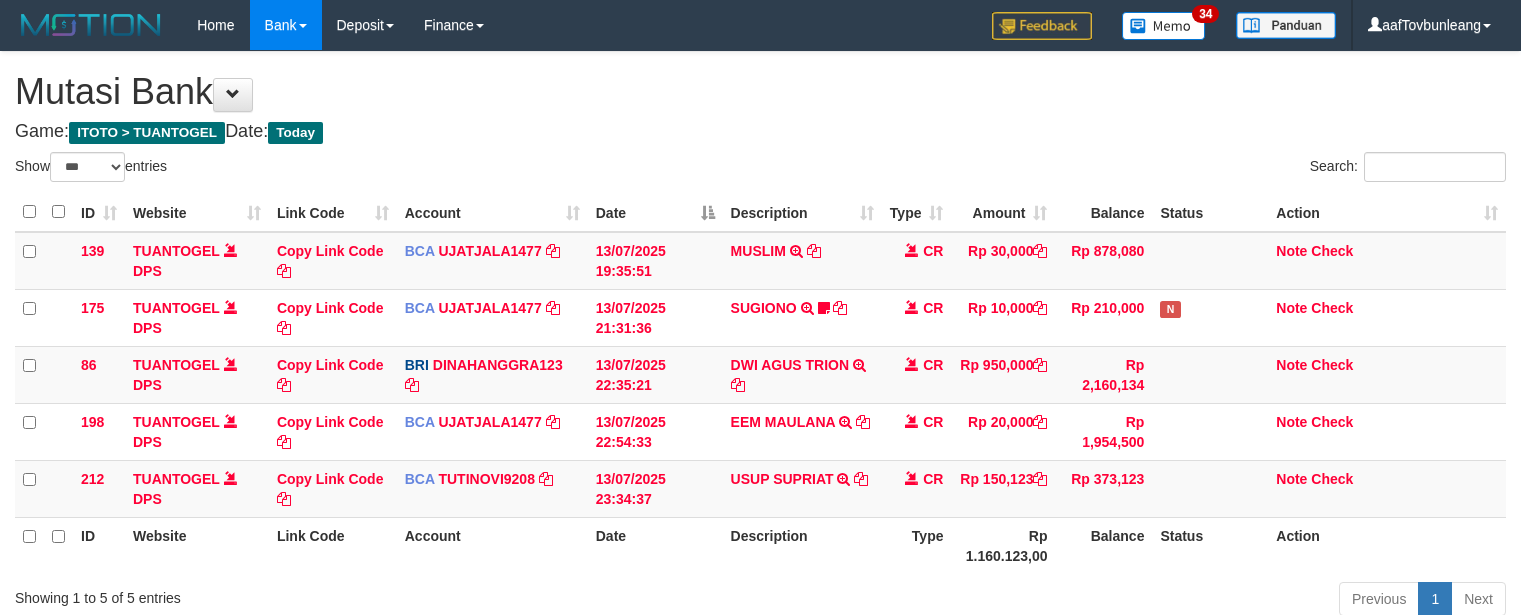 select on "***" 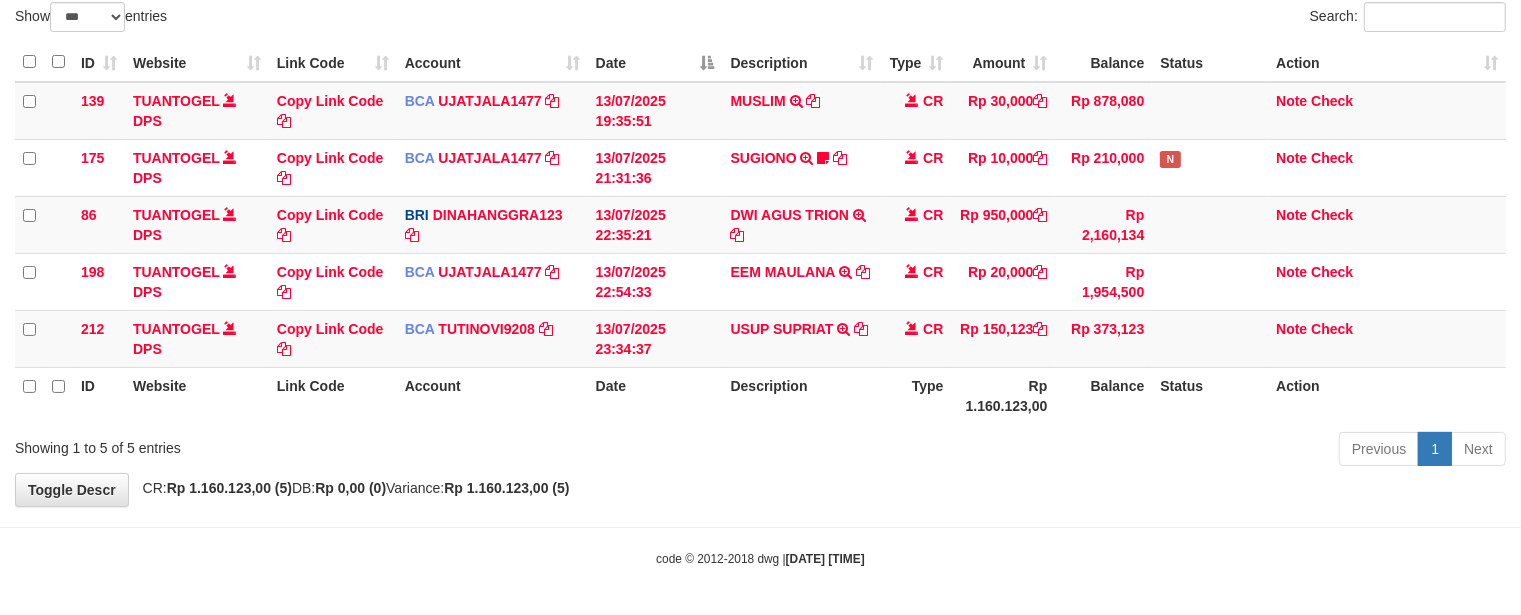 scroll, scrollTop: 155, scrollLeft: 0, axis: vertical 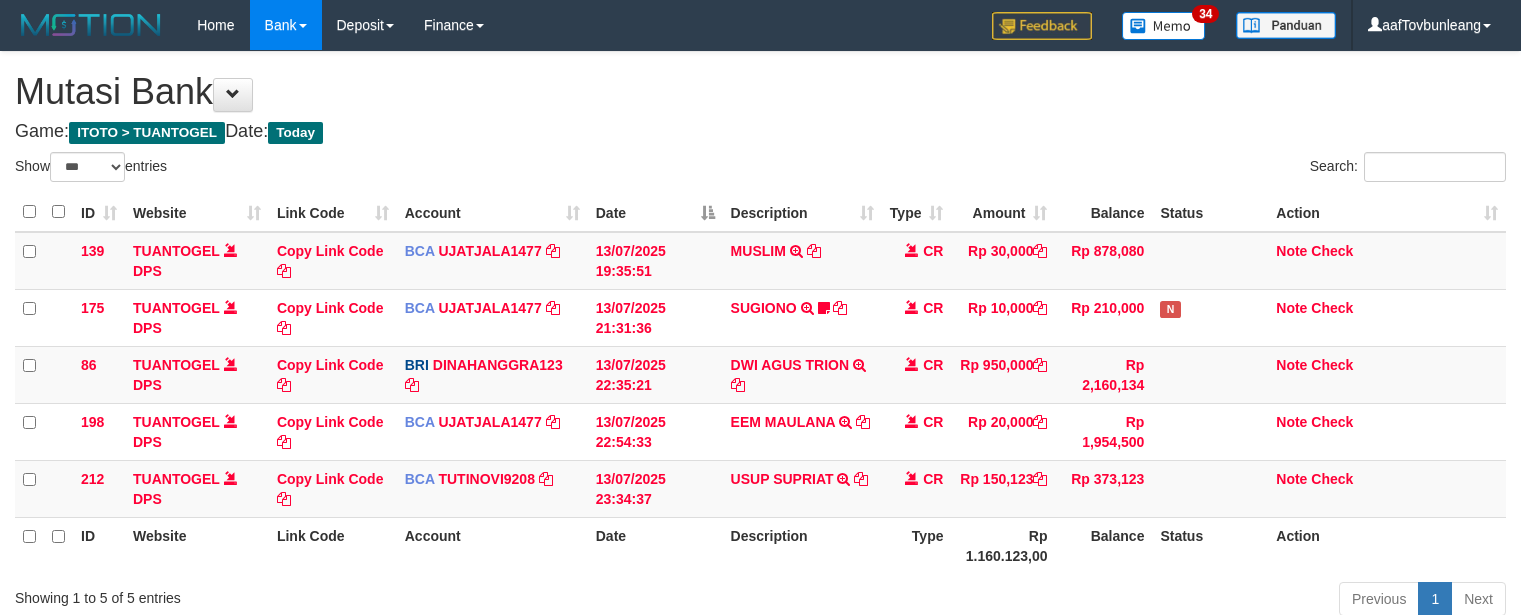 select on "***" 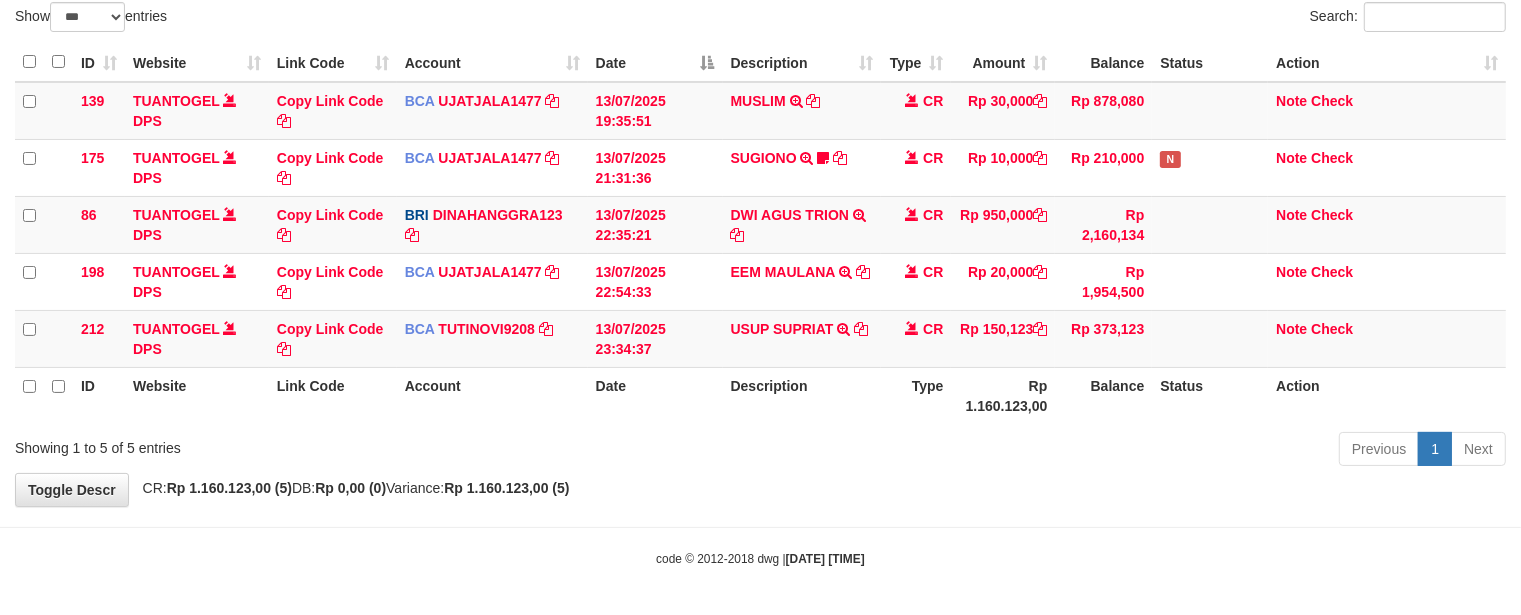 scroll, scrollTop: 155, scrollLeft: 0, axis: vertical 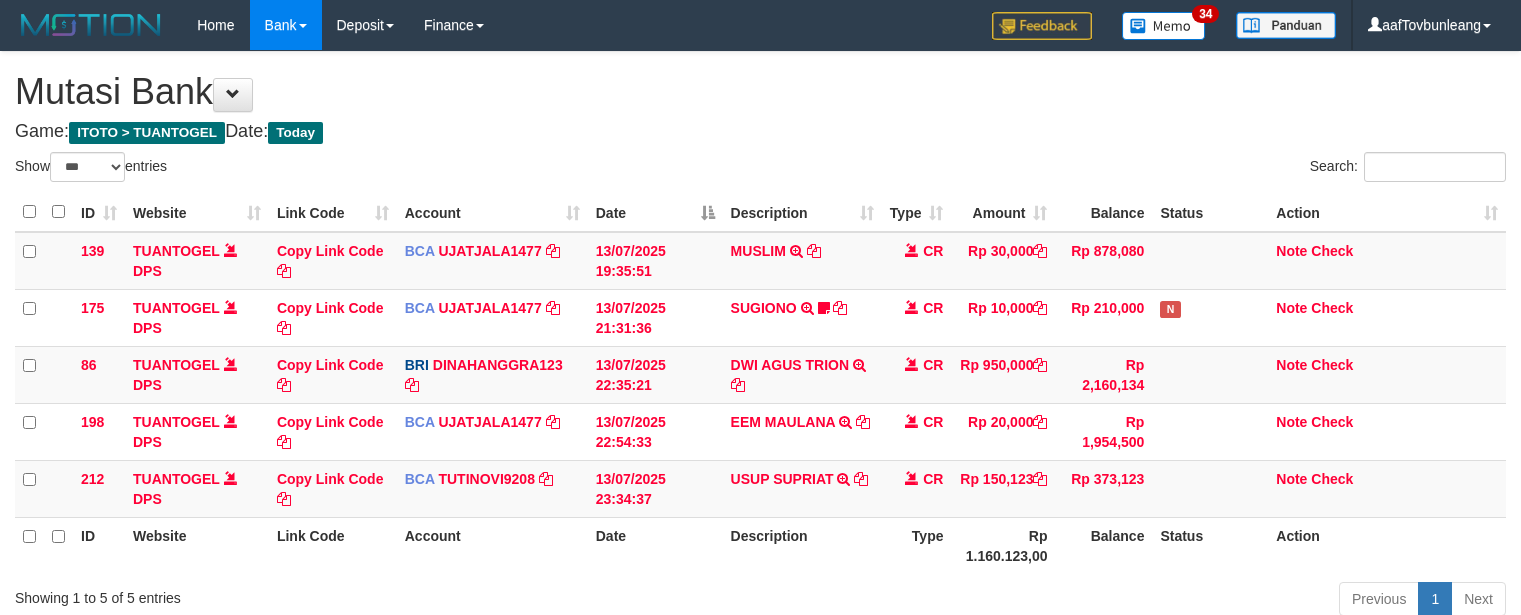 select on "***" 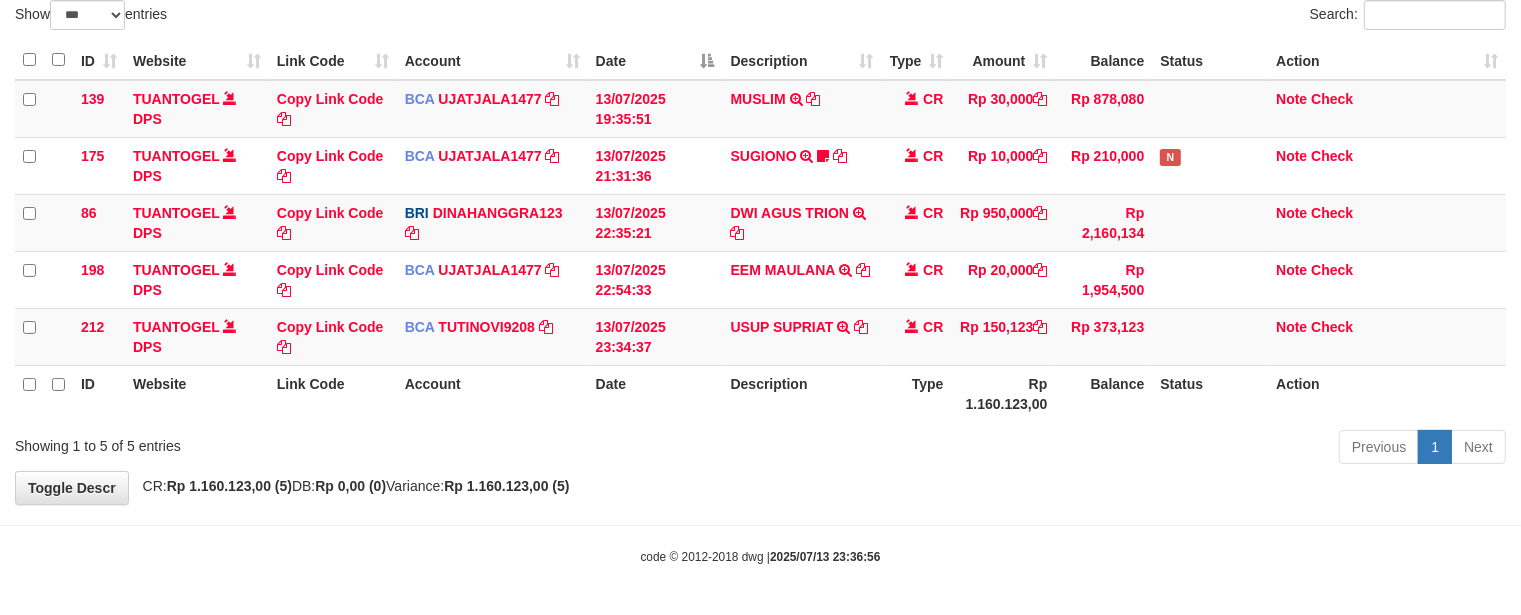 scroll, scrollTop: 155, scrollLeft: 0, axis: vertical 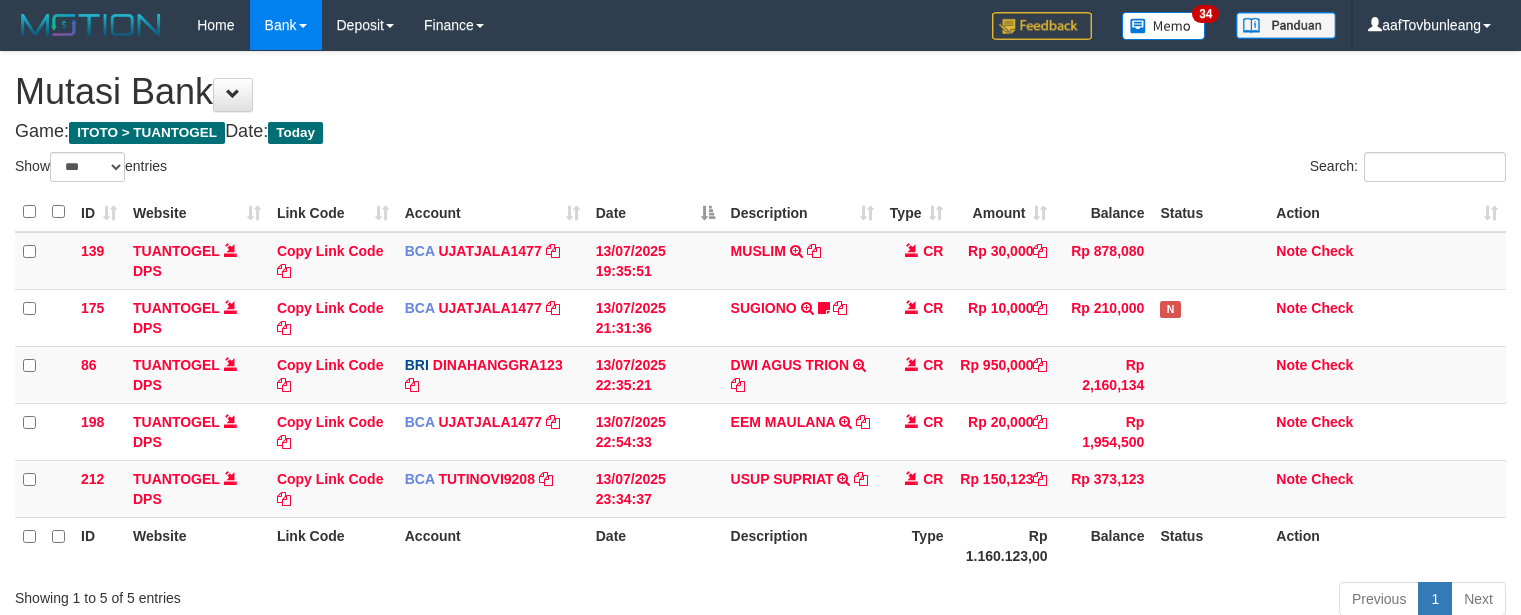 select on "***" 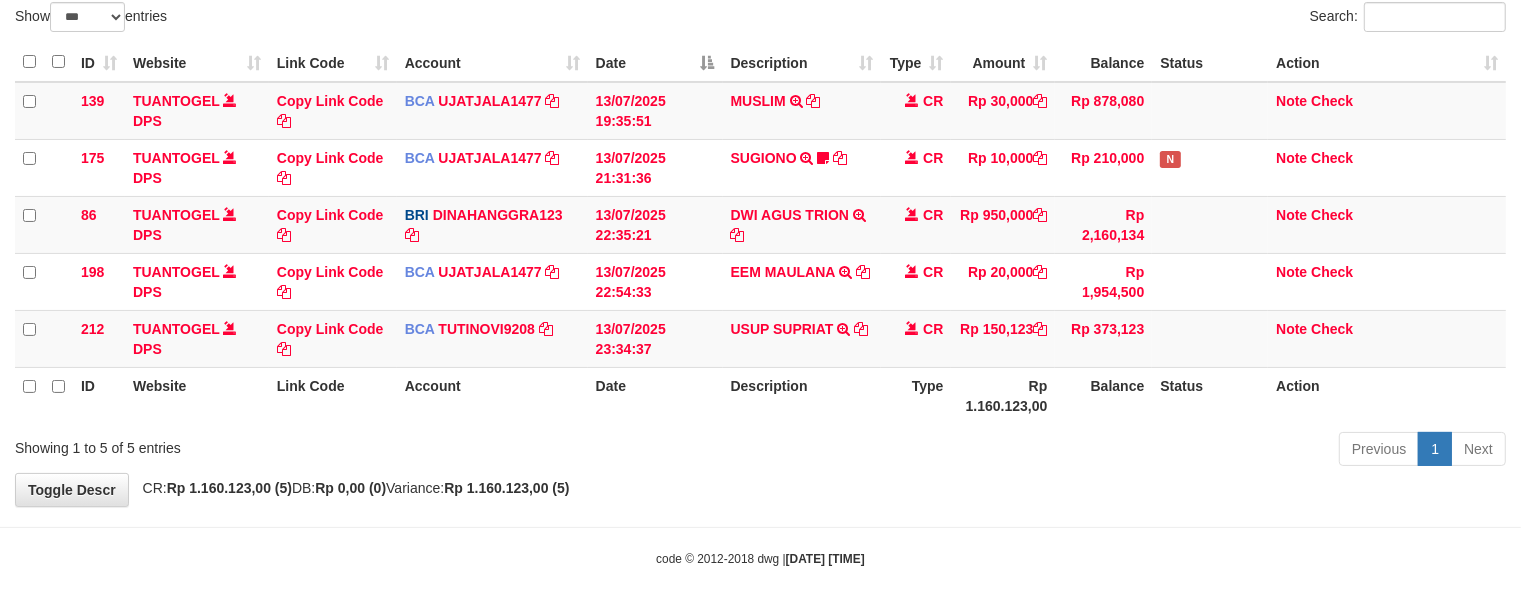 scroll, scrollTop: 155, scrollLeft: 0, axis: vertical 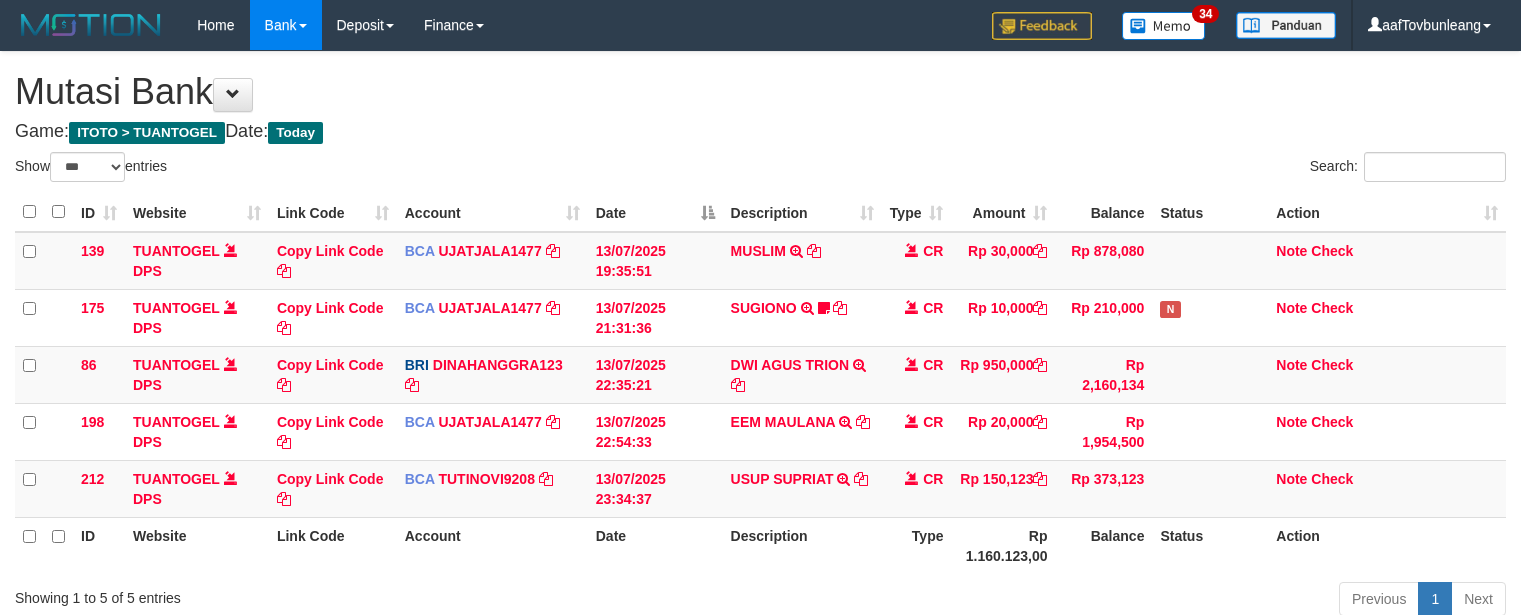 select on "***" 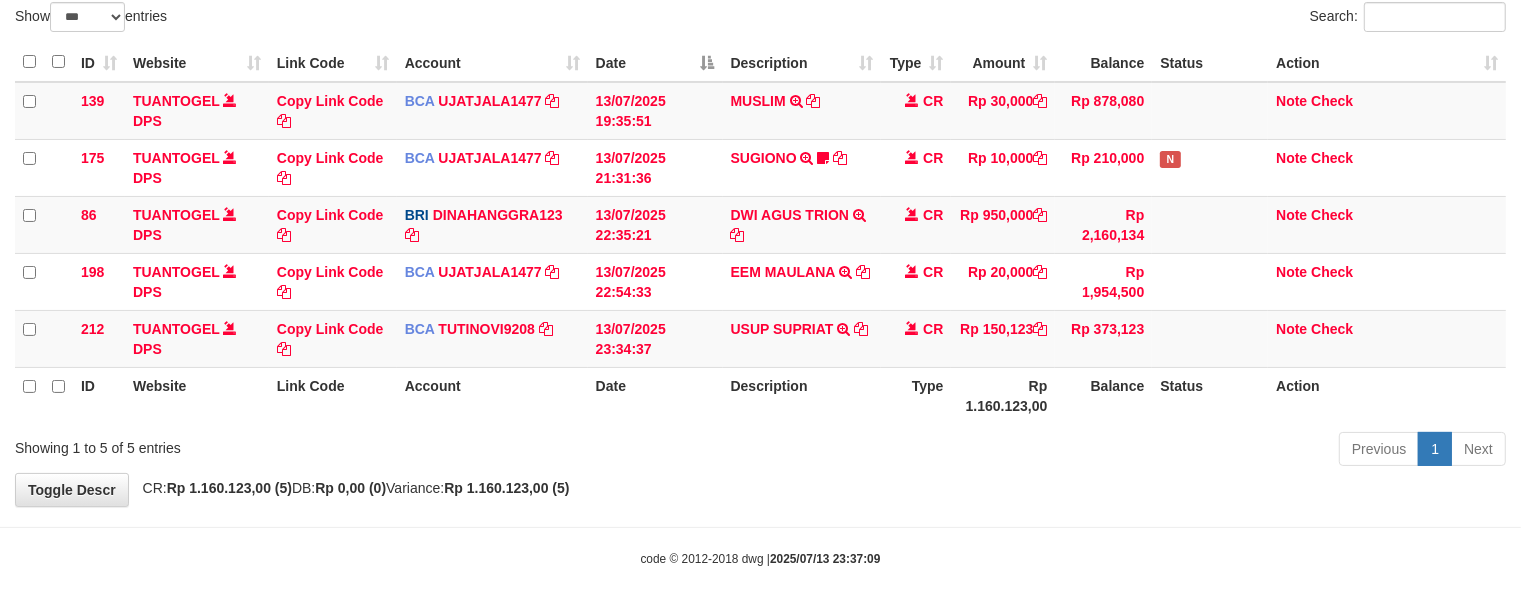 scroll, scrollTop: 155, scrollLeft: 0, axis: vertical 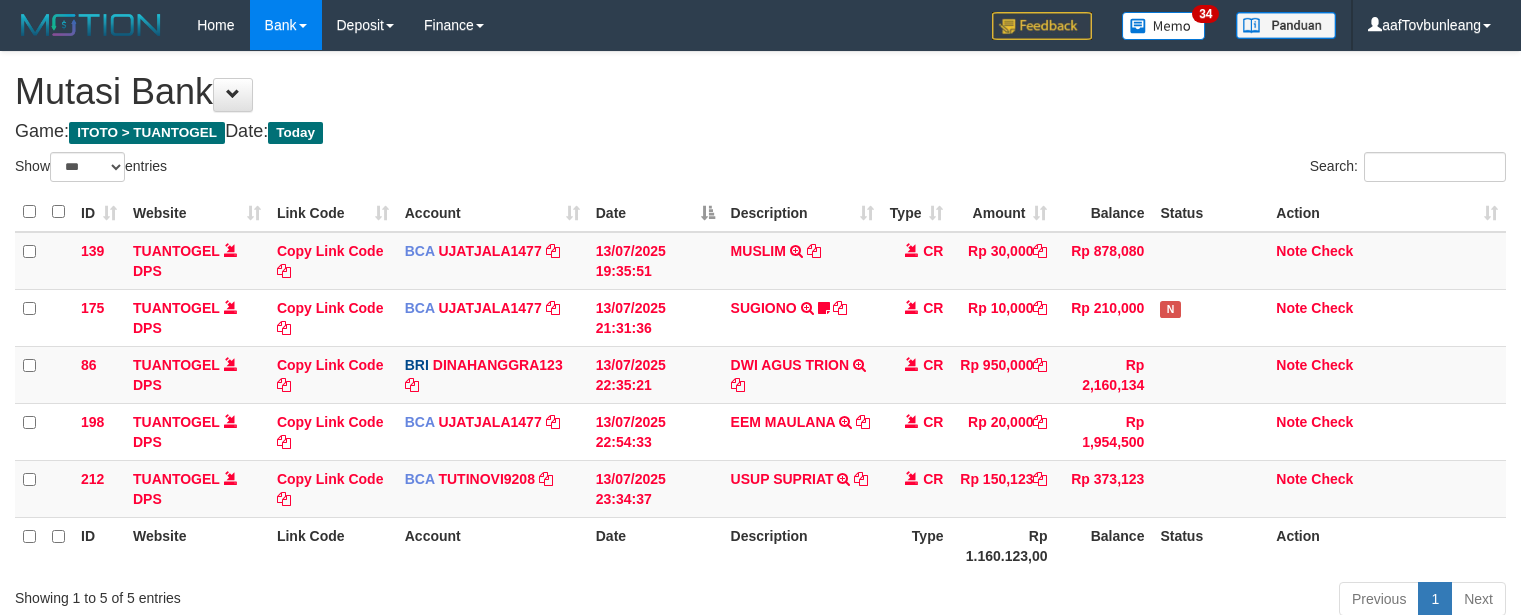 select on "***" 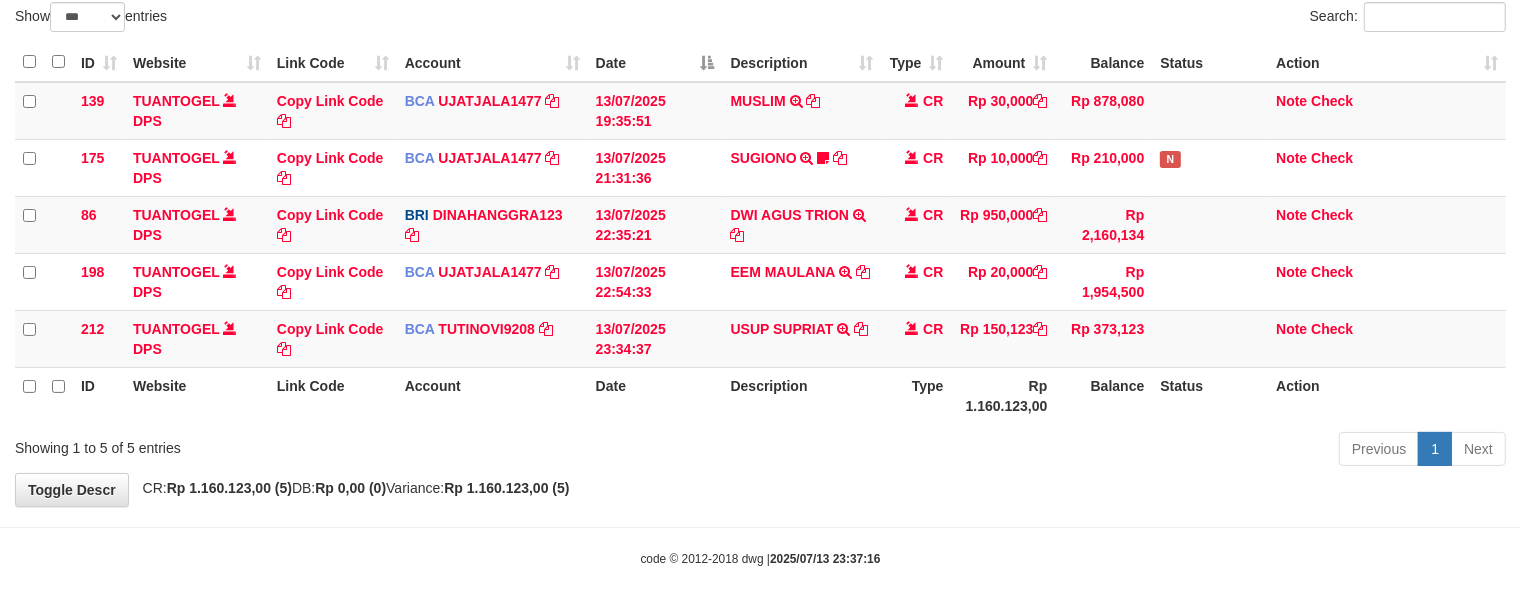 scroll, scrollTop: 155, scrollLeft: 0, axis: vertical 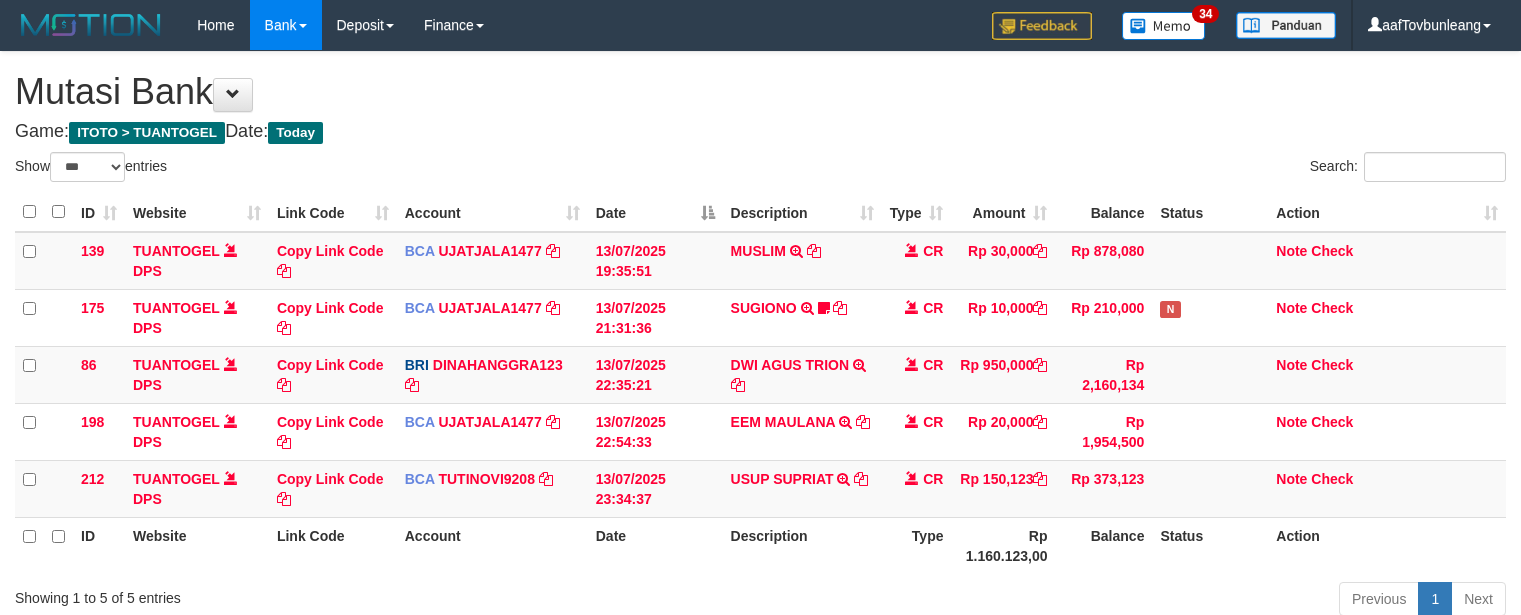 select on "***" 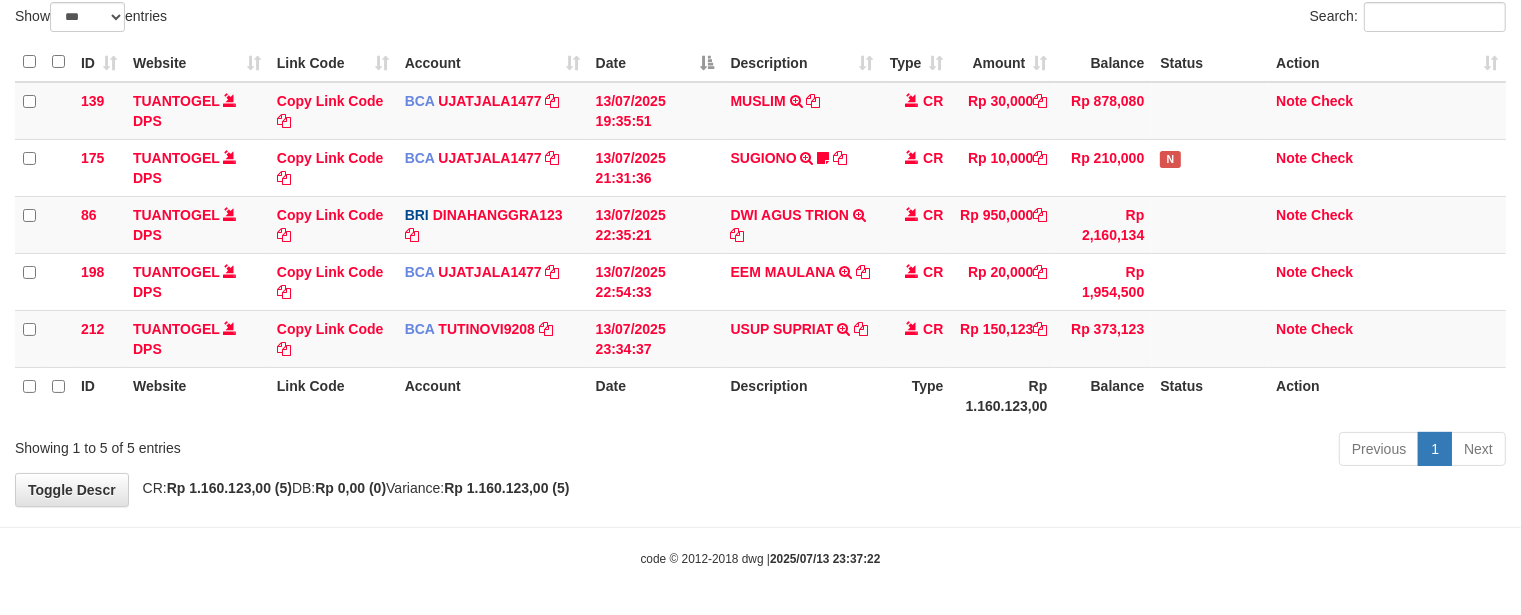 scroll, scrollTop: 155, scrollLeft: 0, axis: vertical 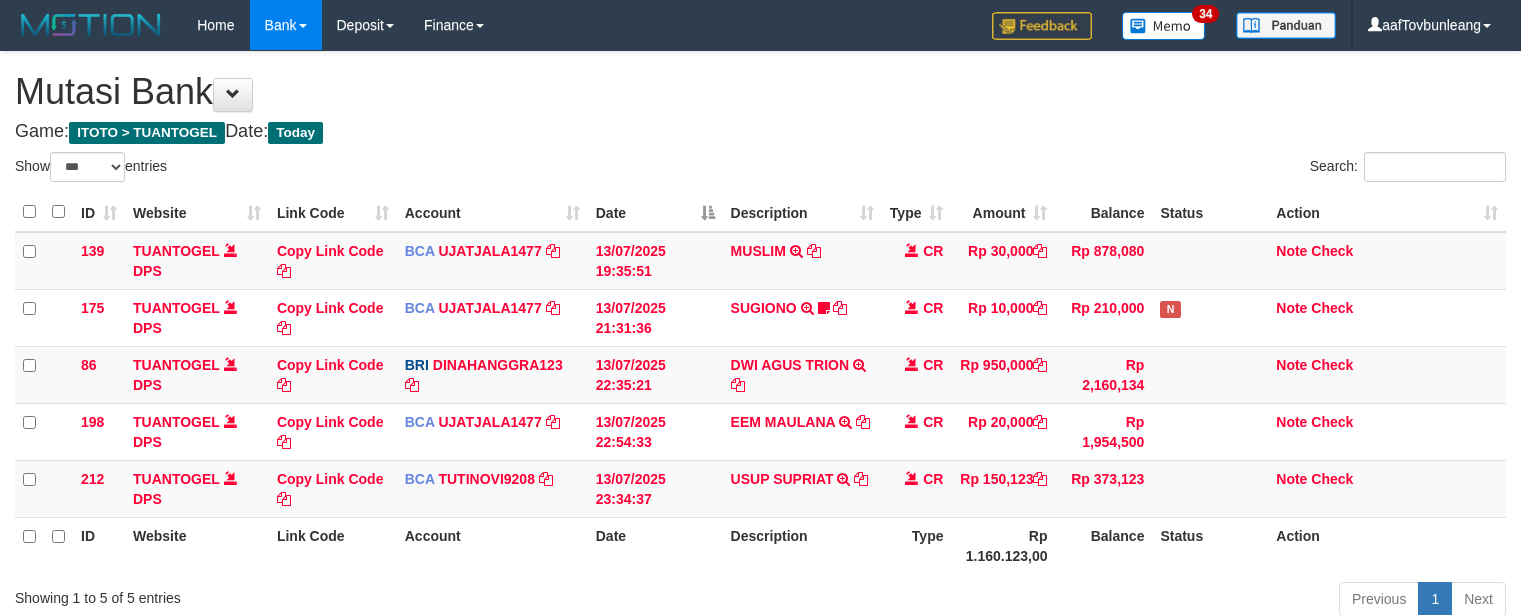 select on "***" 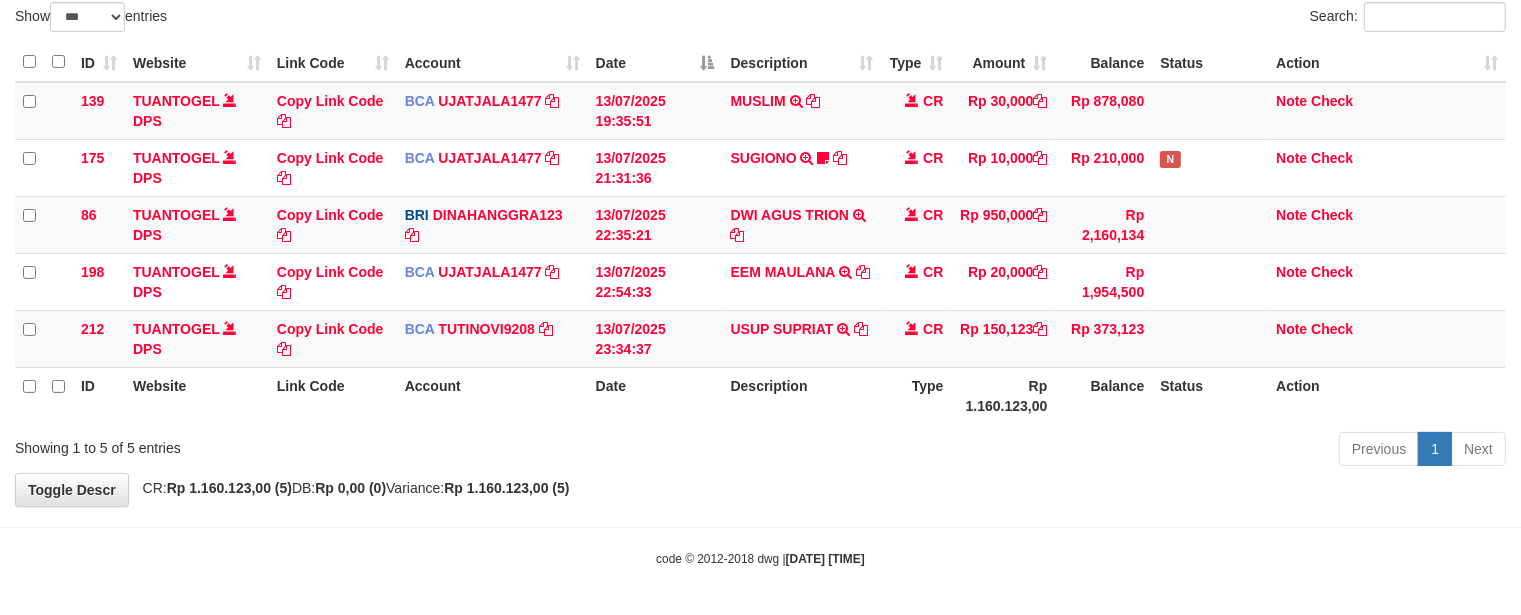 scroll, scrollTop: 155, scrollLeft: 0, axis: vertical 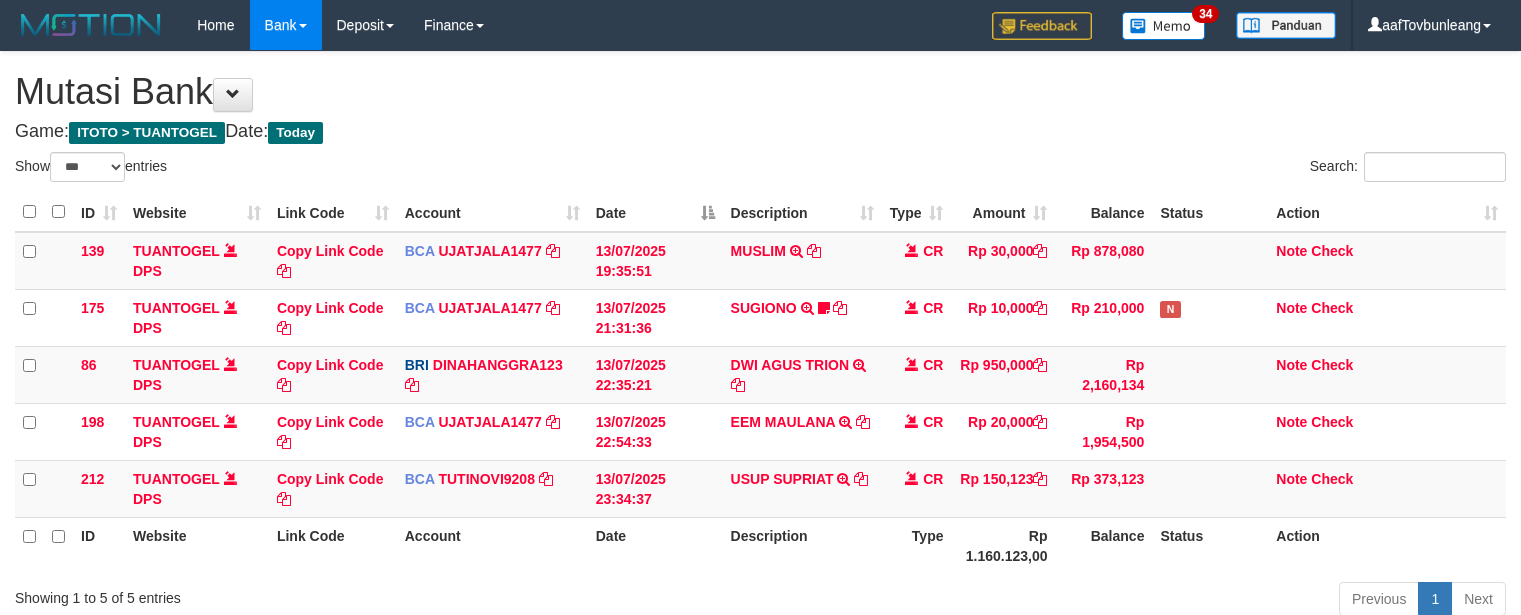select on "***" 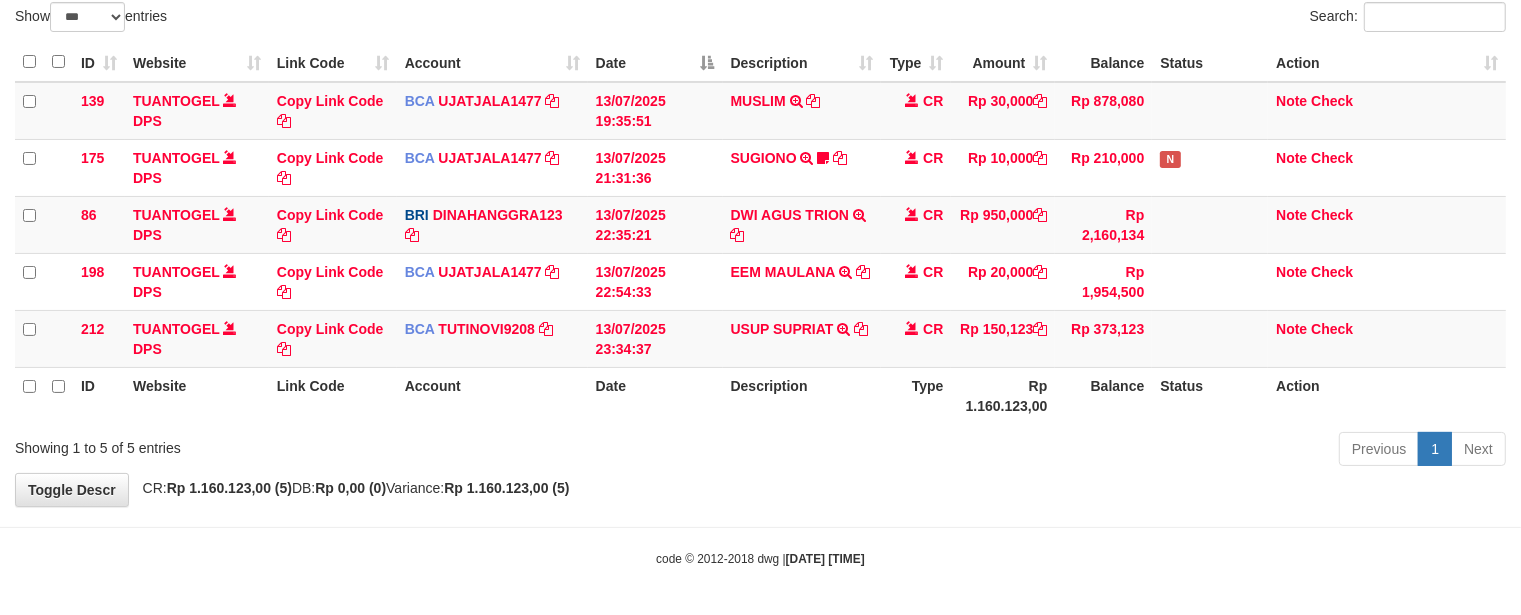 scroll, scrollTop: 155, scrollLeft: 0, axis: vertical 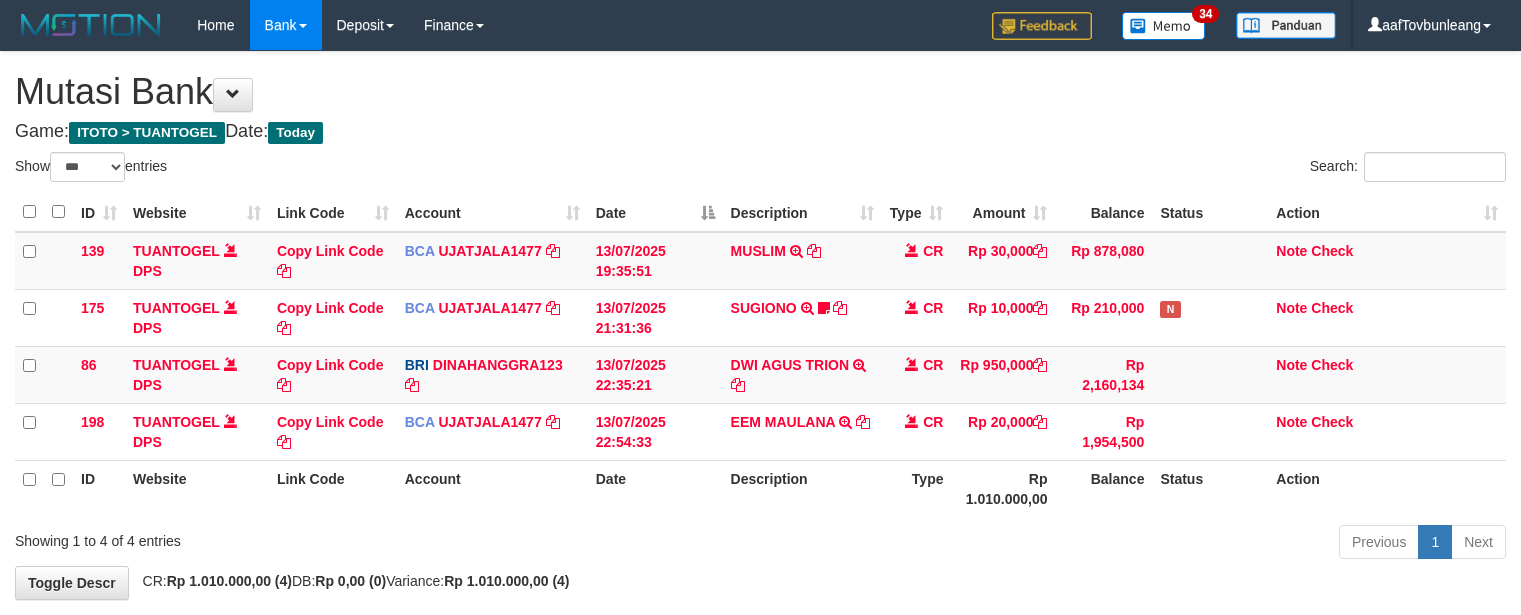 select on "***" 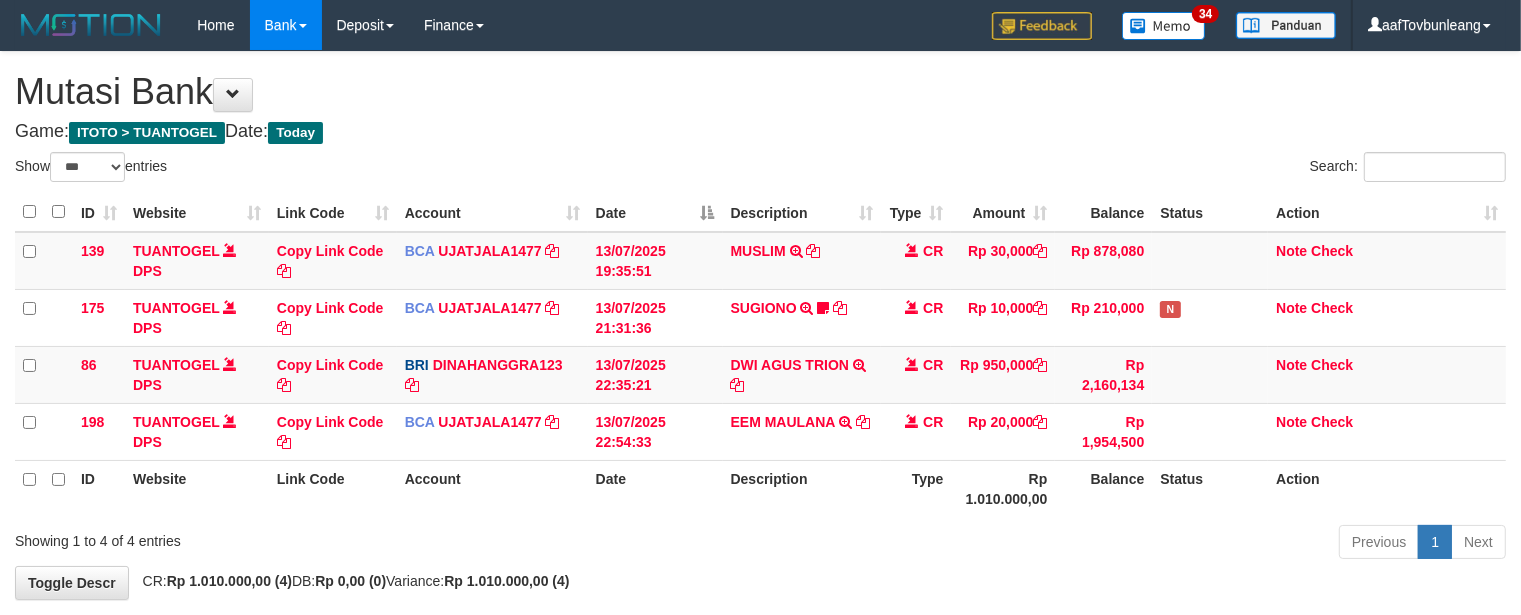 scroll, scrollTop: 97, scrollLeft: 0, axis: vertical 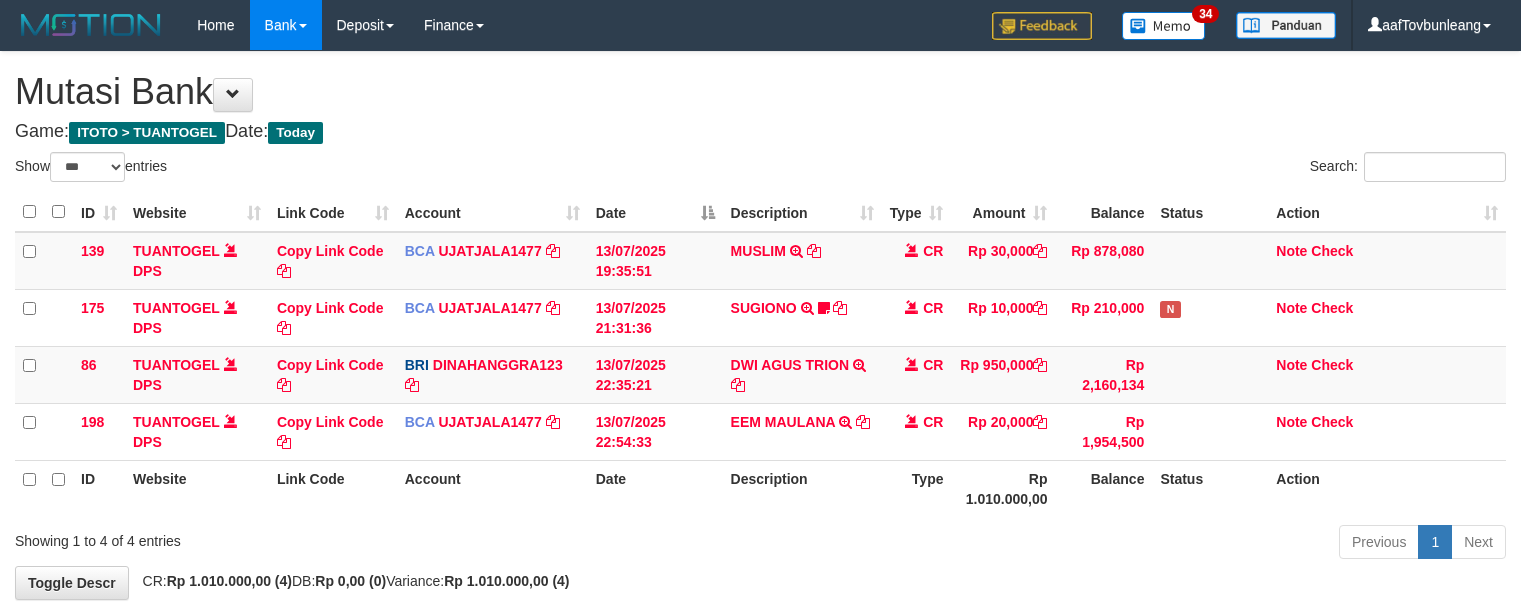 select on "***" 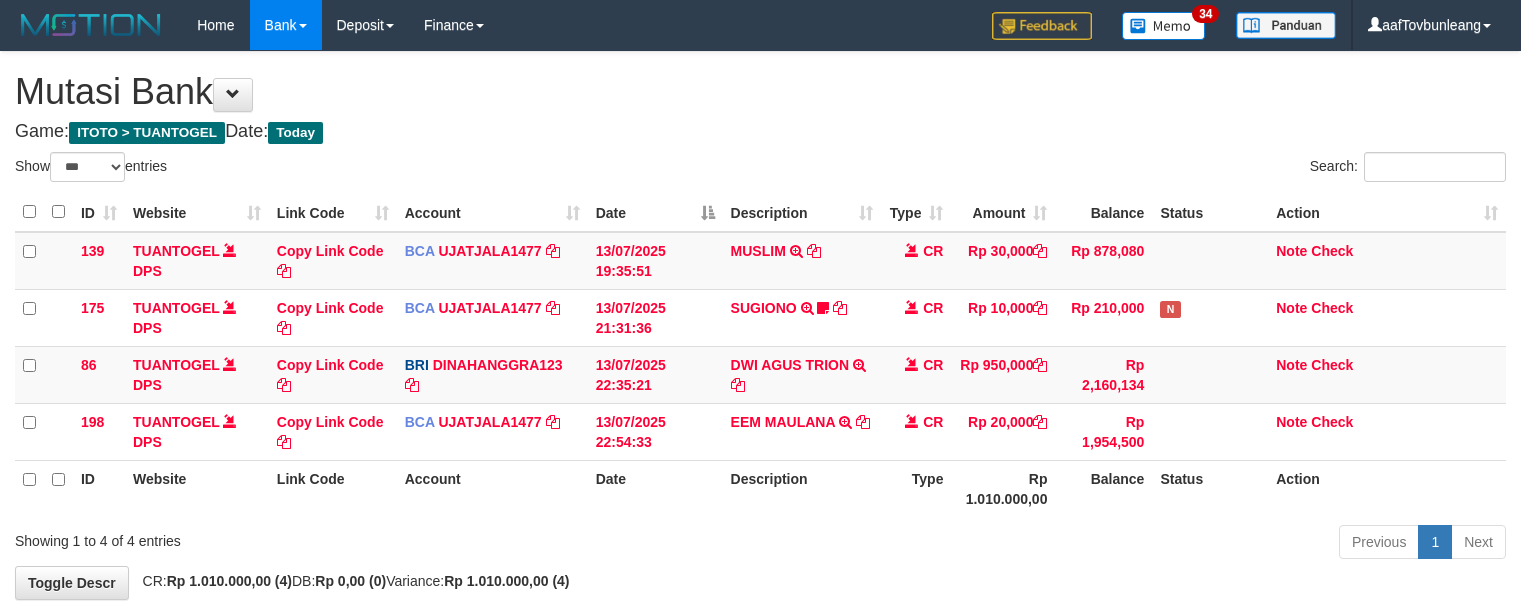 scroll, scrollTop: 97, scrollLeft: 0, axis: vertical 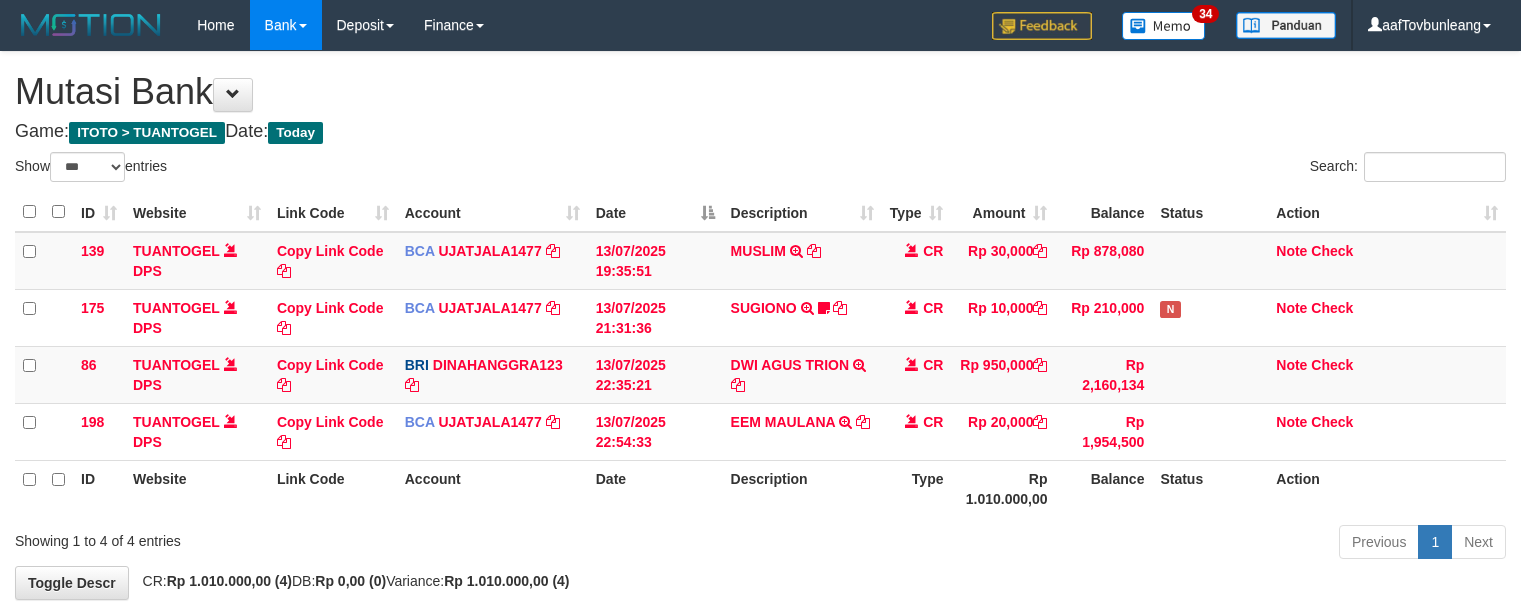 select on "***" 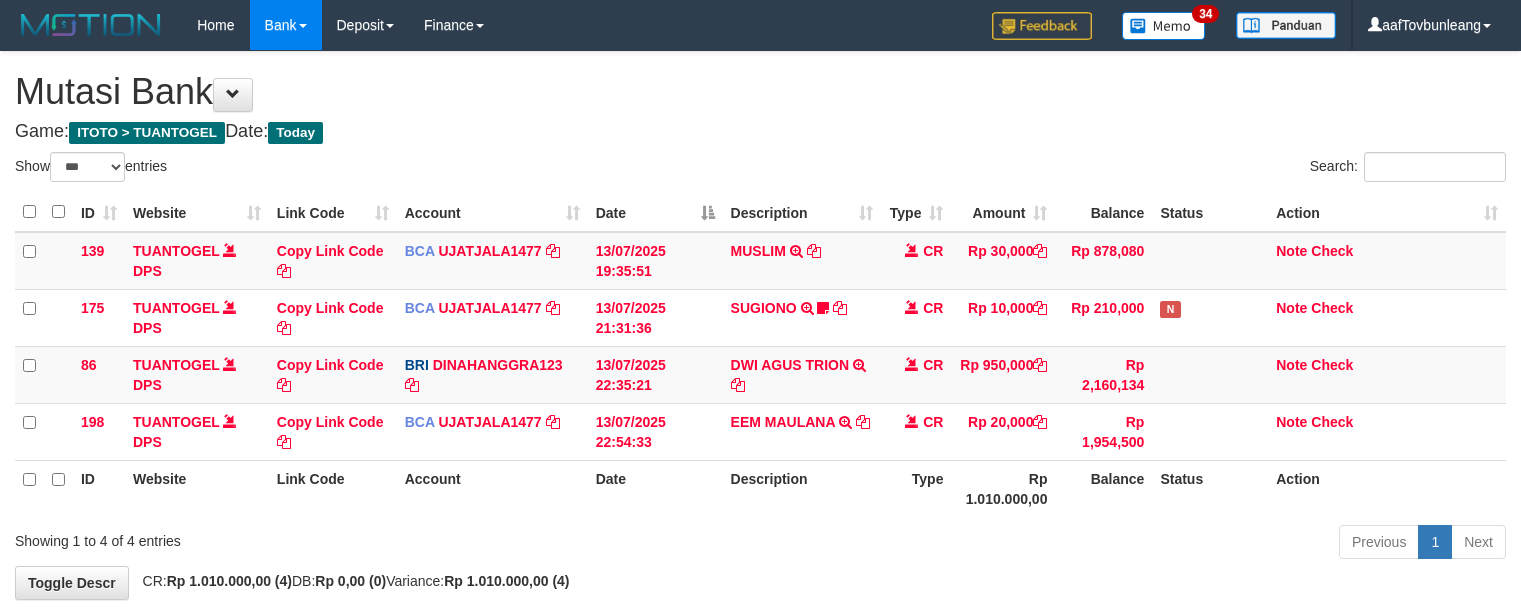 scroll, scrollTop: 97, scrollLeft: 0, axis: vertical 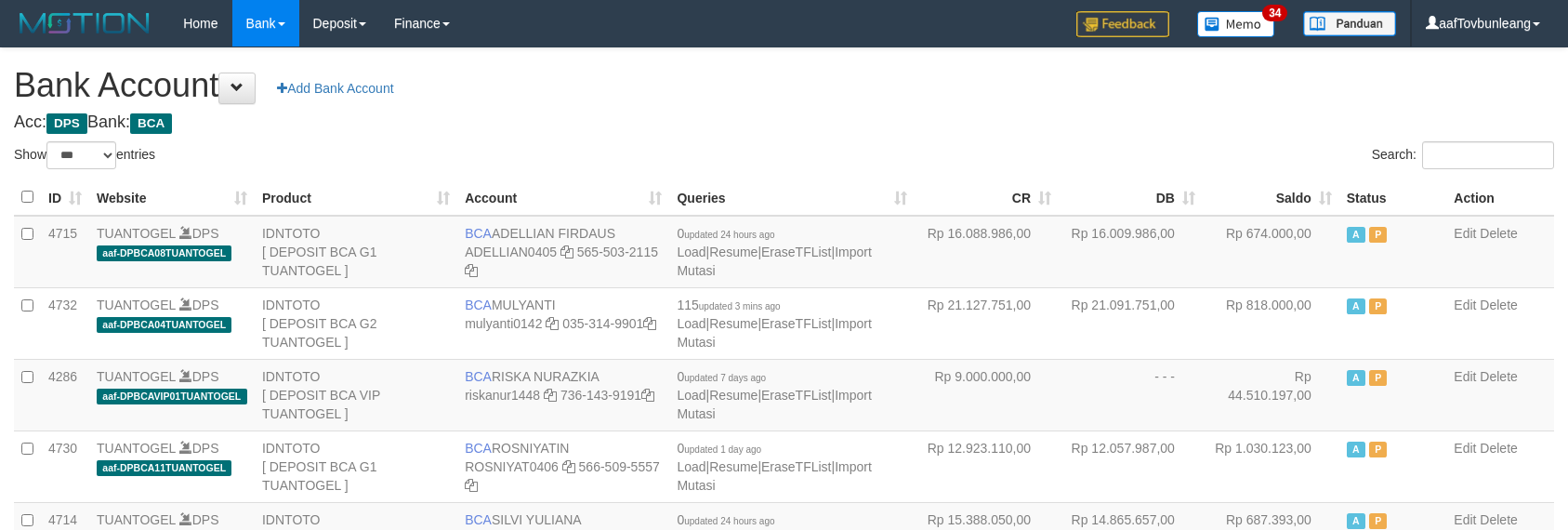 select on "***" 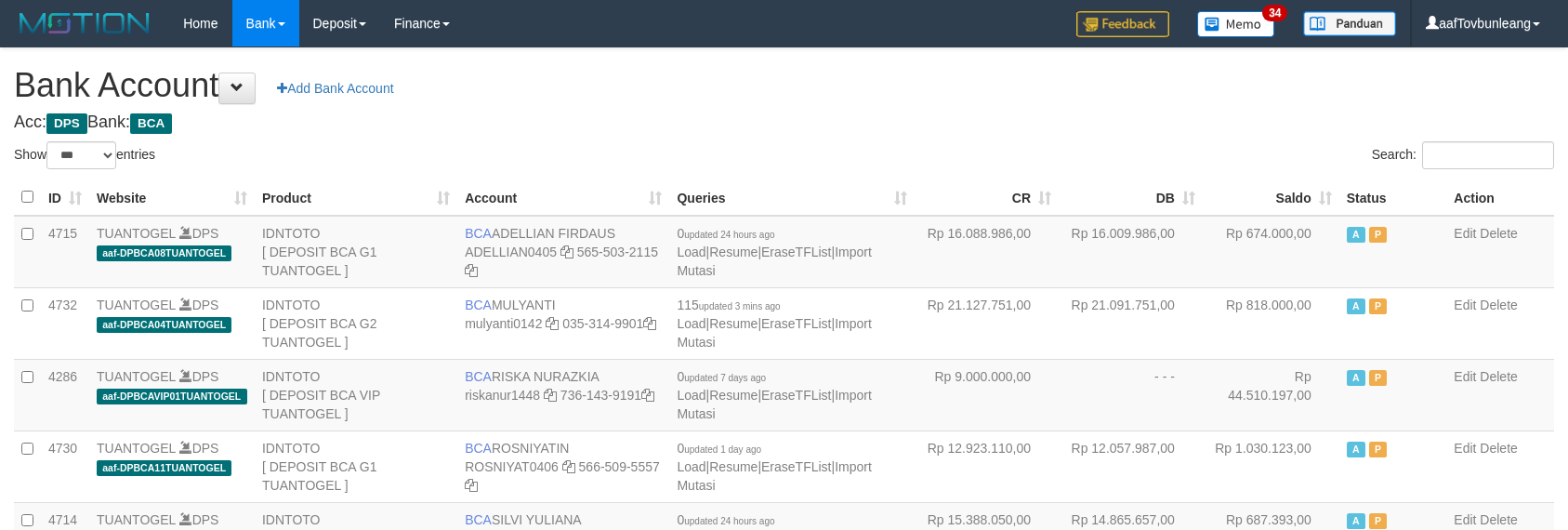 scroll, scrollTop: 586, scrollLeft: 0, axis: vertical 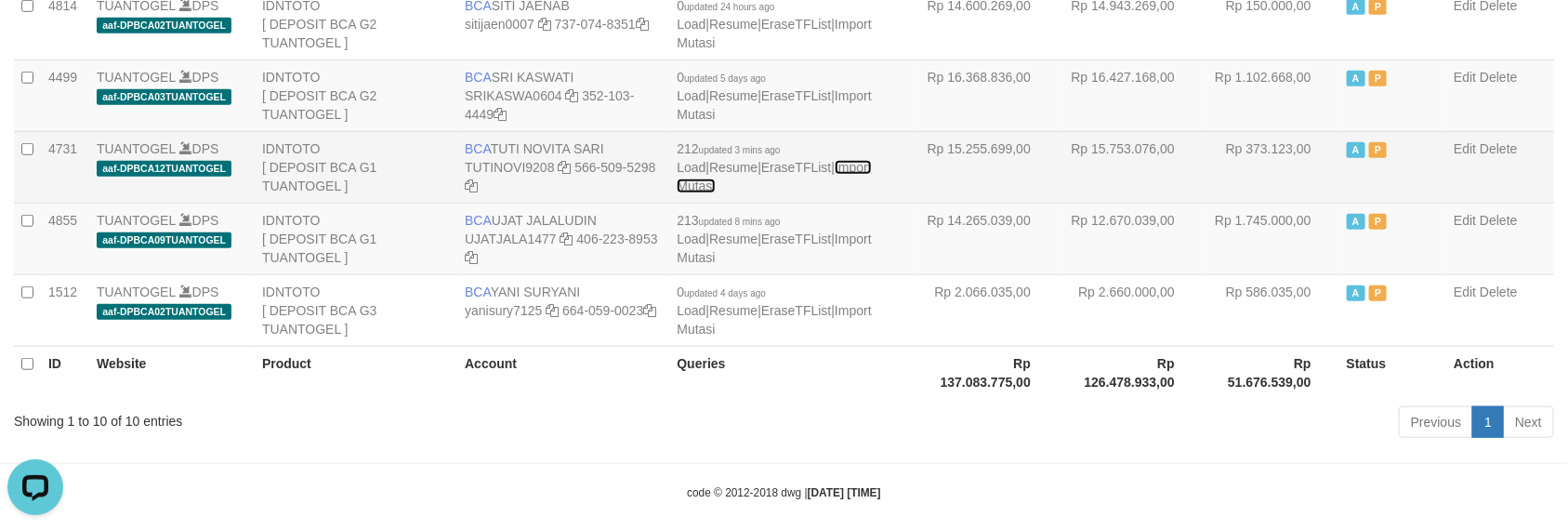 click on "Import Mutasi" at bounding box center [773, 177] 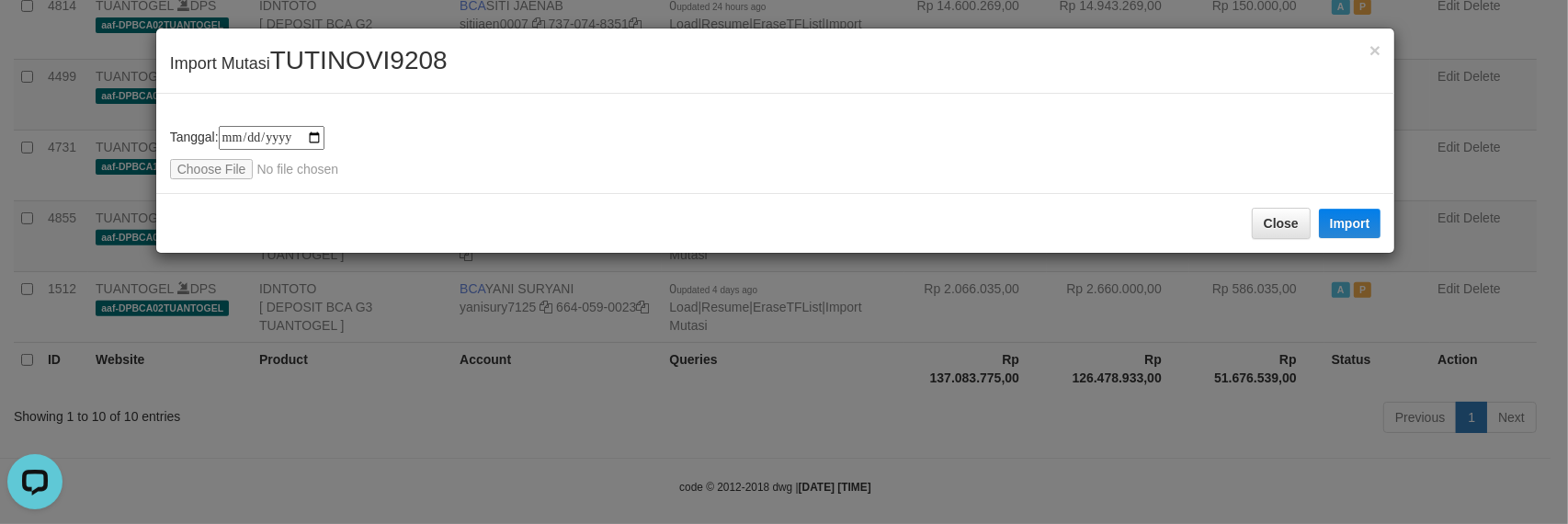 click on "TUTINOVI9208" at bounding box center [358, 60] 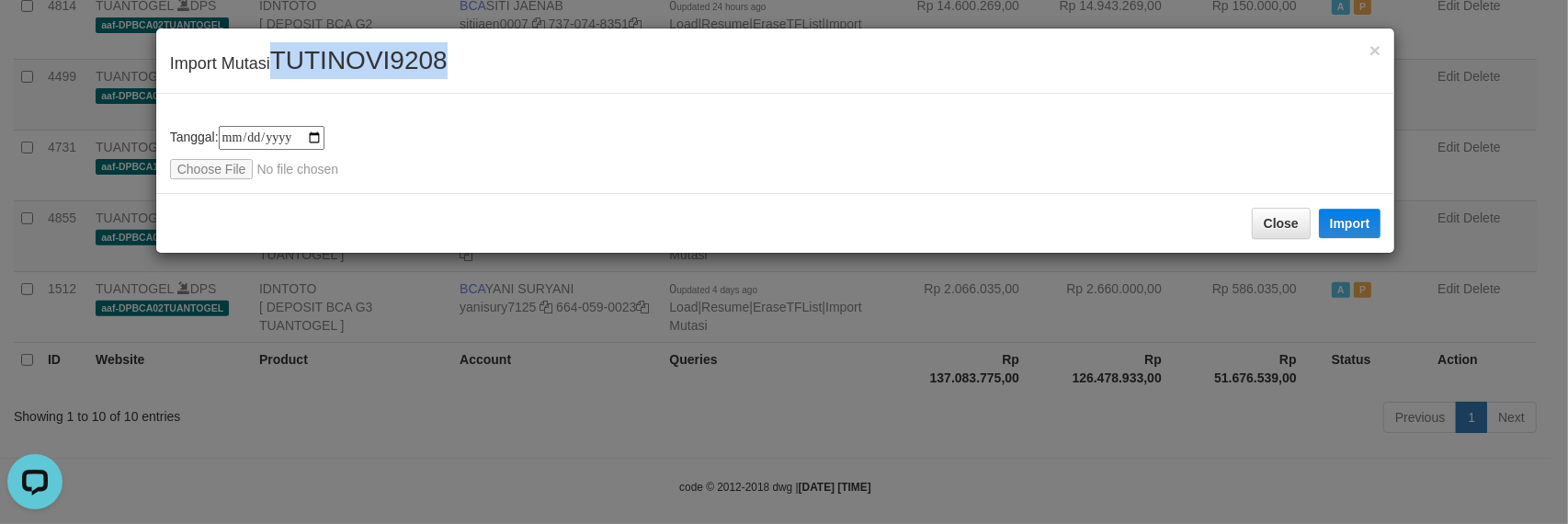 click on "TUTINOVI9208" at bounding box center (358, 60) 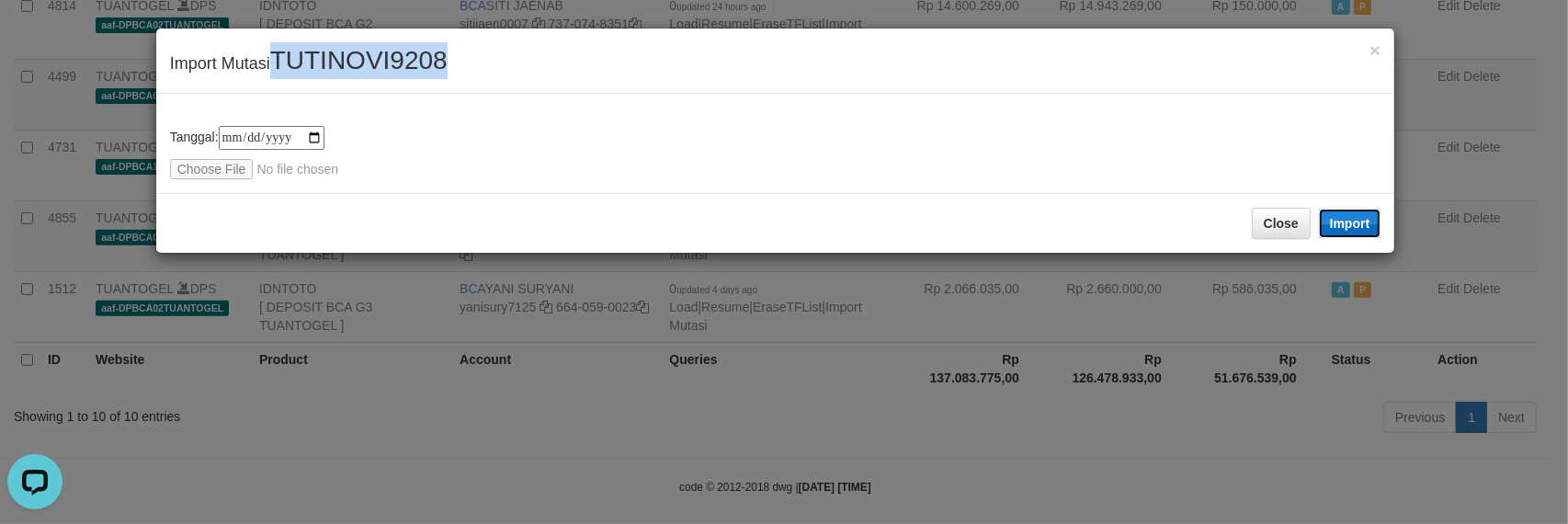 click on "Import" at bounding box center (1350, 223) 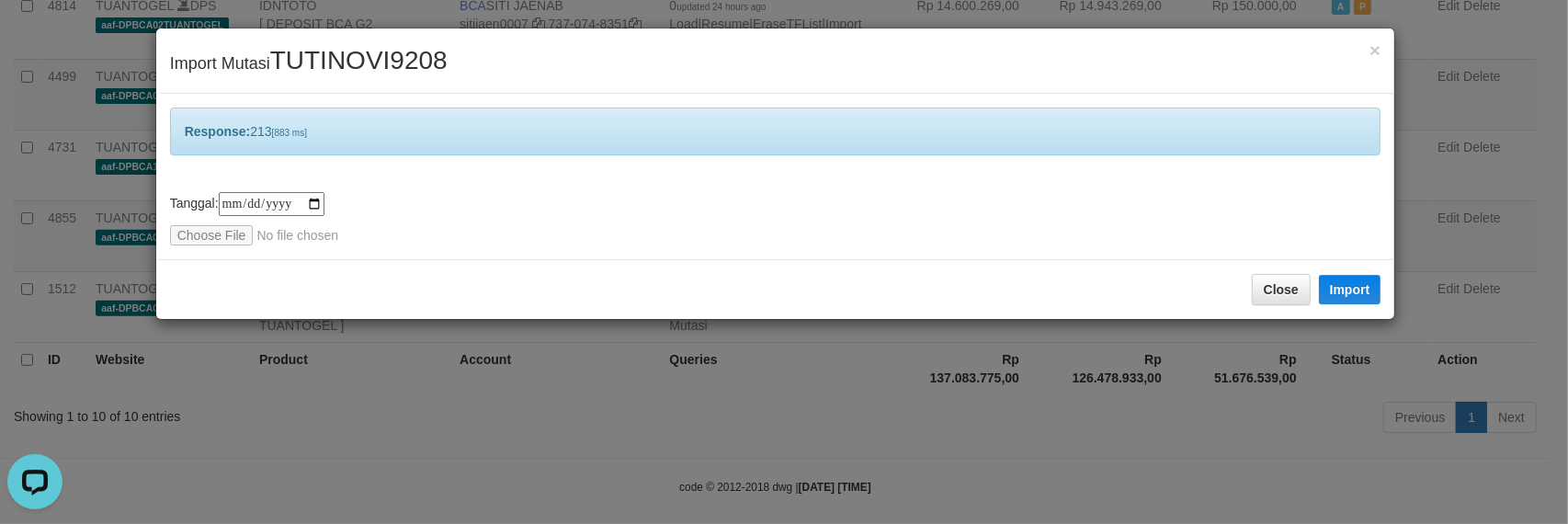 click on "Response:  213  [883 ms]" at bounding box center [776, 131] 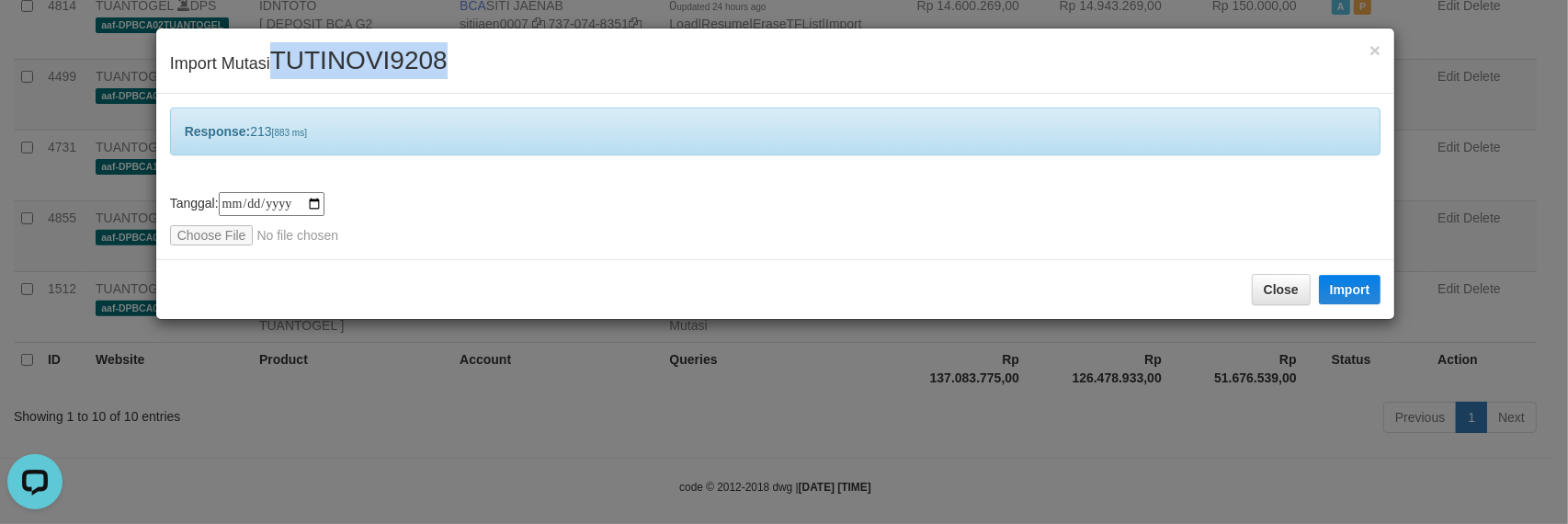 click on "TUTINOVI9208" at bounding box center (358, 60) 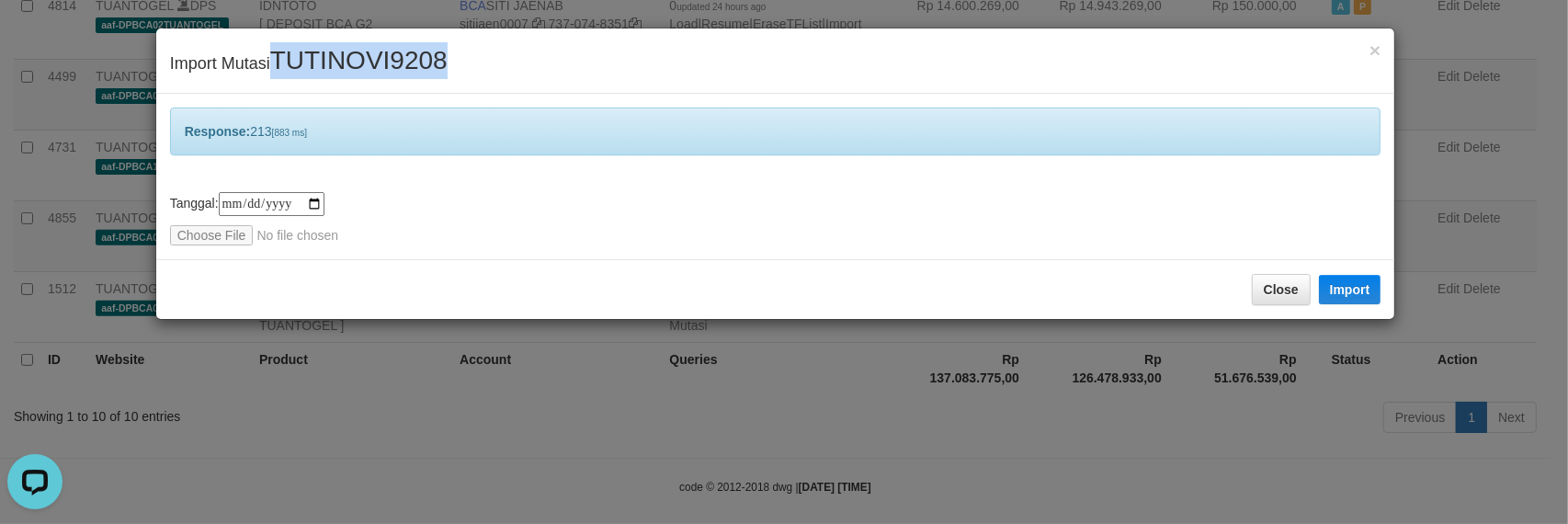 copy on "TUTINOVI9208" 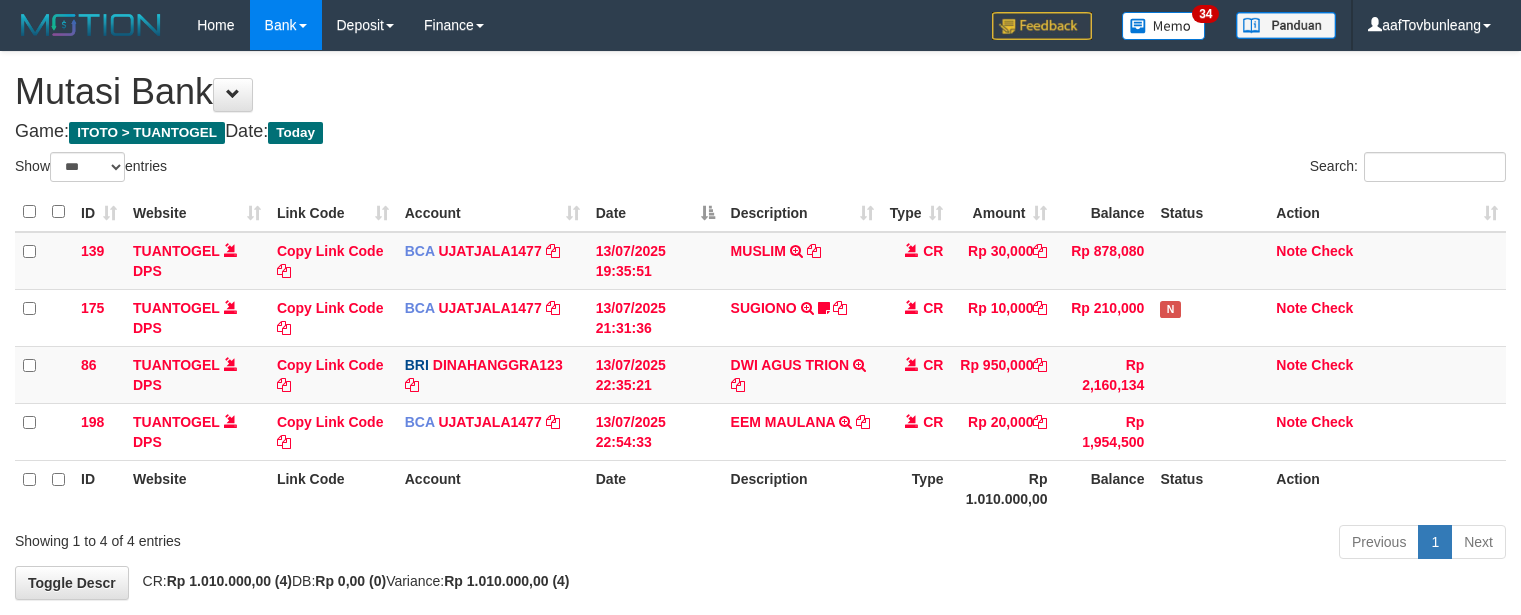 select on "***" 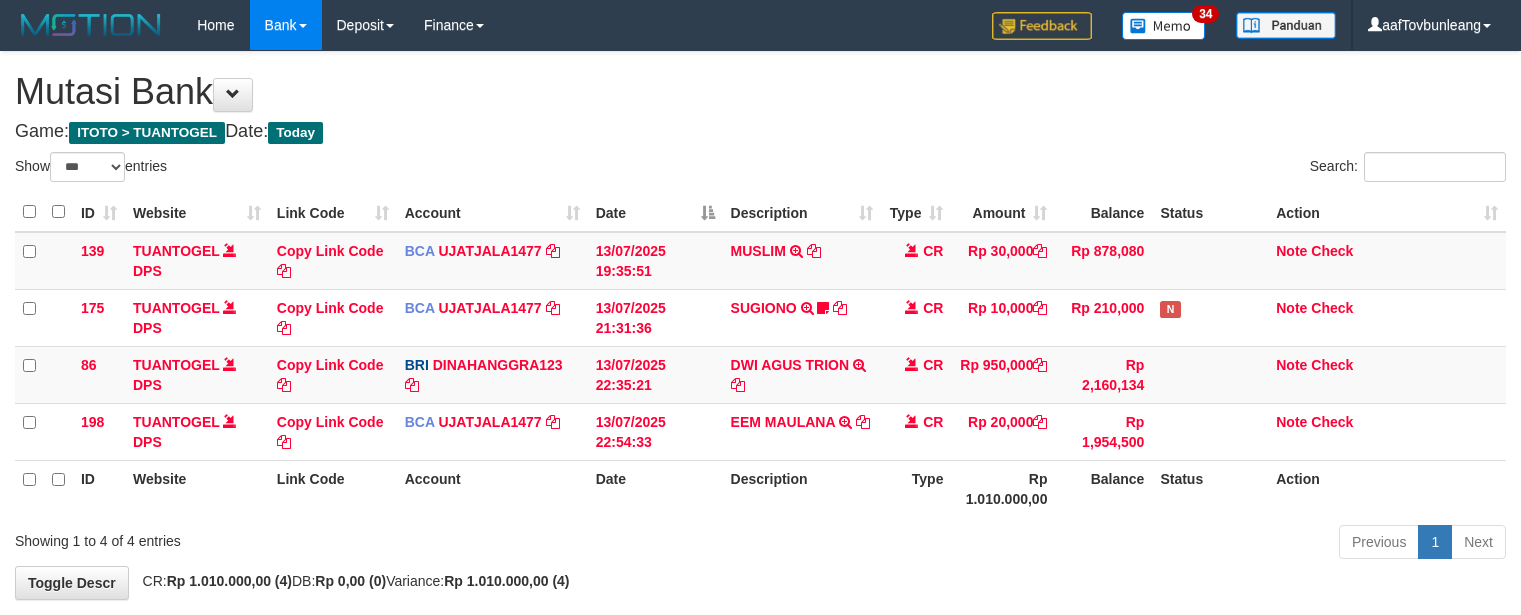 scroll, scrollTop: 97, scrollLeft: 0, axis: vertical 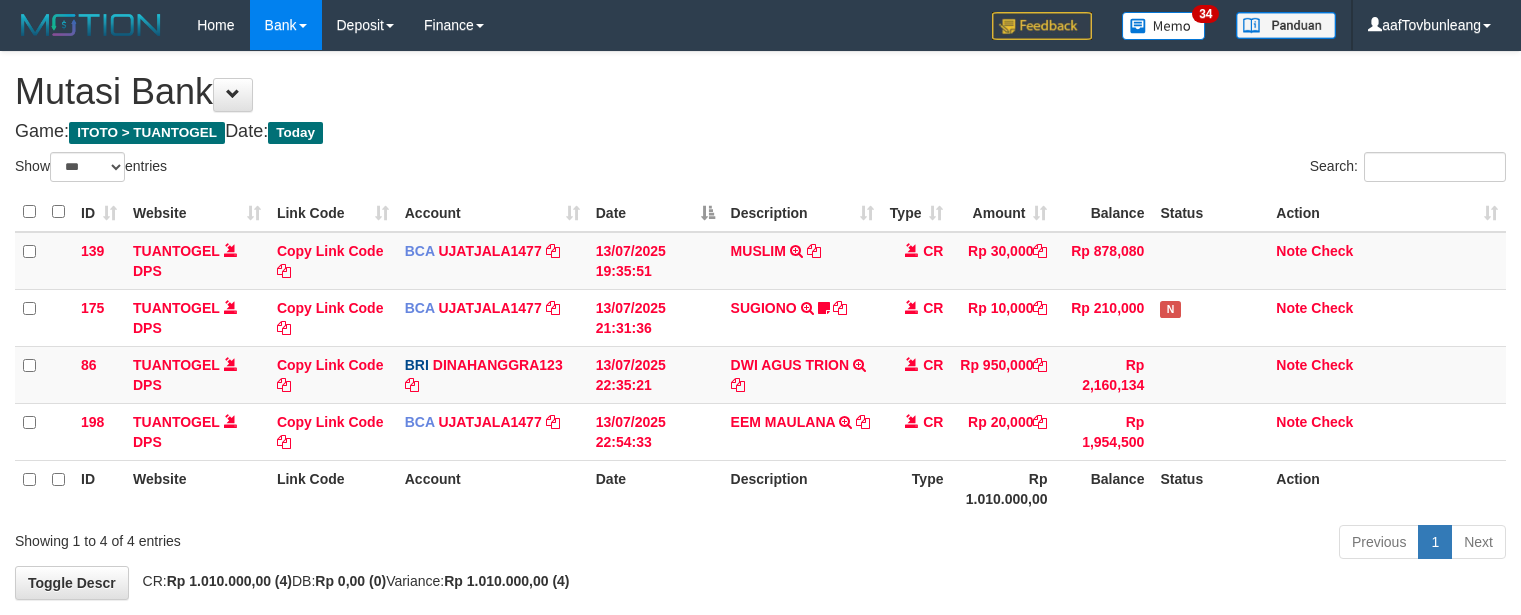 select on "***" 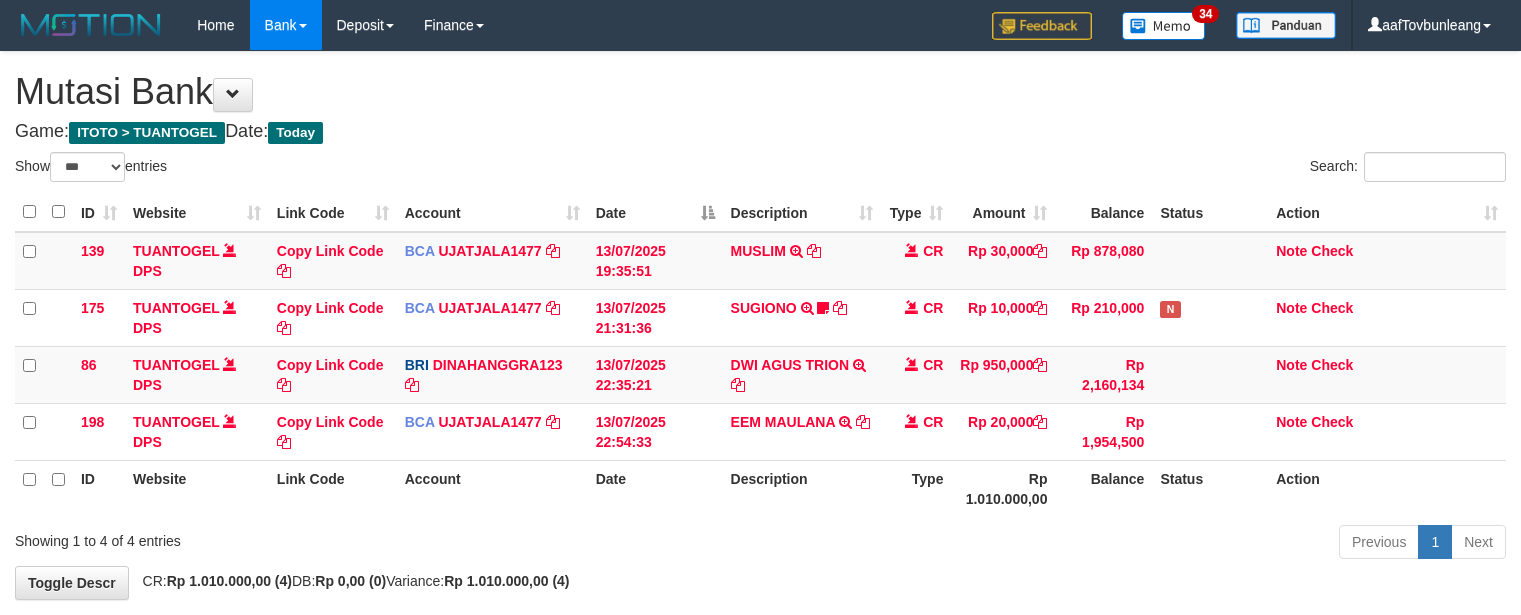scroll, scrollTop: 97, scrollLeft: 0, axis: vertical 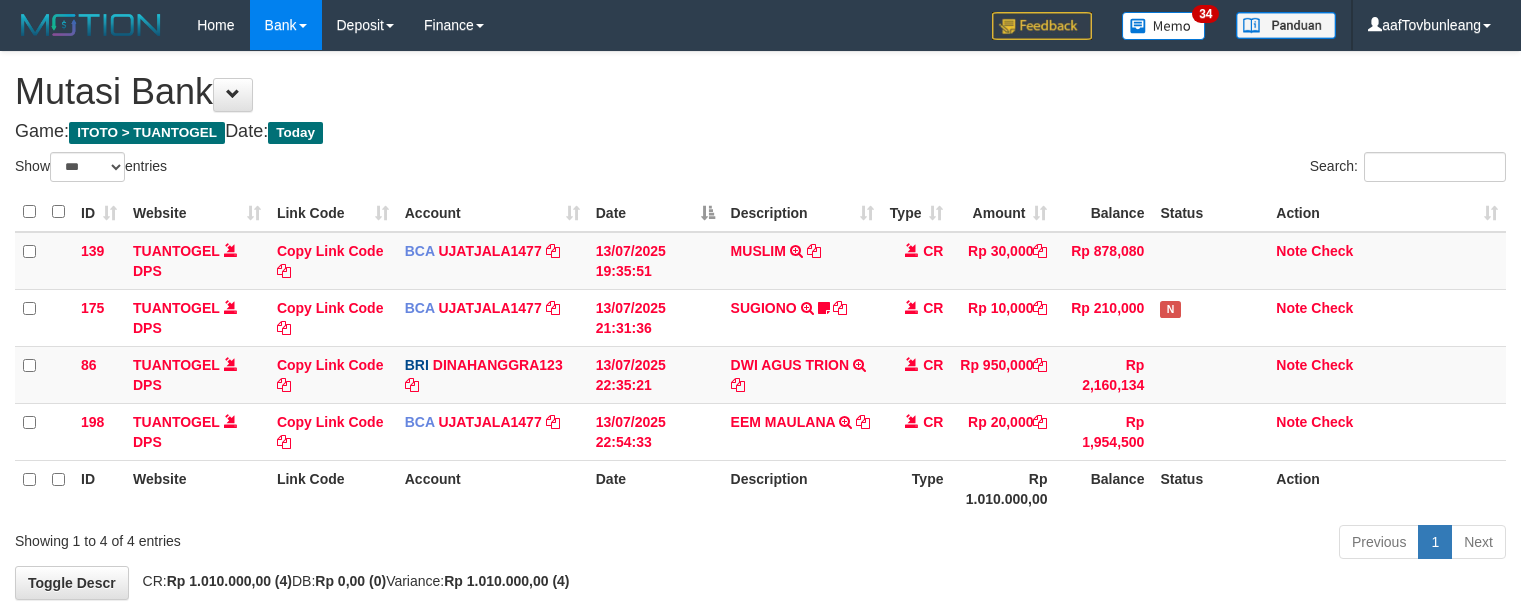 select on "***" 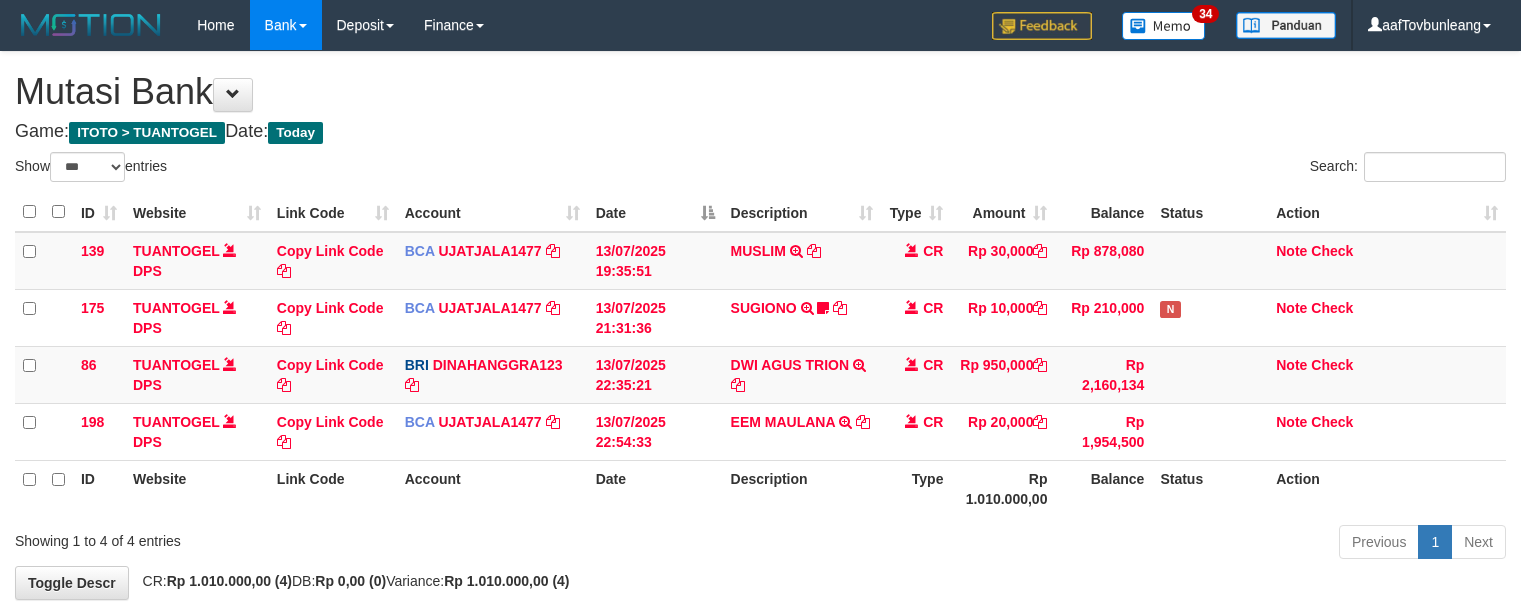 scroll, scrollTop: 97, scrollLeft: 0, axis: vertical 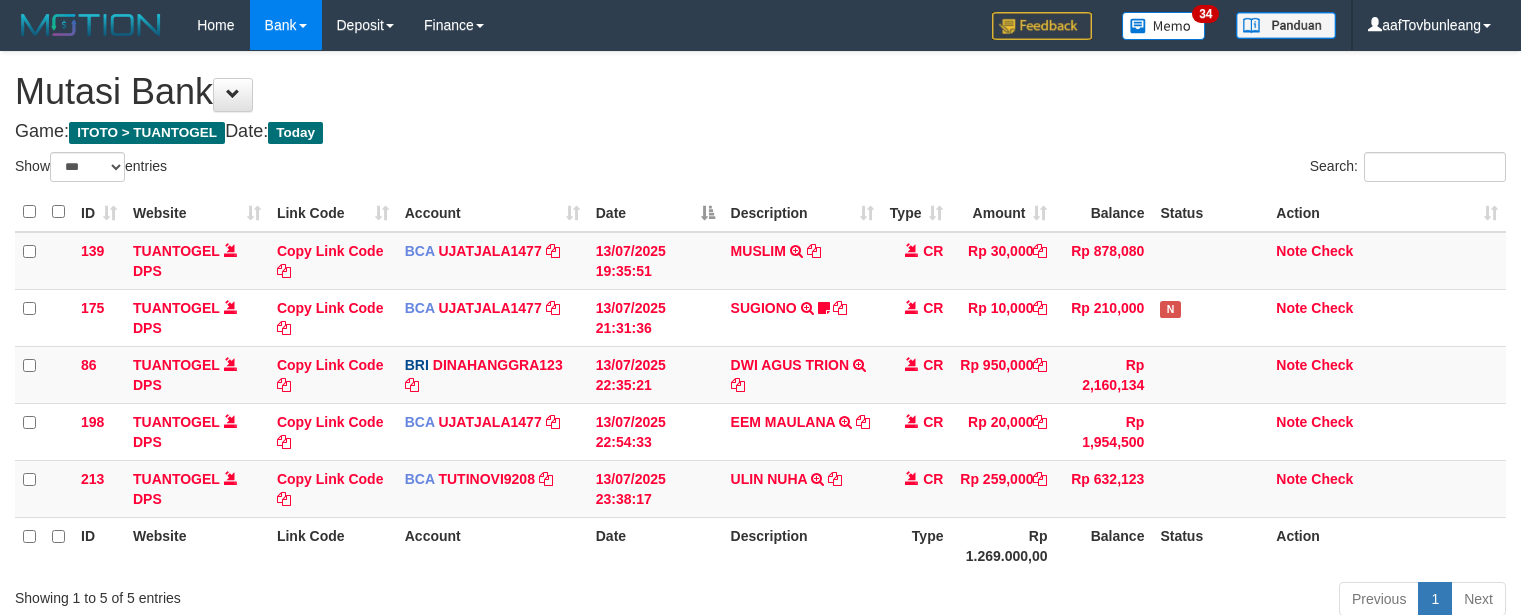 select on "***" 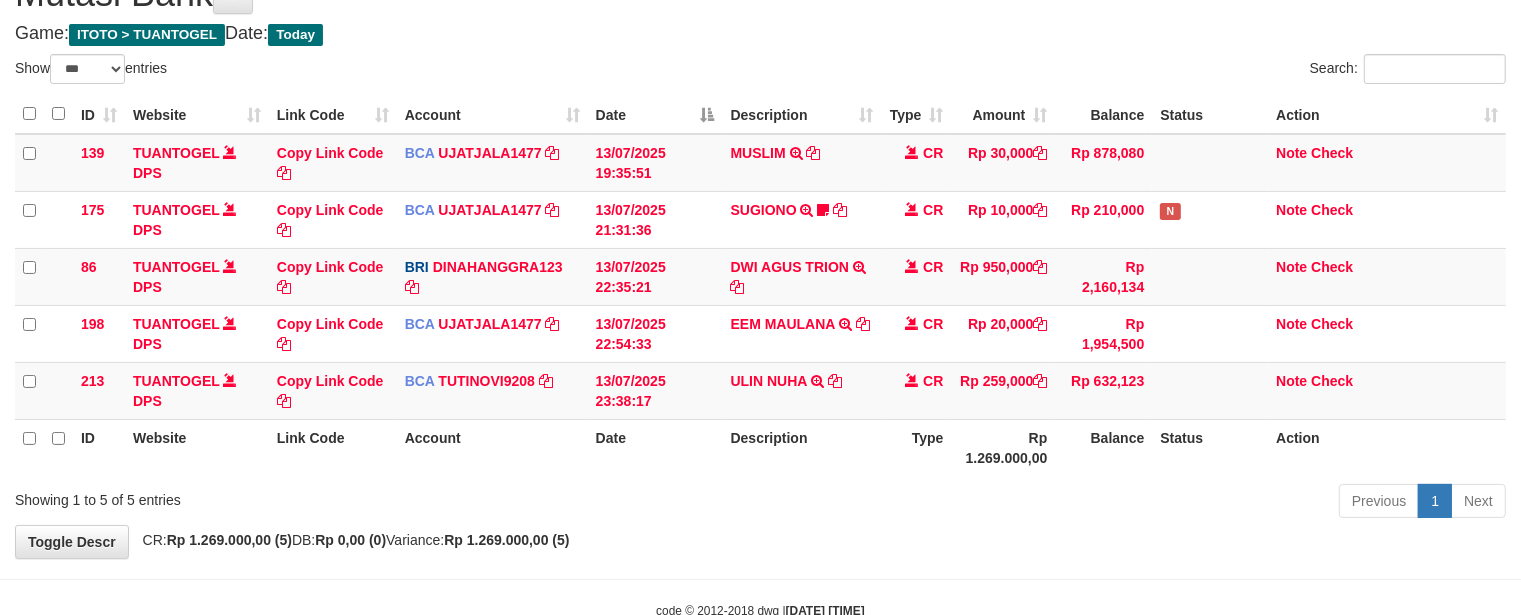 scroll, scrollTop: 97, scrollLeft: 0, axis: vertical 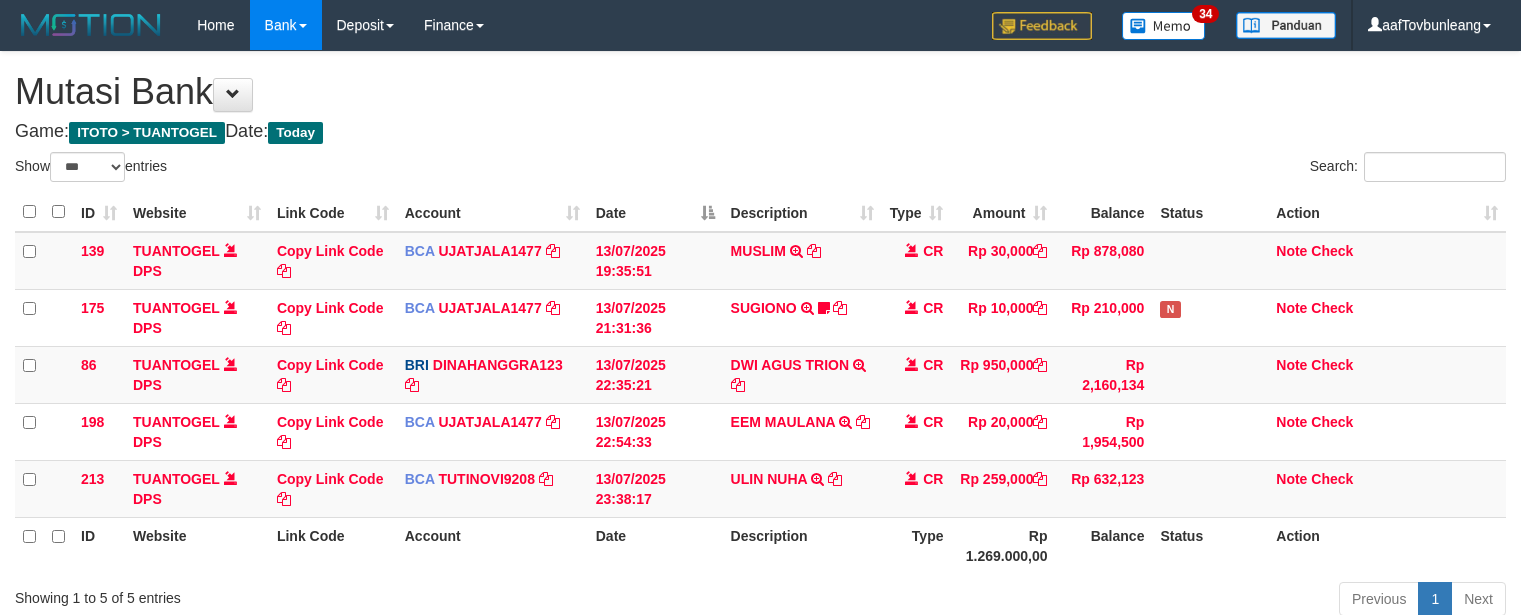 select on "***" 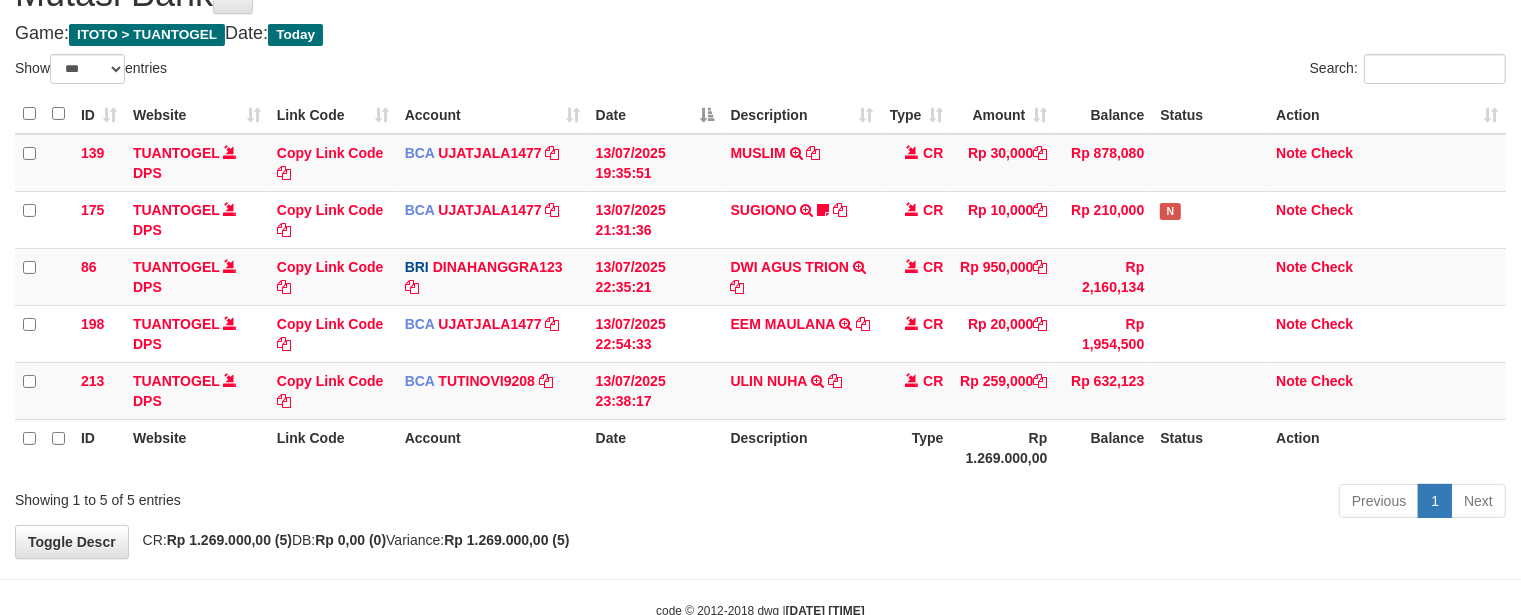 scroll, scrollTop: 97, scrollLeft: 0, axis: vertical 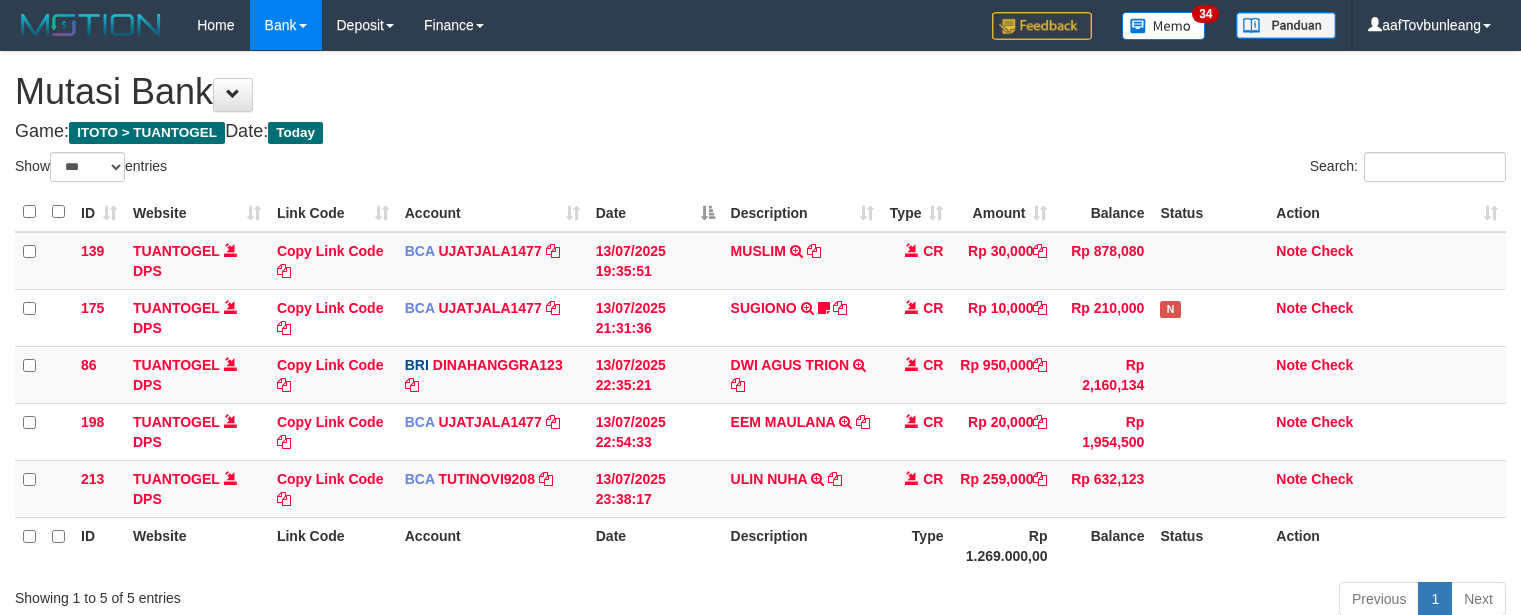select on "***" 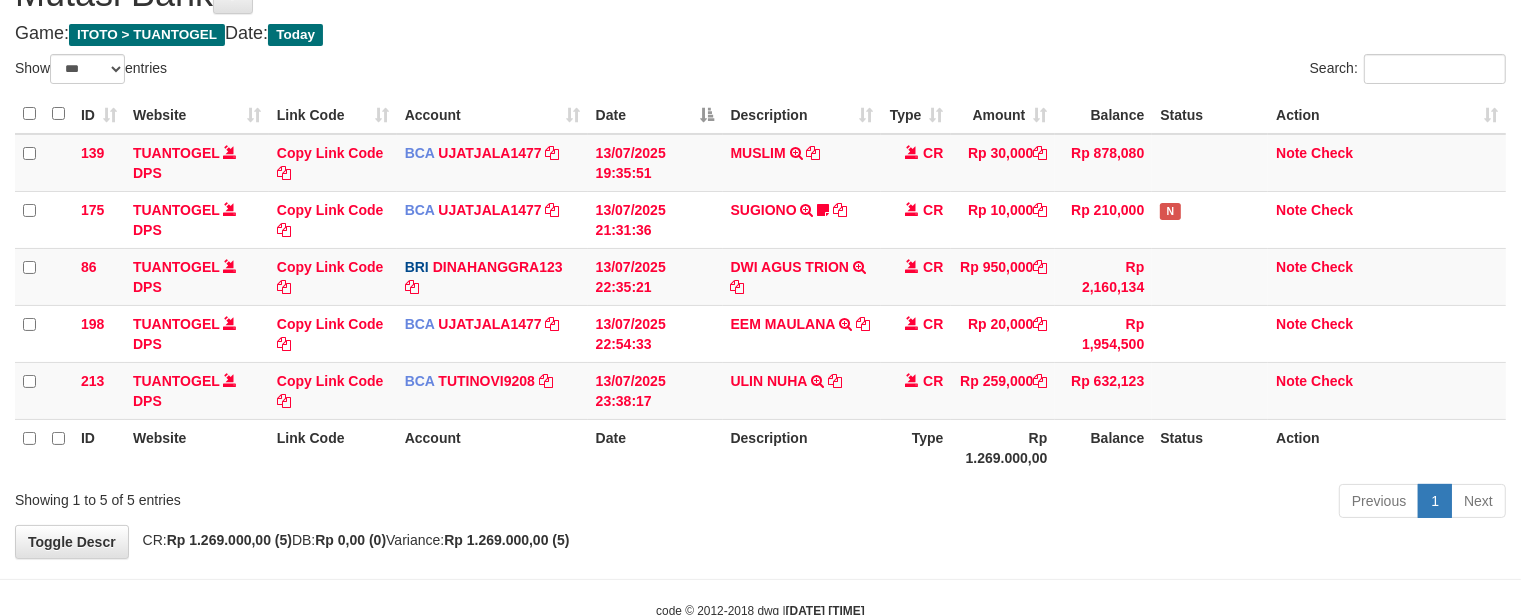 scroll, scrollTop: 97, scrollLeft: 0, axis: vertical 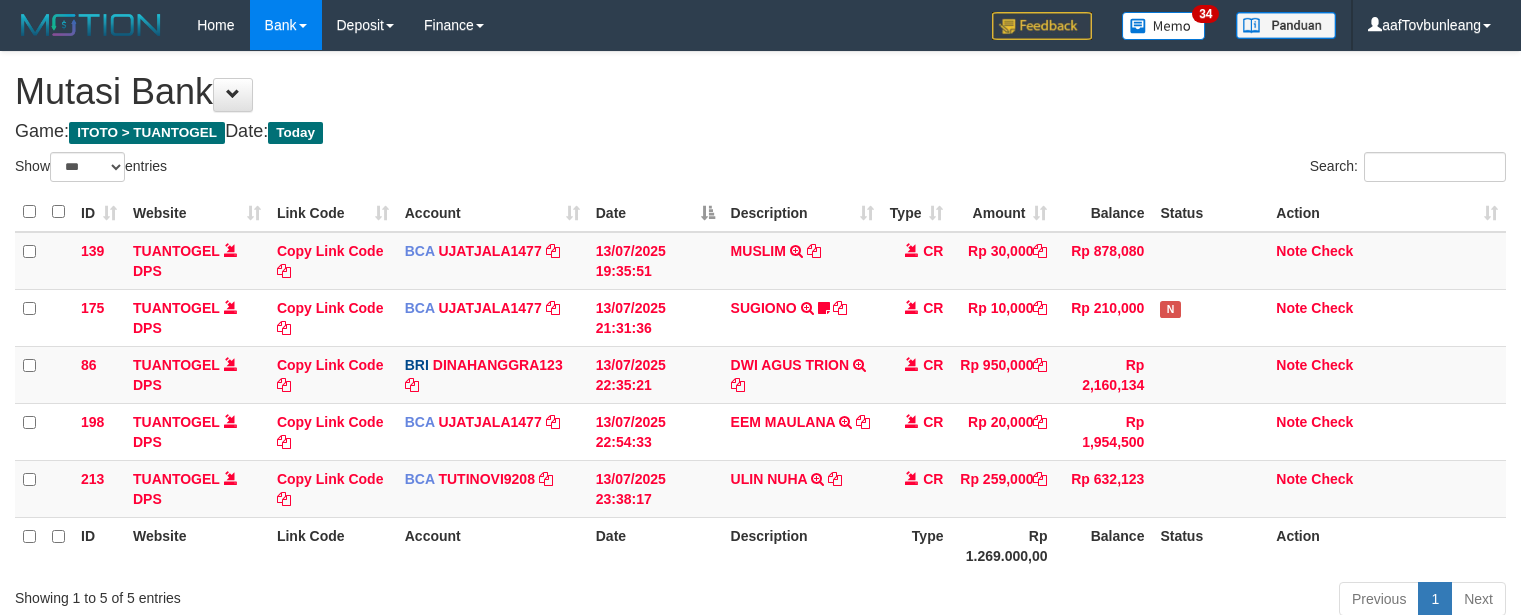 select on "***" 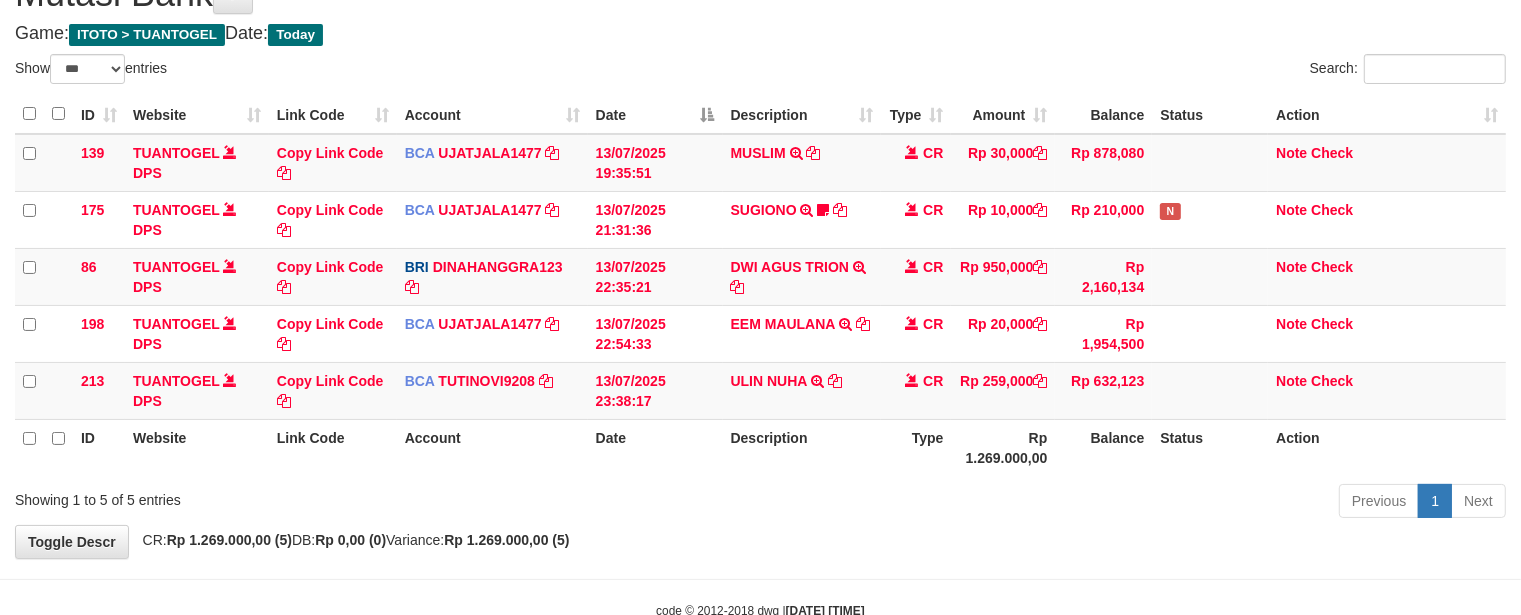 scroll, scrollTop: 97, scrollLeft: 0, axis: vertical 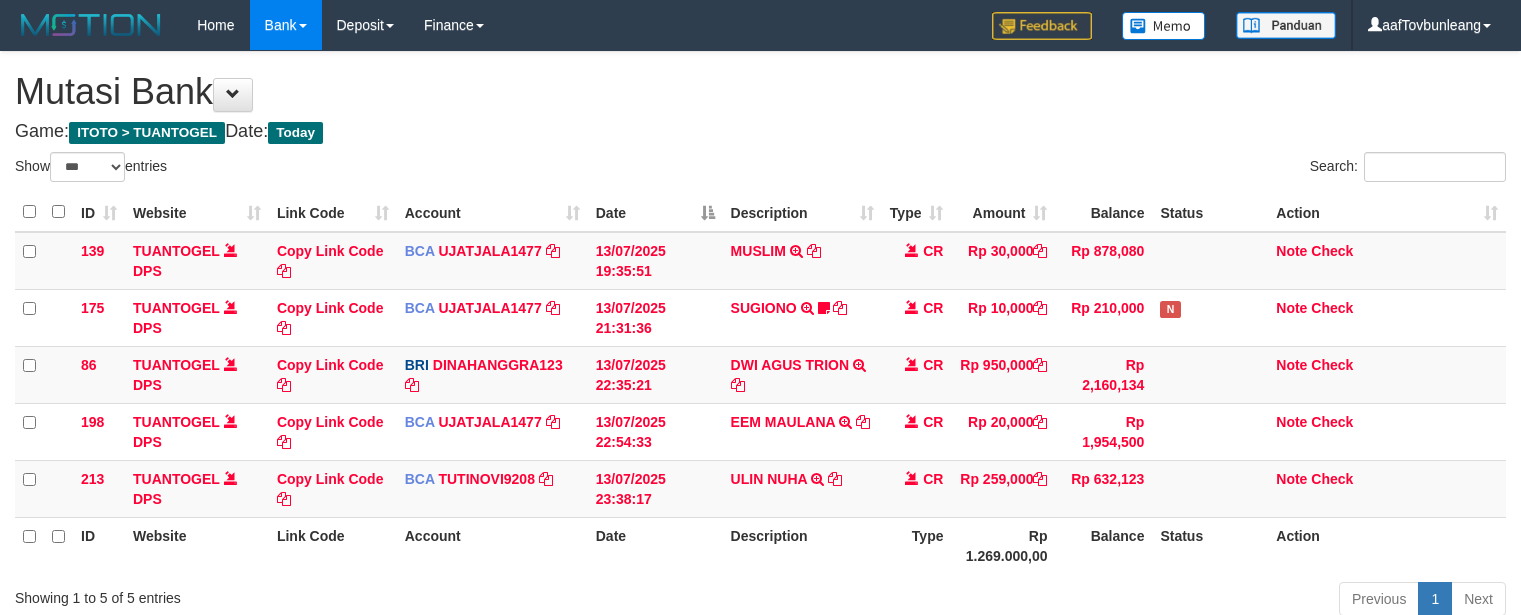 select on "***" 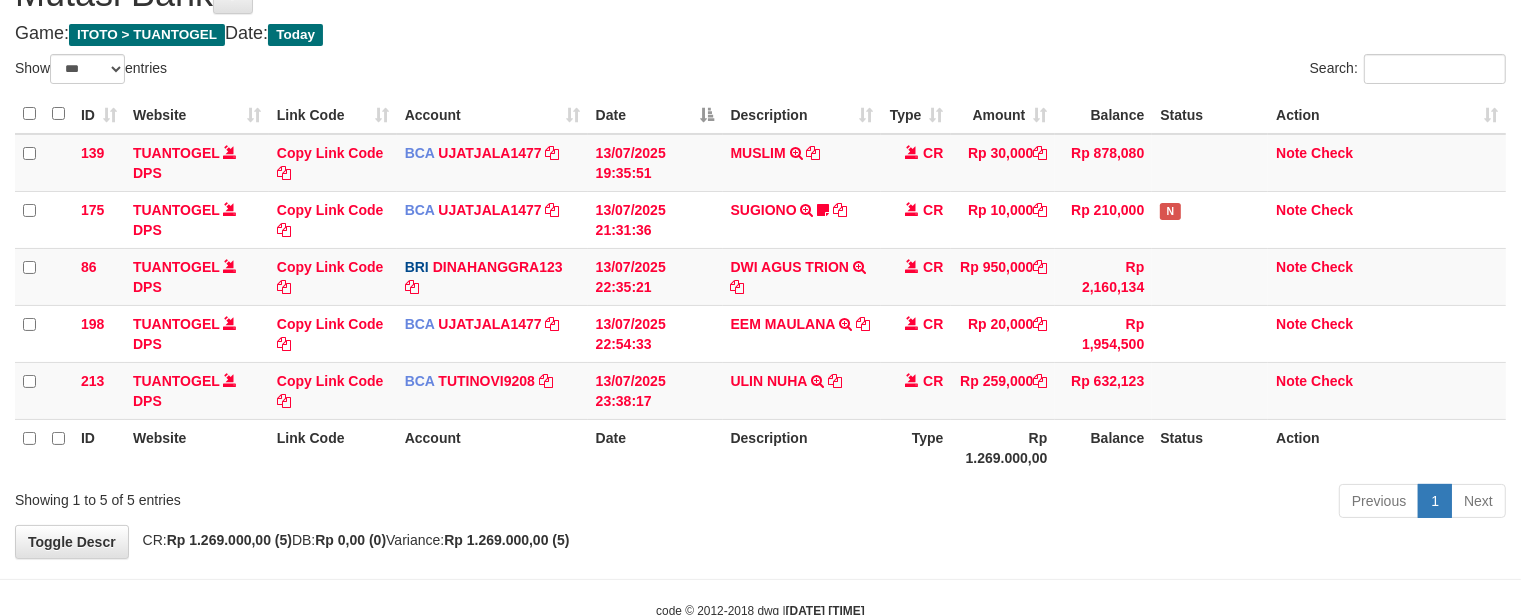 scroll, scrollTop: 97, scrollLeft: 0, axis: vertical 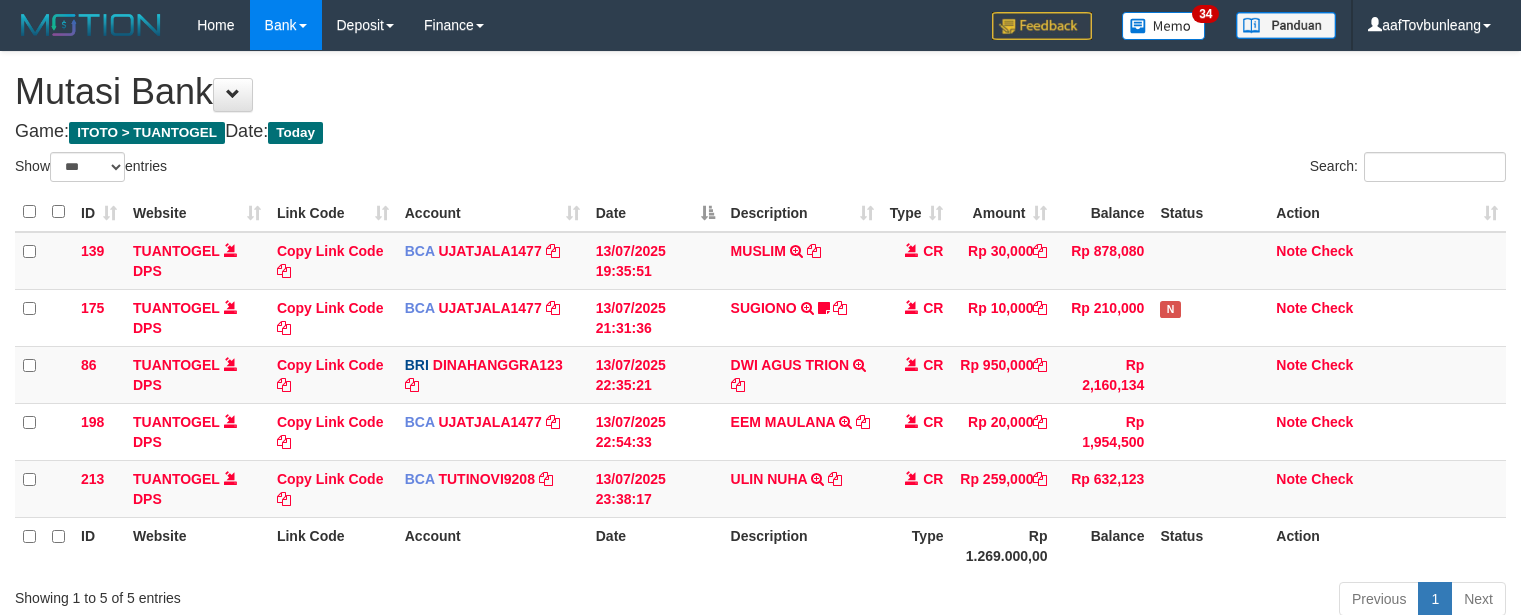 select on "***" 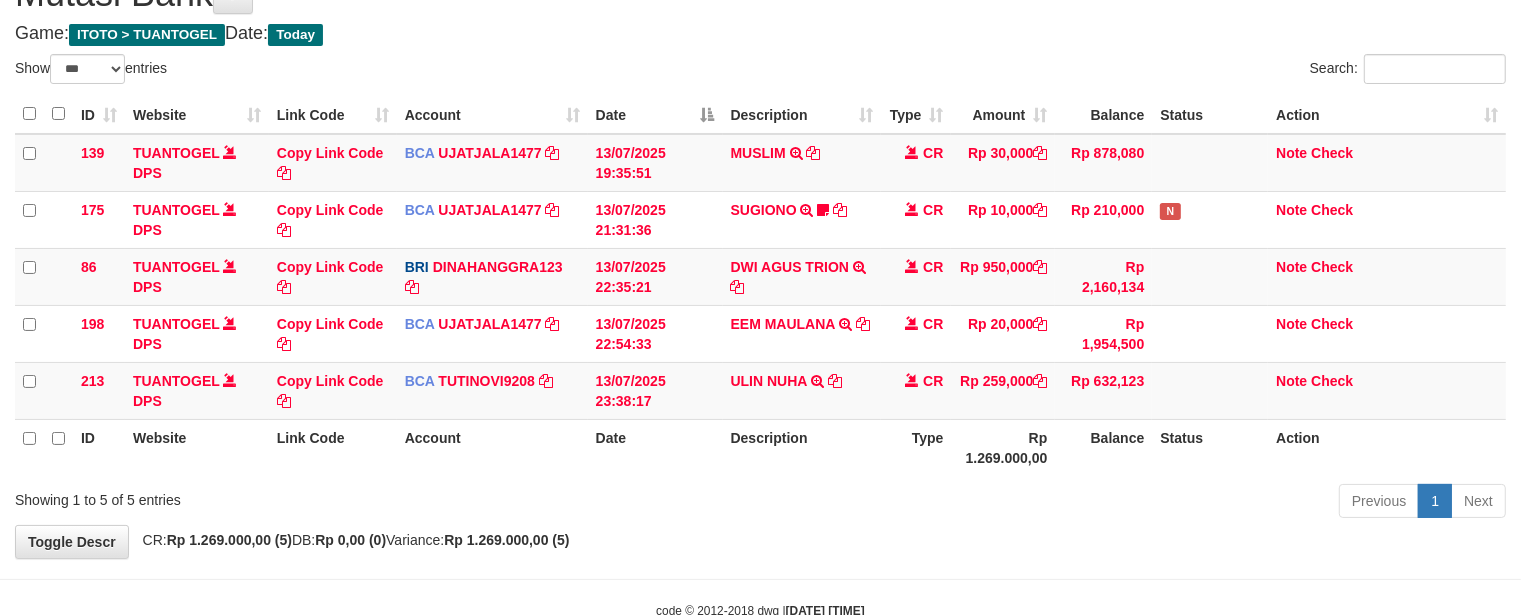 scroll, scrollTop: 97, scrollLeft: 0, axis: vertical 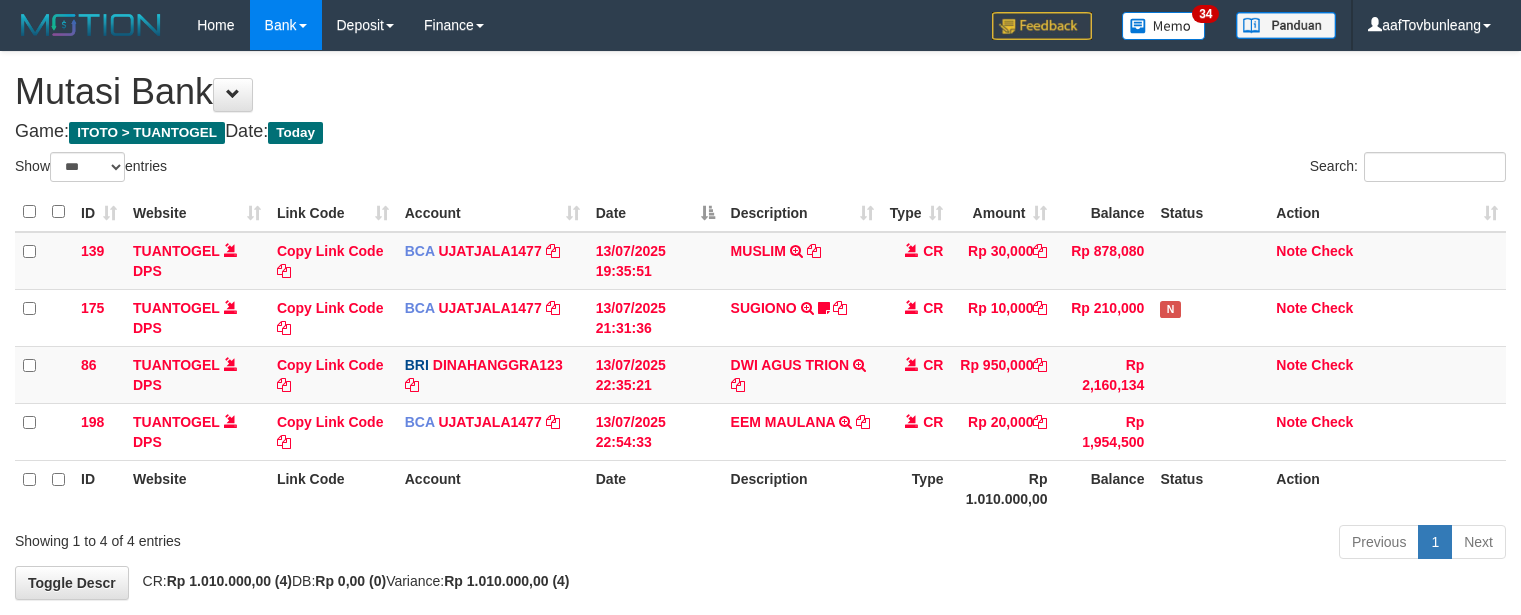 select on "***" 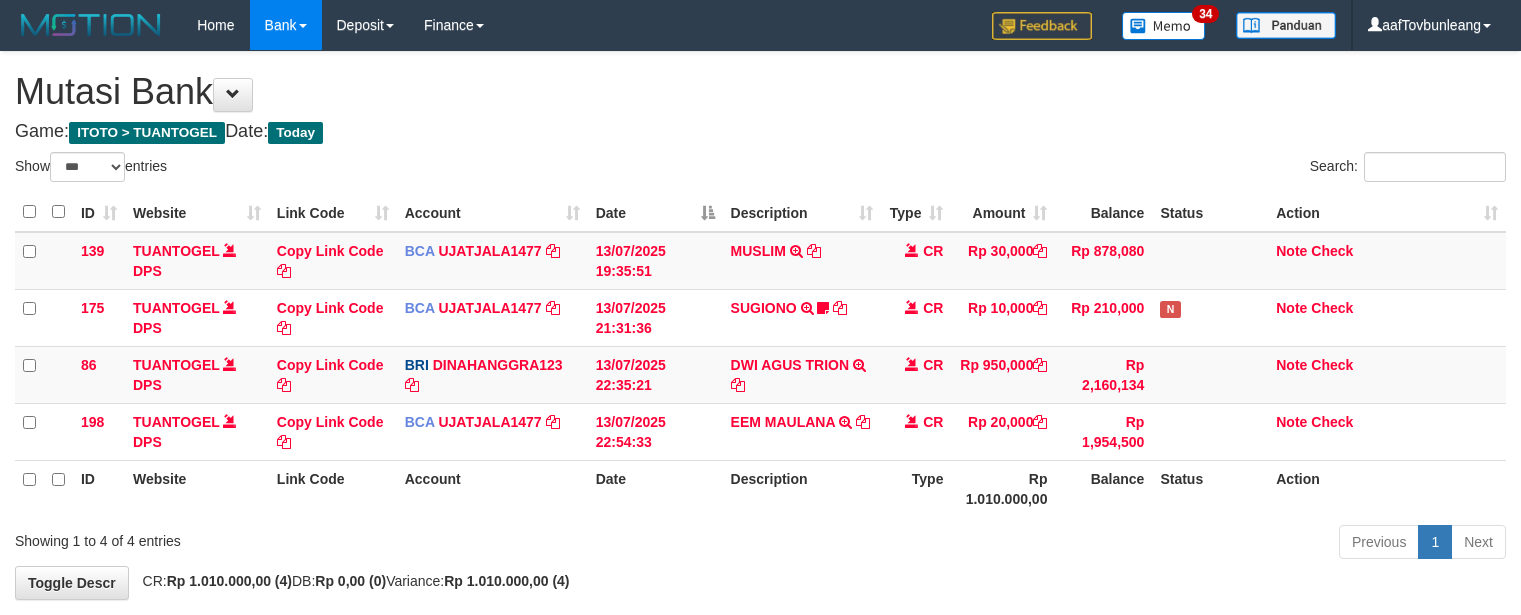 scroll, scrollTop: 97, scrollLeft: 0, axis: vertical 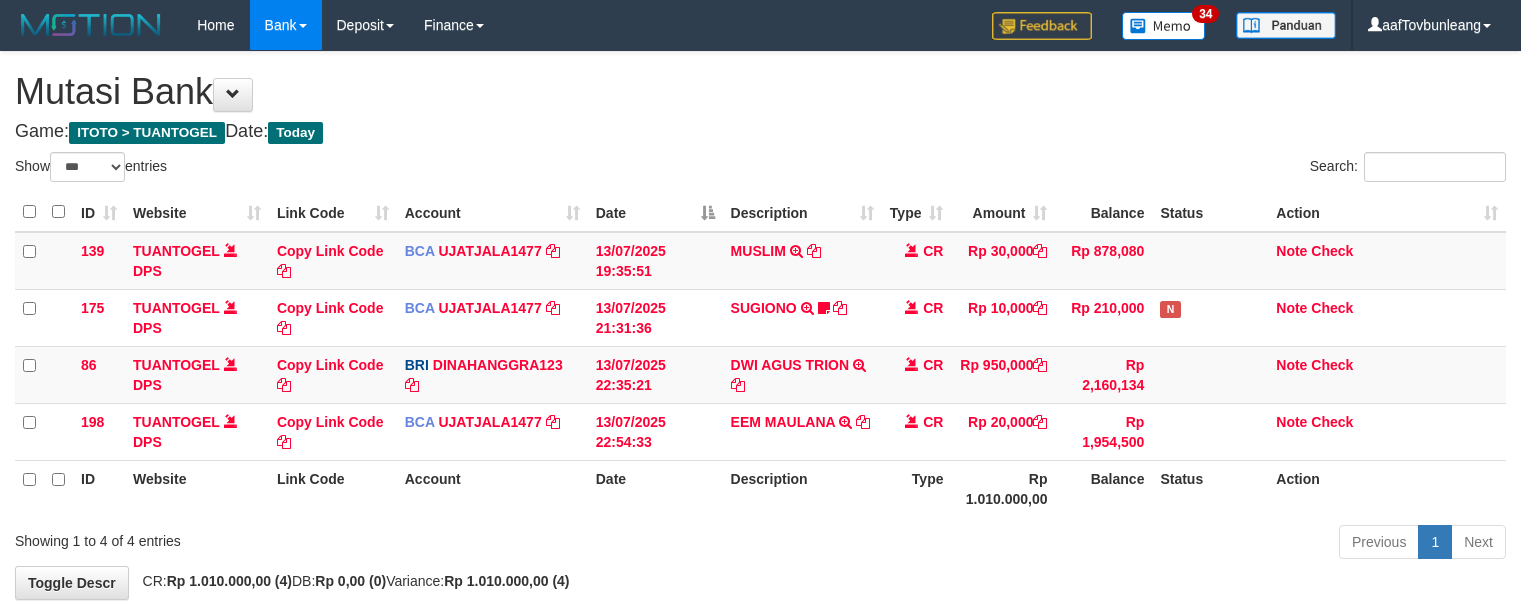select on "***" 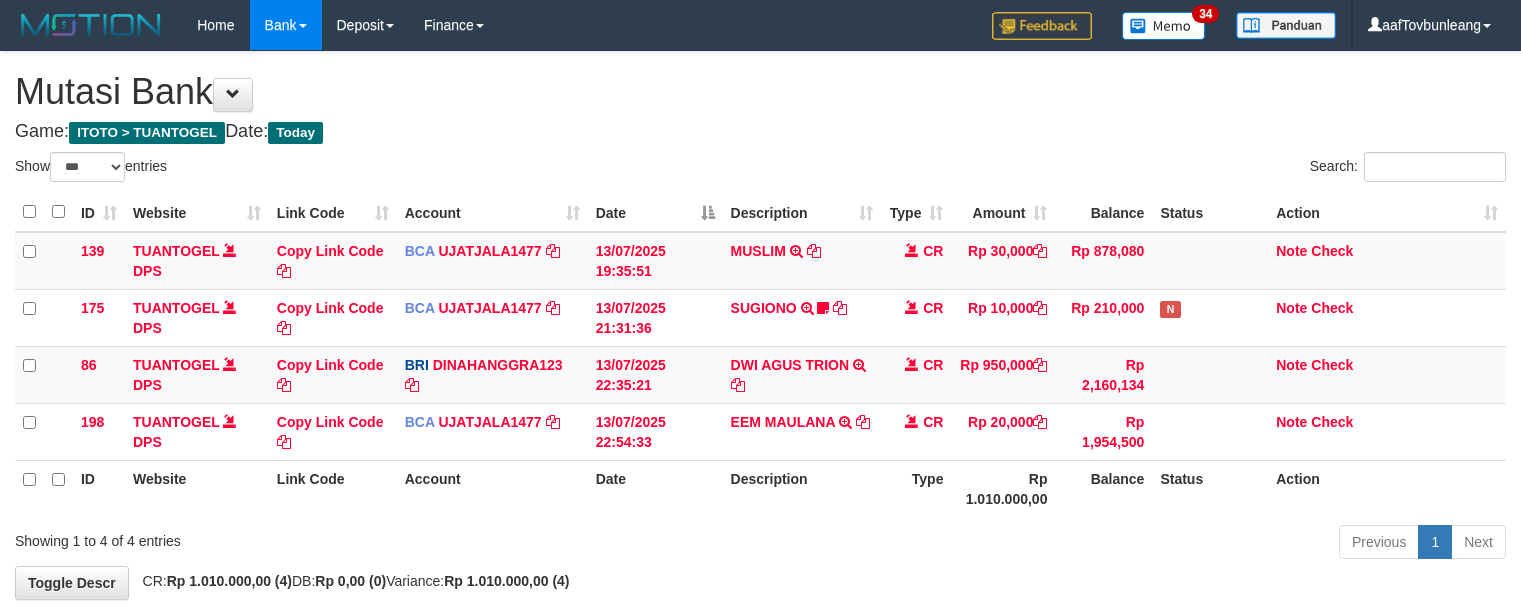 scroll, scrollTop: 97, scrollLeft: 0, axis: vertical 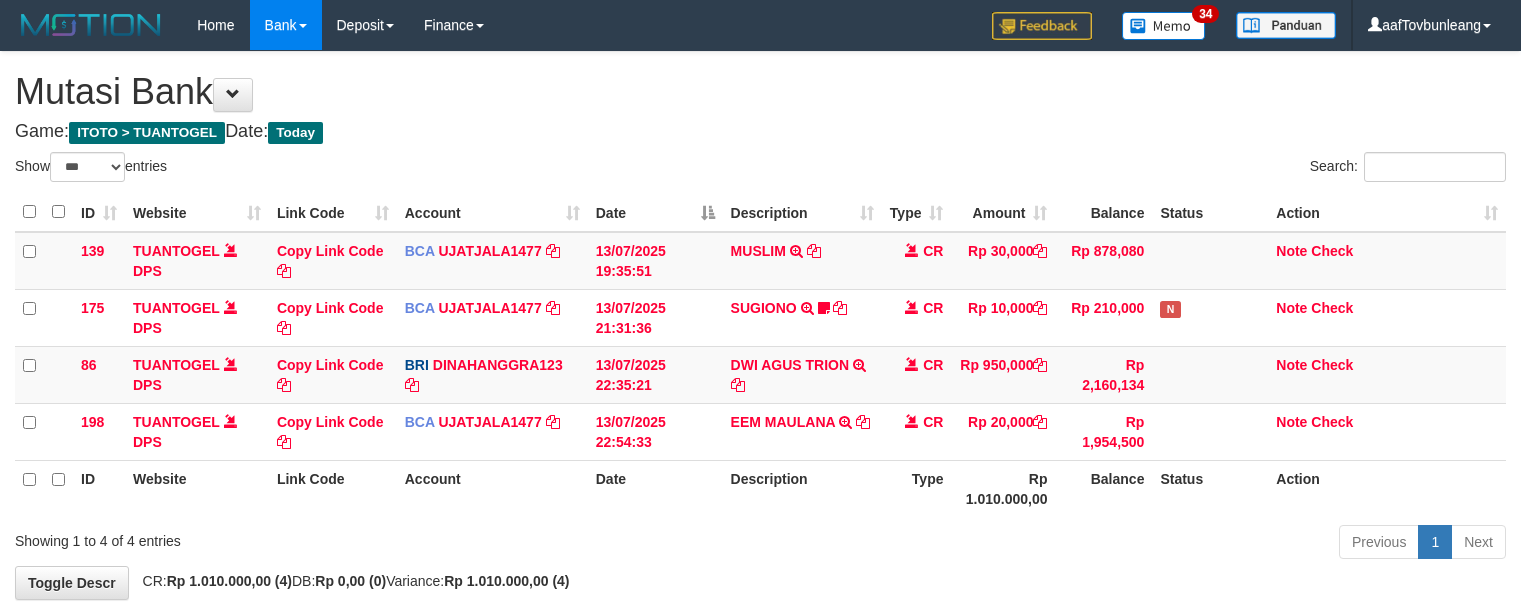 select on "***" 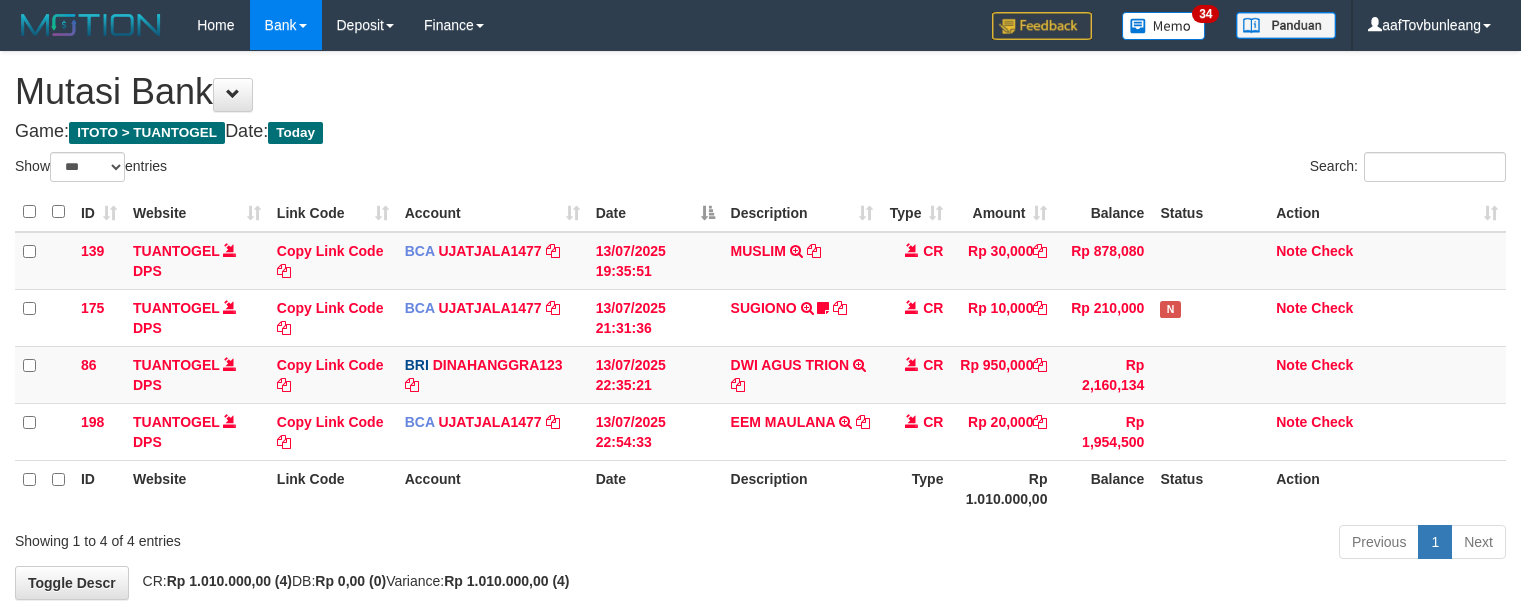 scroll, scrollTop: 97, scrollLeft: 0, axis: vertical 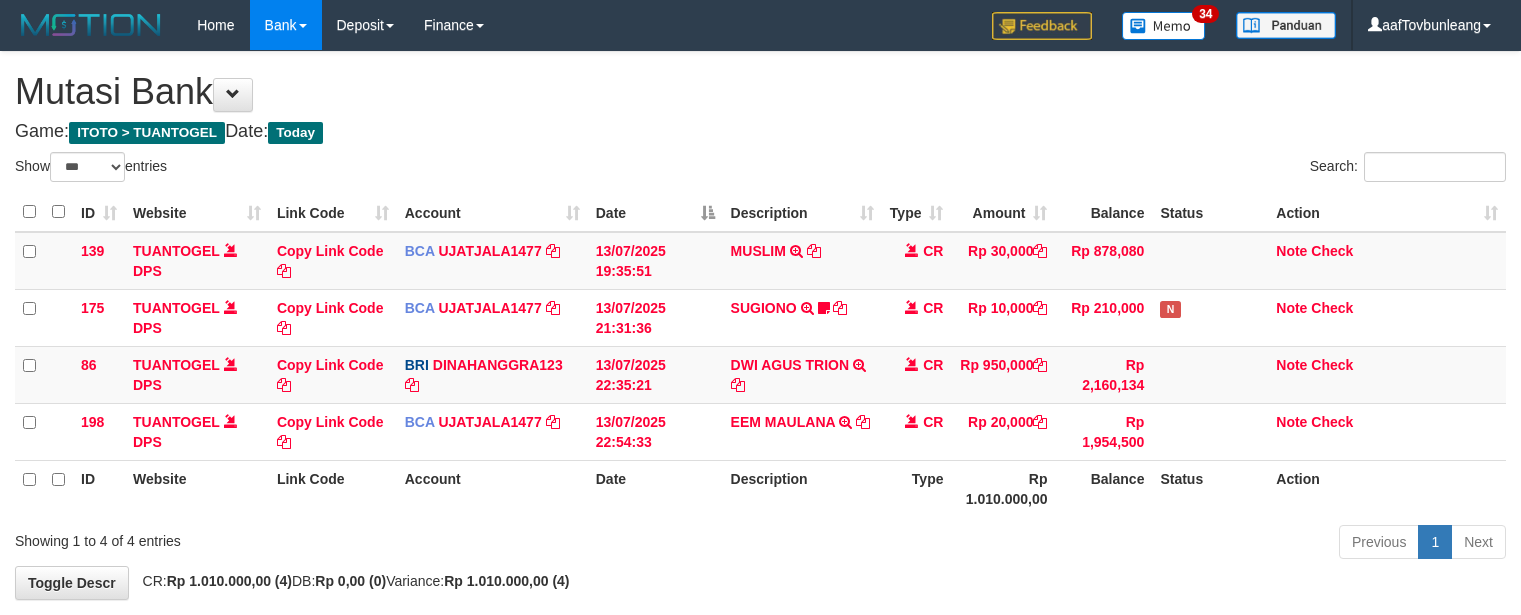 select on "***" 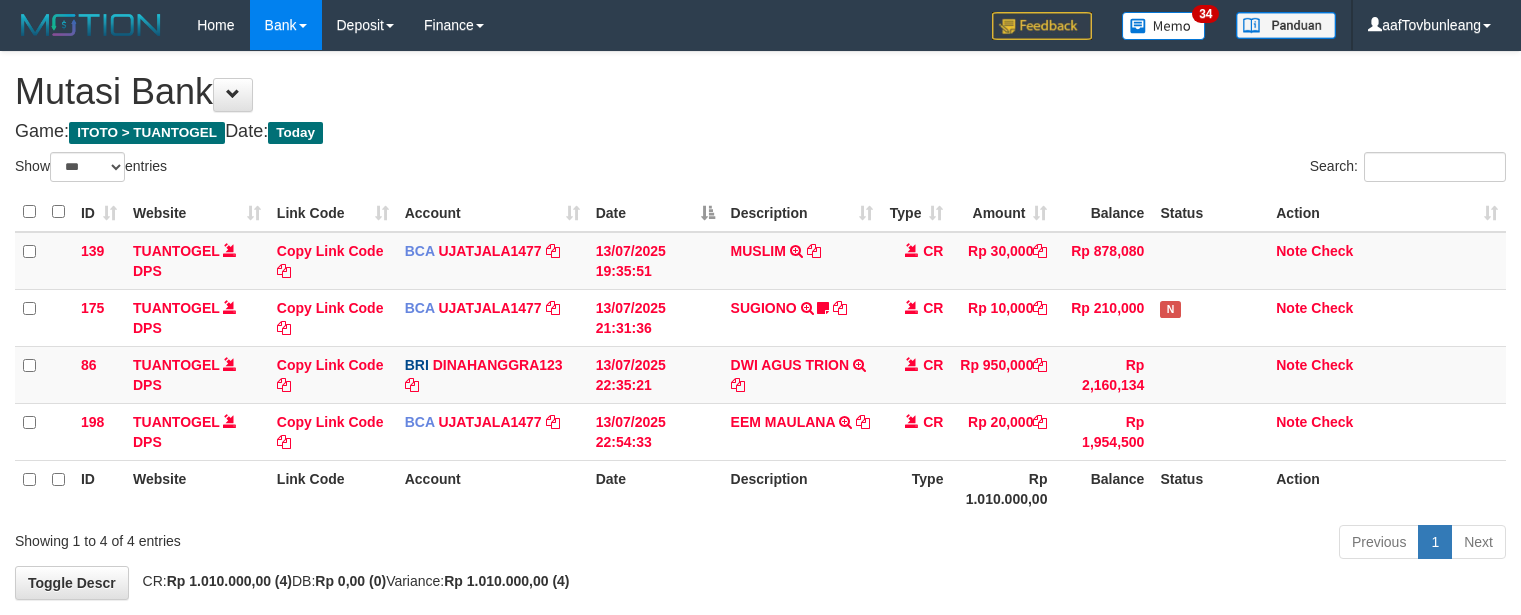 scroll, scrollTop: 97, scrollLeft: 0, axis: vertical 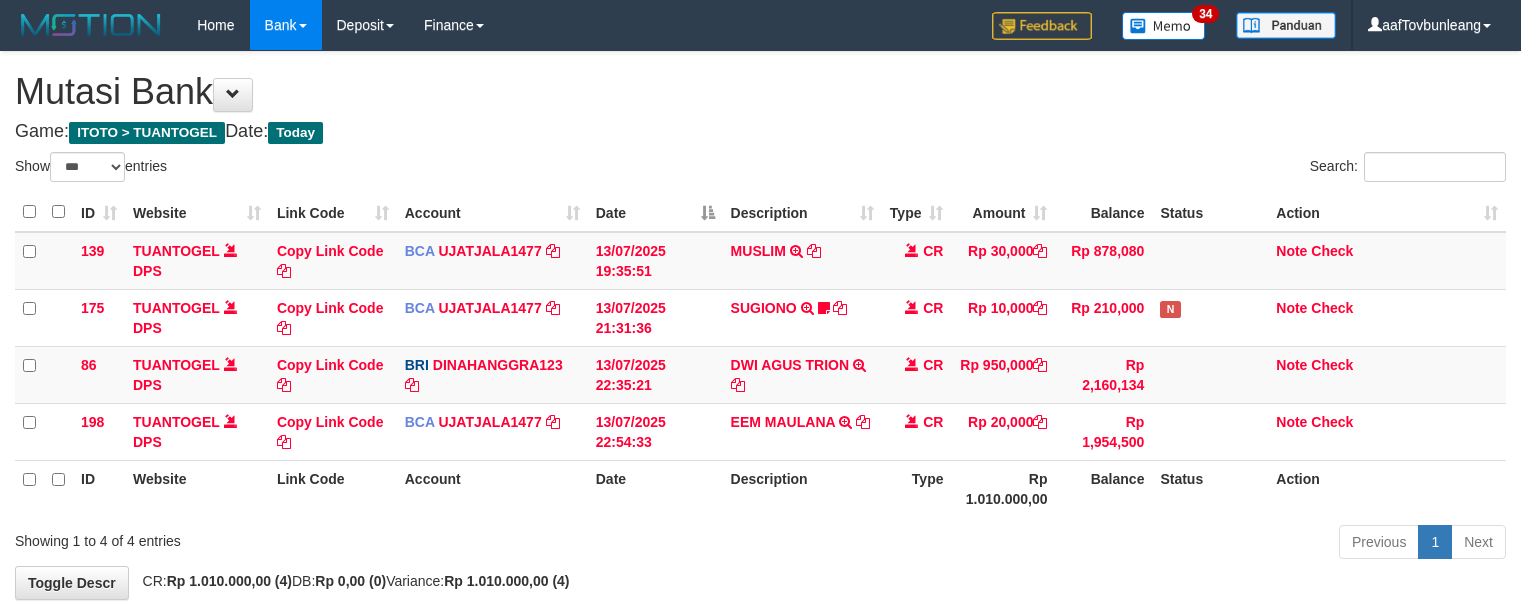 select on "***" 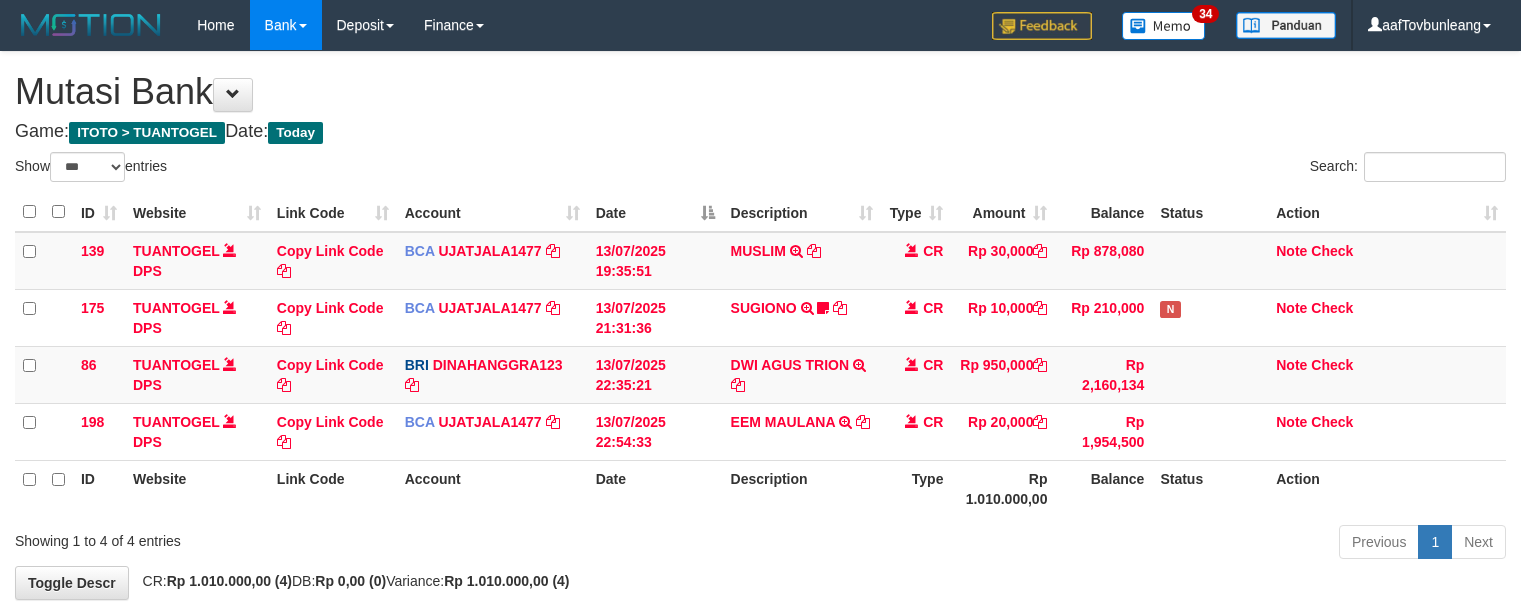 scroll, scrollTop: 97, scrollLeft: 0, axis: vertical 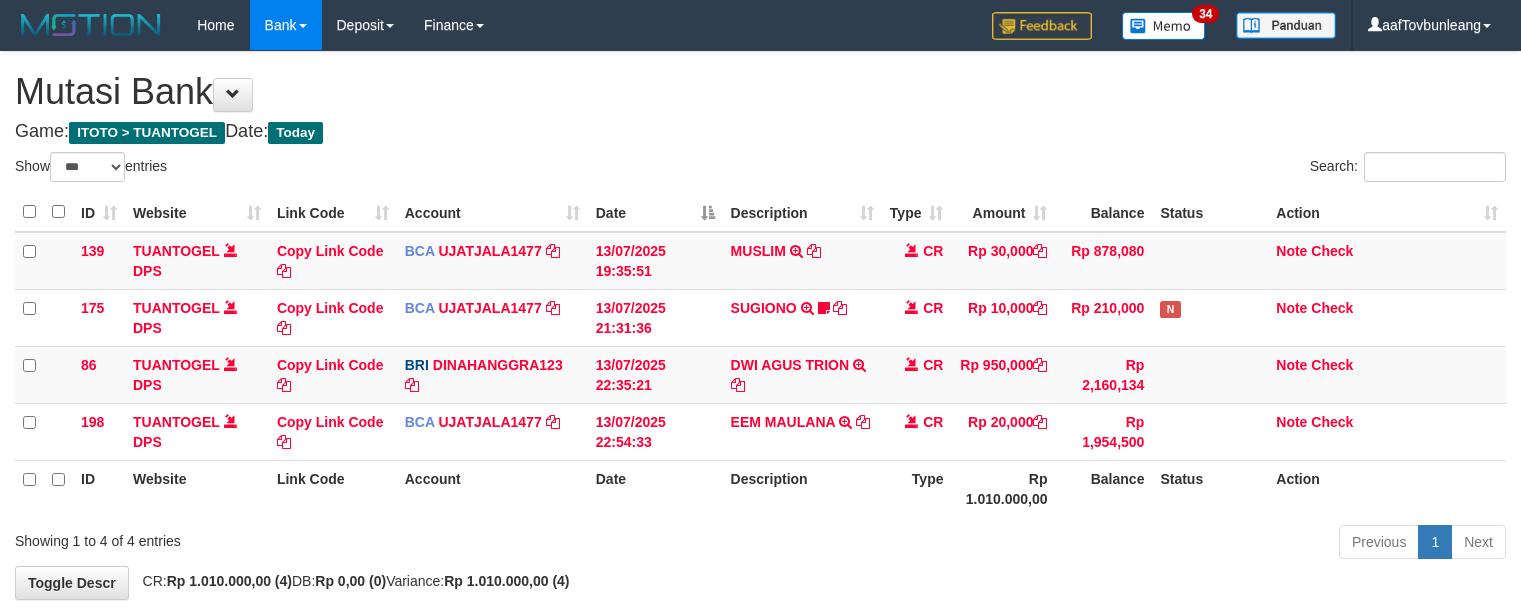 select on "***" 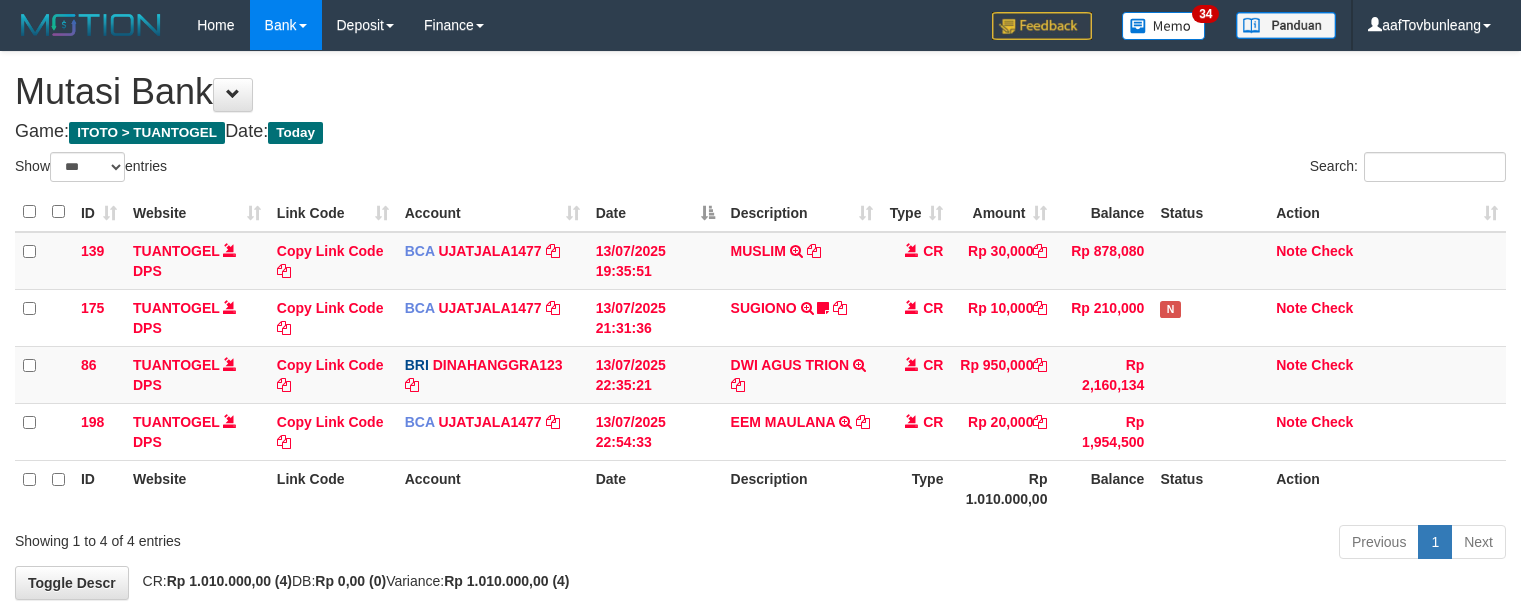 scroll, scrollTop: 97, scrollLeft: 0, axis: vertical 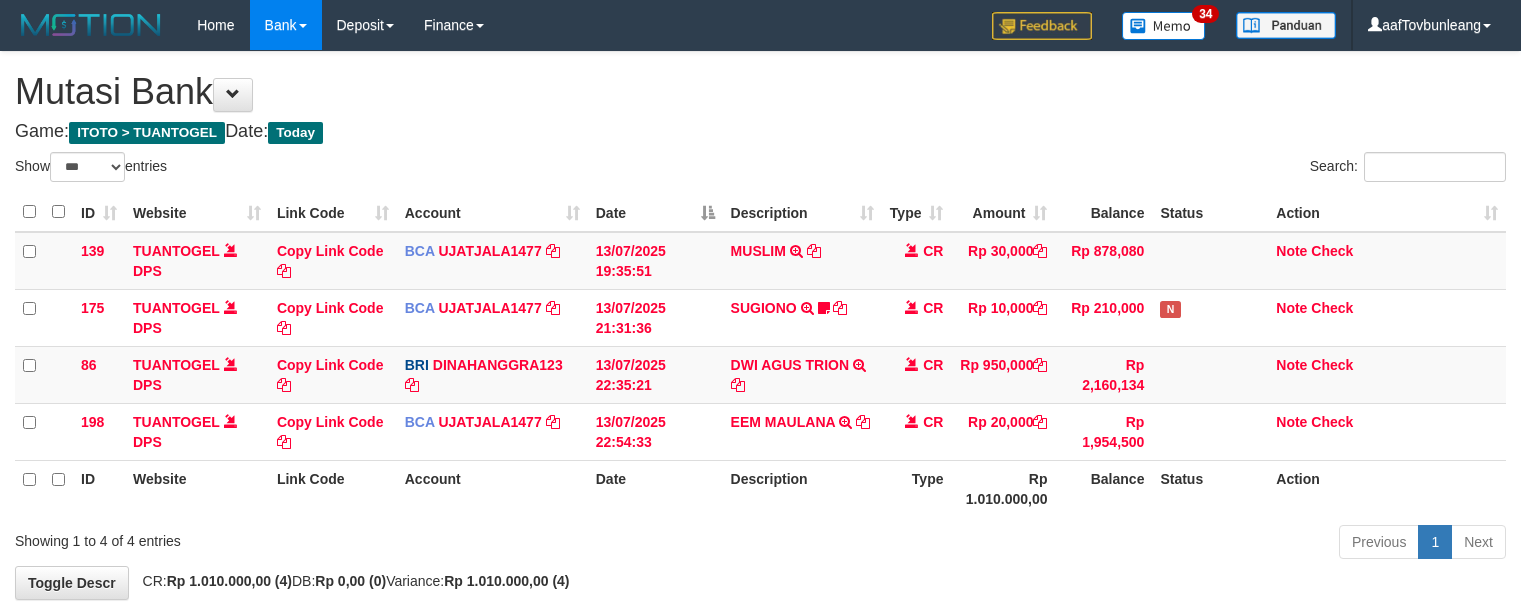 select on "***" 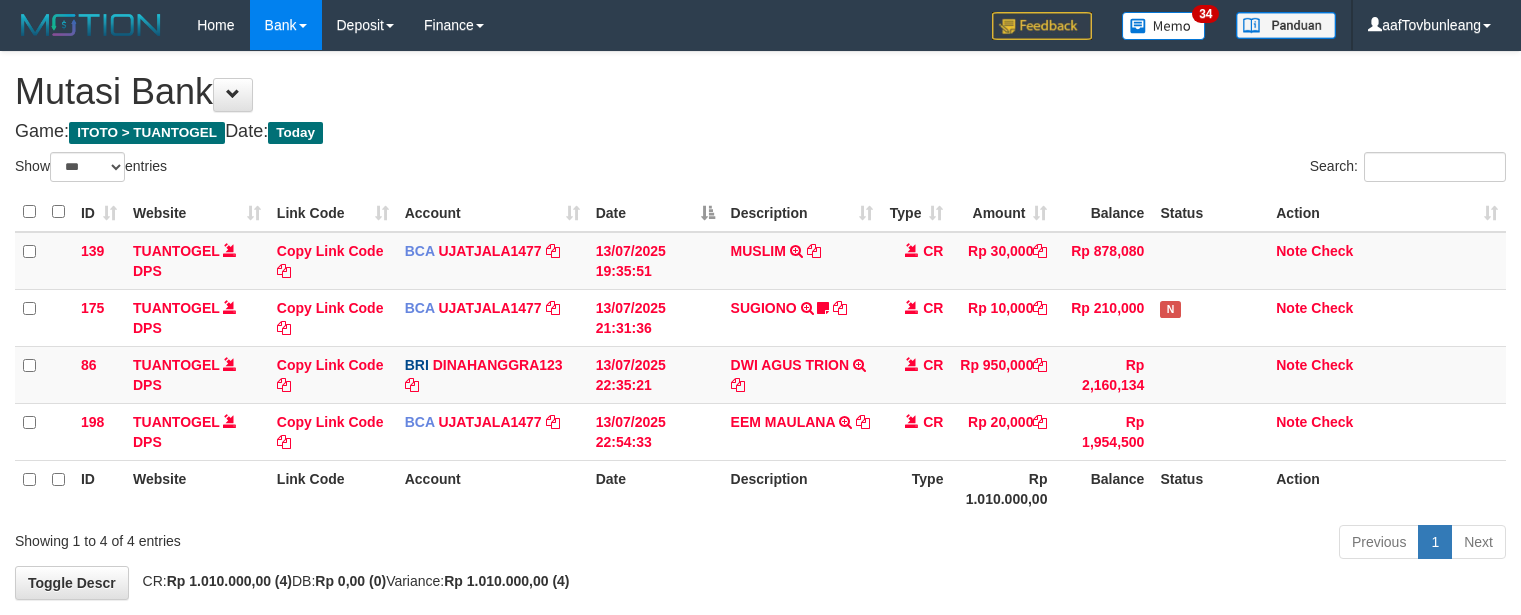 scroll, scrollTop: 97, scrollLeft: 0, axis: vertical 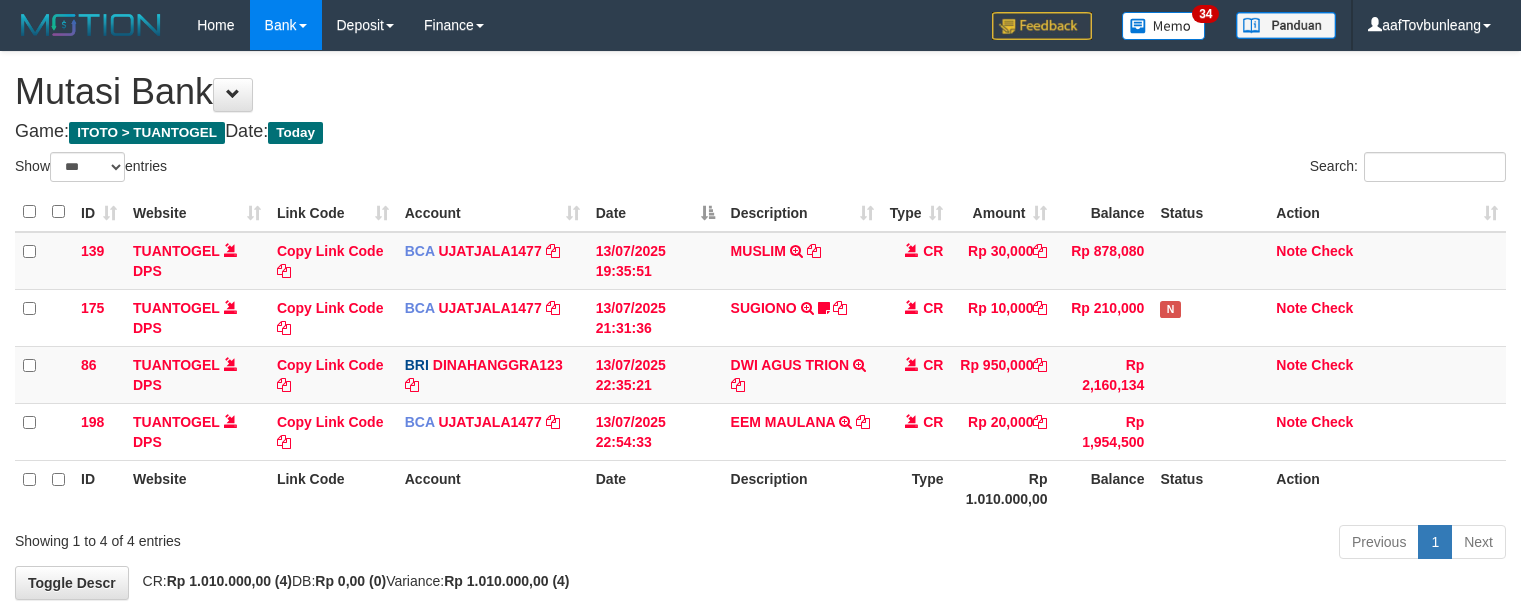 select on "***" 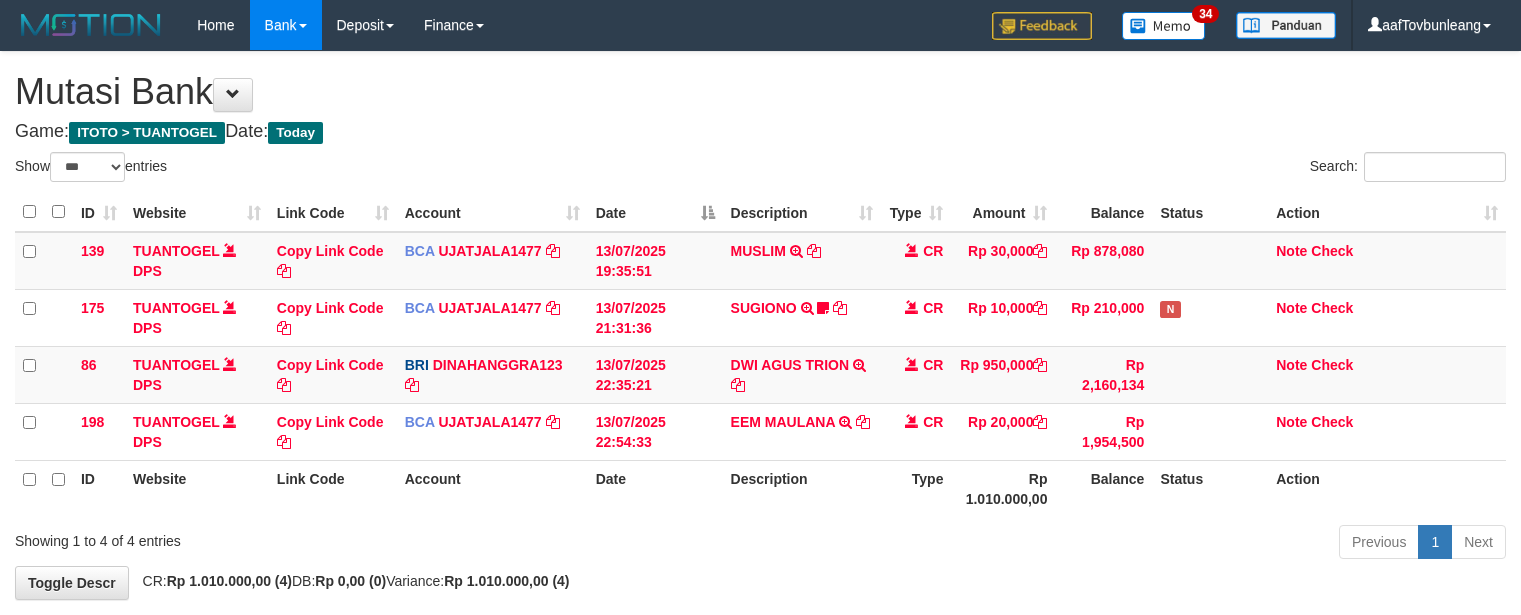 scroll, scrollTop: 97, scrollLeft: 0, axis: vertical 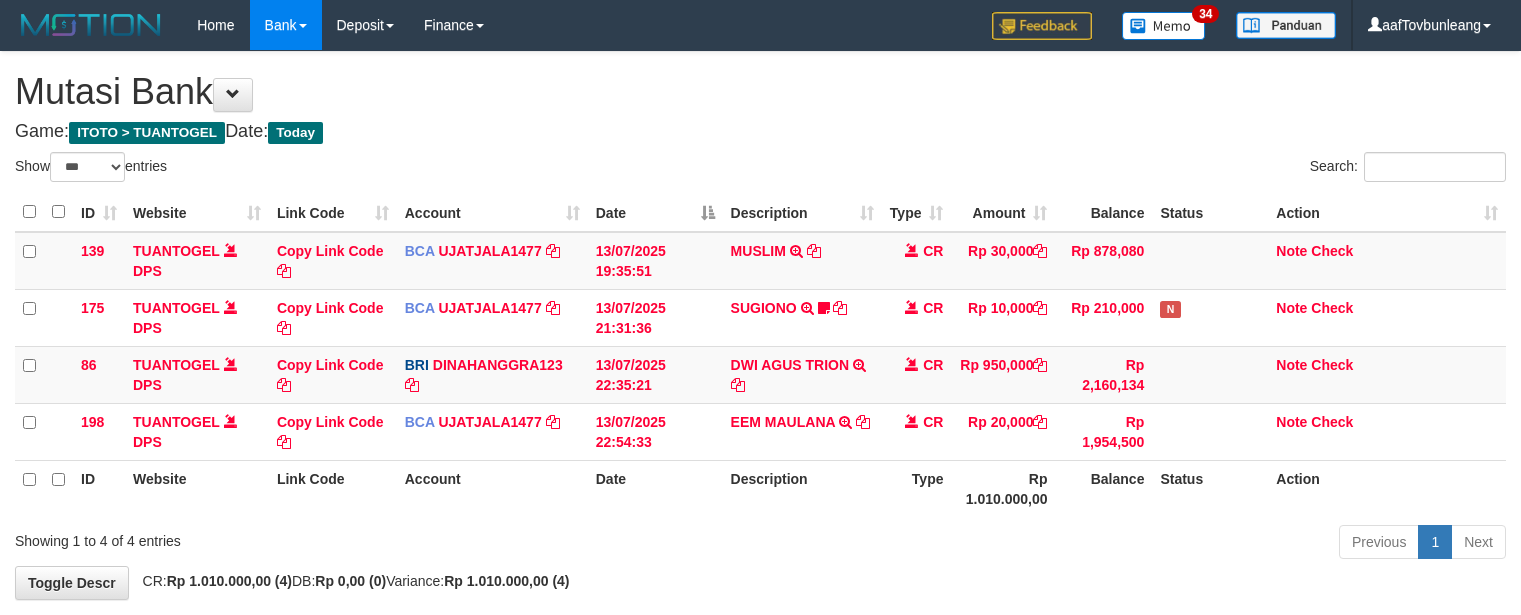 select on "***" 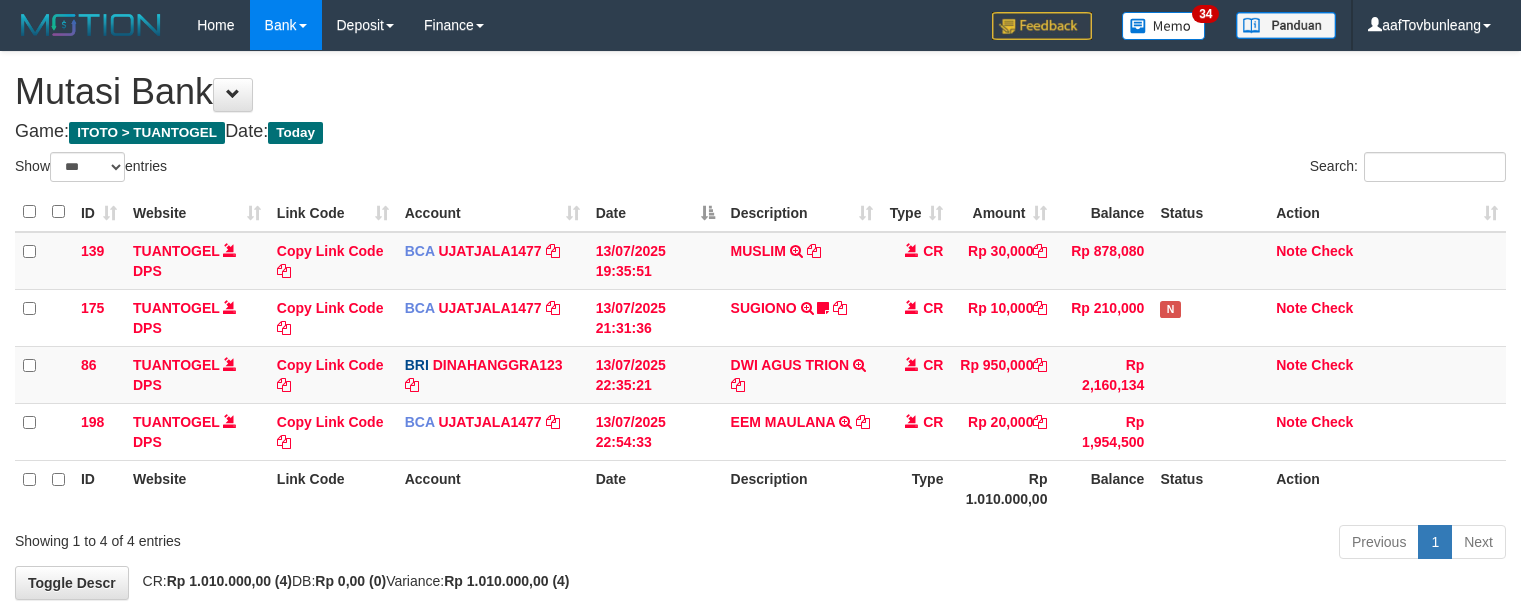 scroll, scrollTop: 97, scrollLeft: 0, axis: vertical 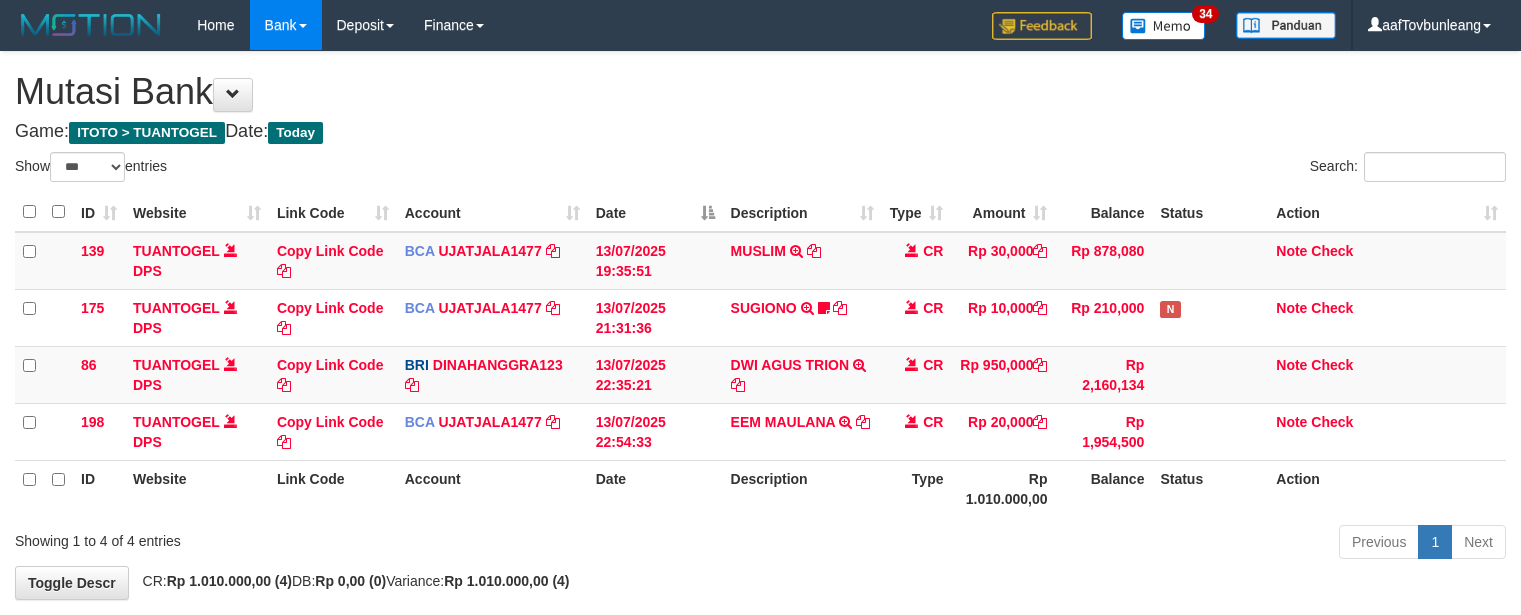 select on "***" 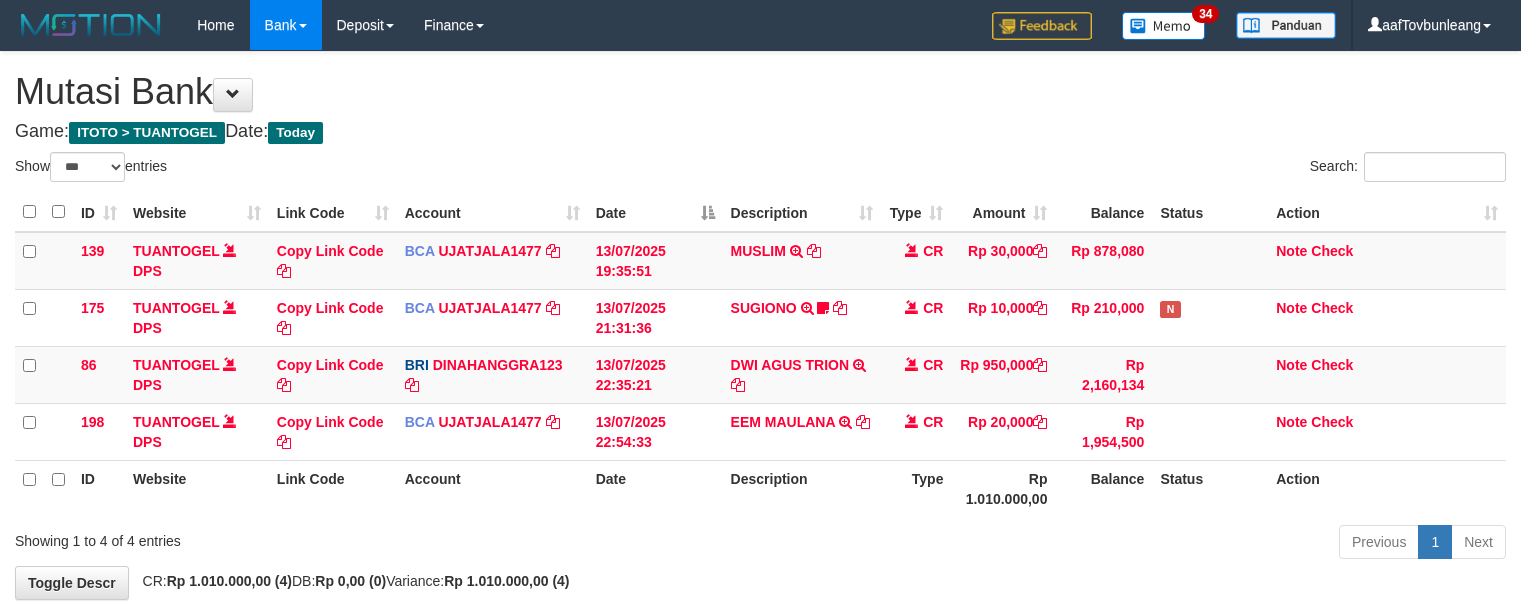 scroll, scrollTop: 97, scrollLeft: 0, axis: vertical 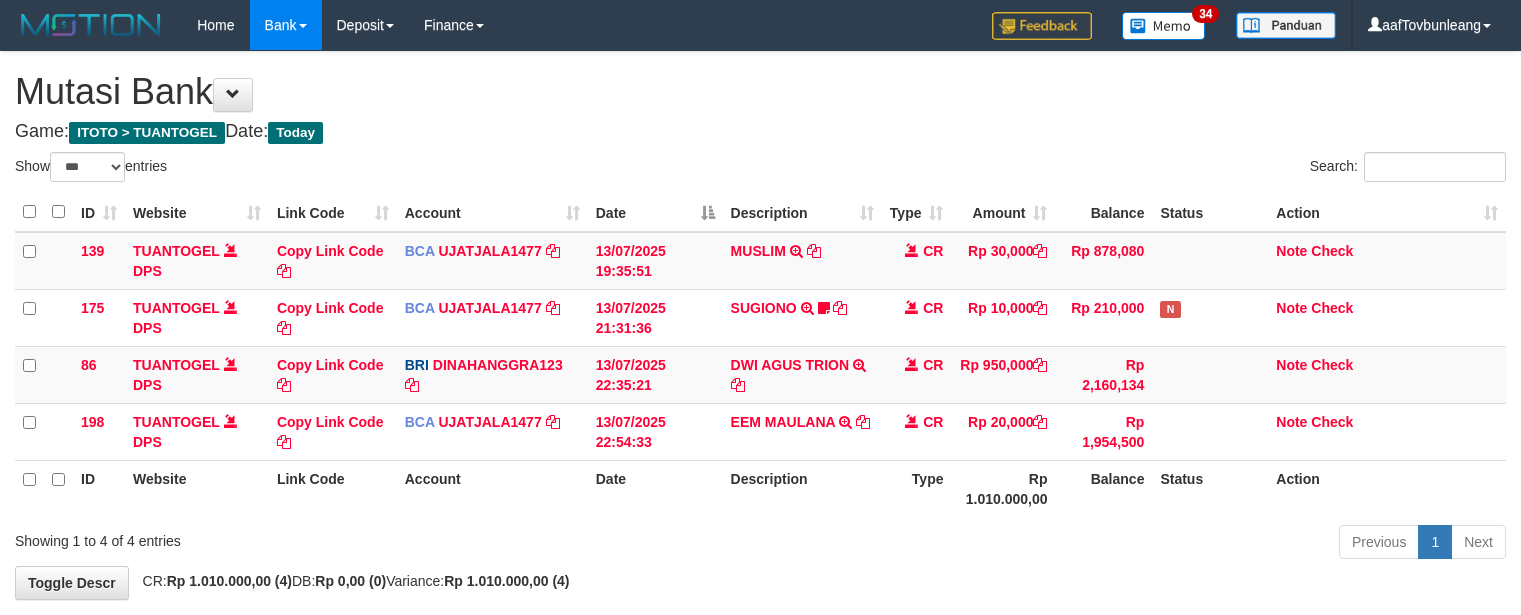 select on "***" 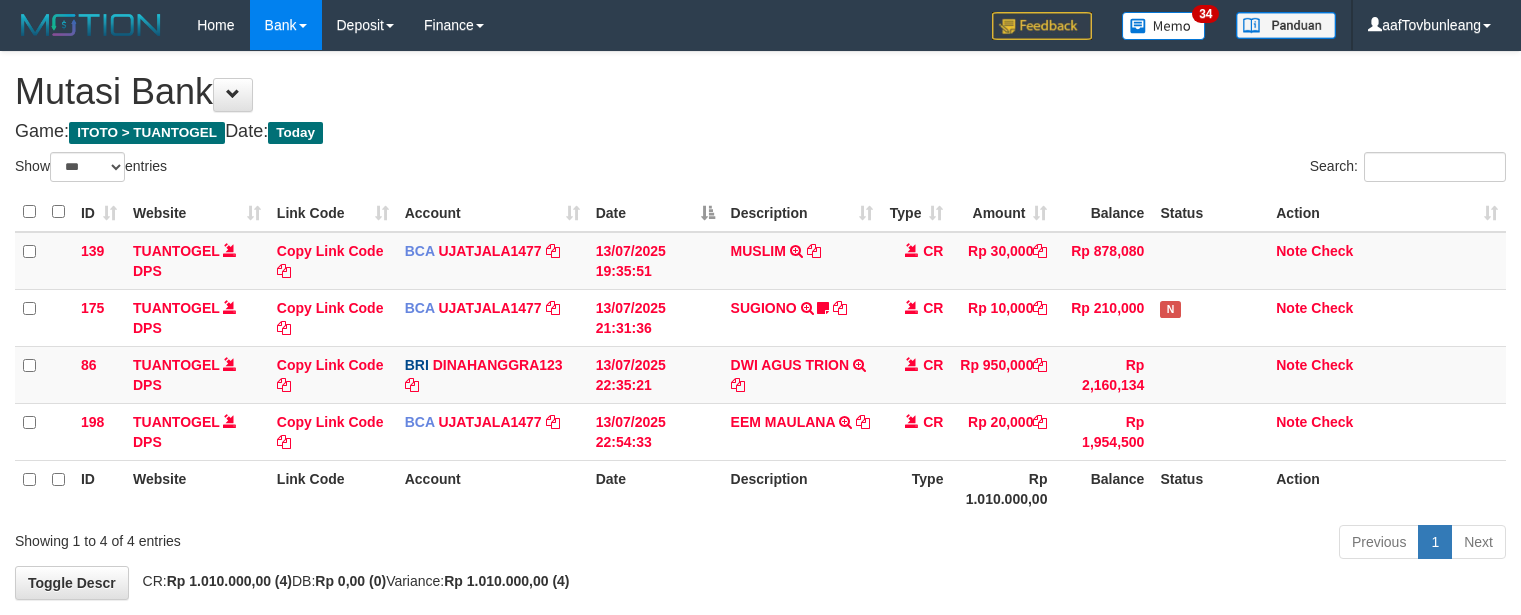 scroll, scrollTop: 97, scrollLeft: 0, axis: vertical 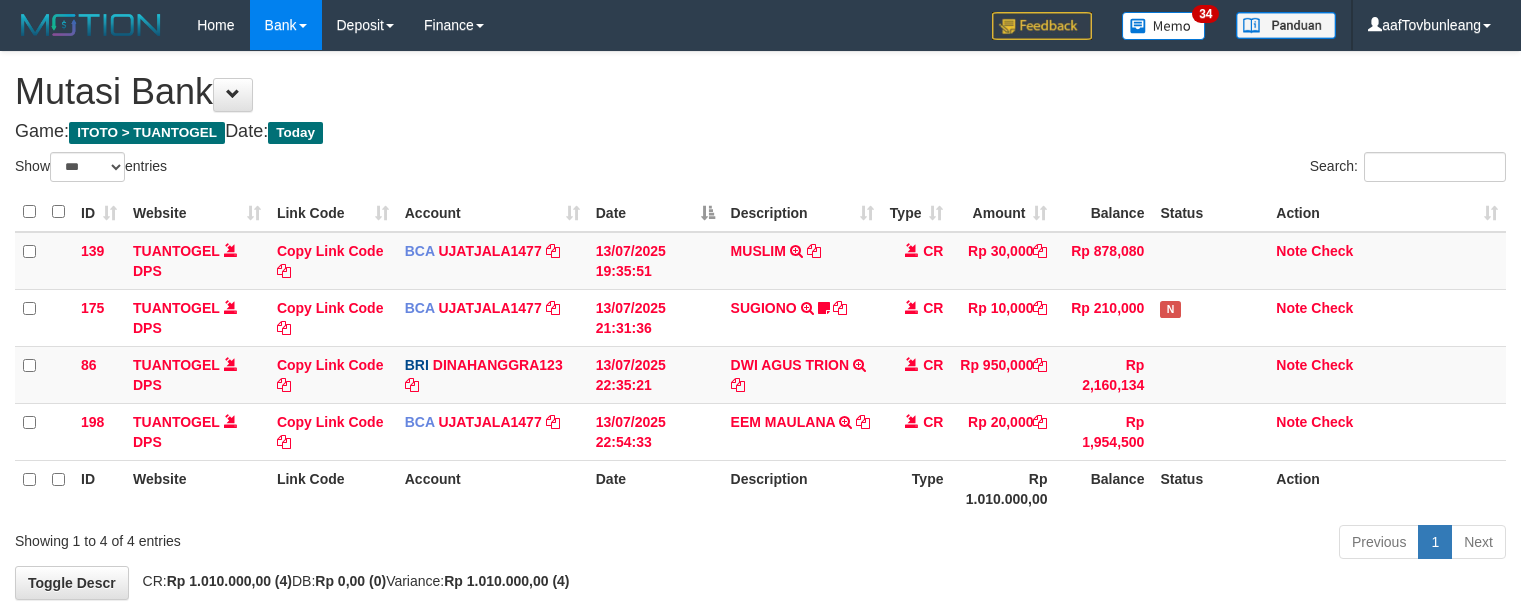 select on "***" 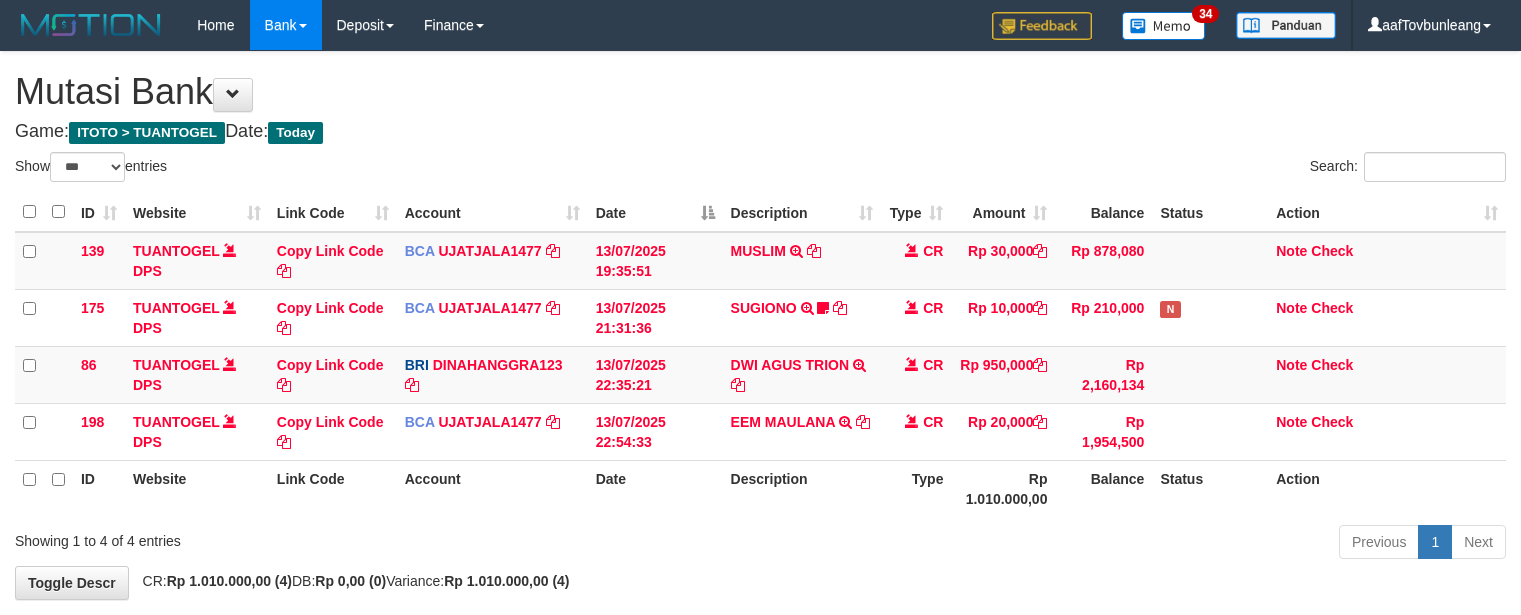 scroll, scrollTop: 97, scrollLeft: 0, axis: vertical 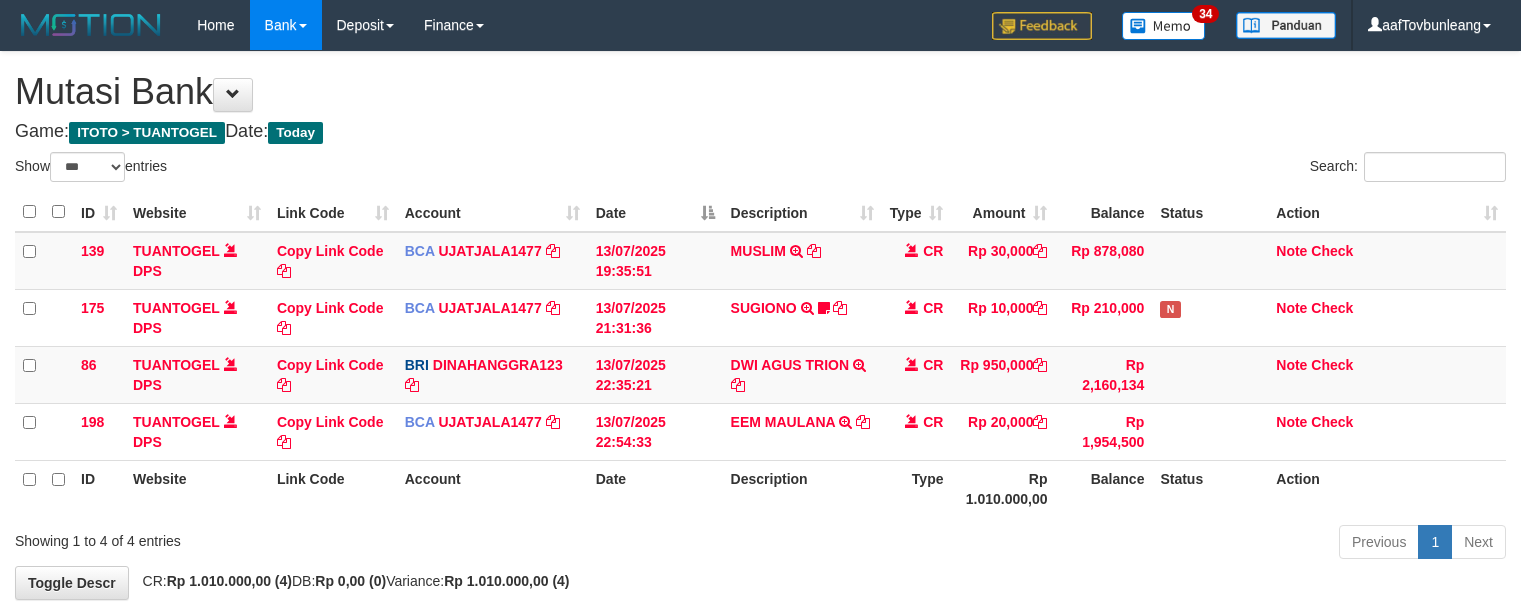 select on "***" 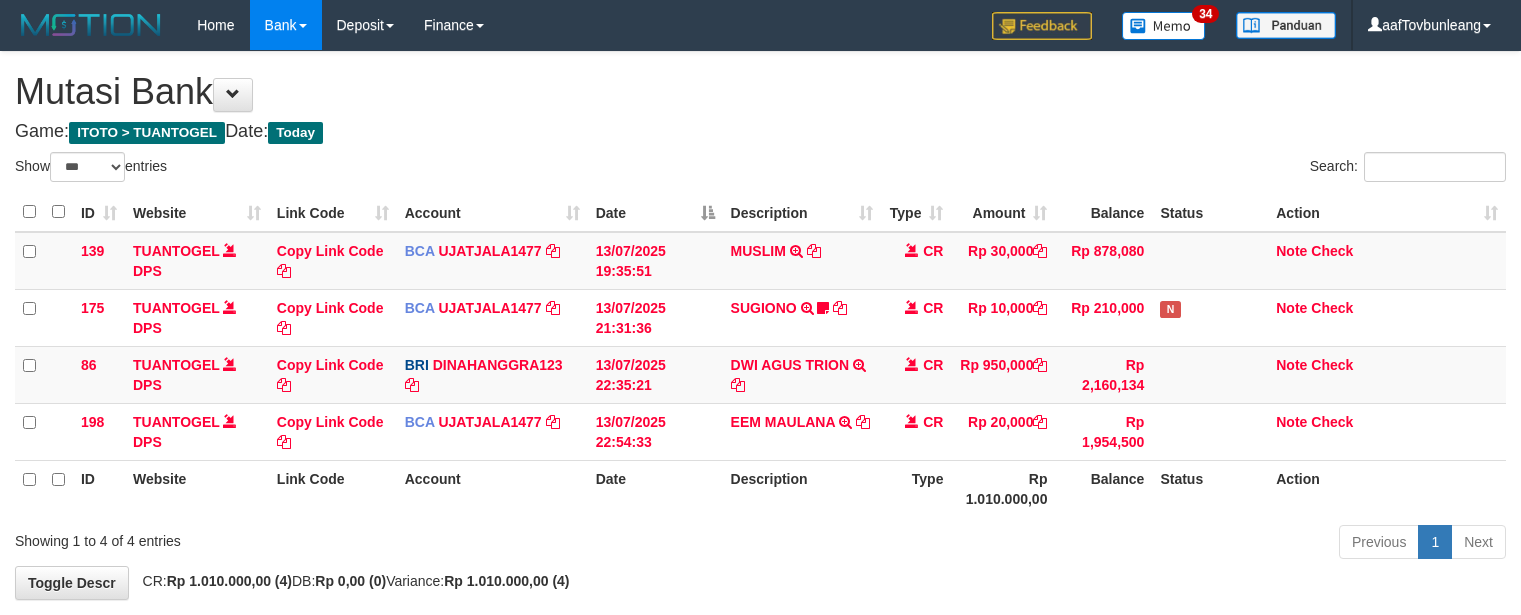 scroll, scrollTop: 97, scrollLeft: 0, axis: vertical 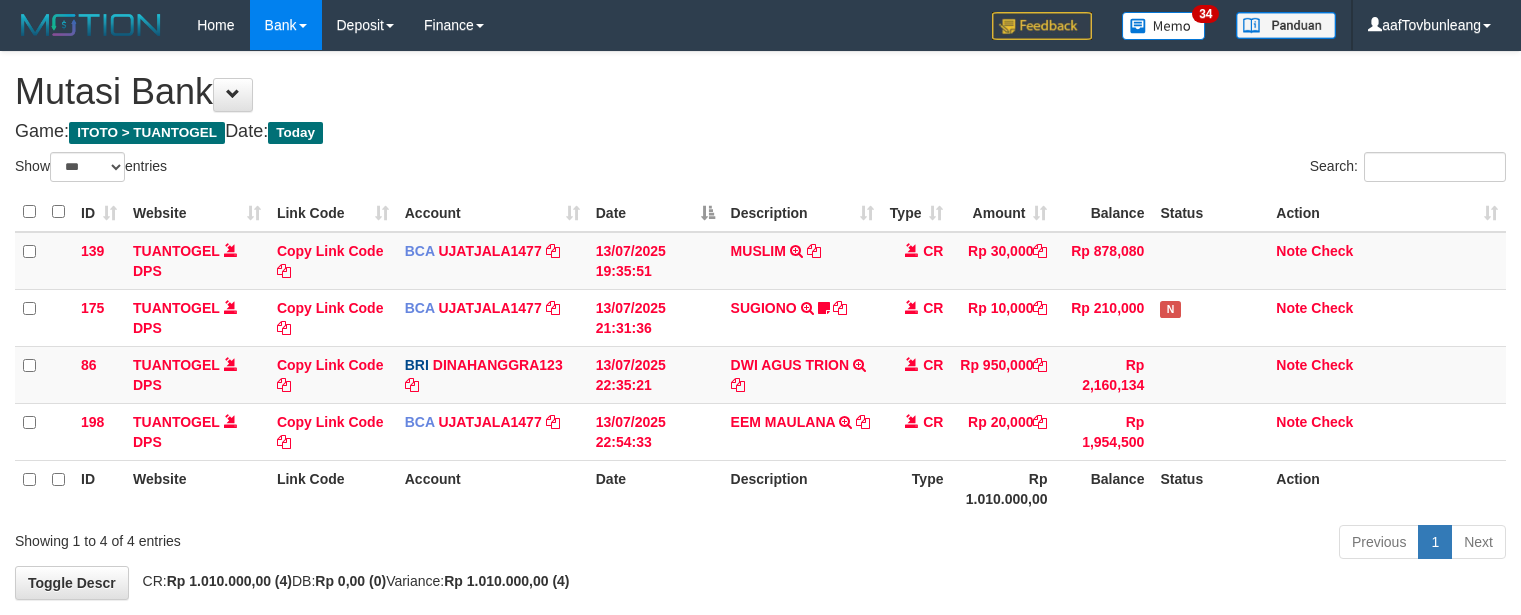select on "***" 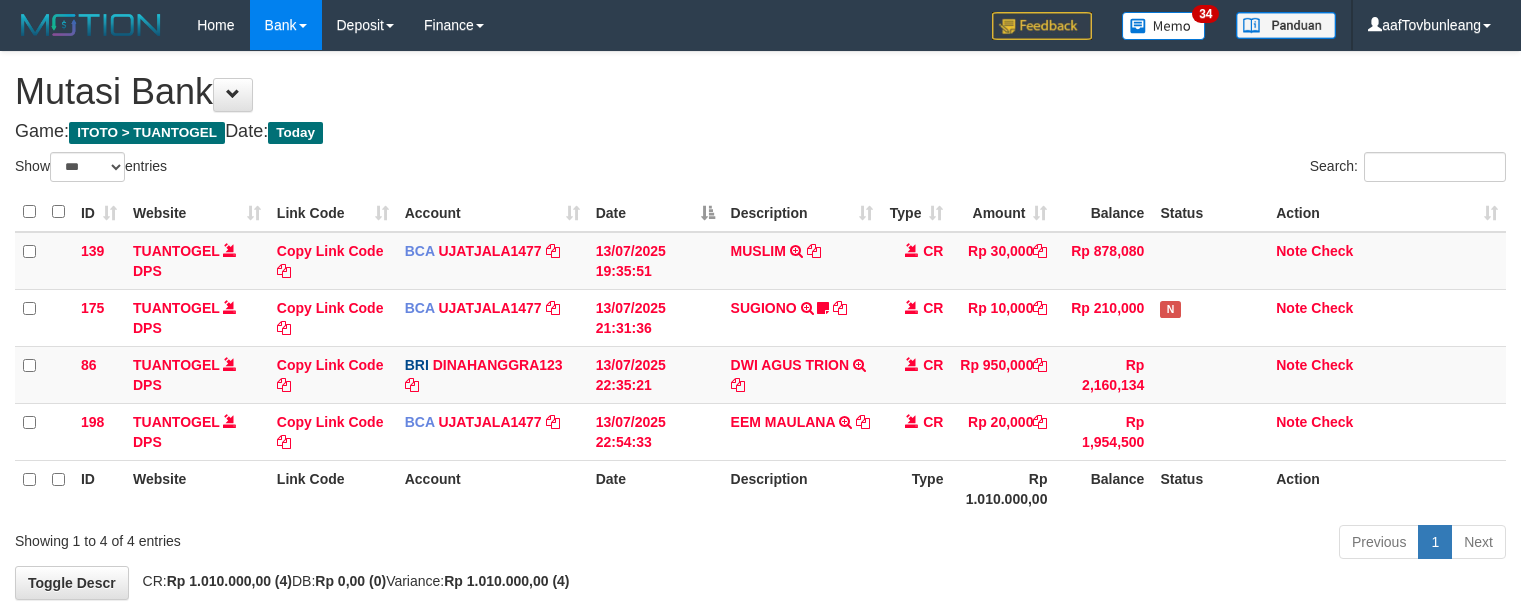 scroll, scrollTop: 97, scrollLeft: 0, axis: vertical 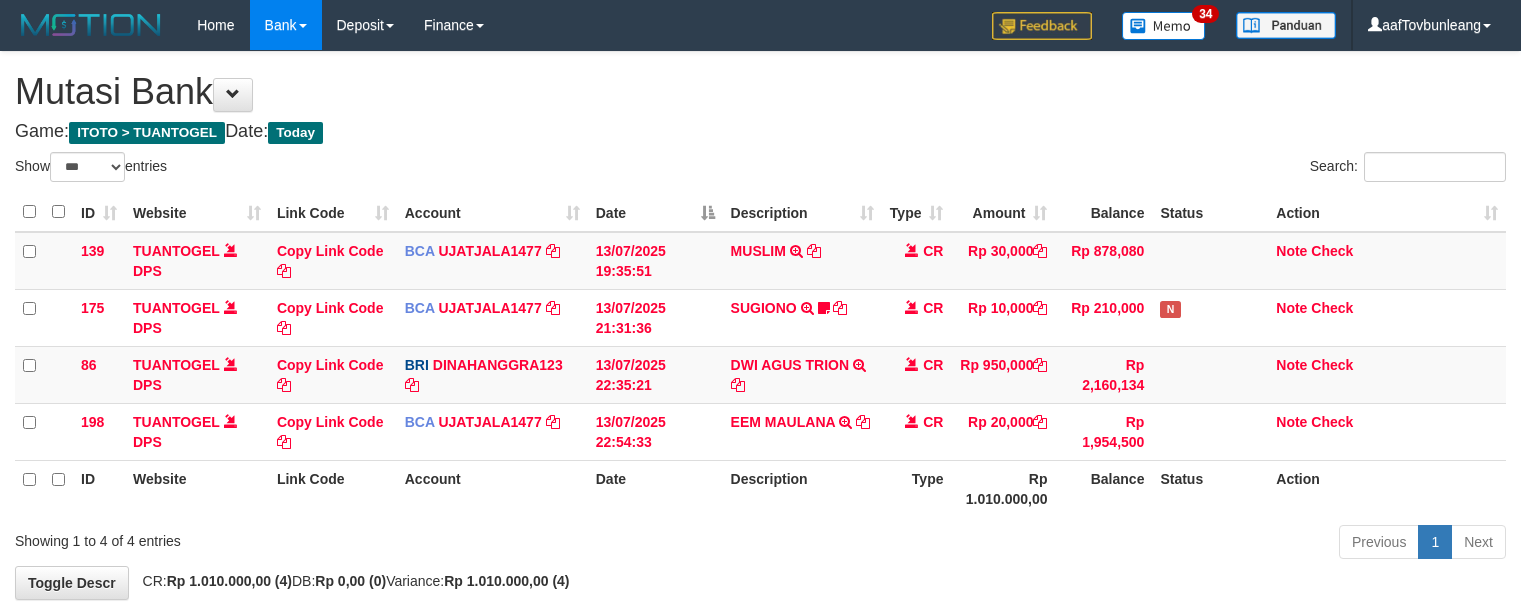 select on "***" 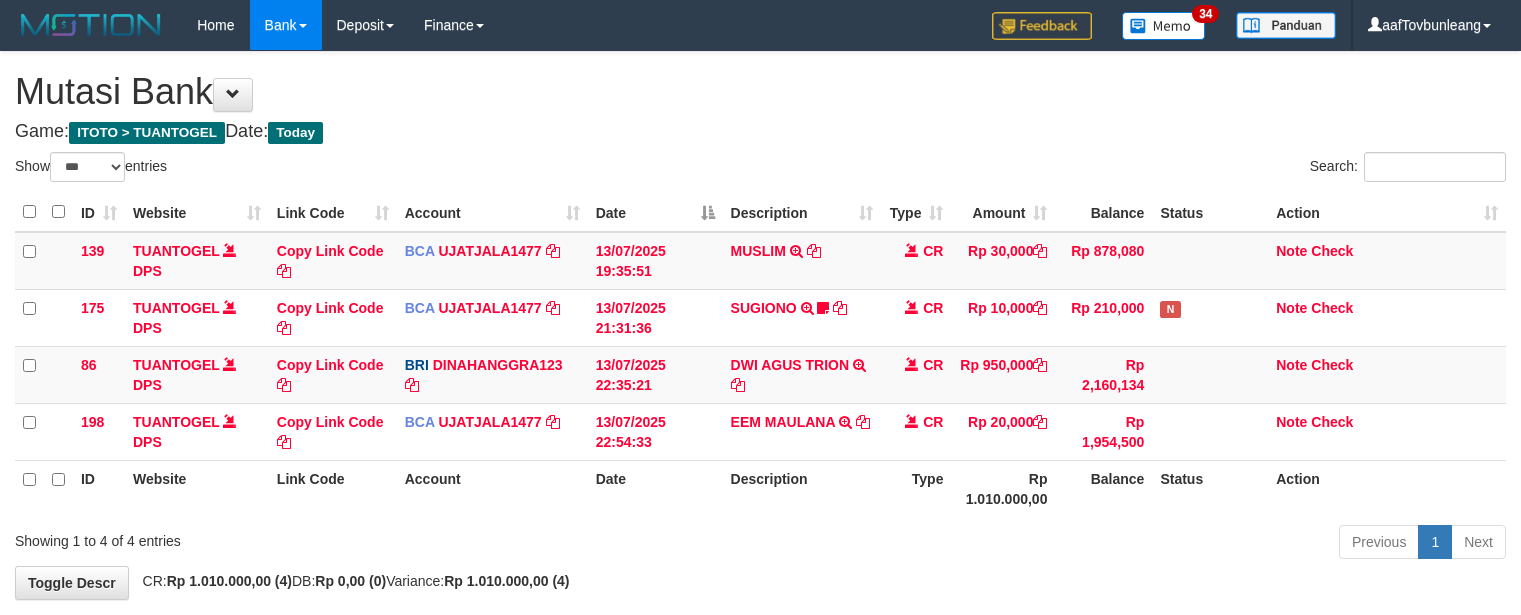 scroll, scrollTop: 97, scrollLeft: 0, axis: vertical 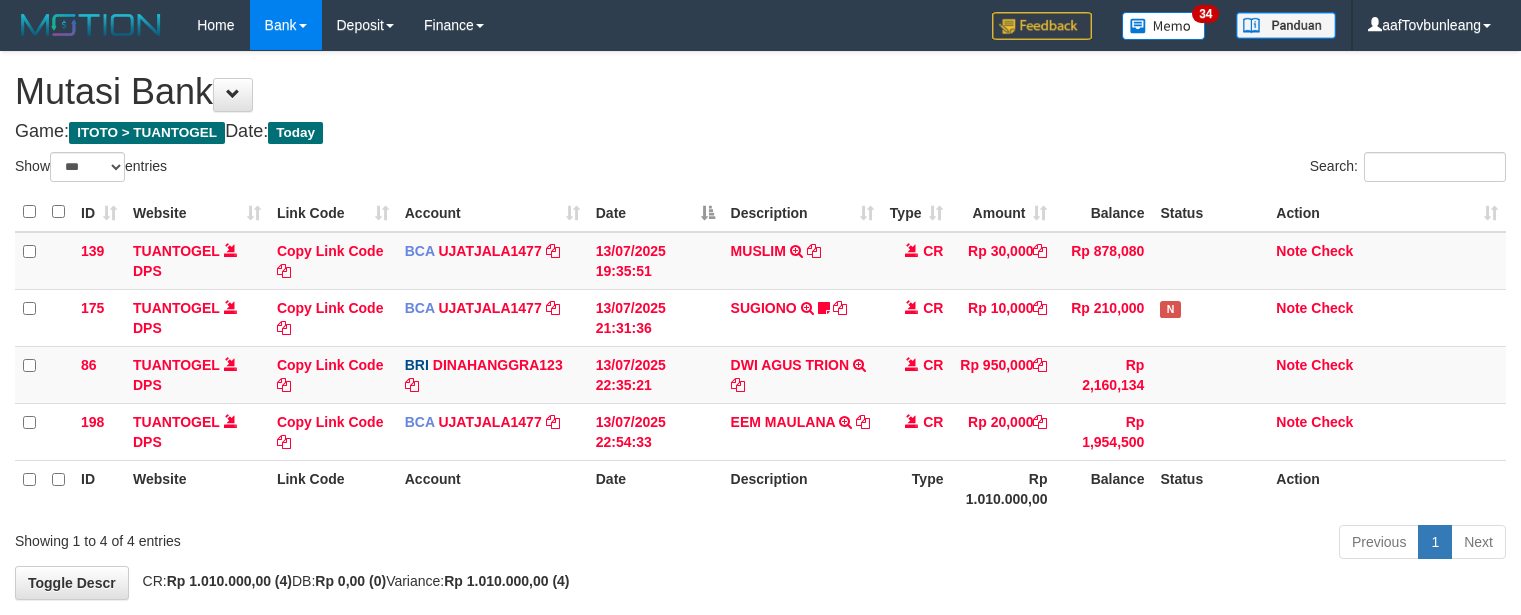 select on "***" 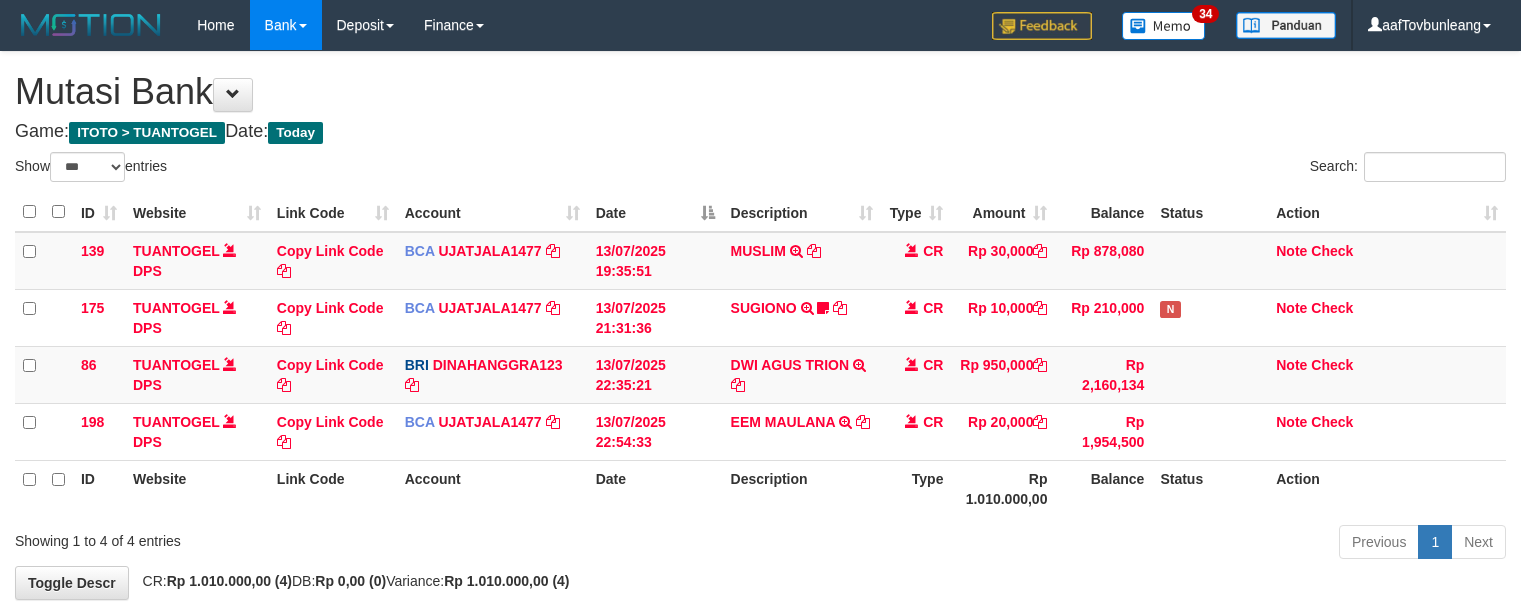 scroll, scrollTop: 97, scrollLeft: 0, axis: vertical 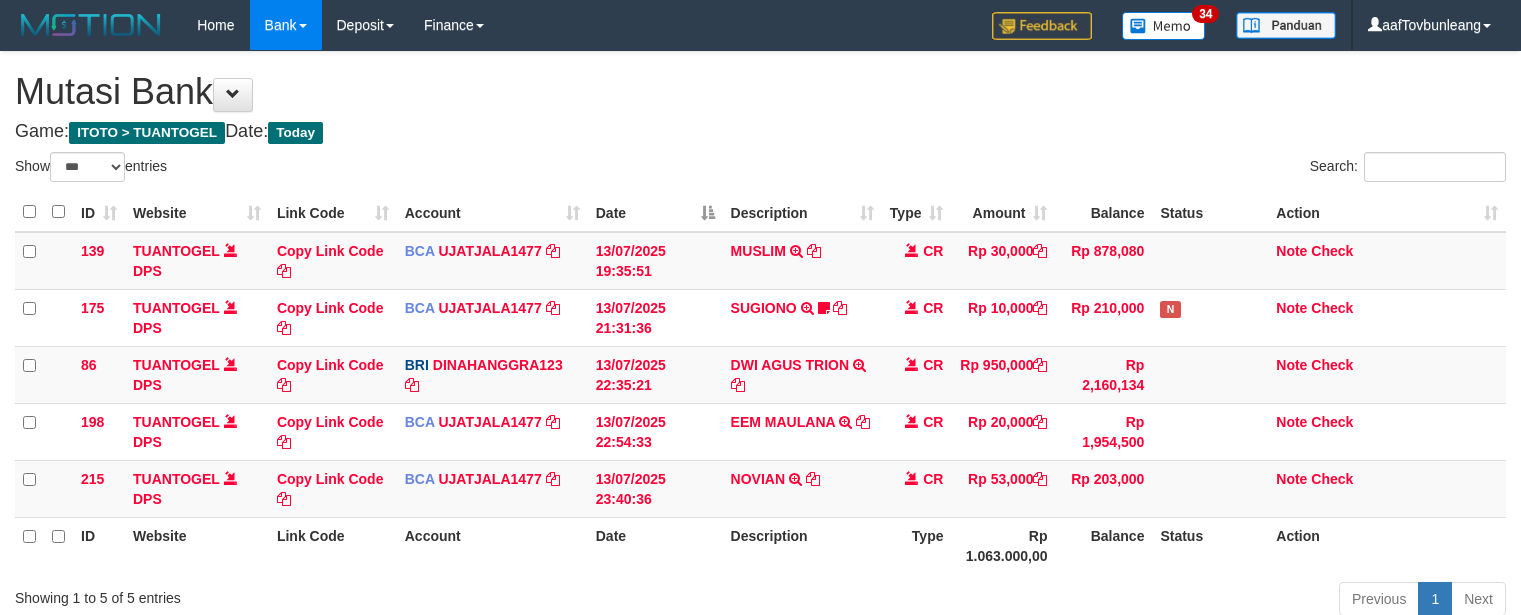 select on "***" 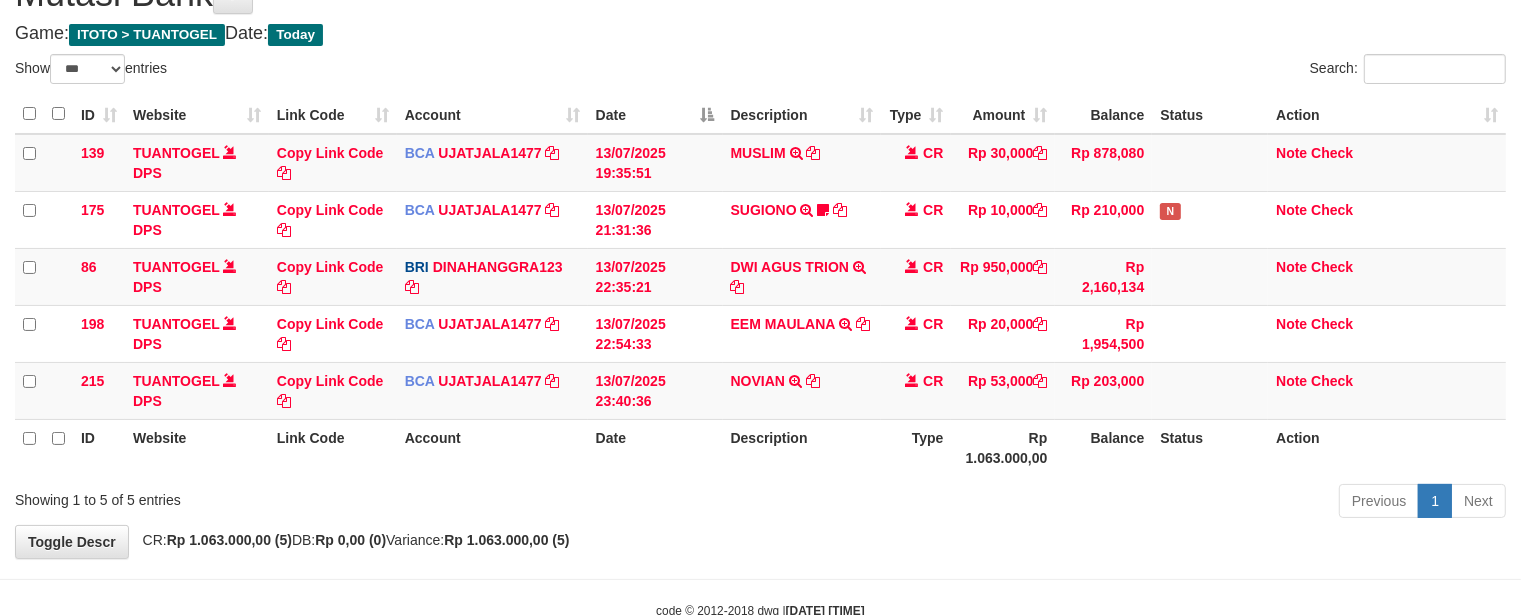 scroll, scrollTop: 97, scrollLeft: 0, axis: vertical 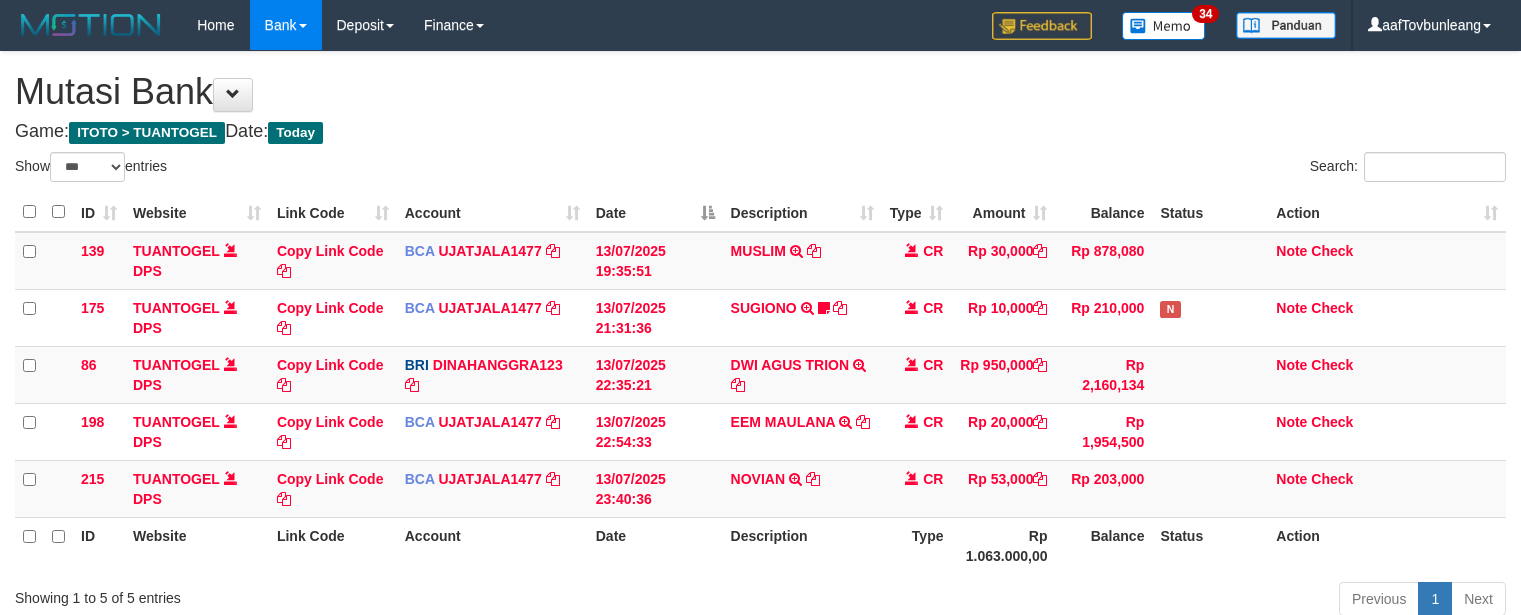 select on "***" 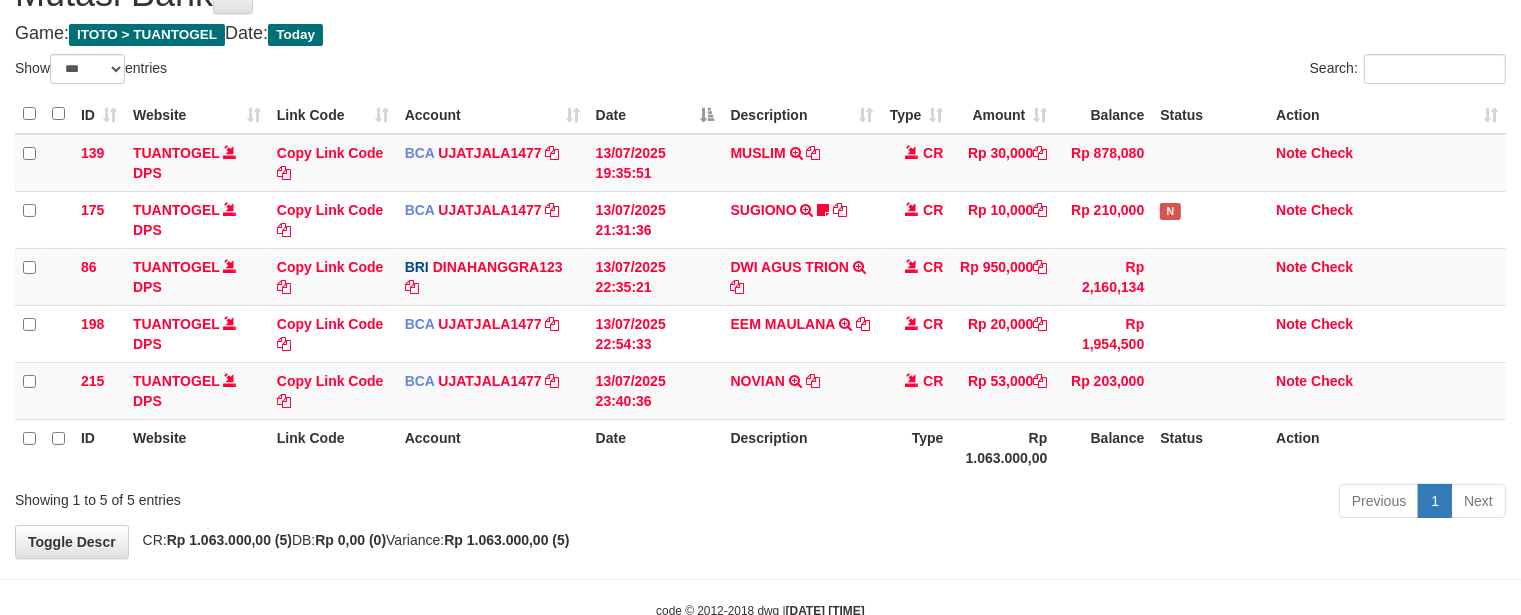 scroll, scrollTop: 97, scrollLeft: 0, axis: vertical 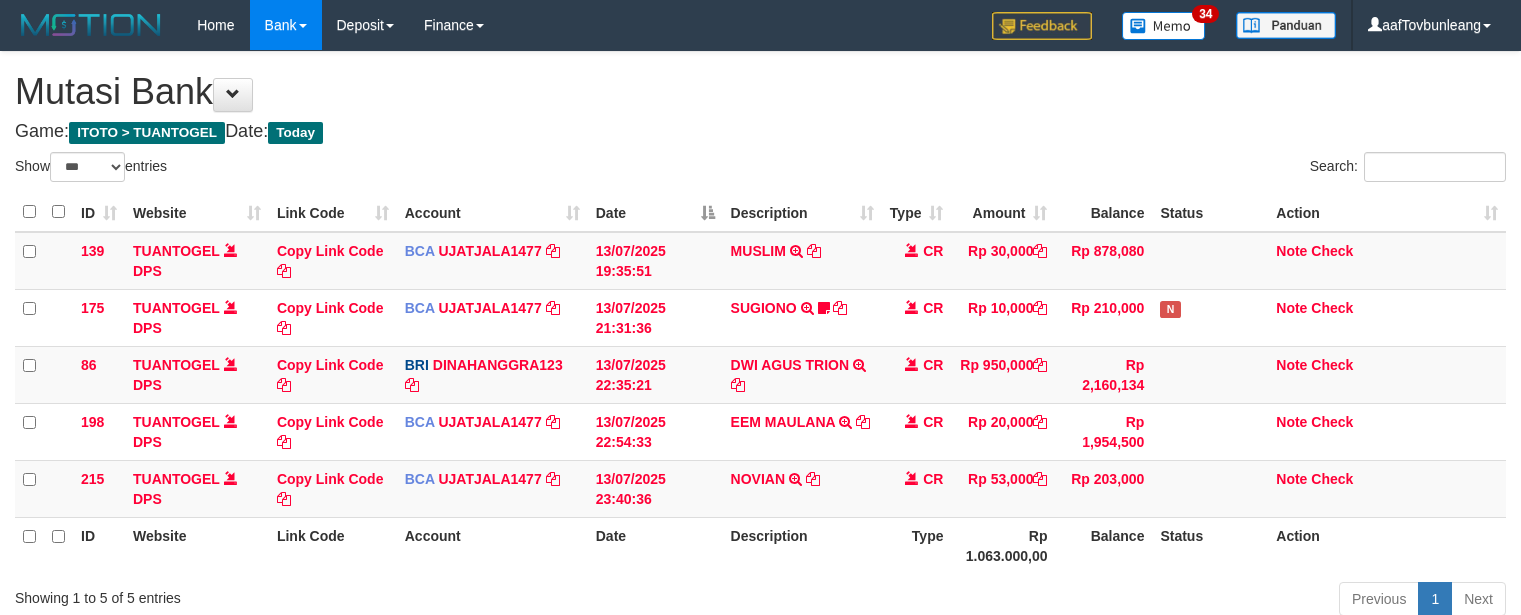 select on "***" 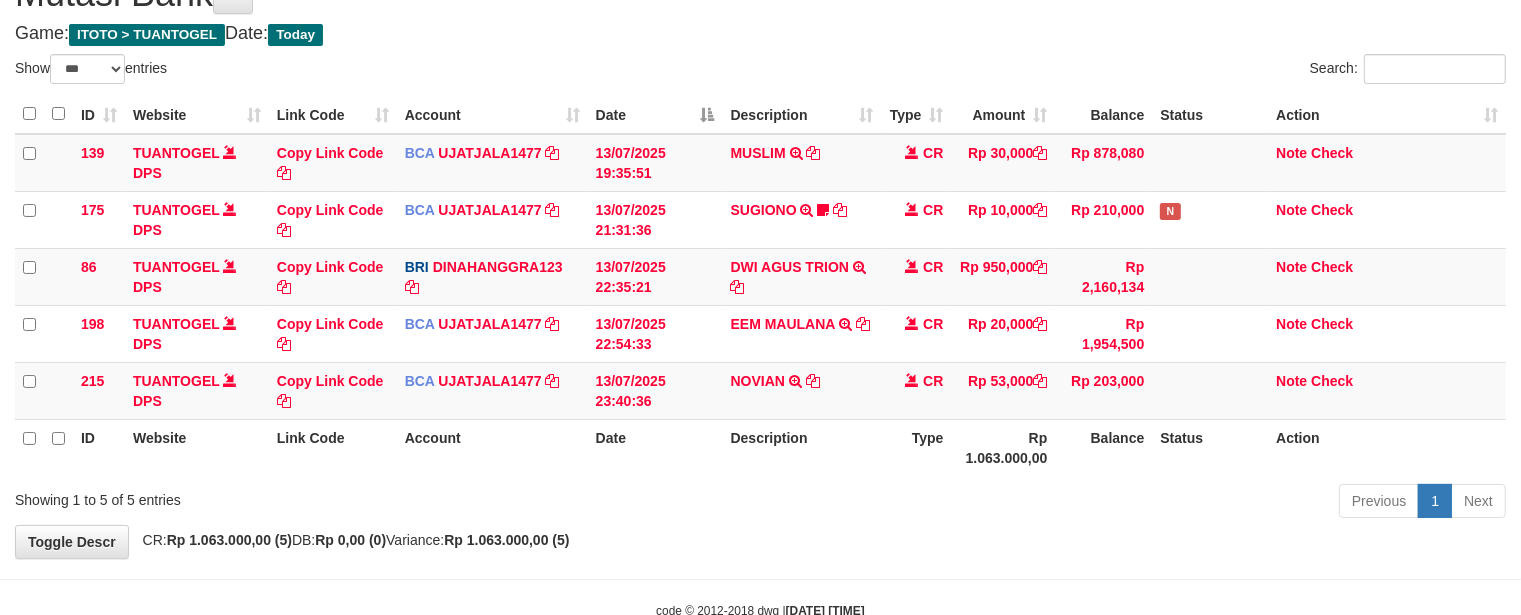 scroll, scrollTop: 97, scrollLeft: 0, axis: vertical 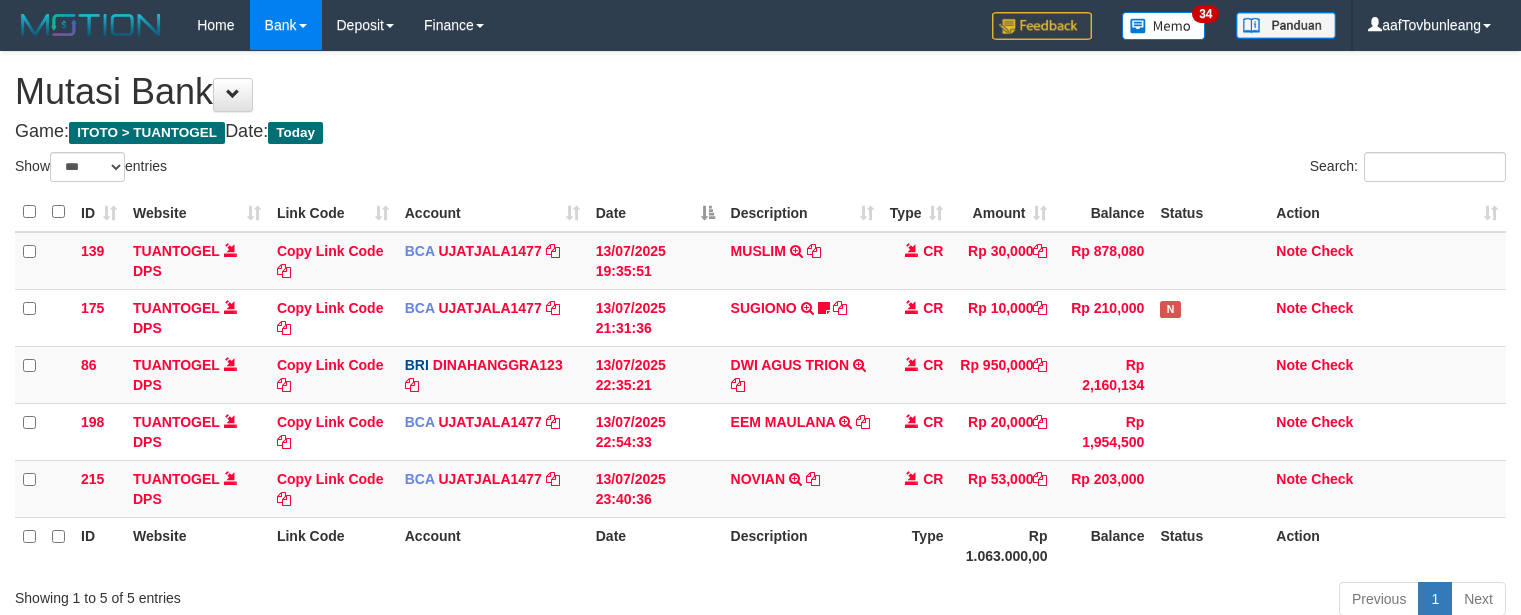 select on "***" 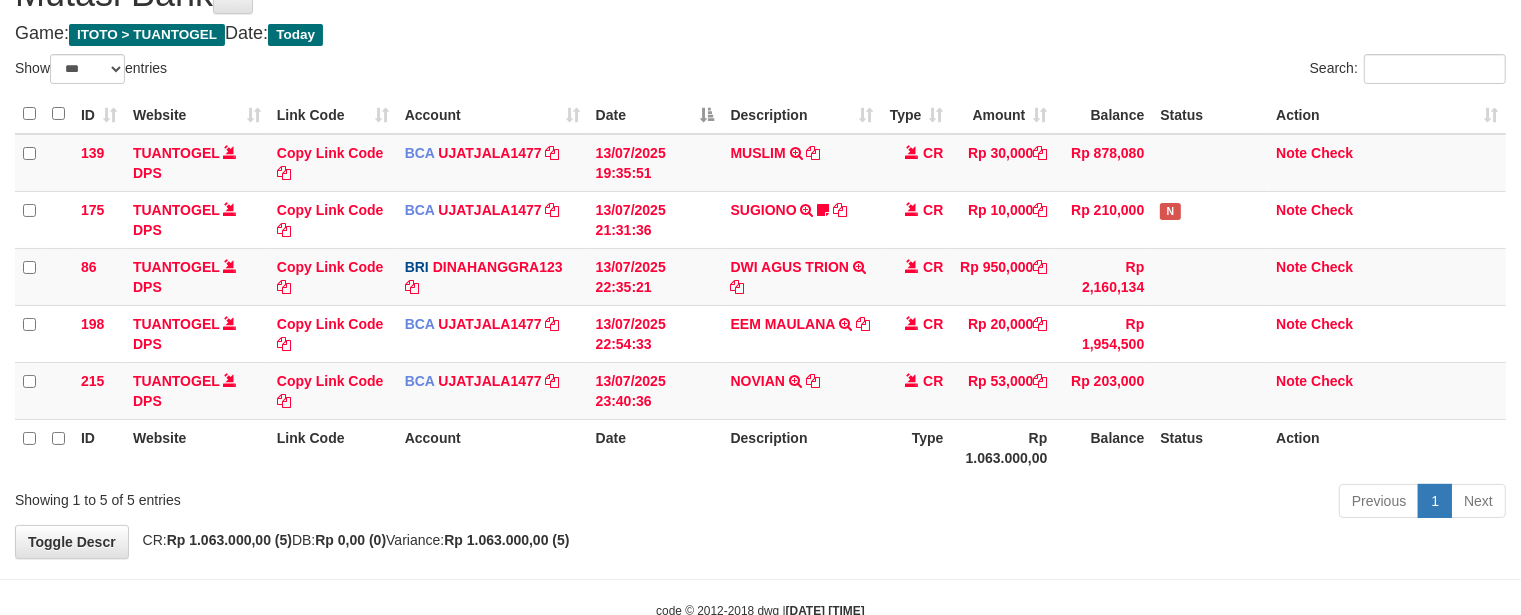 scroll, scrollTop: 97, scrollLeft: 0, axis: vertical 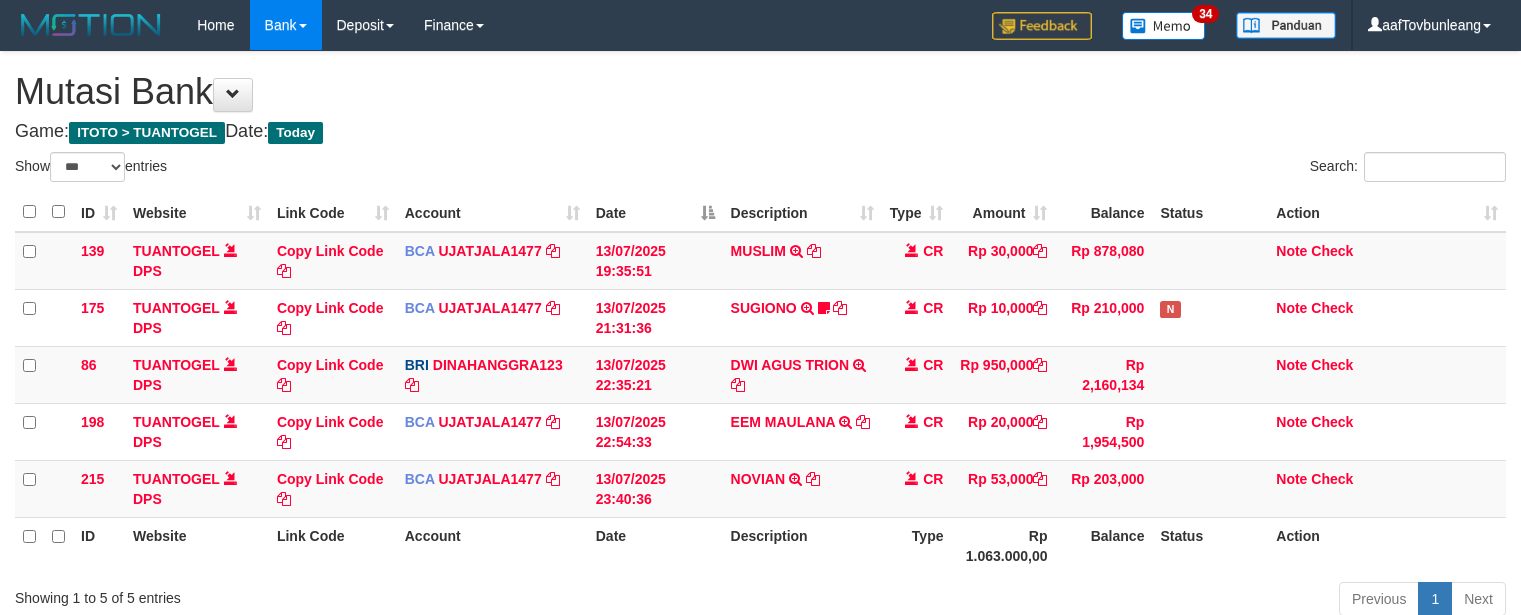 select on "***" 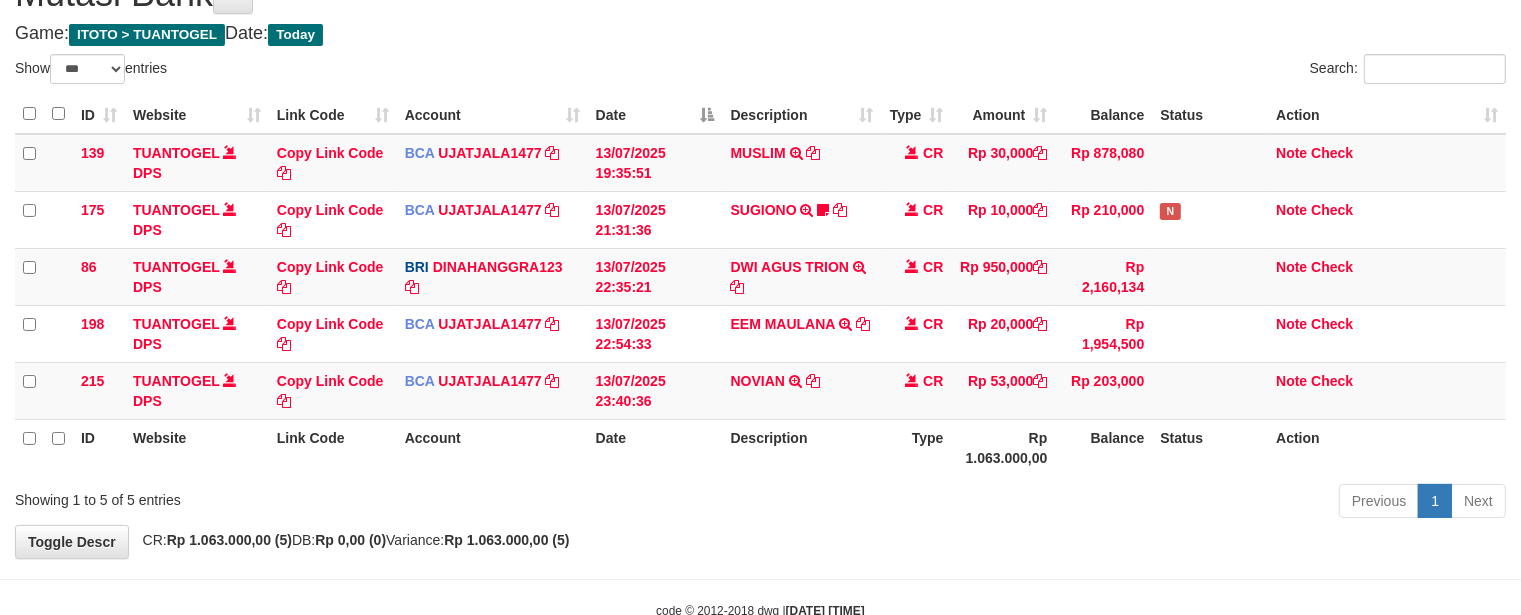 scroll, scrollTop: 97, scrollLeft: 0, axis: vertical 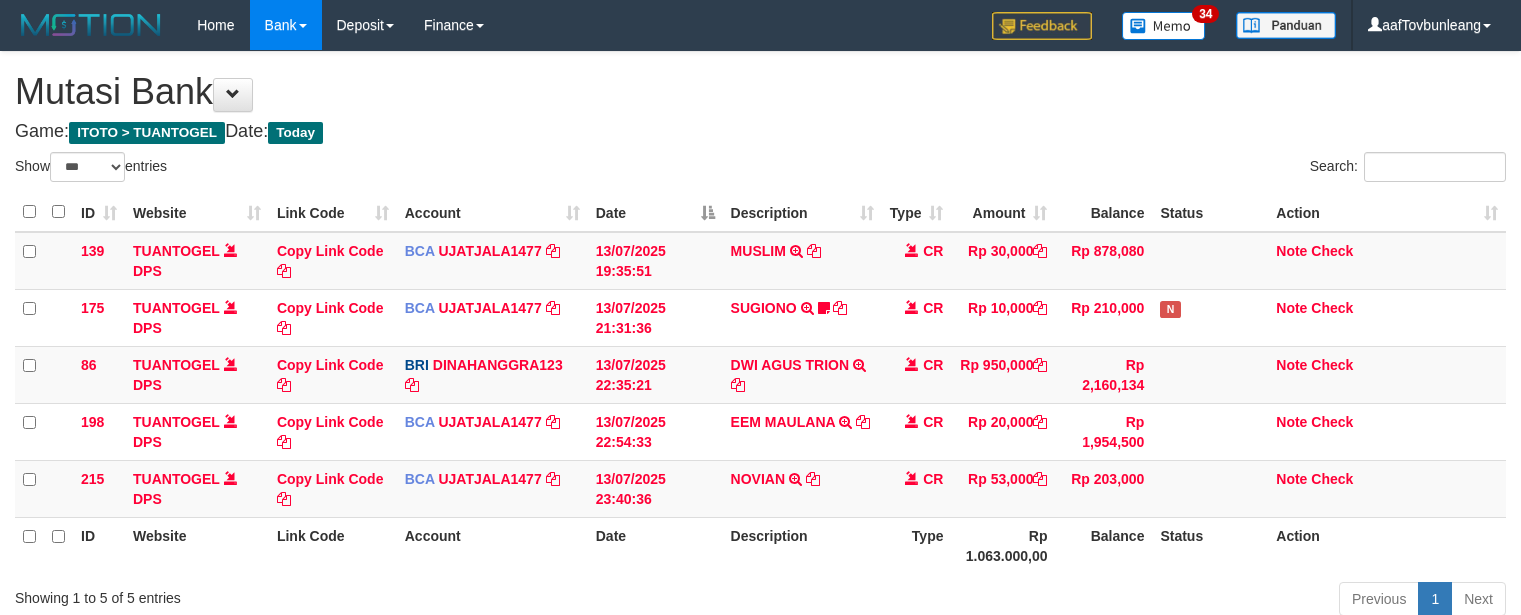 select on "***" 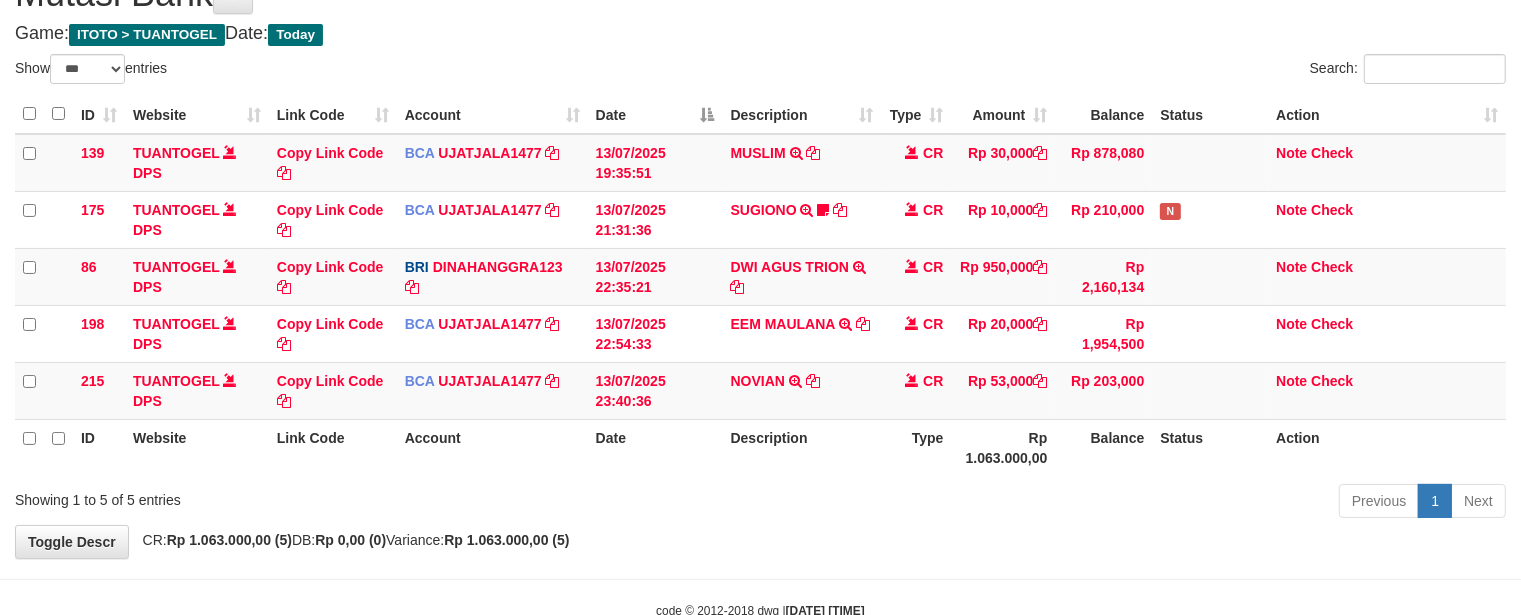 scroll, scrollTop: 97, scrollLeft: 0, axis: vertical 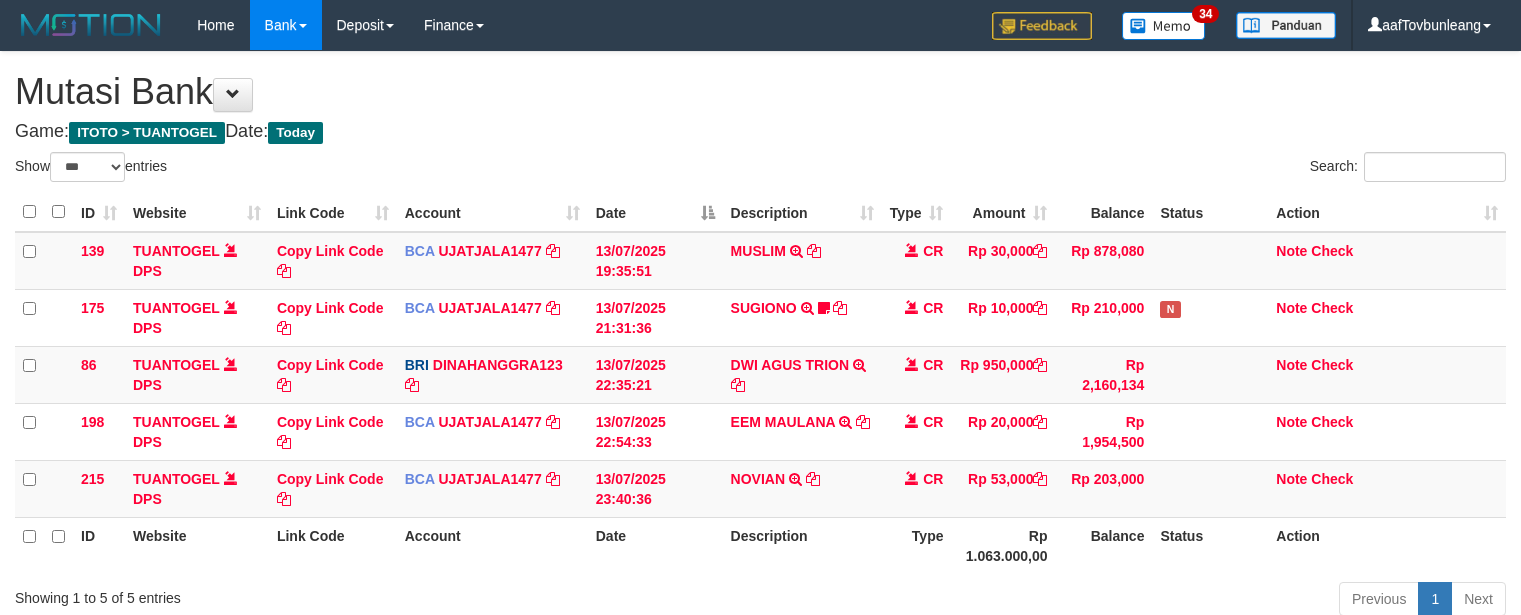 select on "***" 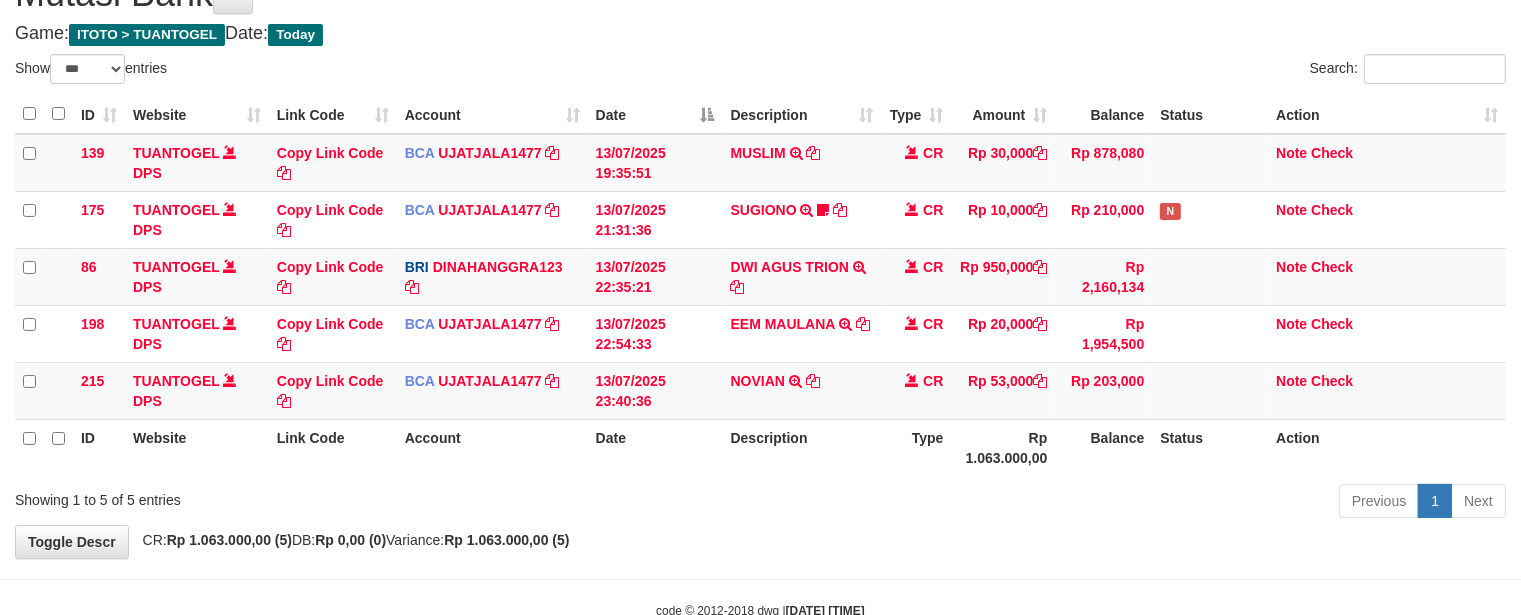 scroll, scrollTop: 97, scrollLeft: 0, axis: vertical 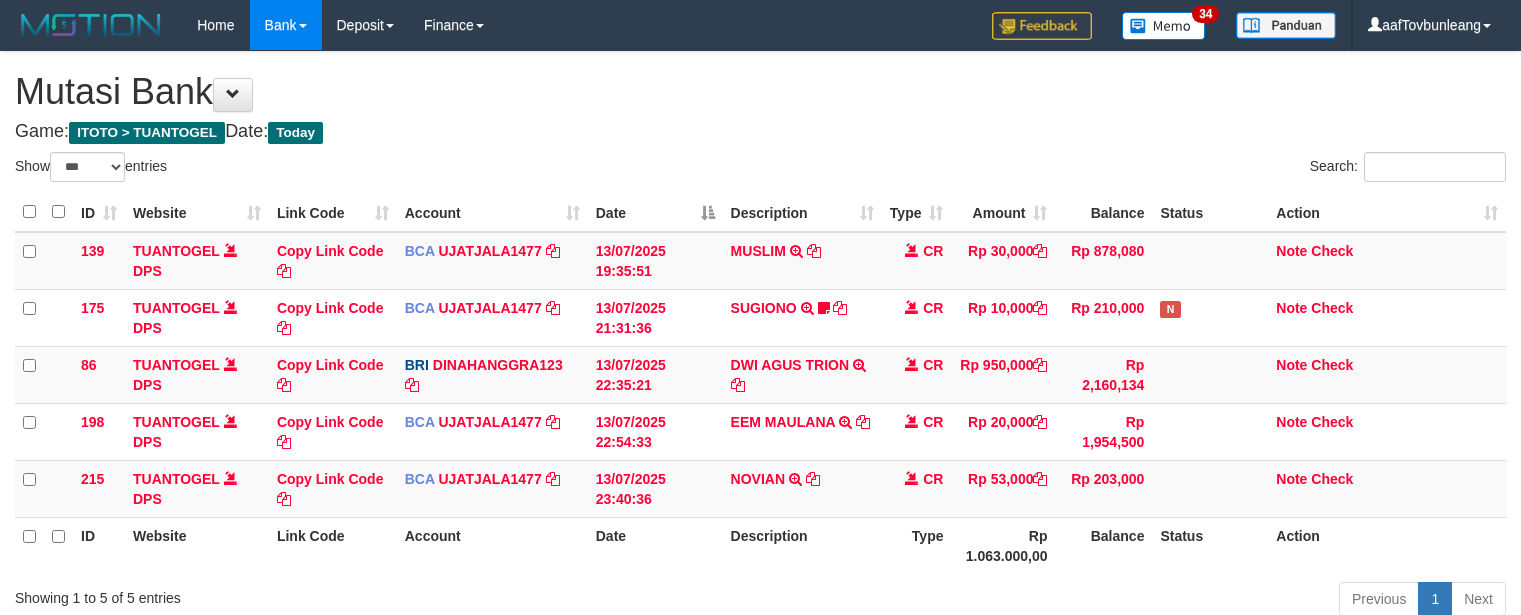 select on "***" 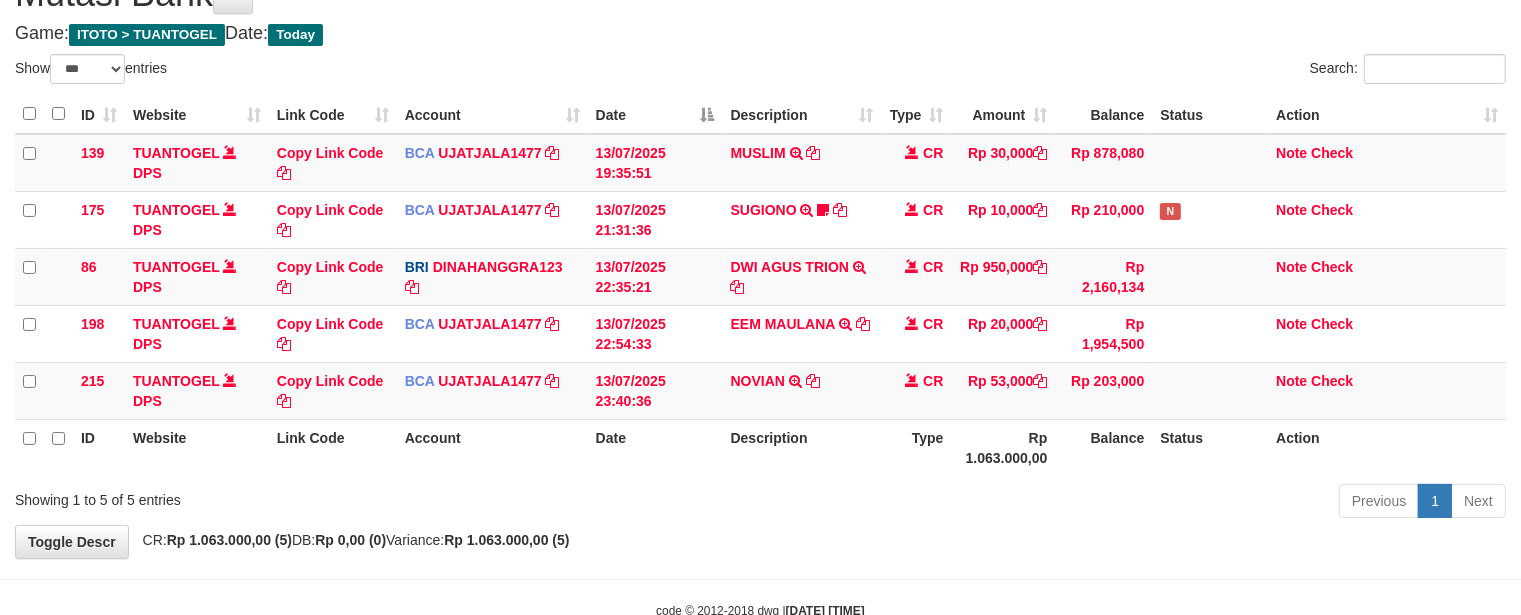 scroll, scrollTop: 97, scrollLeft: 0, axis: vertical 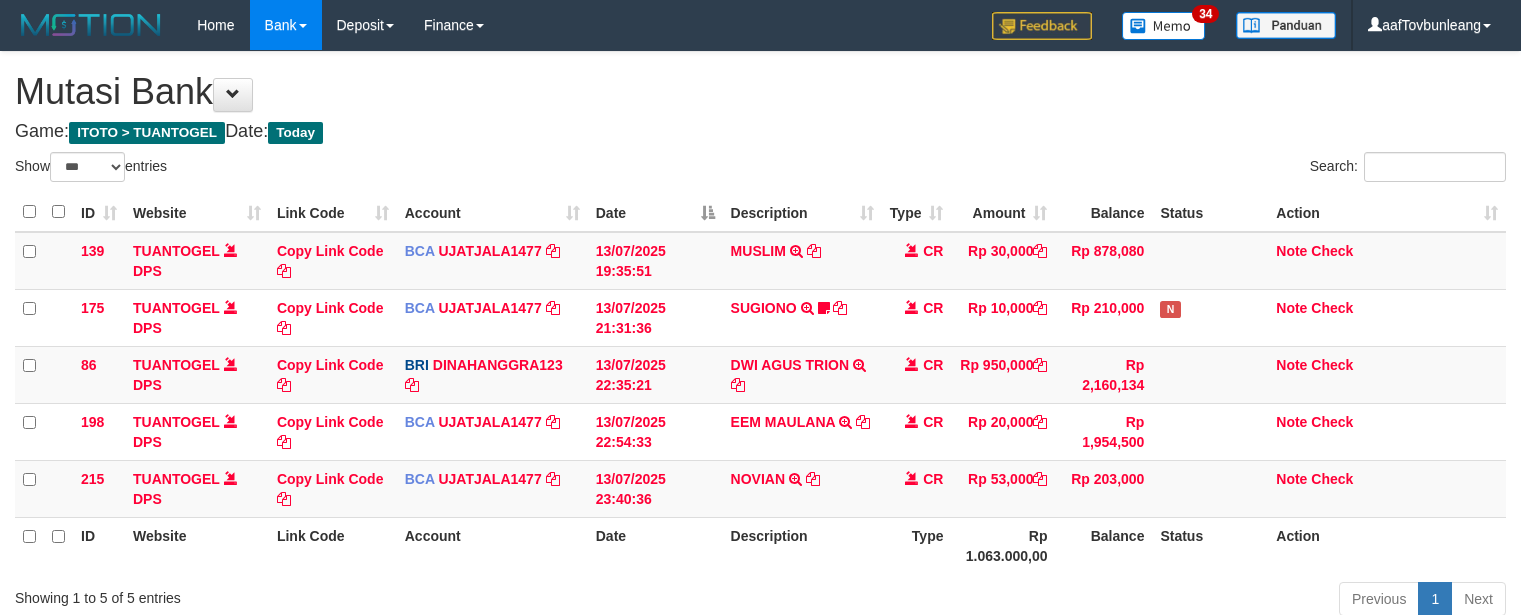 select on "***" 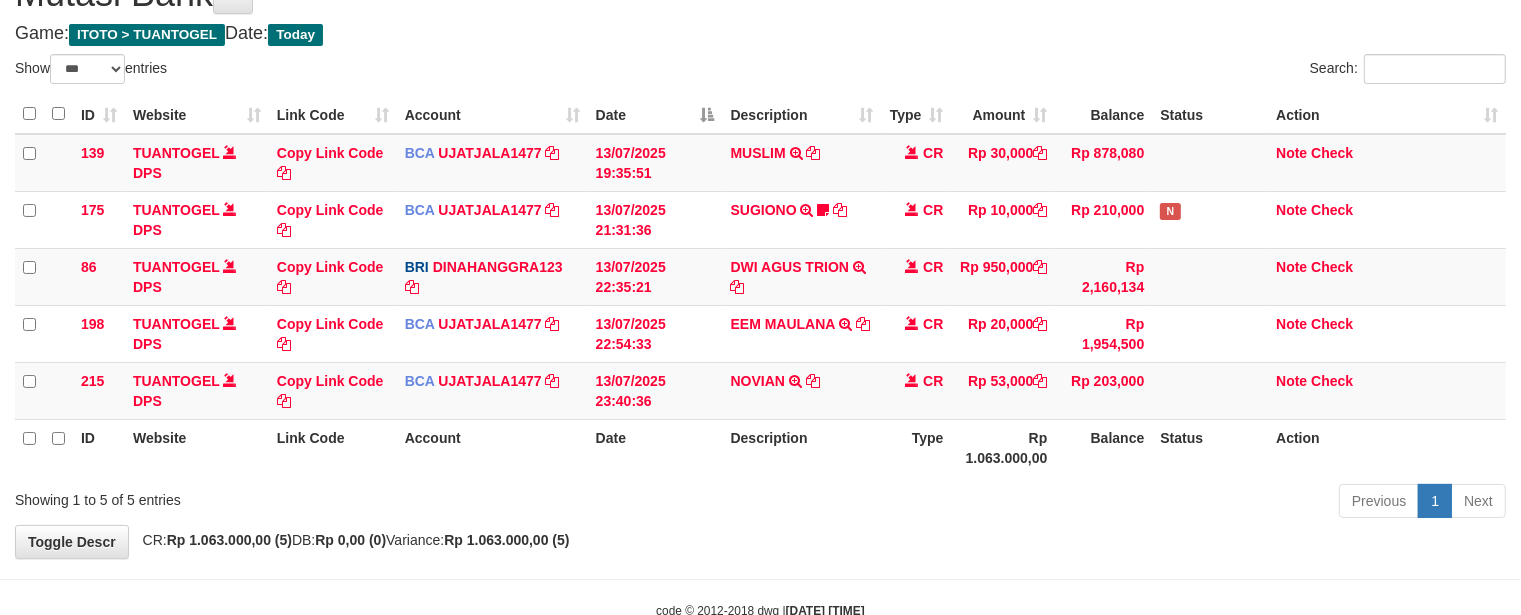 scroll, scrollTop: 97, scrollLeft: 0, axis: vertical 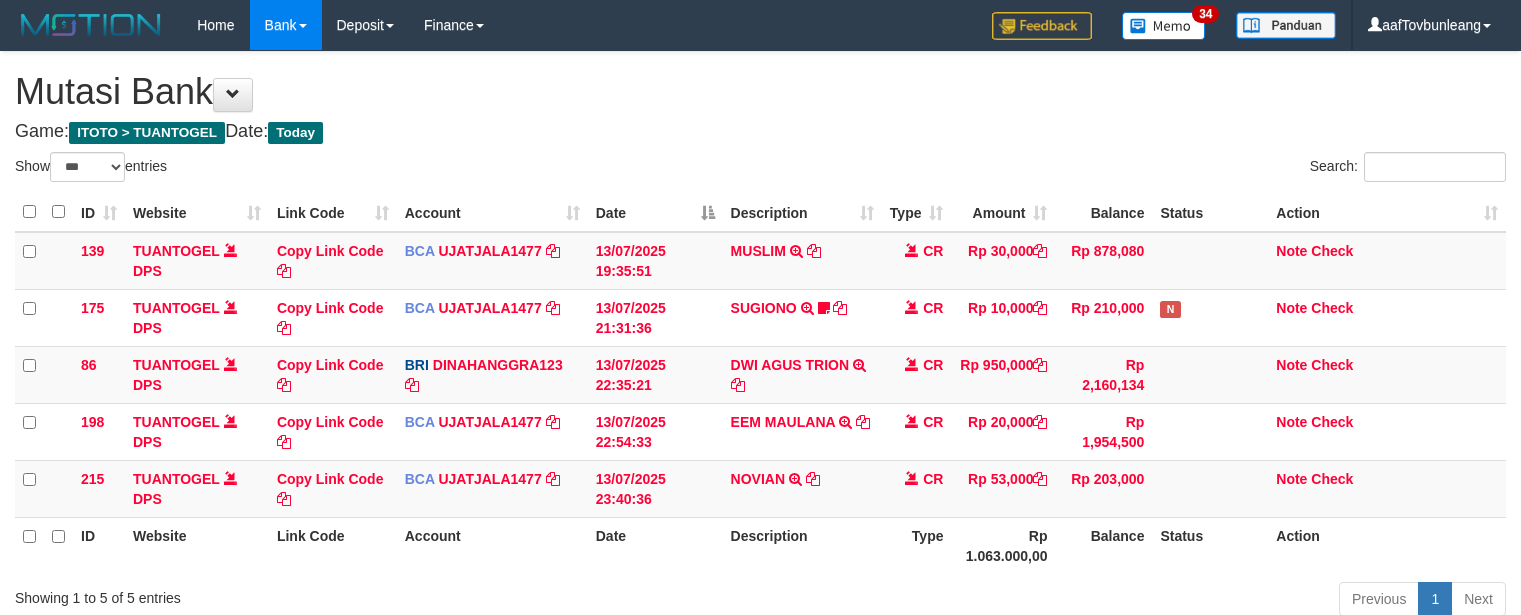 select on "***" 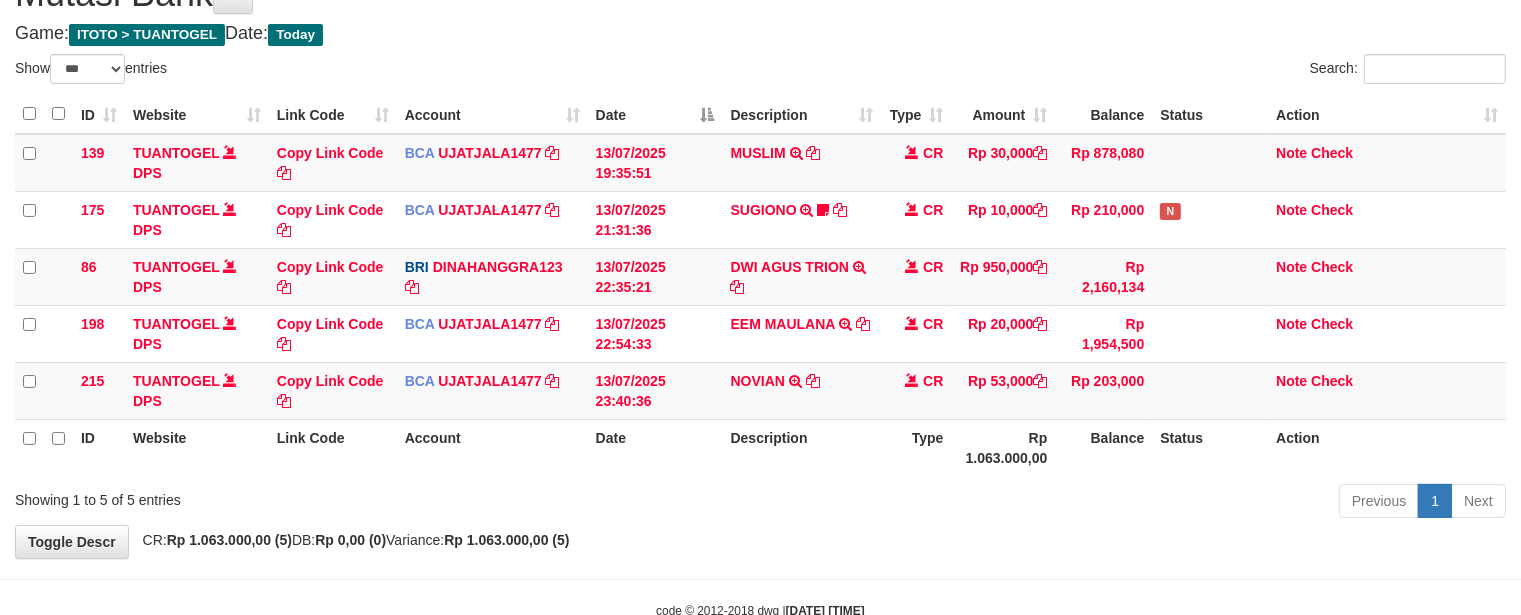 scroll, scrollTop: 97, scrollLeft: 0, axis: vertical 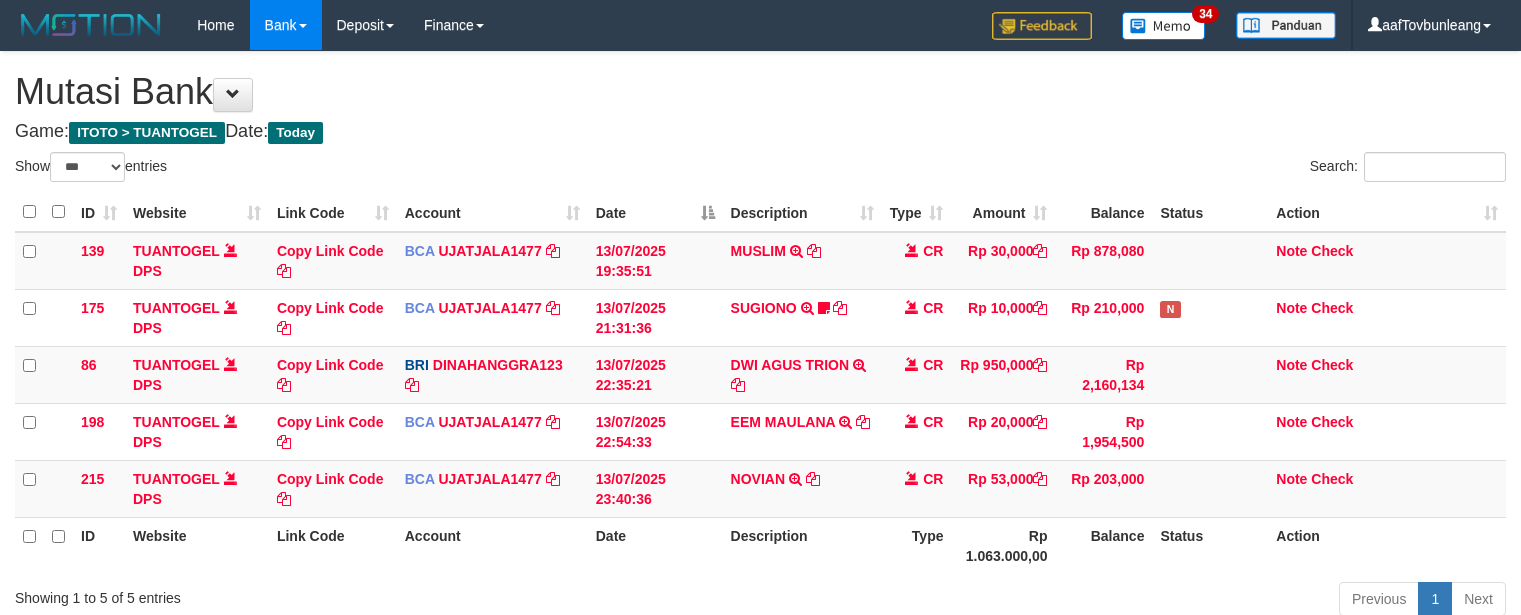 select on "***" 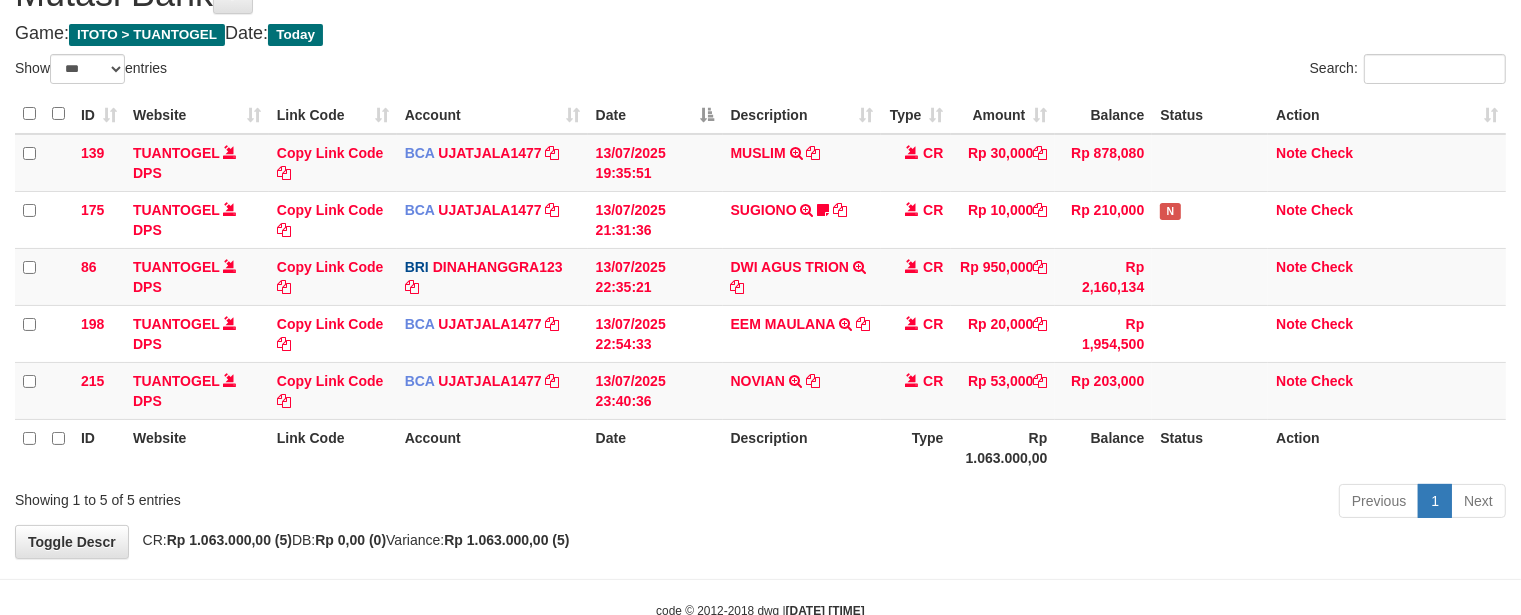 scroll, scrollTop: 97, scrollLeft: 0, axis: vertical 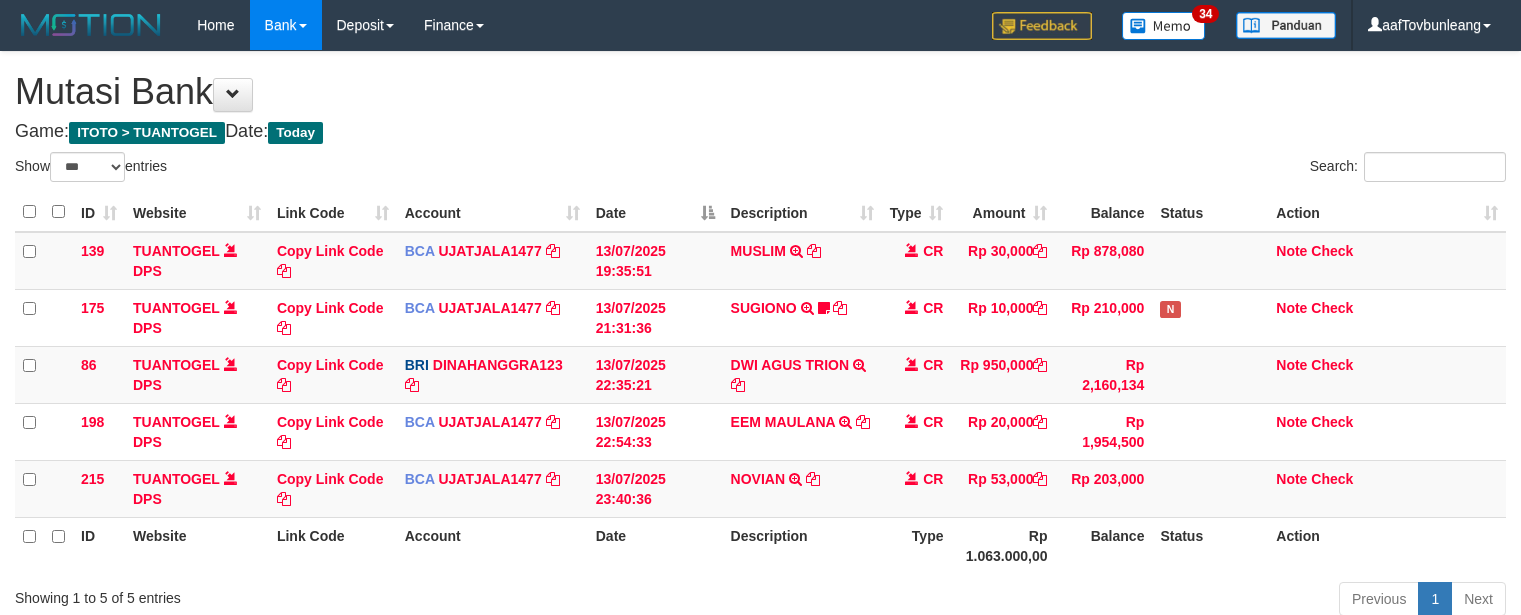 select on "***" 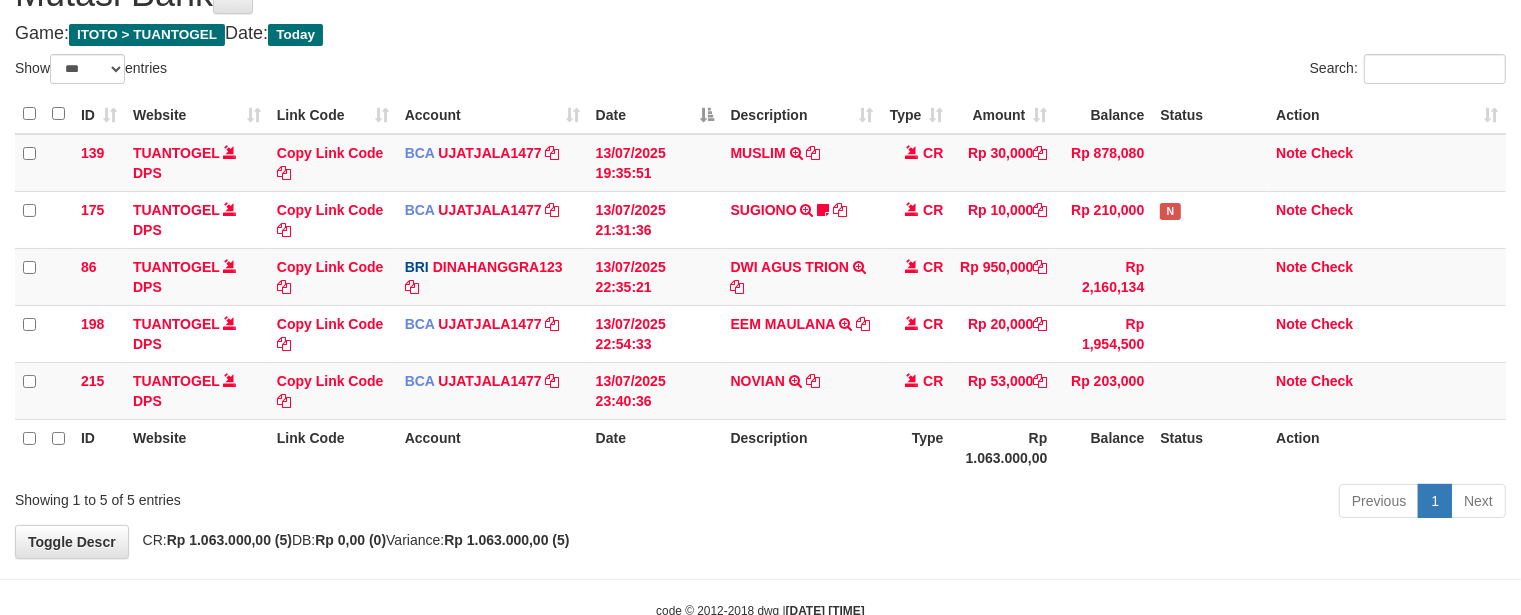 scroll, scrollTop: 97, scrollLeft: 0, axis: vertical 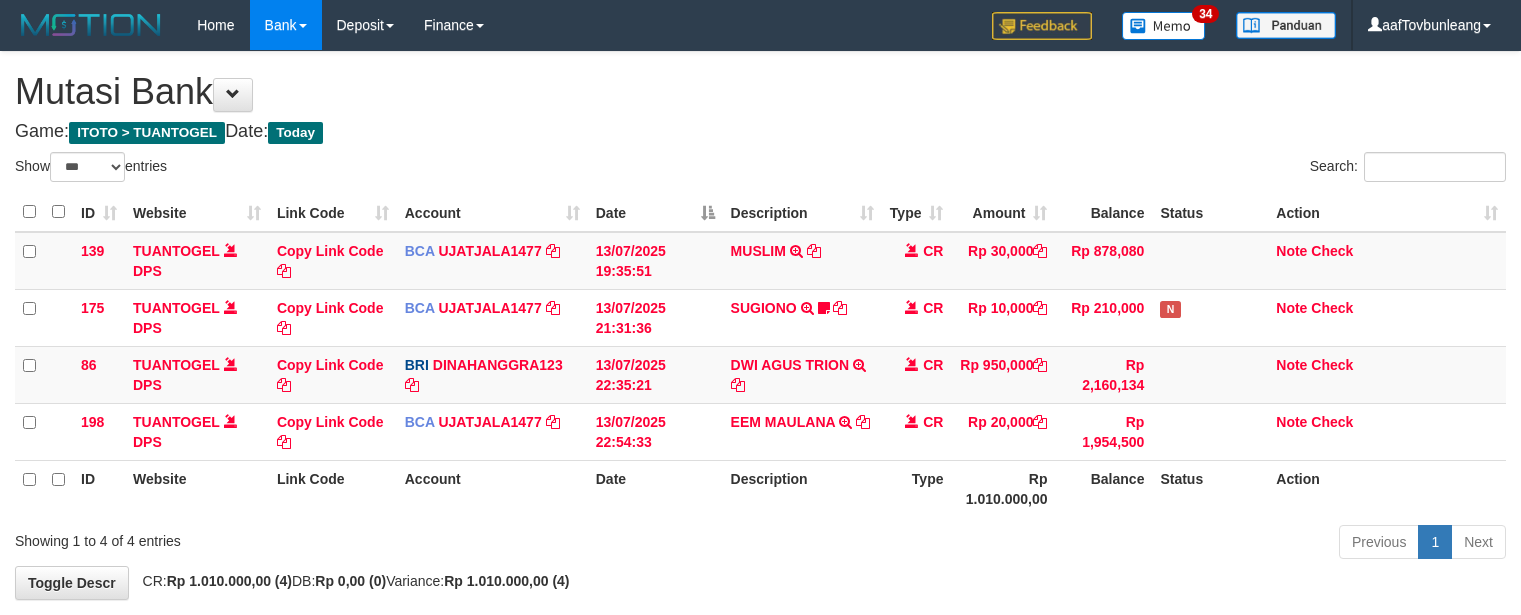 select on "***" 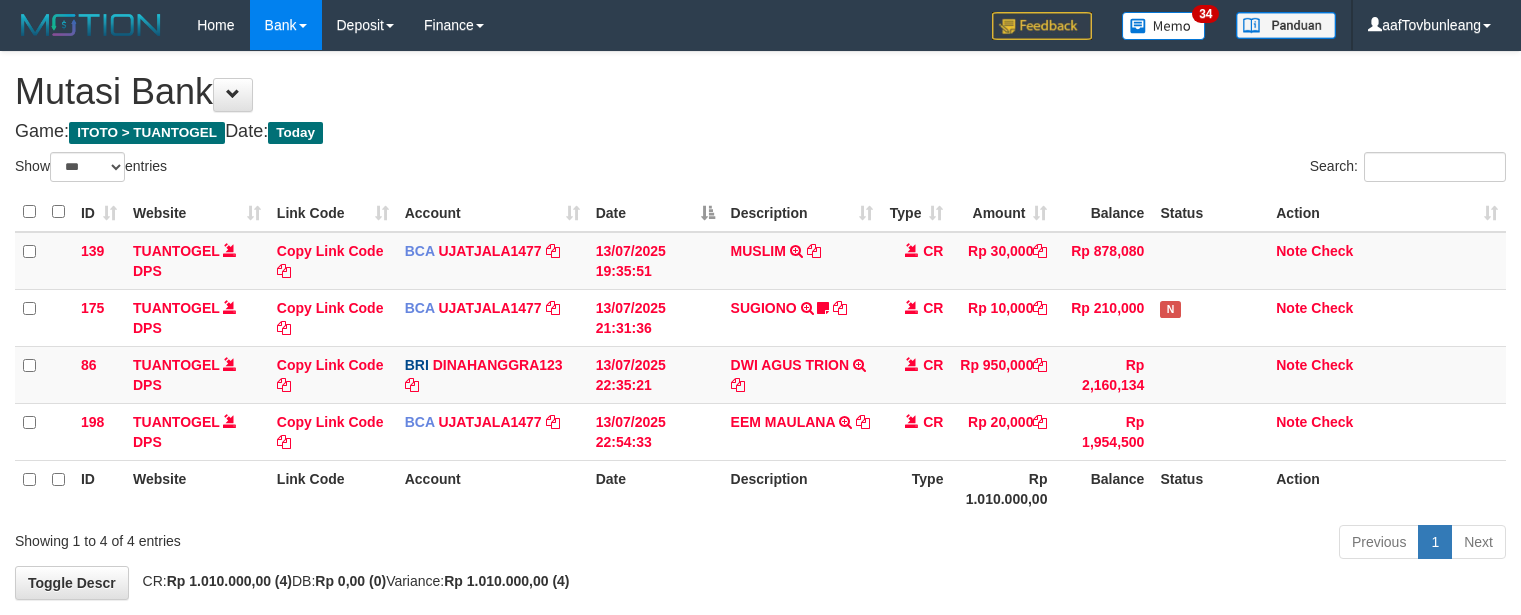 scroll, scrollTop: 97, scrollLeft: 0, axis: vertical 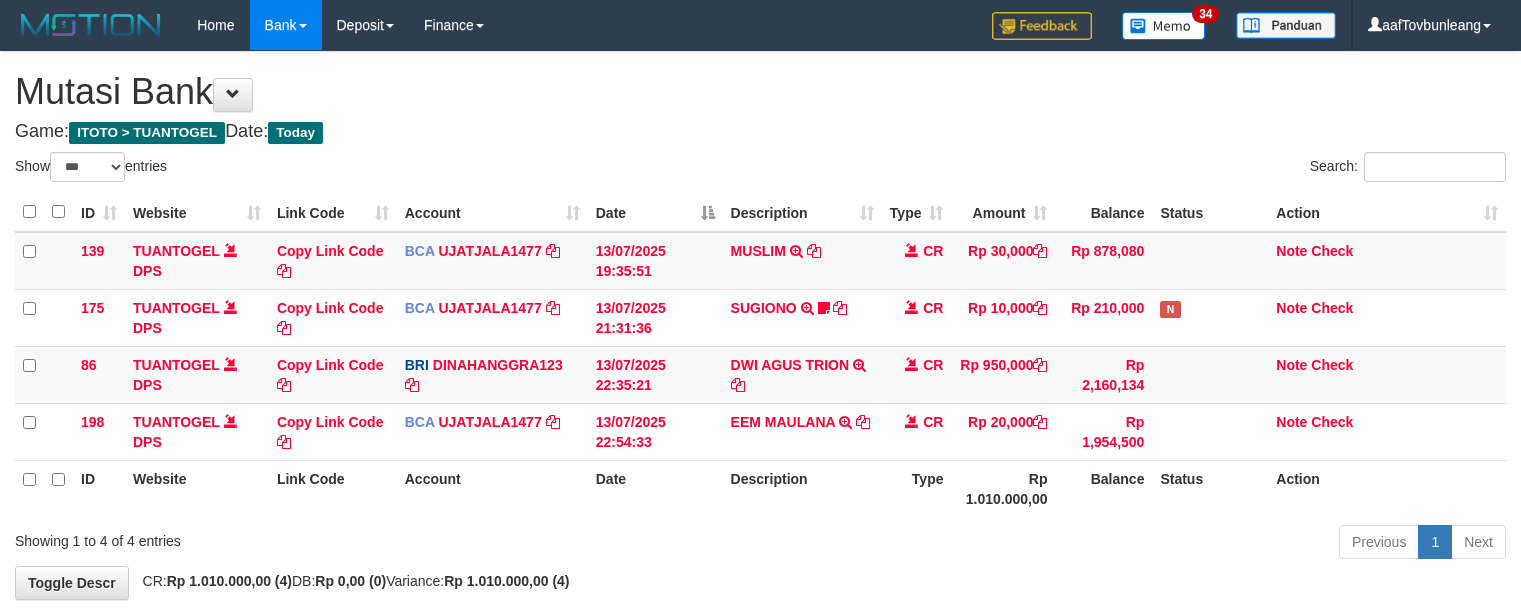 select on "***" 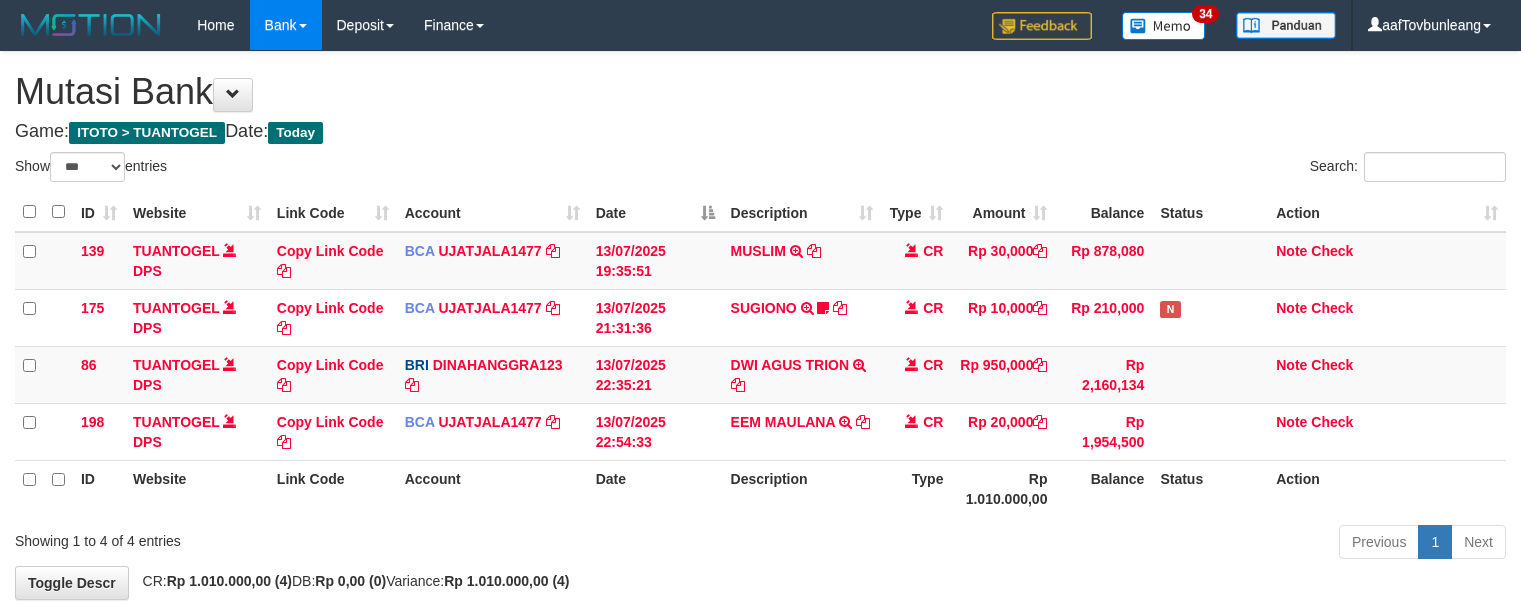 scroll, scrollTop: 97, scrollLeft: 0, axis: vertical 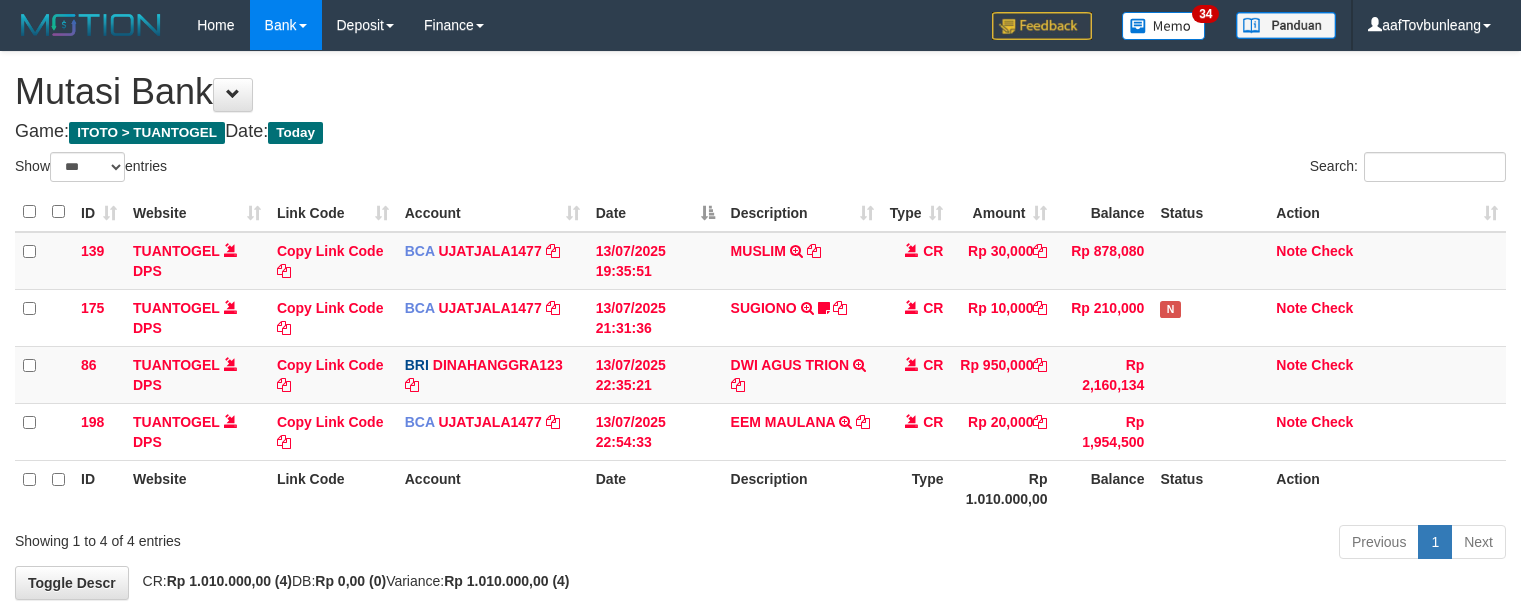 select on "***" 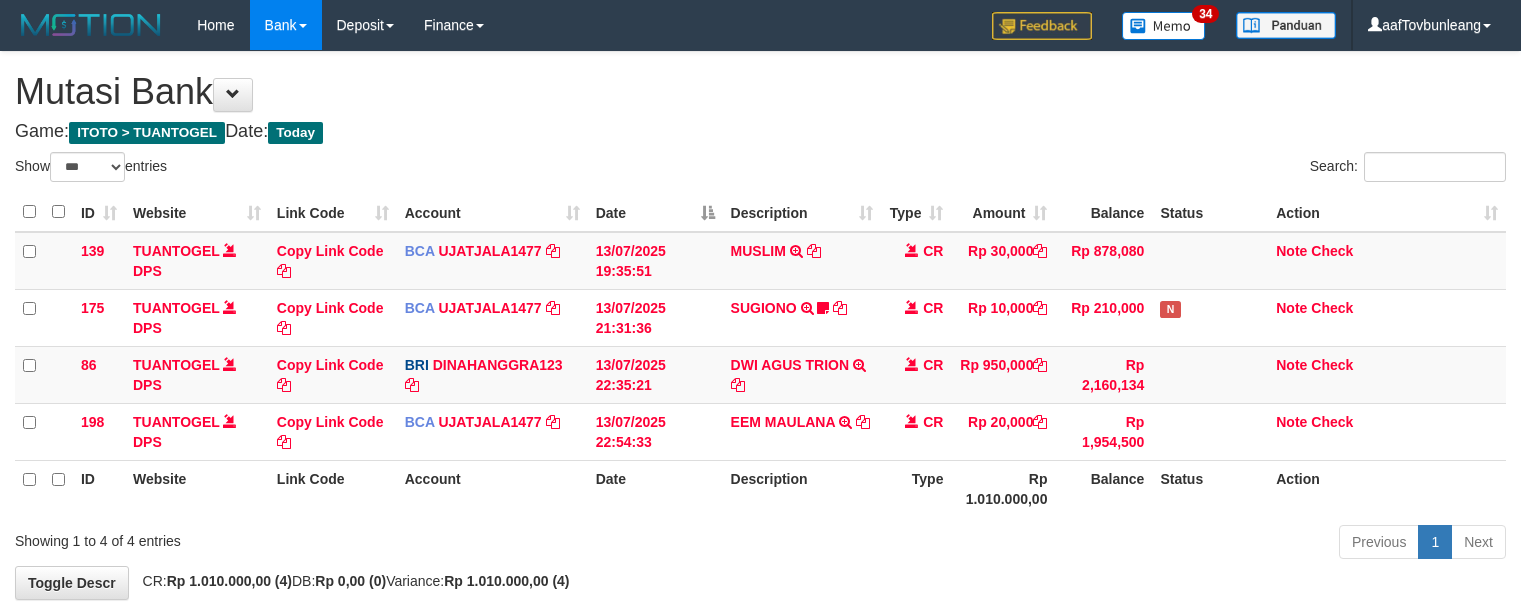 scroll, scrollTop: 97, scrollLeft: 0, axis: vertical 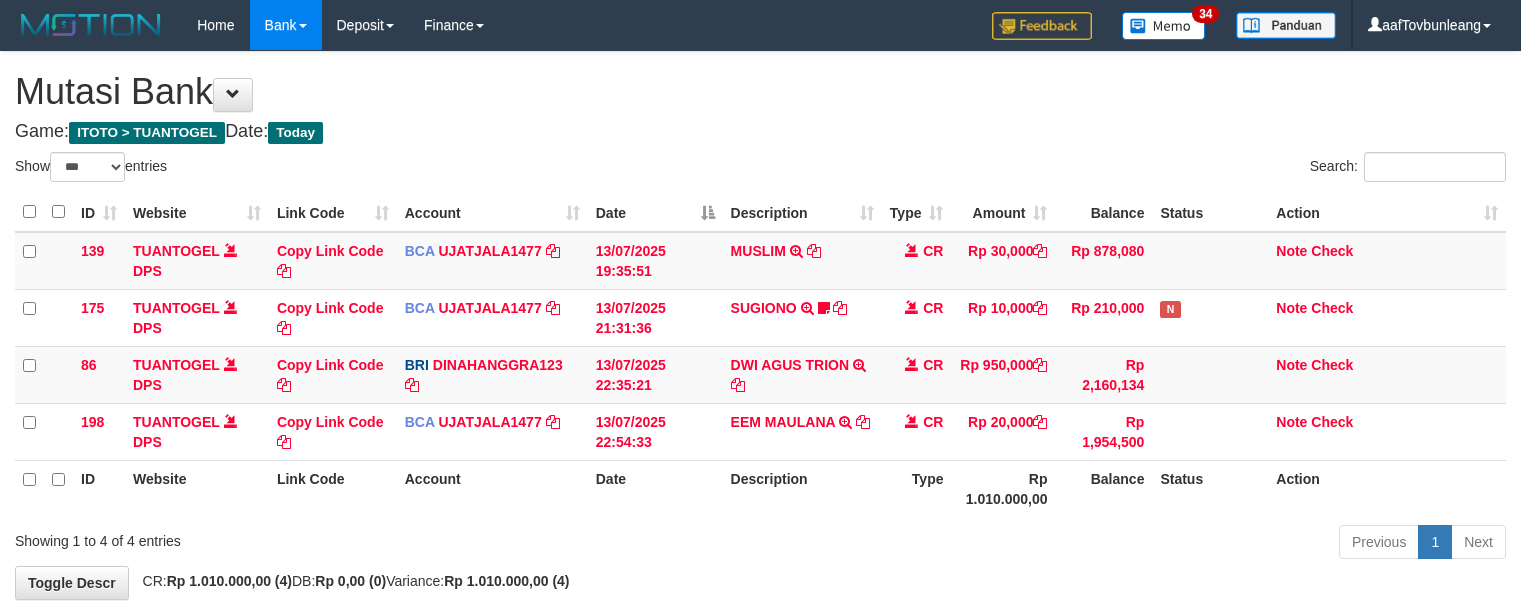select on "***" 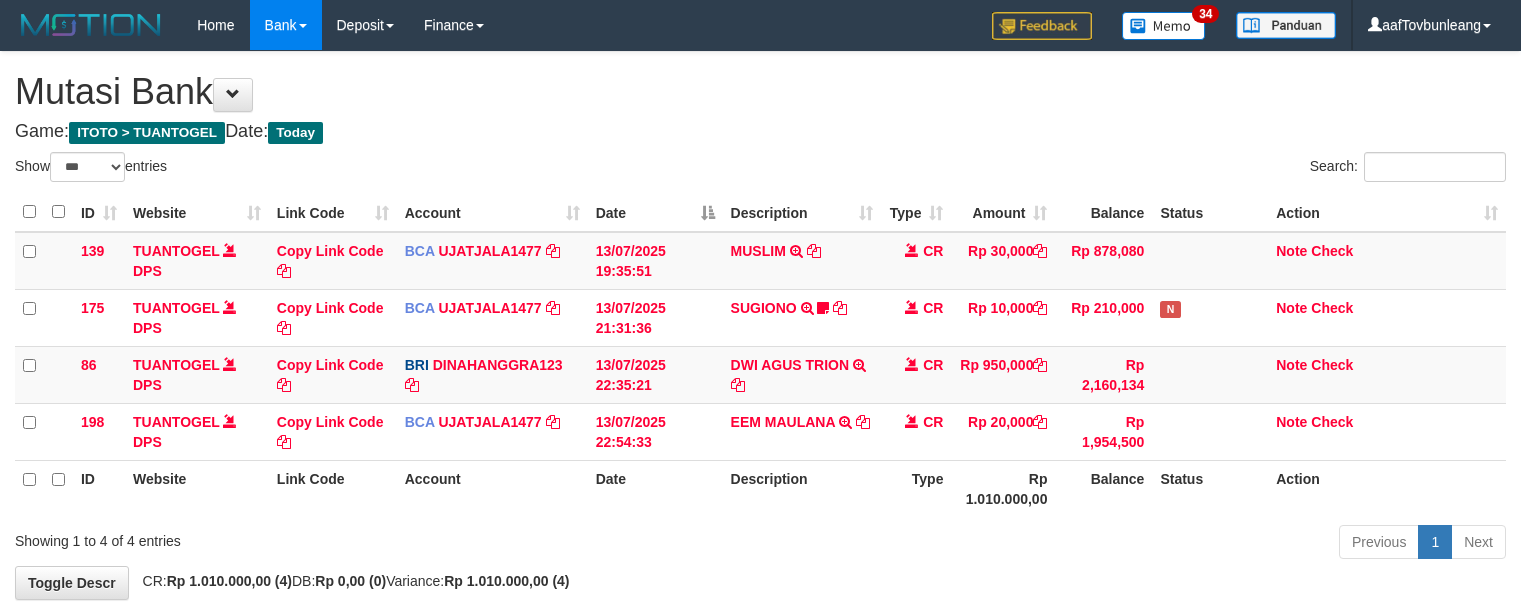 scroll, scrollTop: 97, scrollLeft: 0, axis: vertical 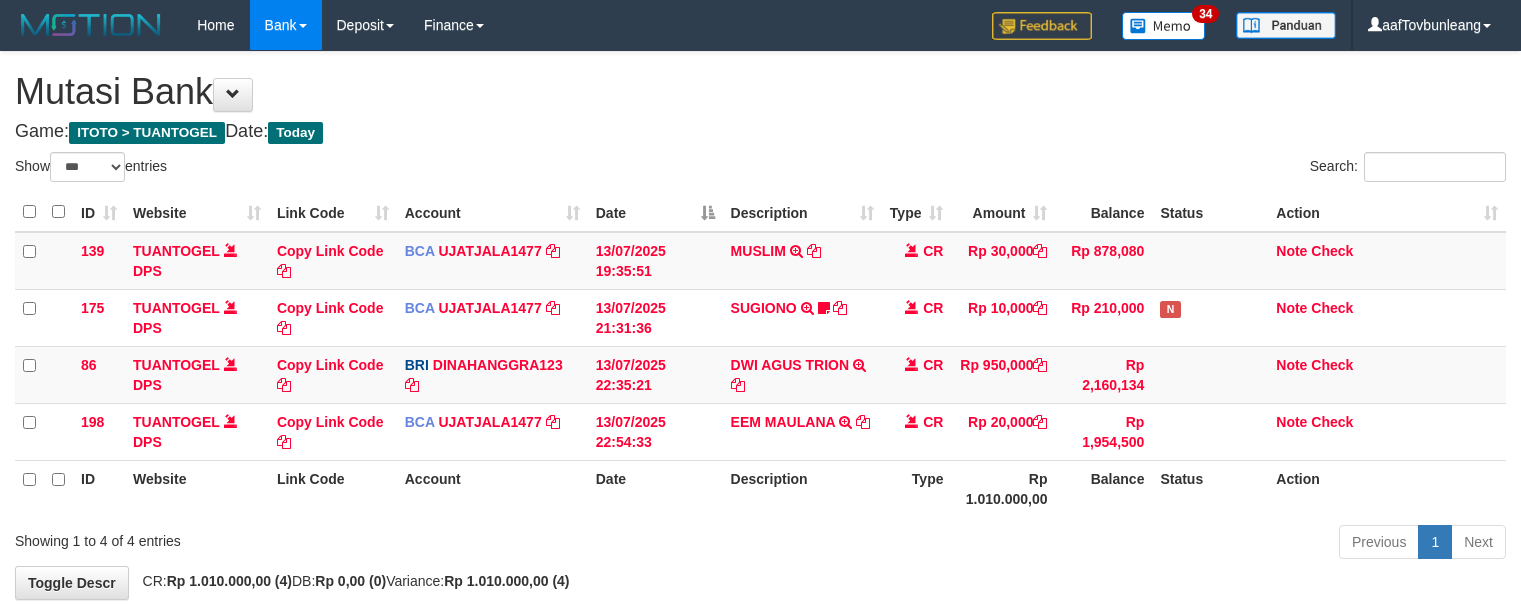 select on "***" 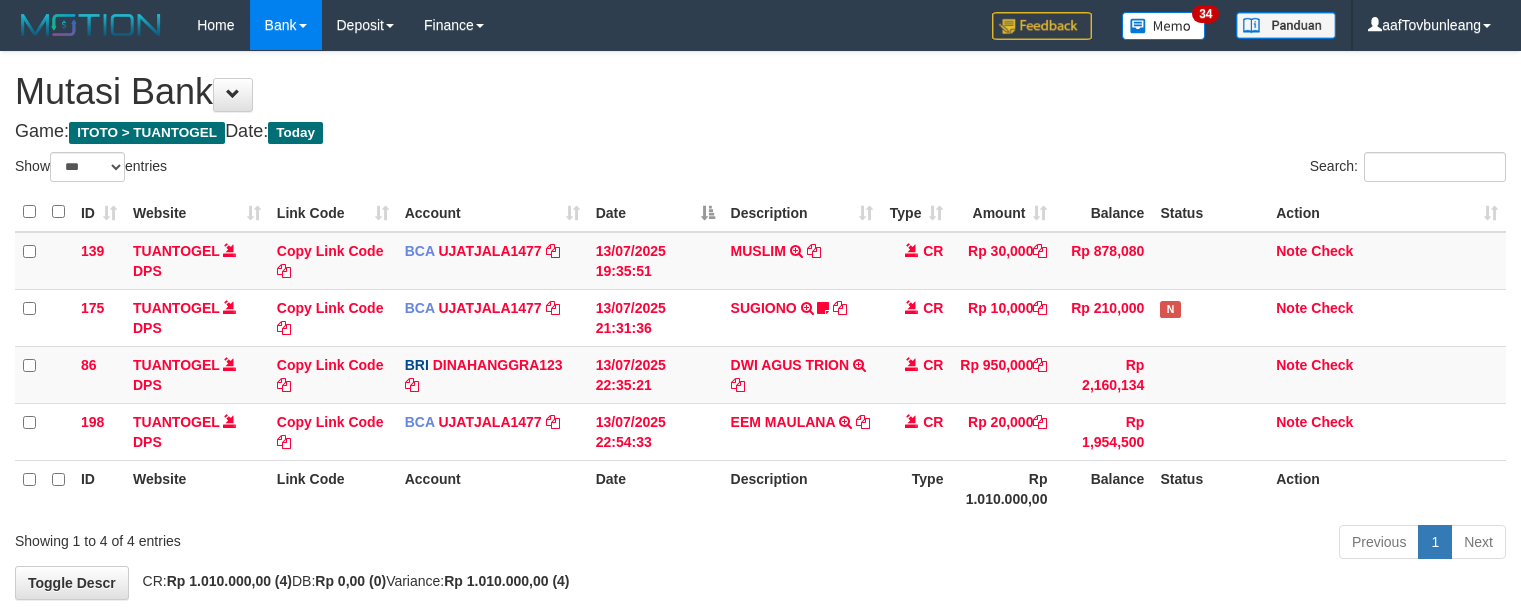 scroll, scrollTop: 97, scrollLeft: 0, axis: vertical 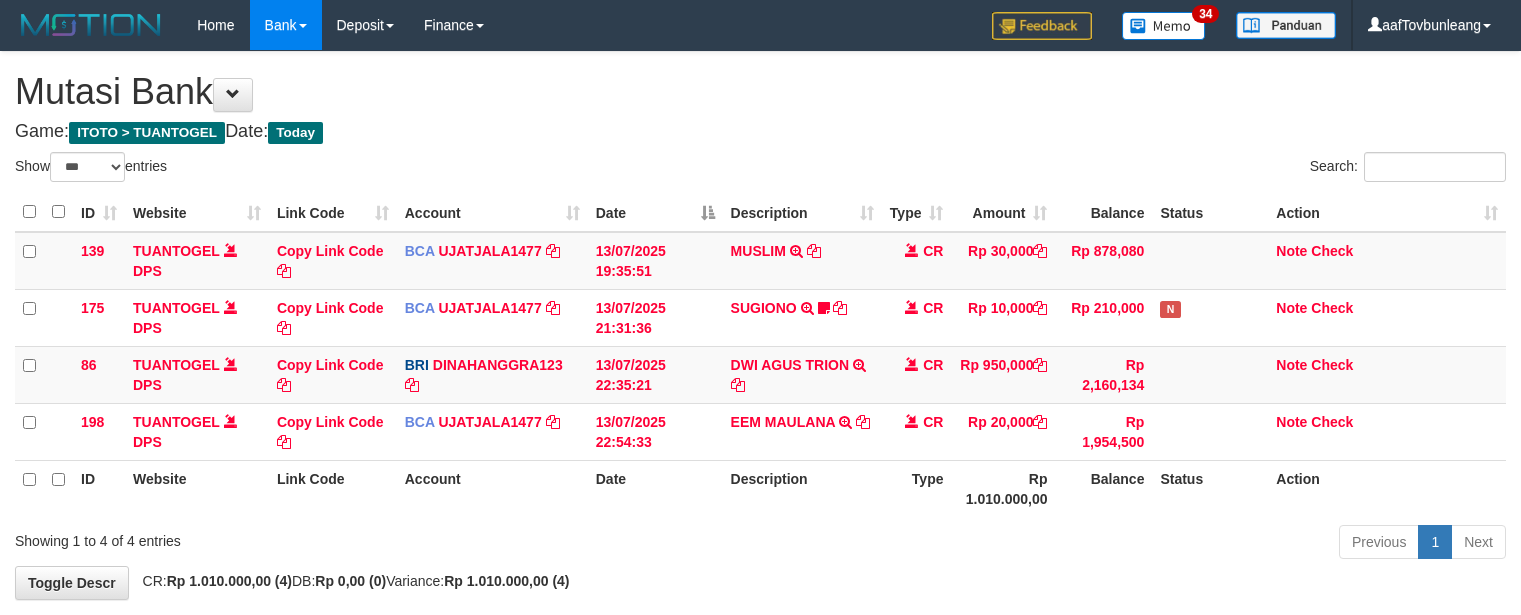 select on "***" 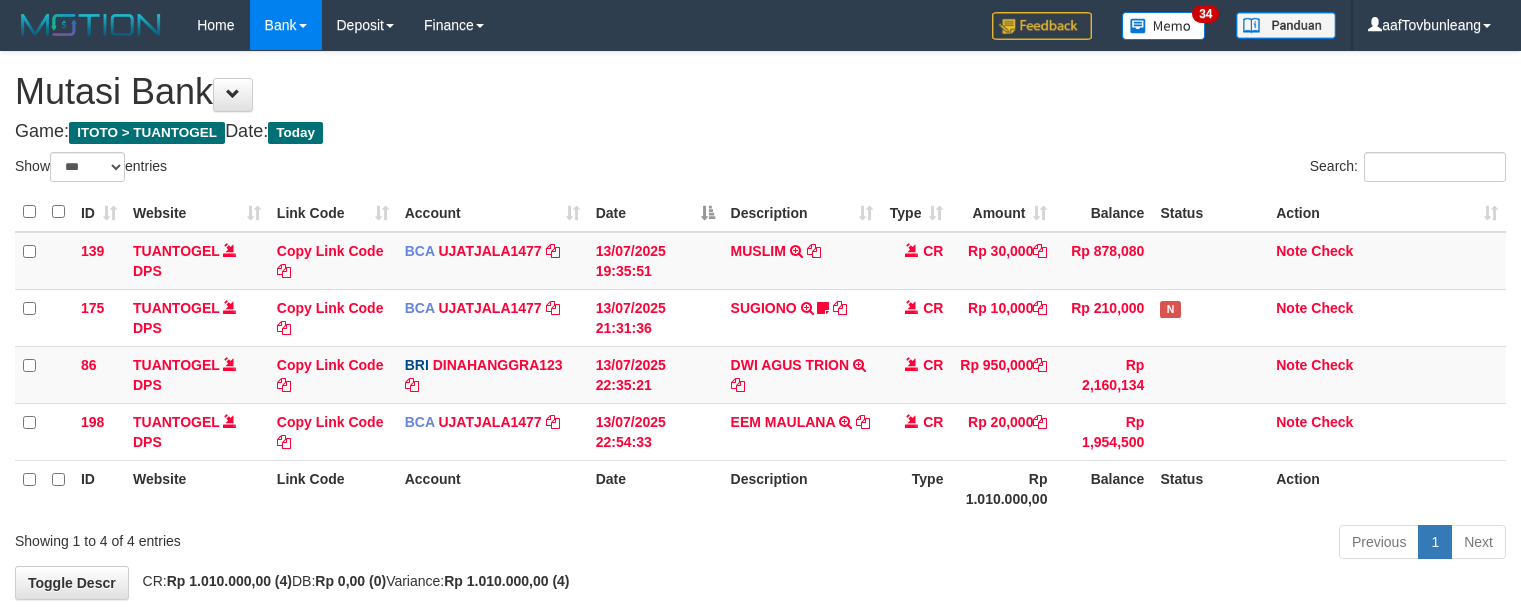 scroll, scrollTop: 97, scrollLeft: 0, axis: vertical 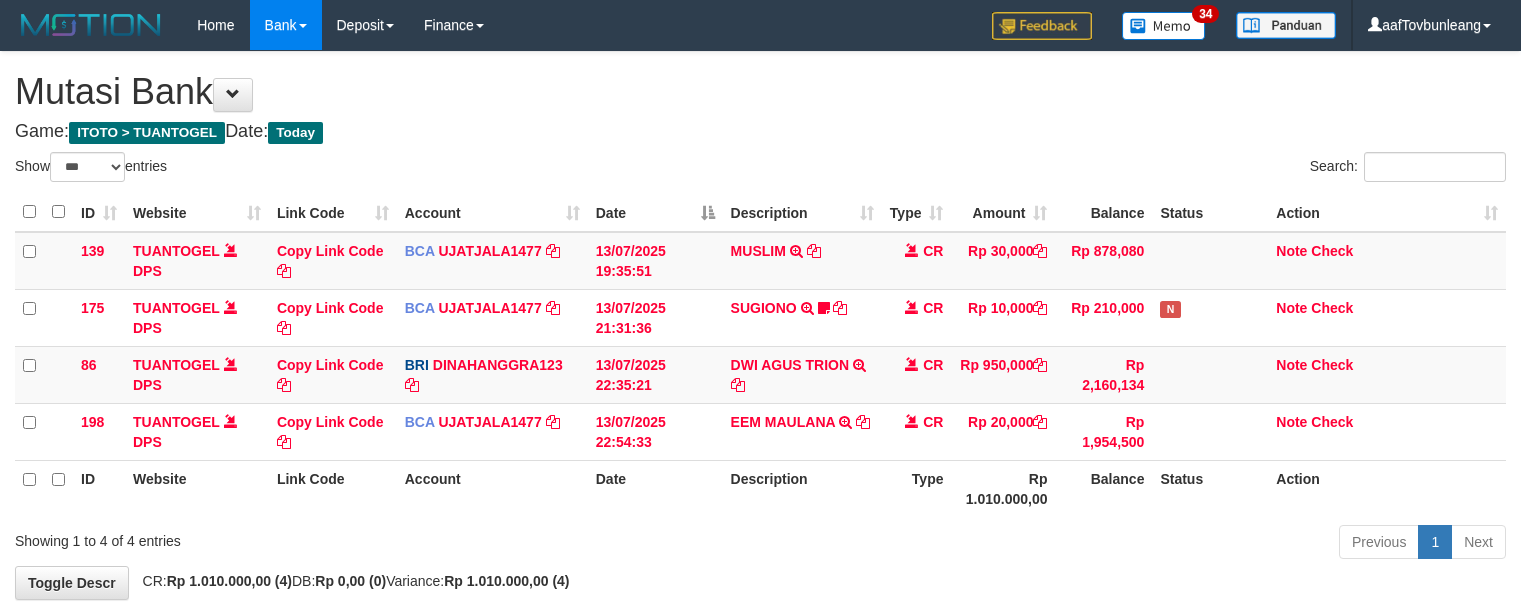 select on "***" 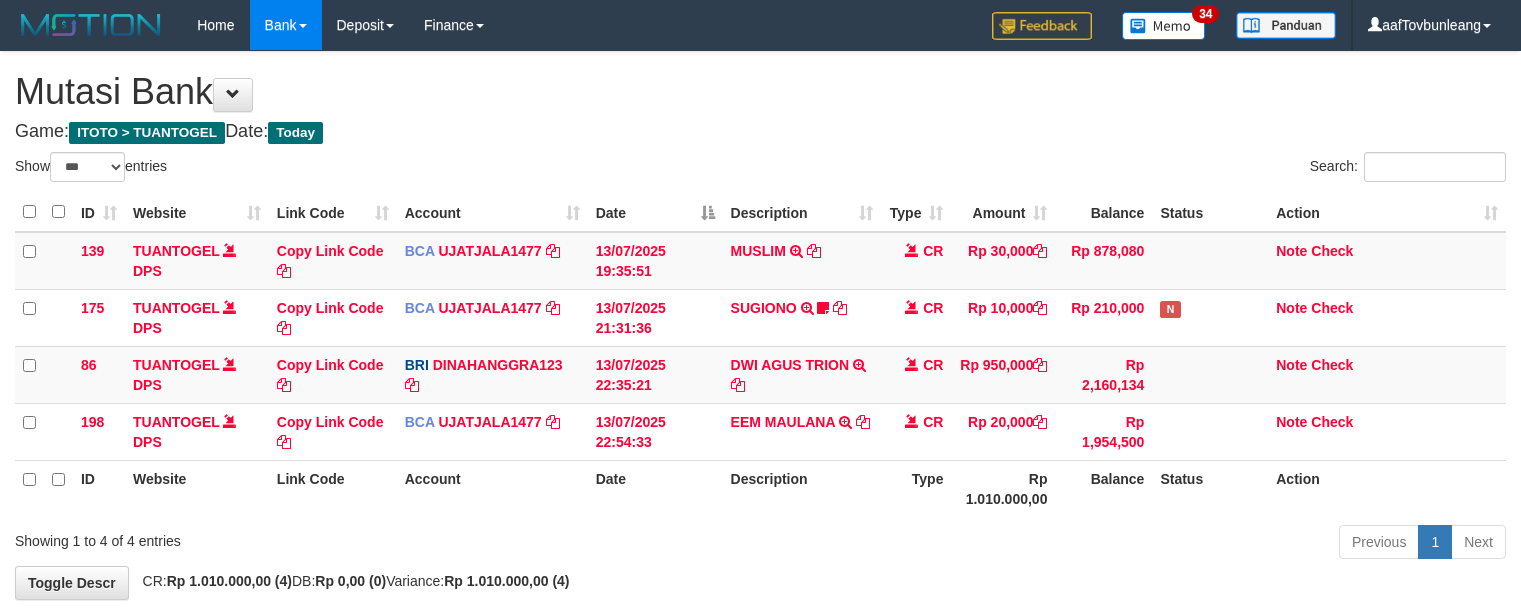 scroll, scrollTop: 97, scrollLeft: 0, axis: vertical 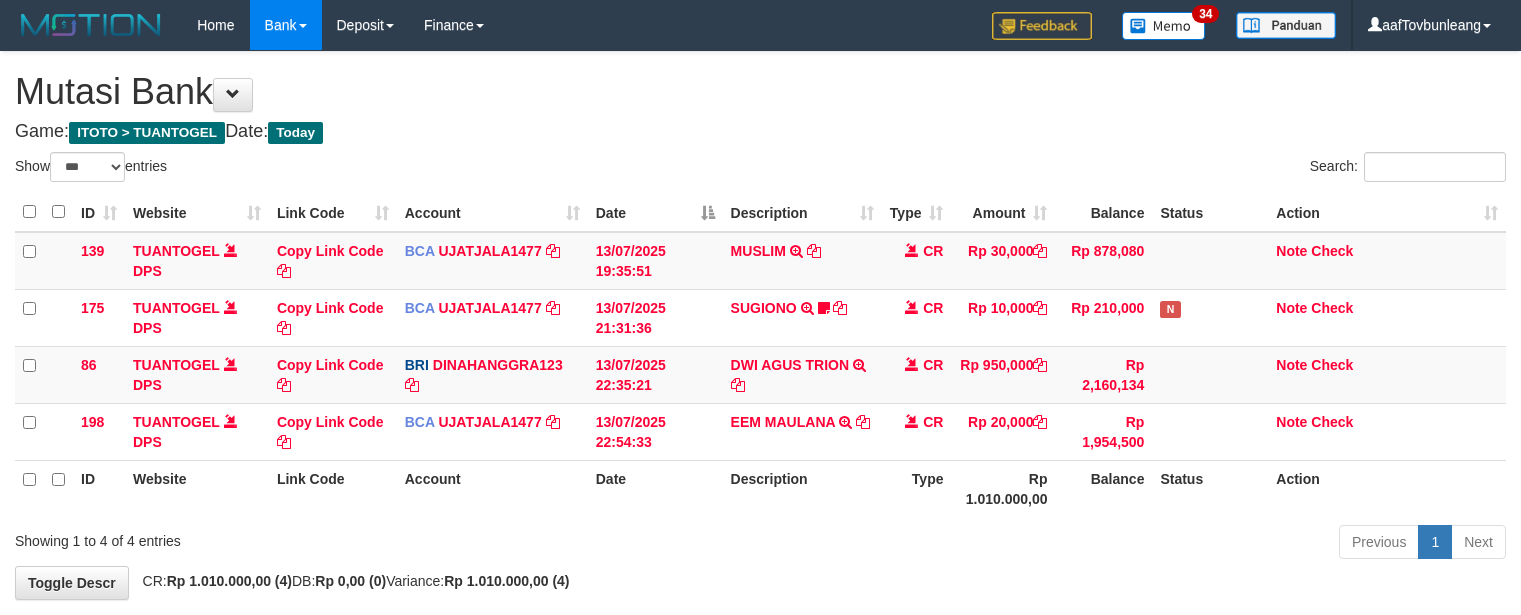 select on "***" 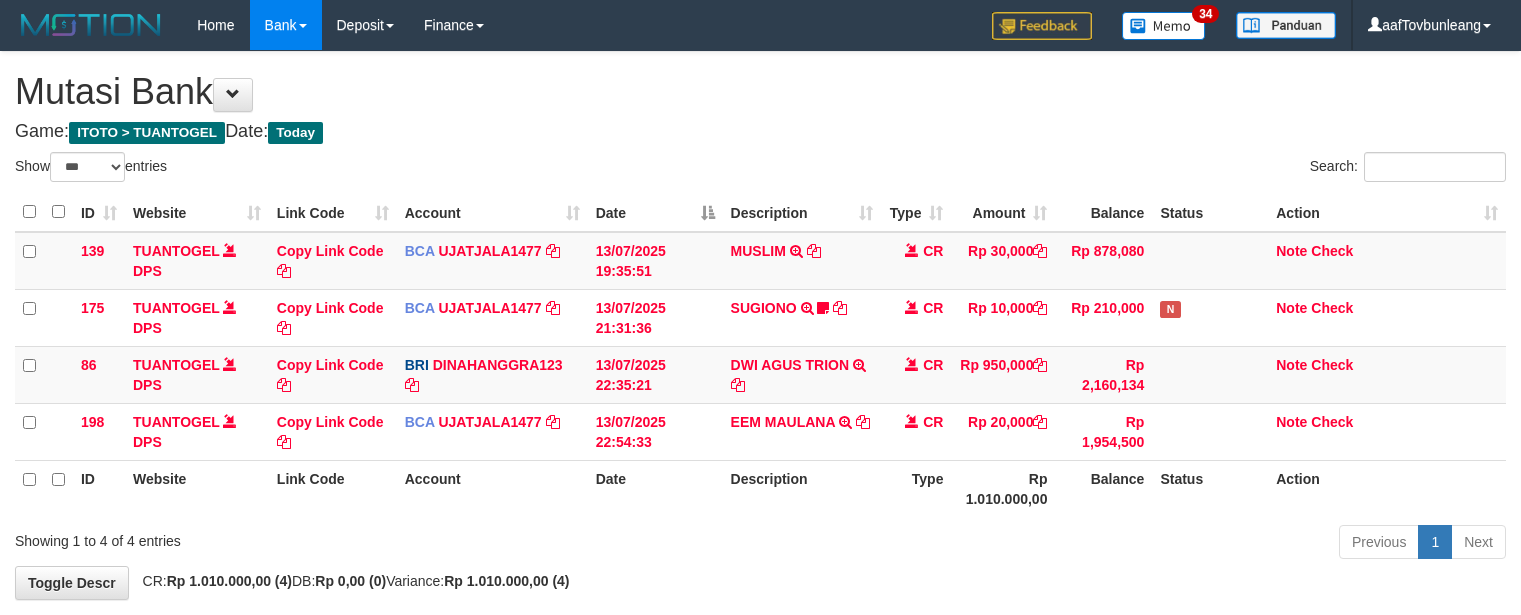 scroll, scrollTop: 97, scrollLeft: 0, axis: vertical 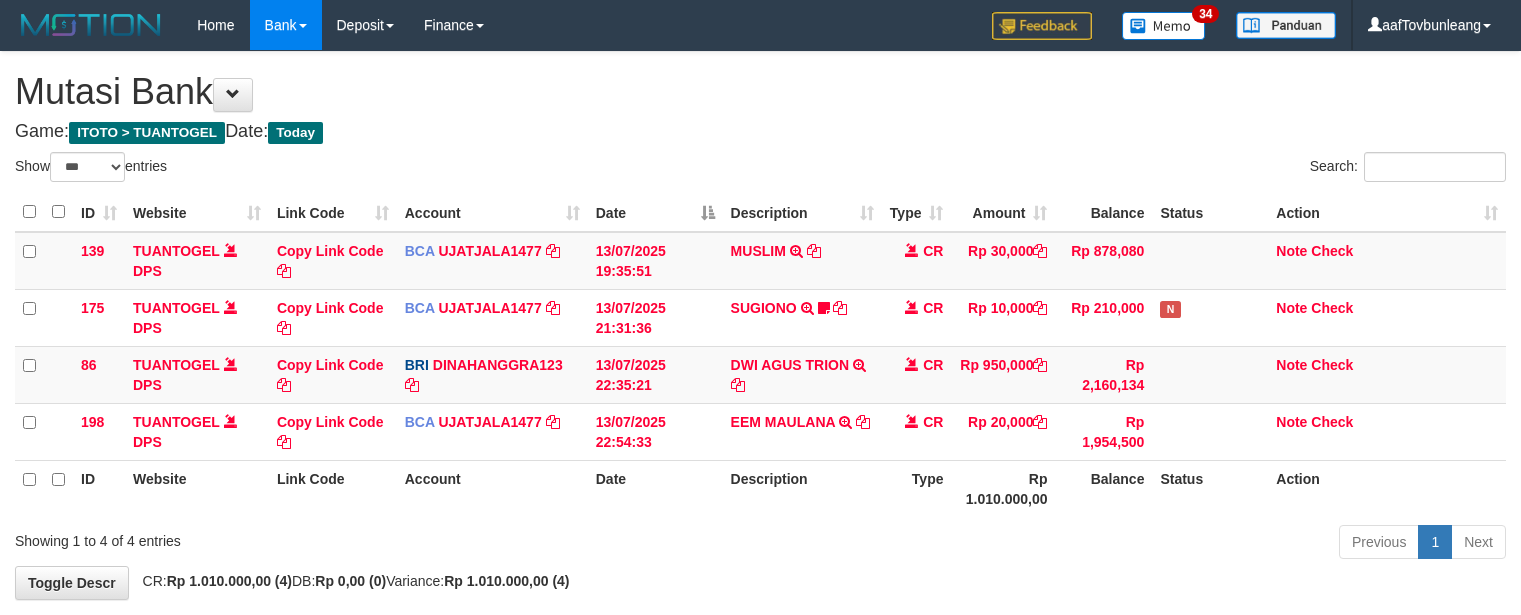 select on "***" 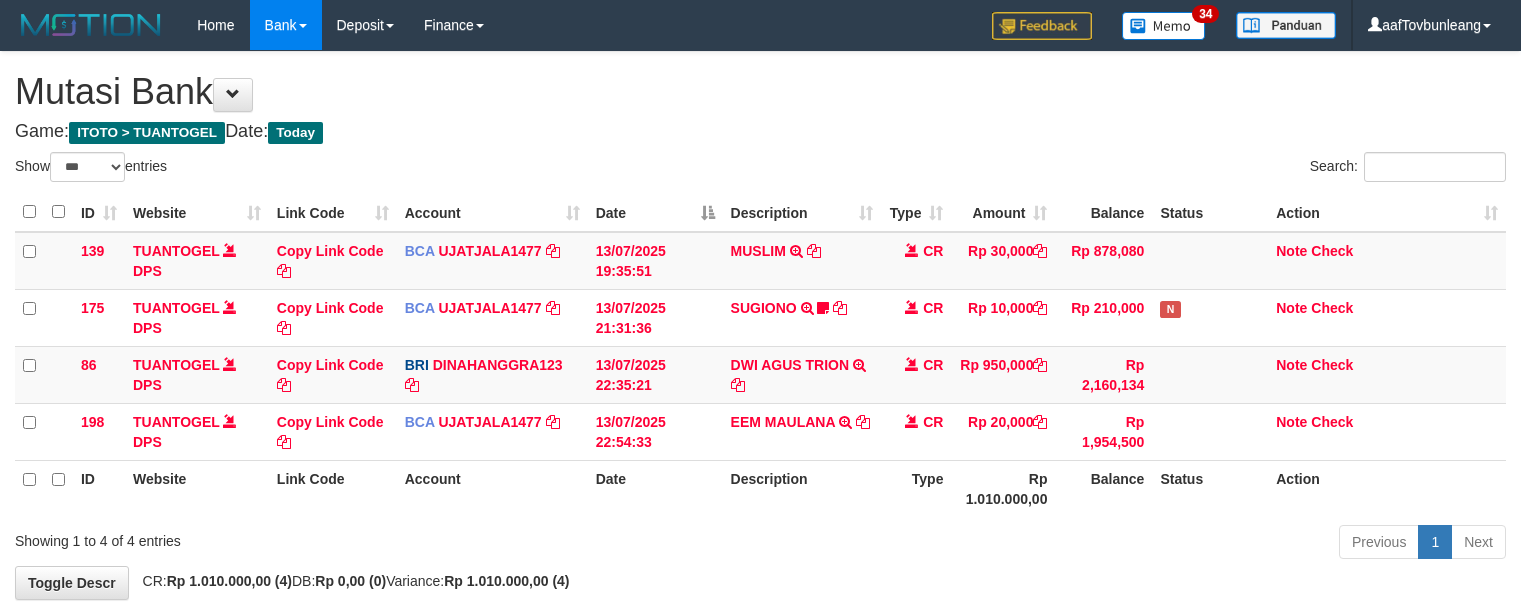 scroll, scrollTop: 97, scrollLeft: 0, axis: vertical 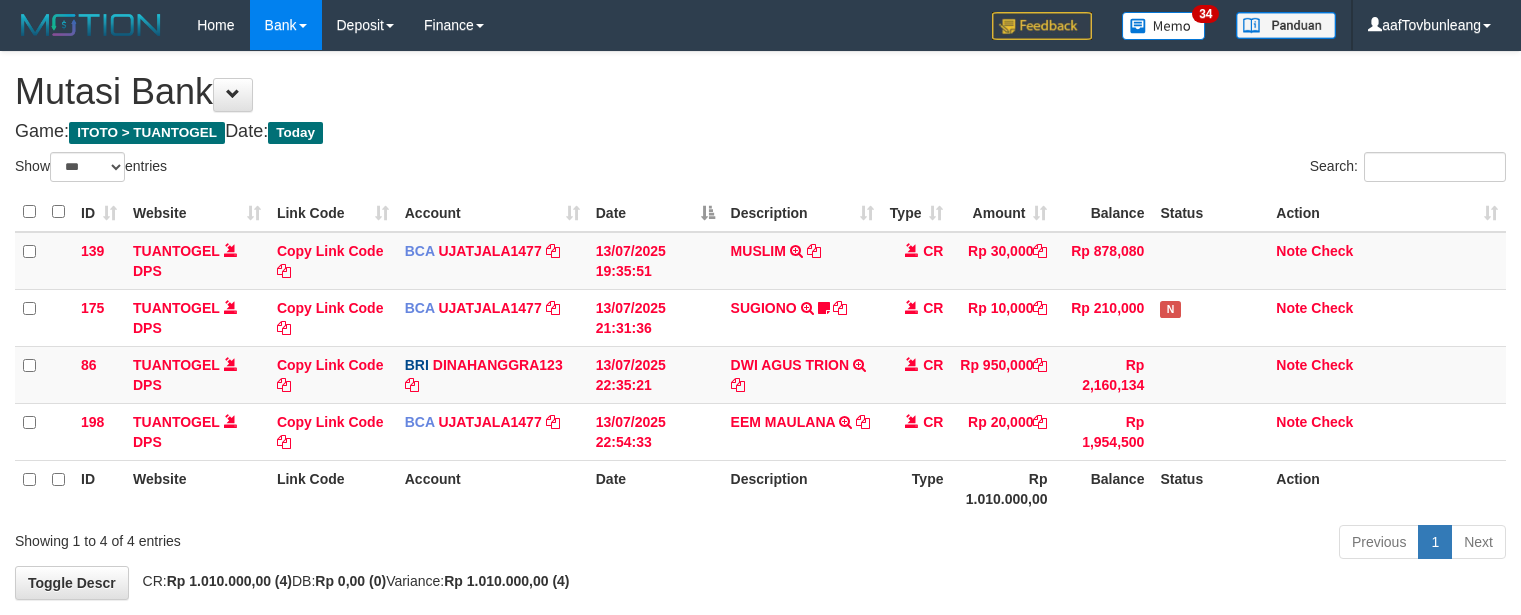 select on "***" 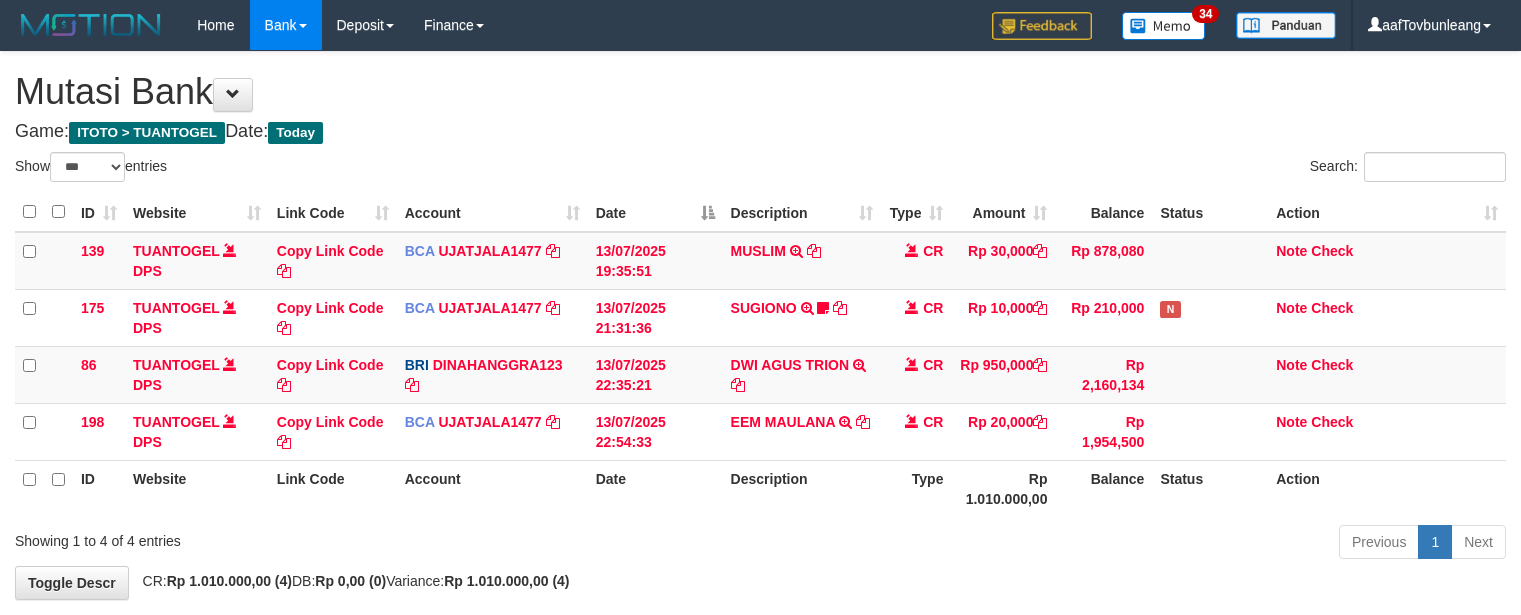 scroll, scrollTop: 97, scrollLeft: 0, axis: vertical 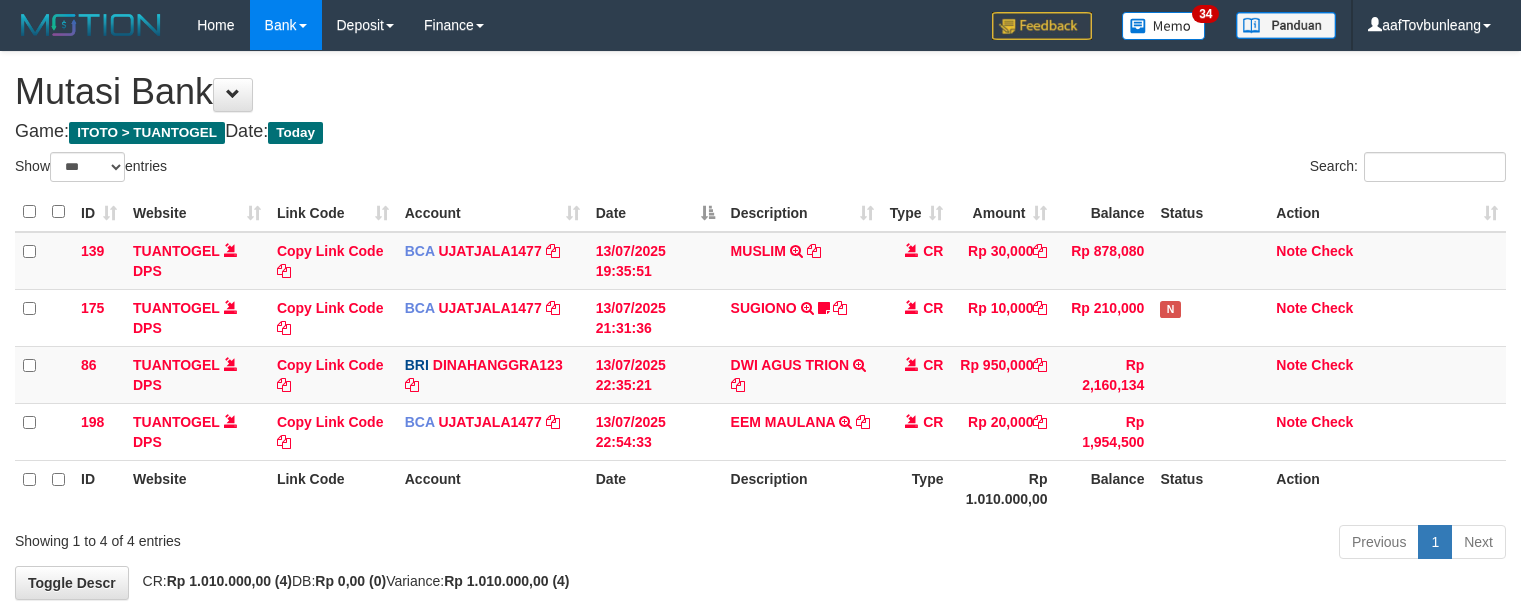 select on "***" 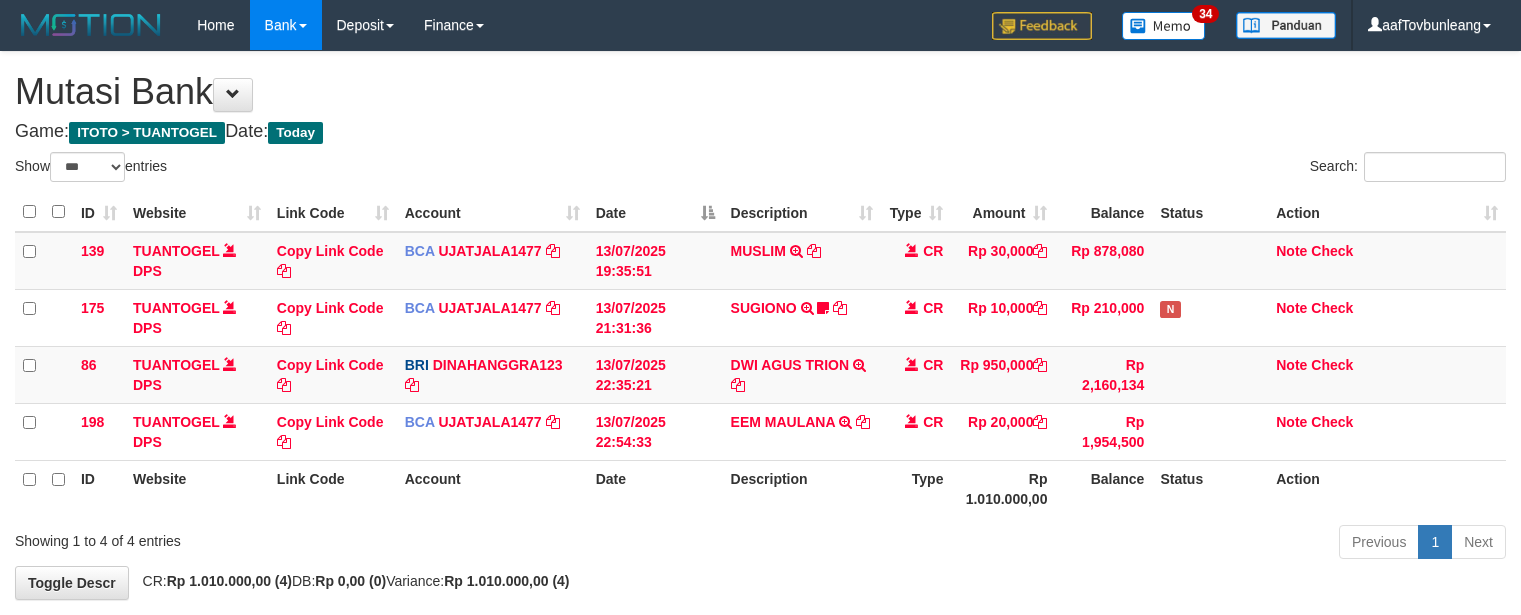scroll, scrollTop: 97, scrollLeft: 0, axis: vertical 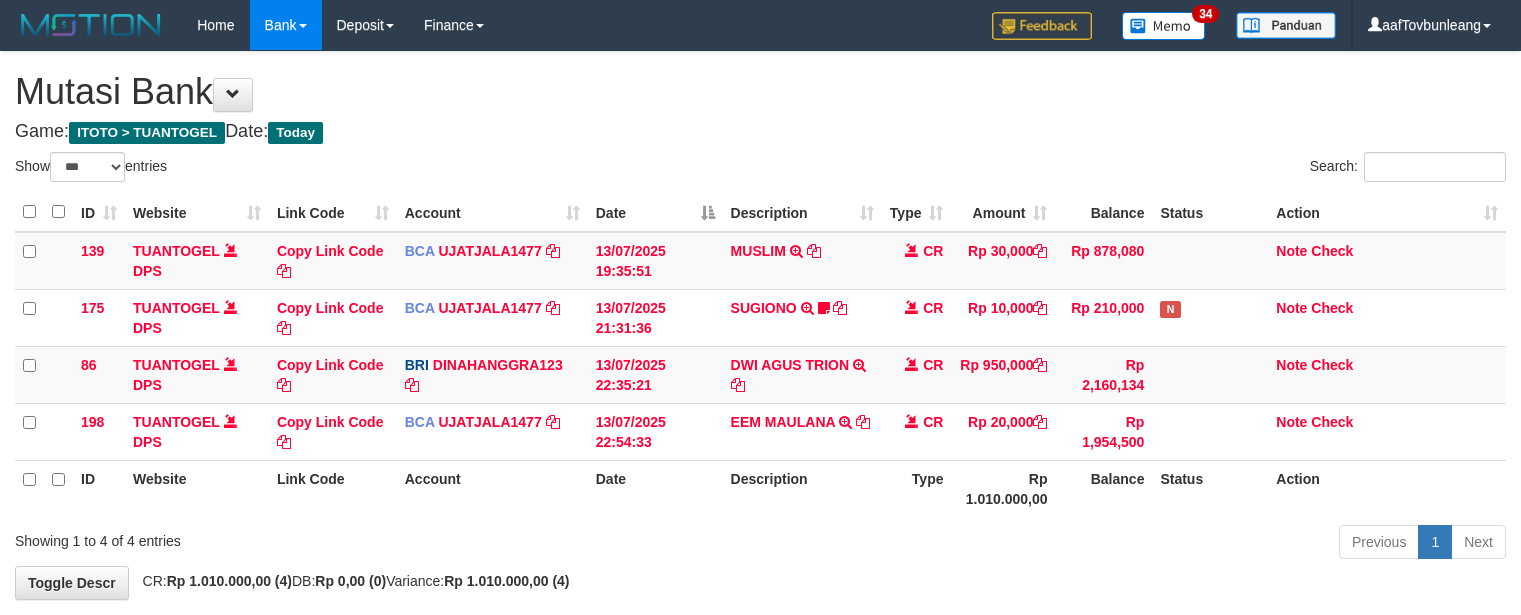 select on "***" 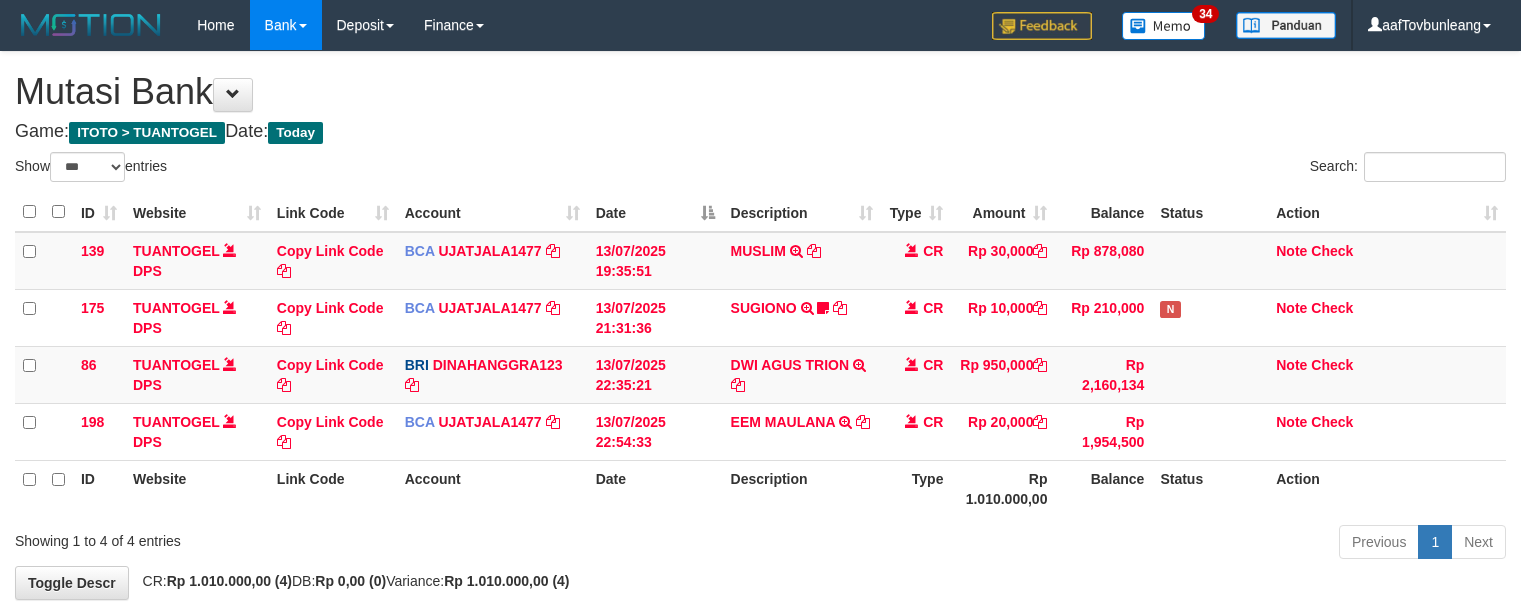 scroll, scrollTop: 97, scrollLeft: 0, axis: vertical 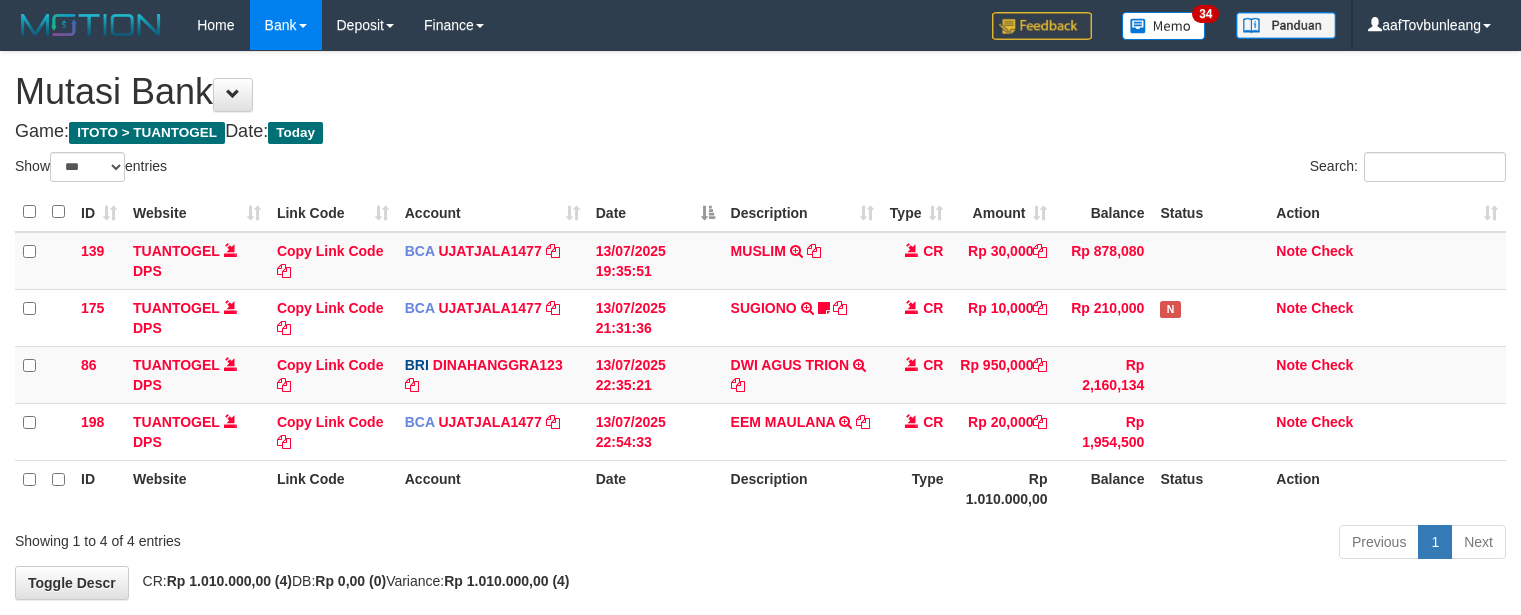 select on "***" 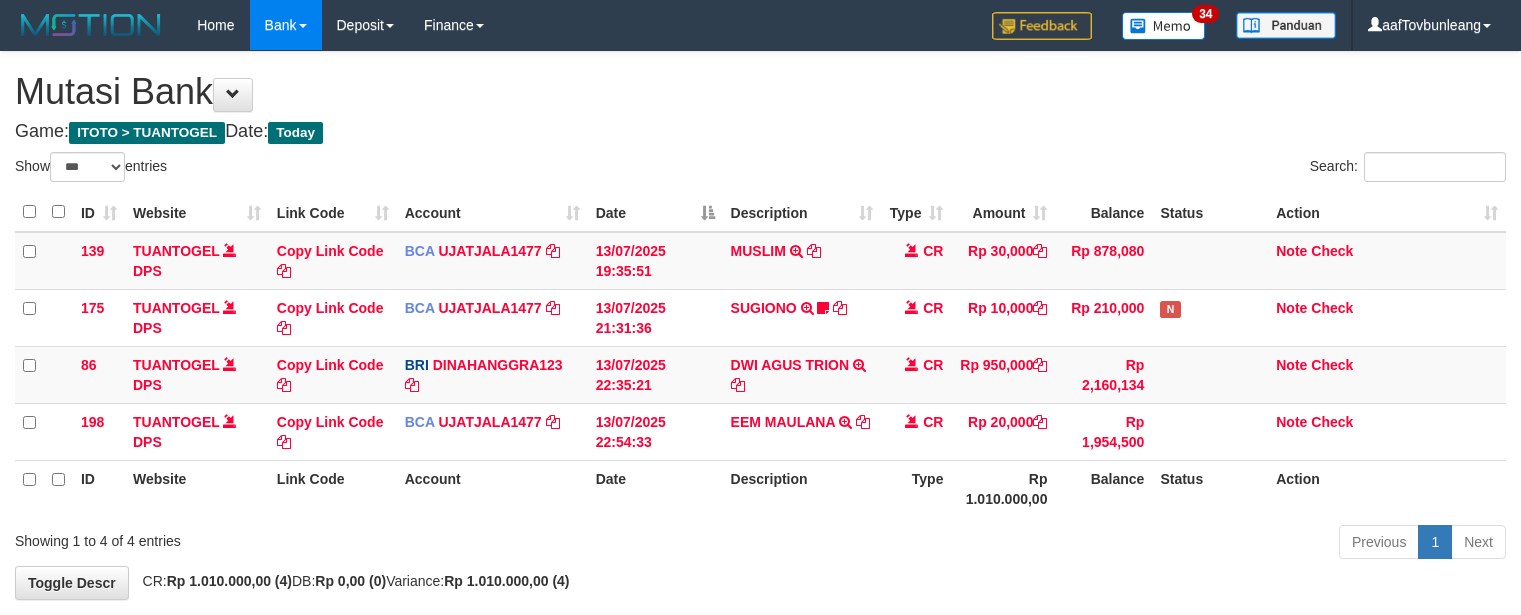 scroll, scrollTop: 97, scrollLeft: 0, axis: vertical 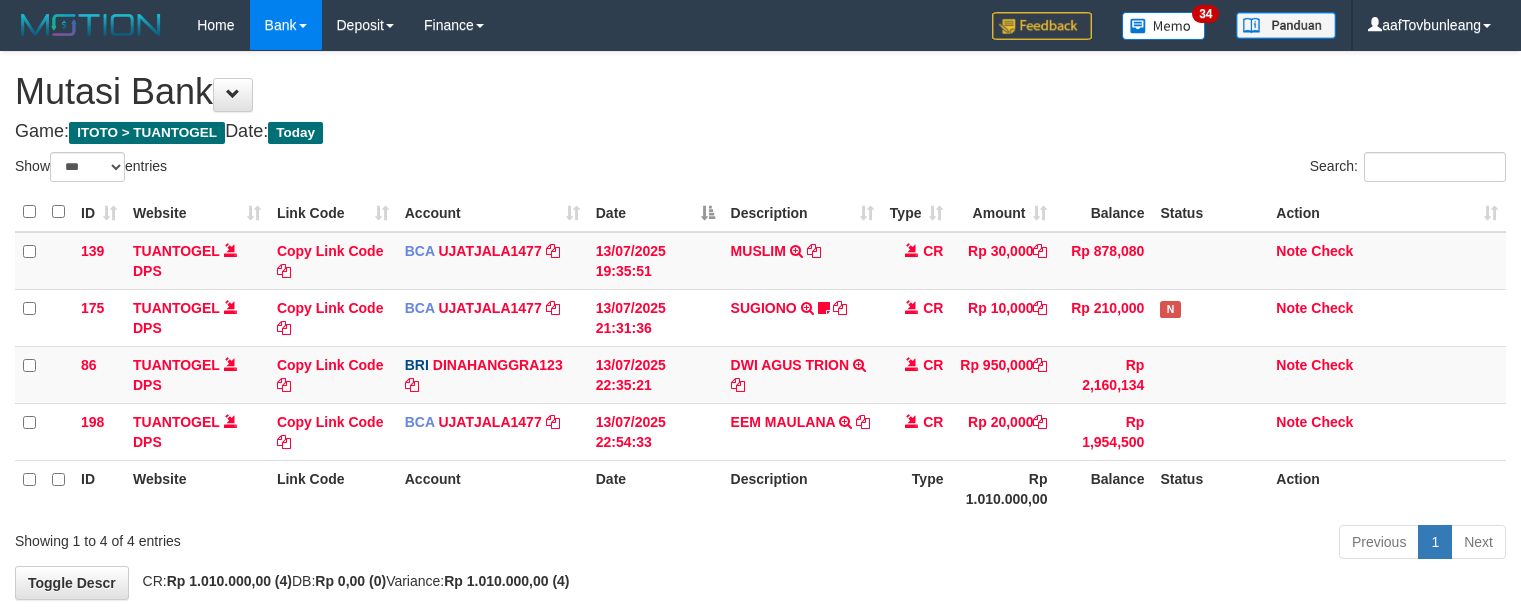 select on "***" 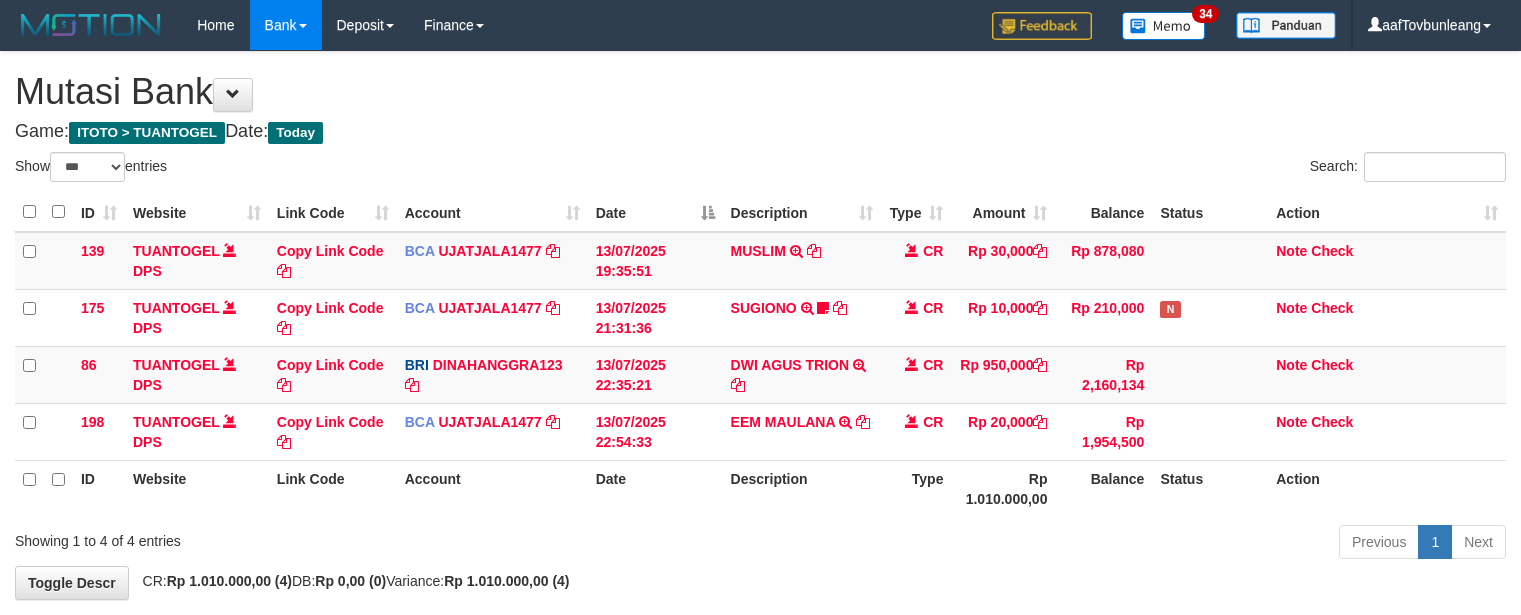 scroll, scrollTop: 97, scrollLeft: 0, axis: vertical 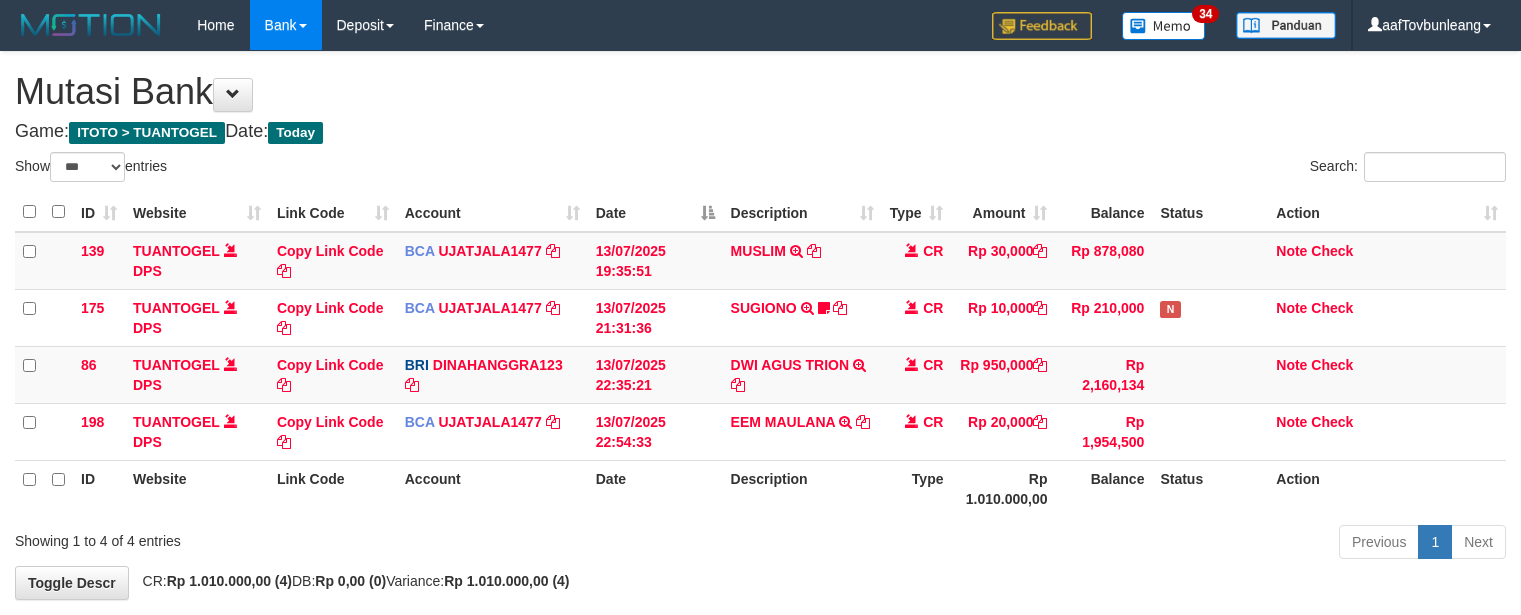 select on "***" 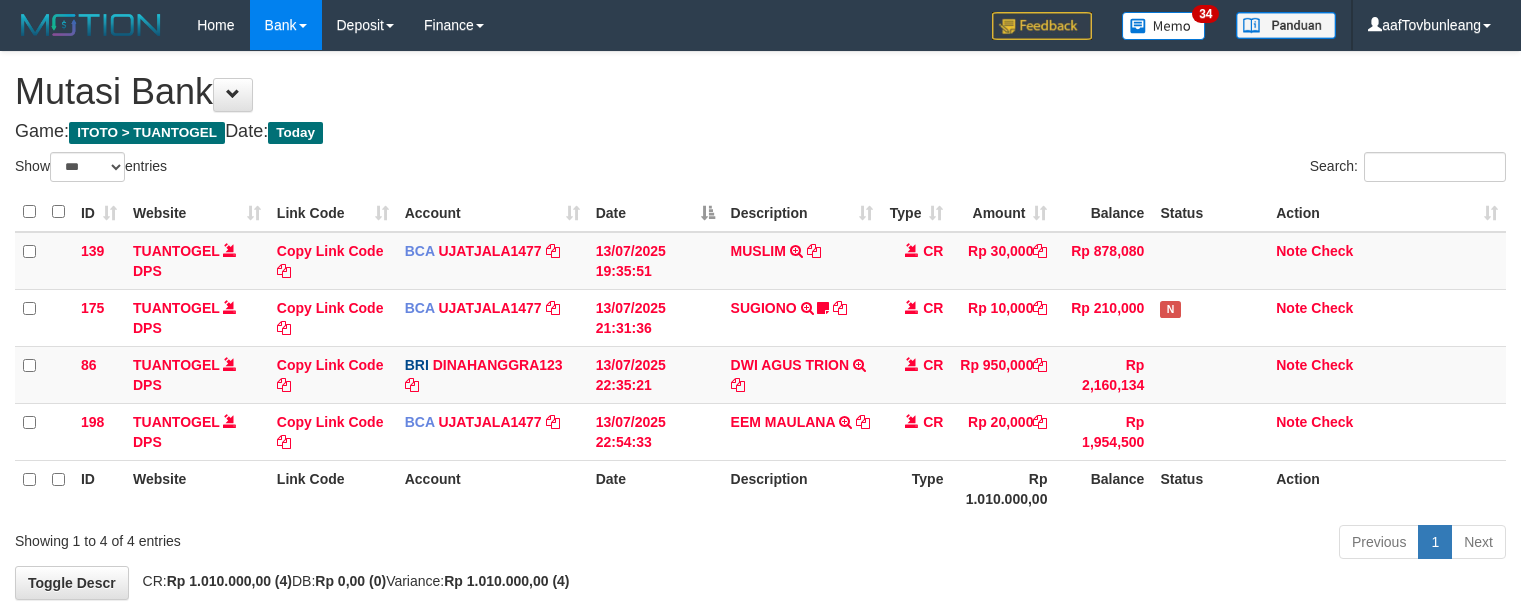 scroll, scrollTop: 97, scrollLeft: 0, axis: vertical 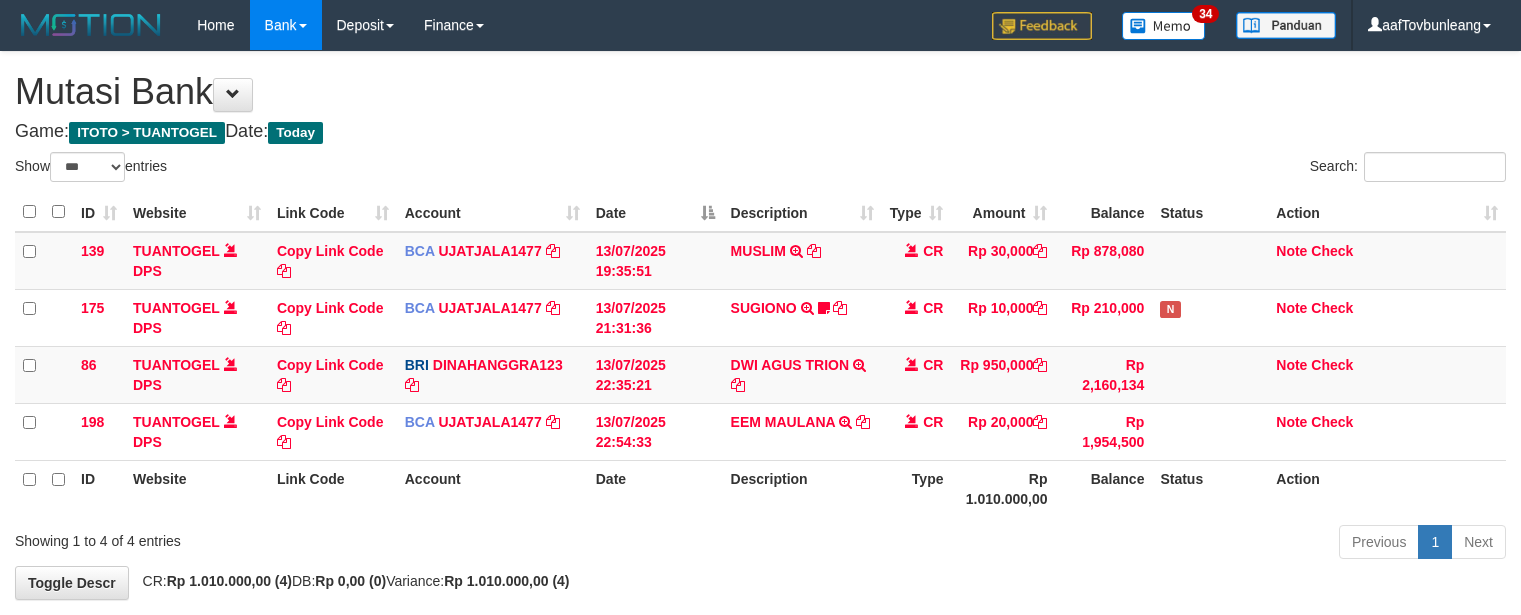 select on "***" 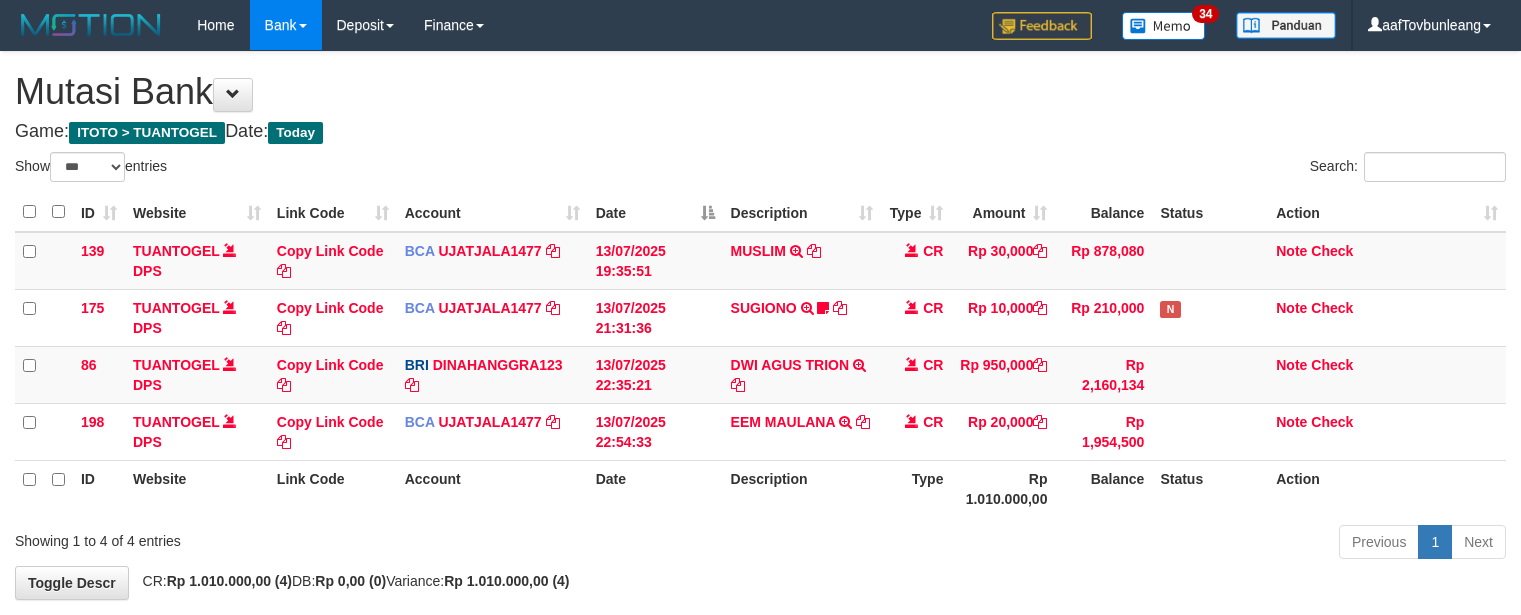 scroll, scrollTop: 97, scrollLeft: 0, axis: vertical 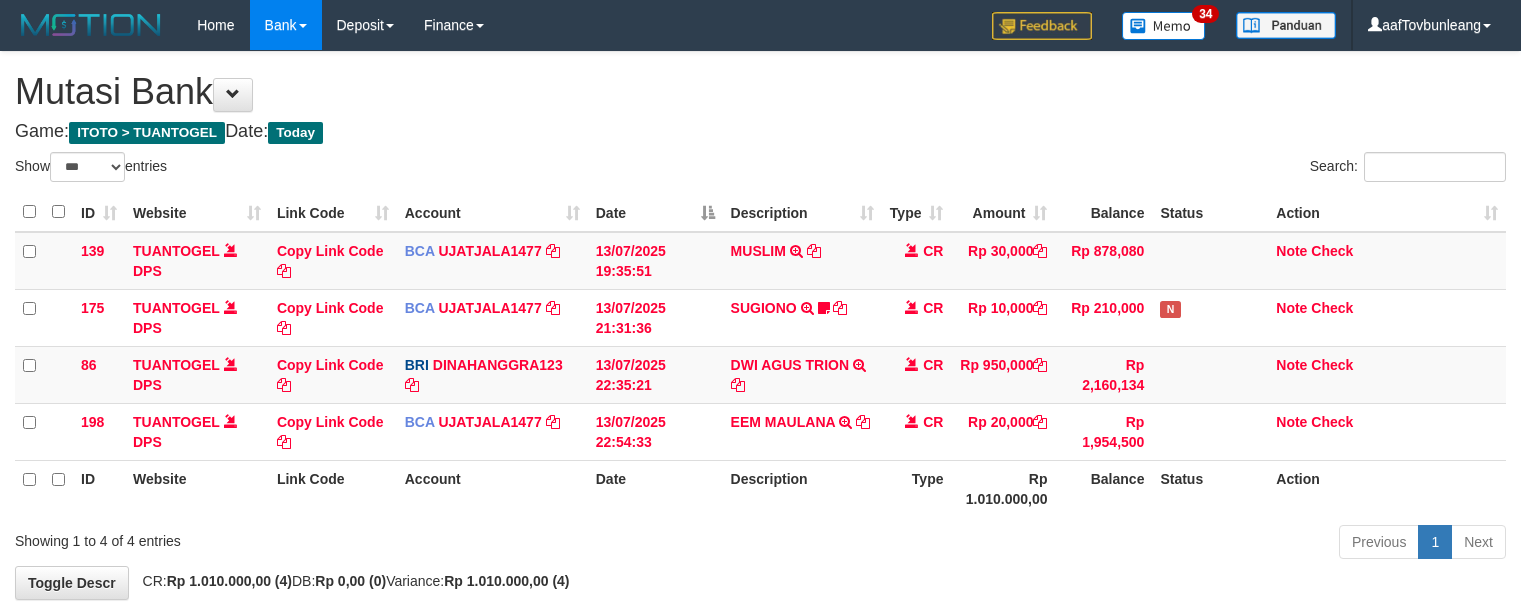 select on "***" 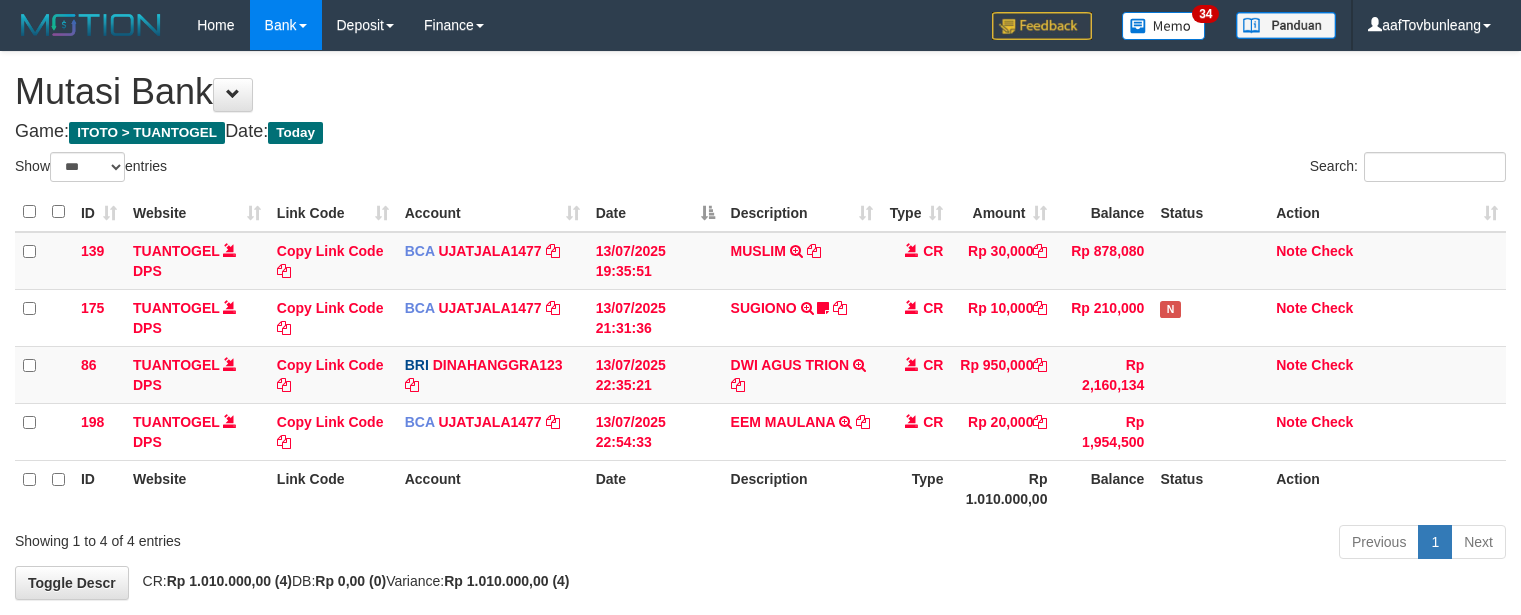 scroll, scrollTop: 97, scrollLeft: 0, axis: vertical 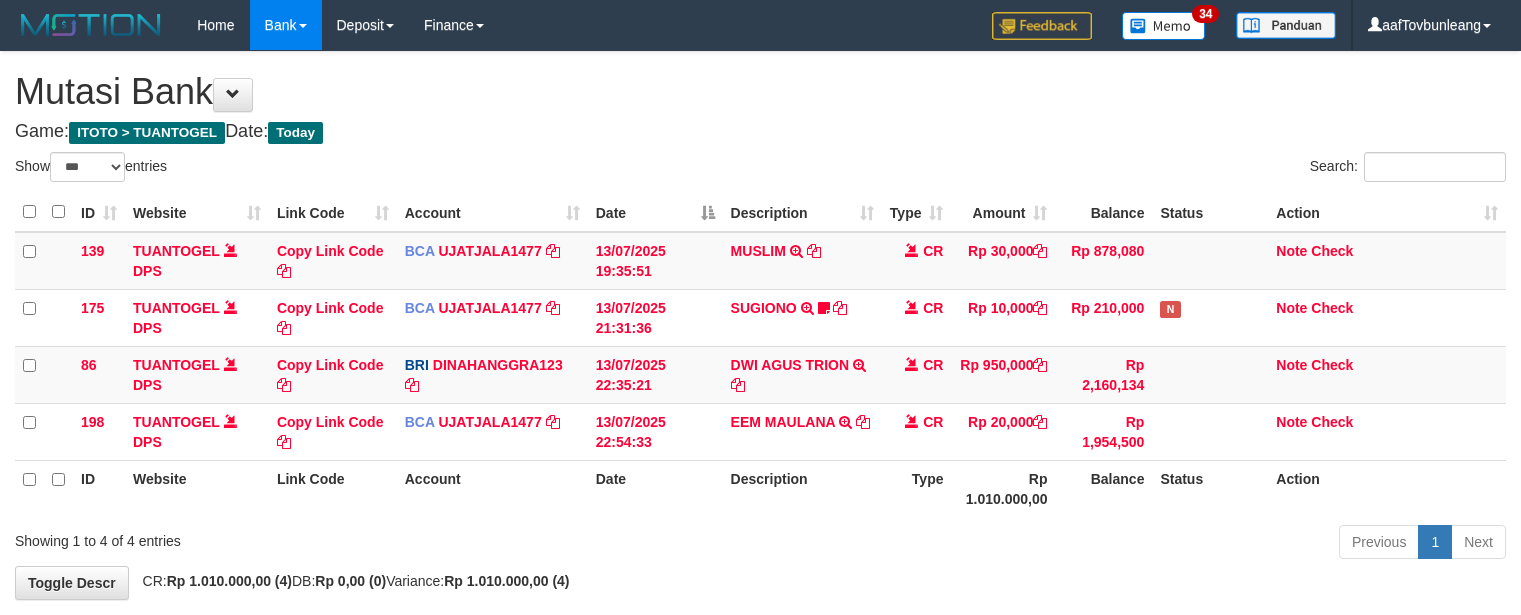select on "***" 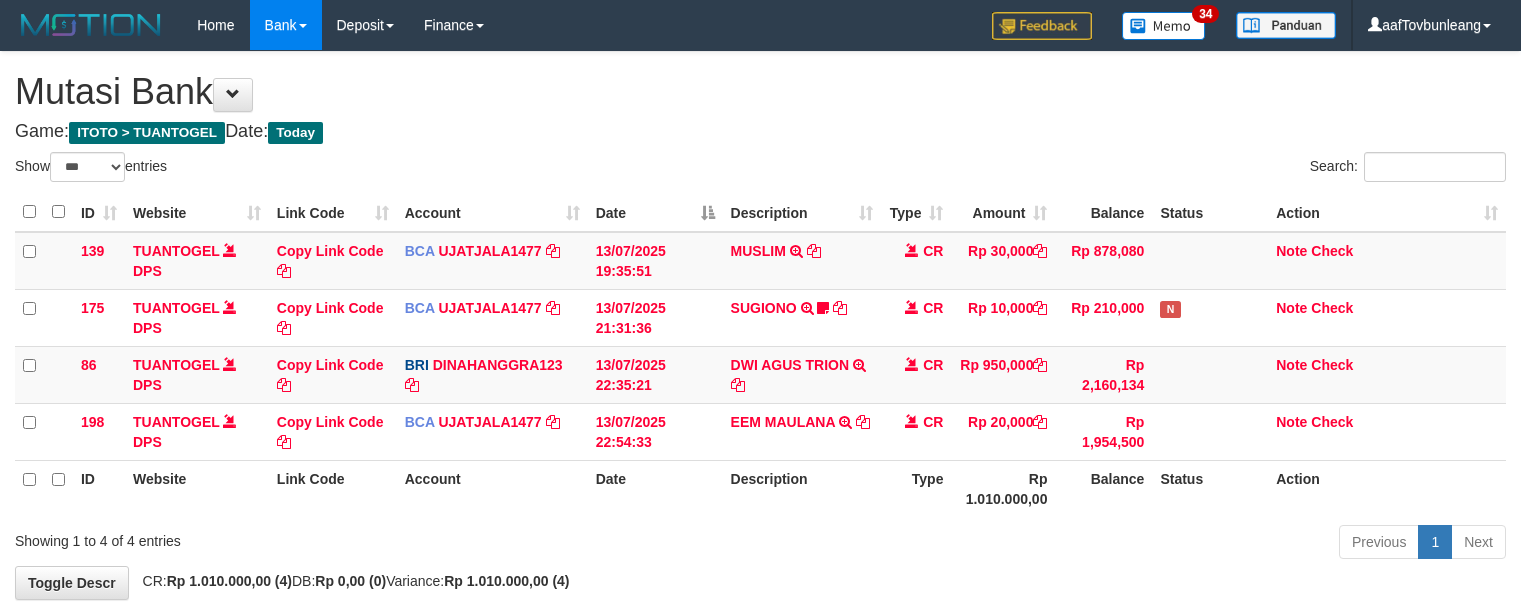 scroll, scrollTop: 97, scrollLeft: 0, axis: vertical 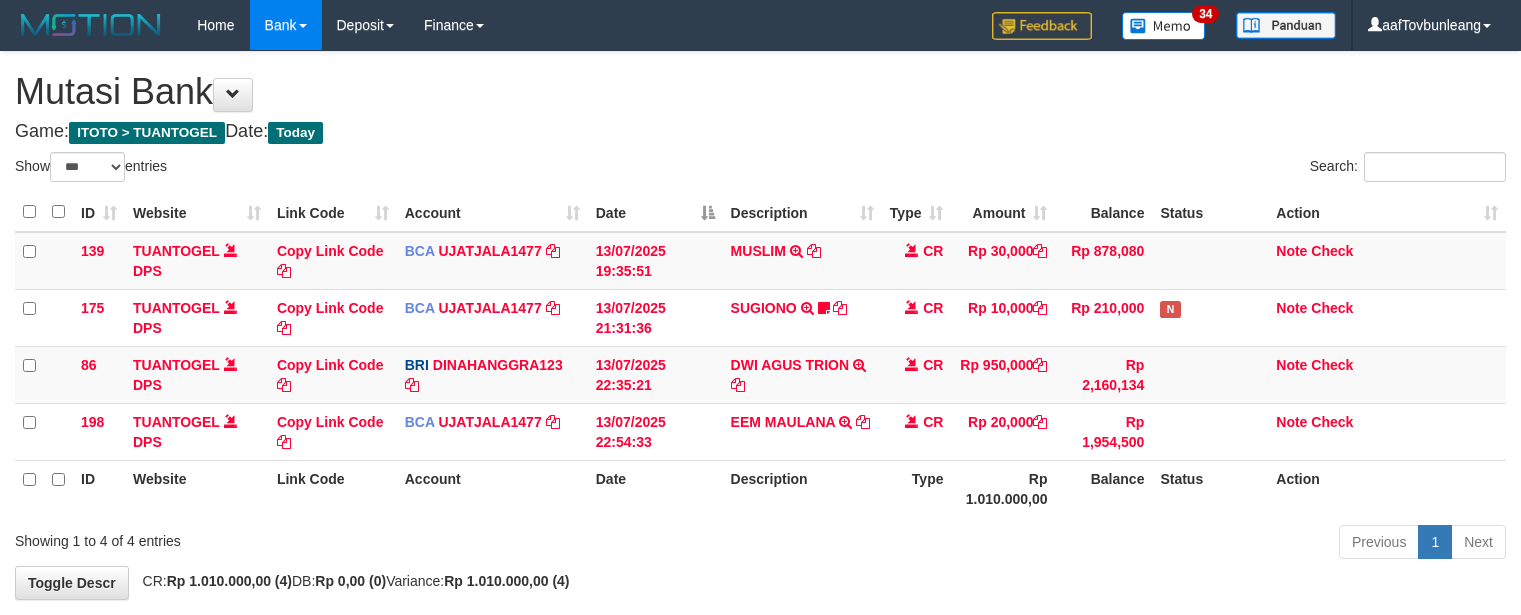 select on "***" 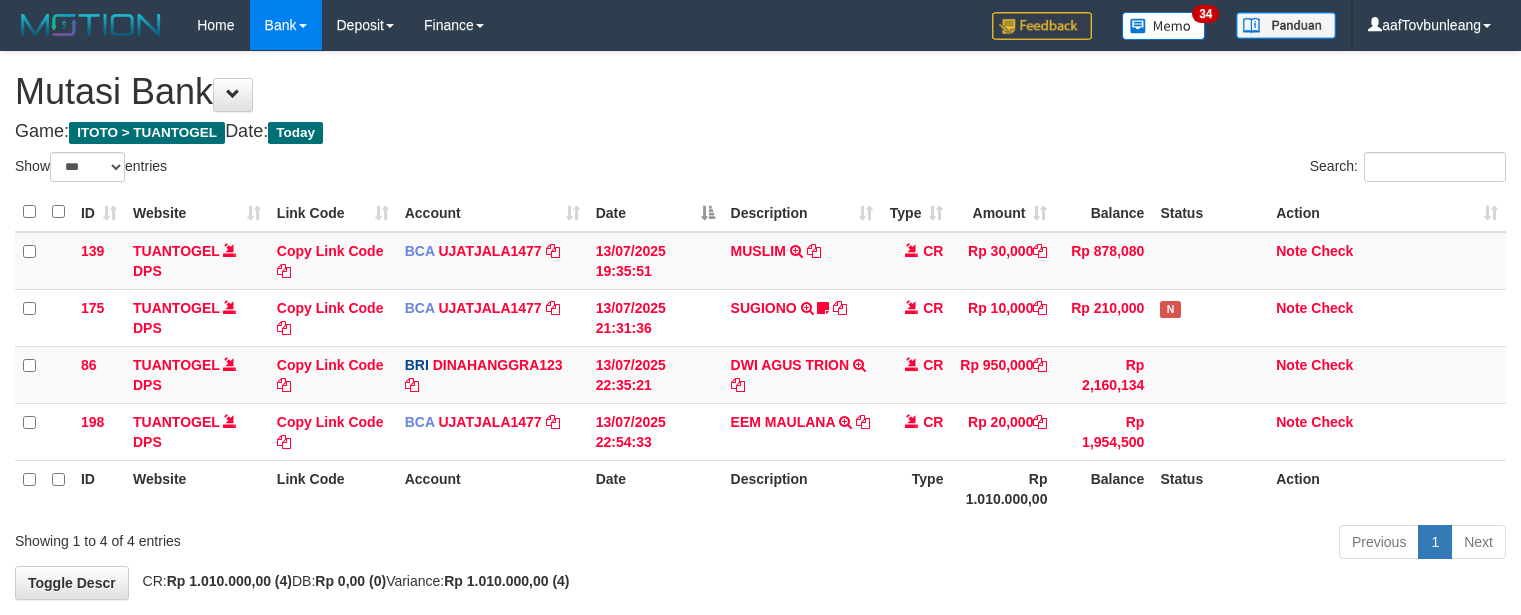 scroll, scrollTop: 97, scrollLeft: 0, axis: vertical 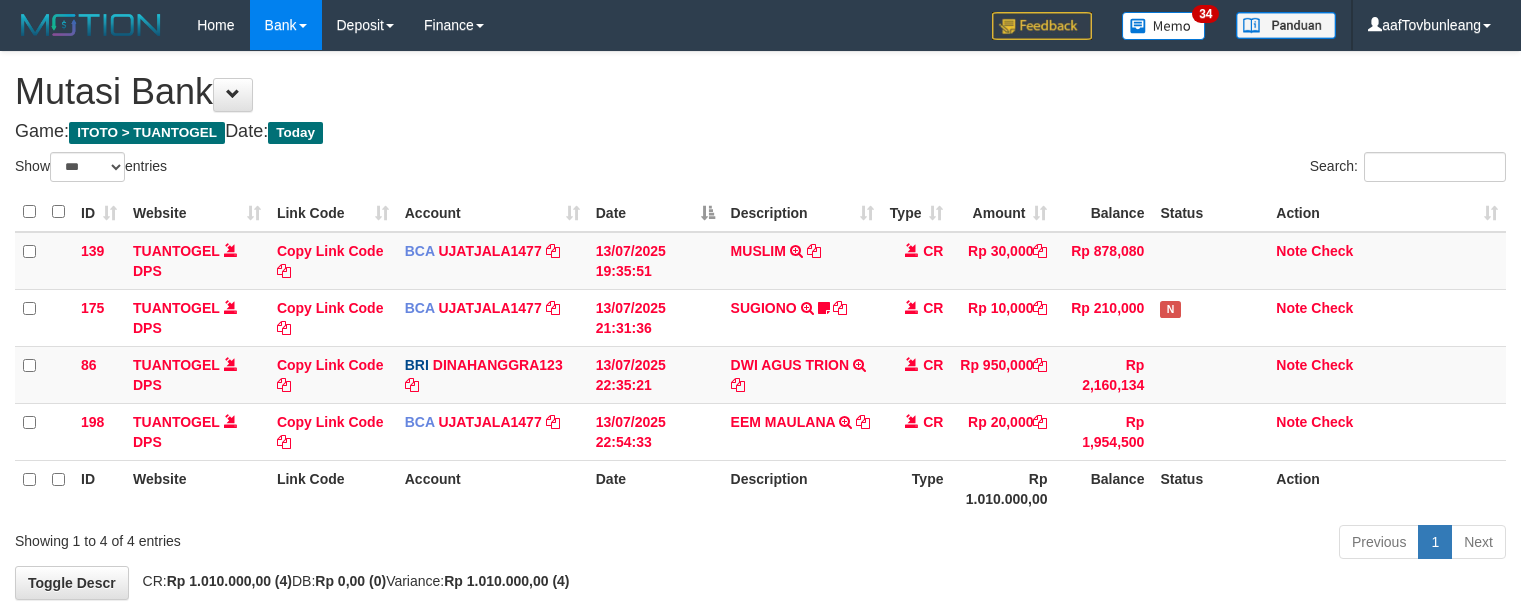 select on "***" 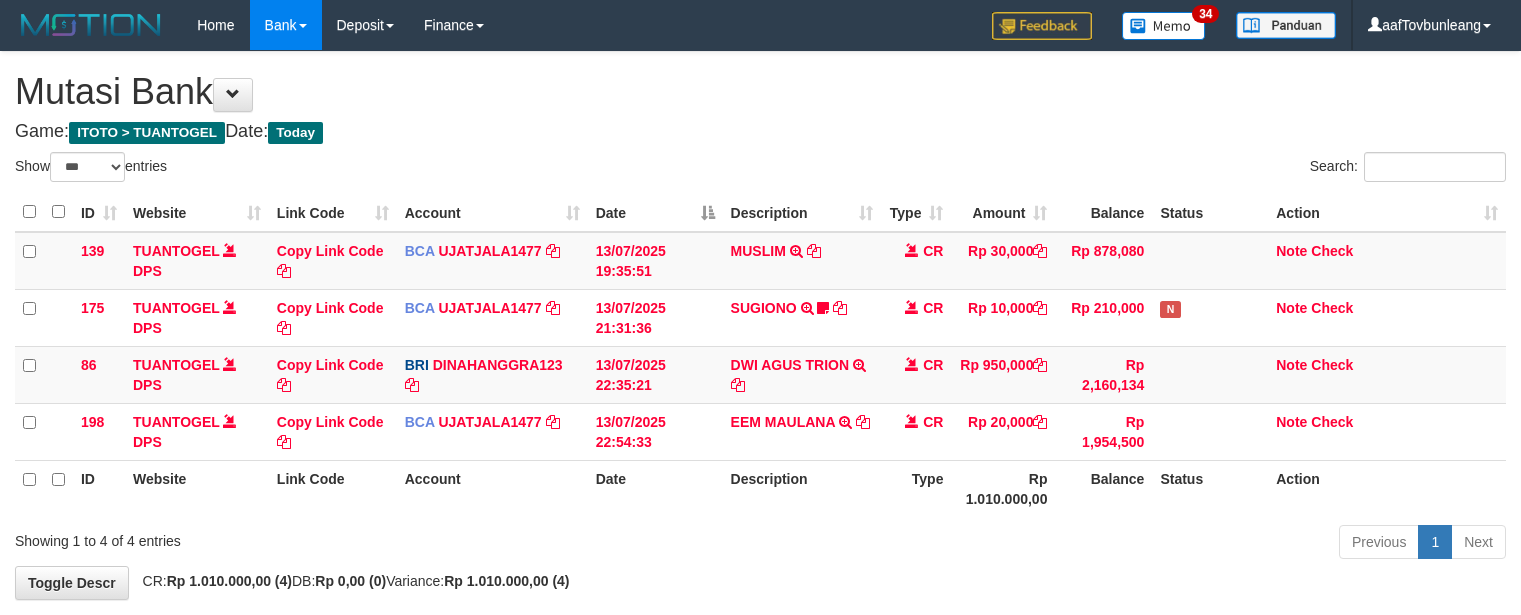 scroll, scrollTop: 97, scrollLeft: 0, axis: vertical 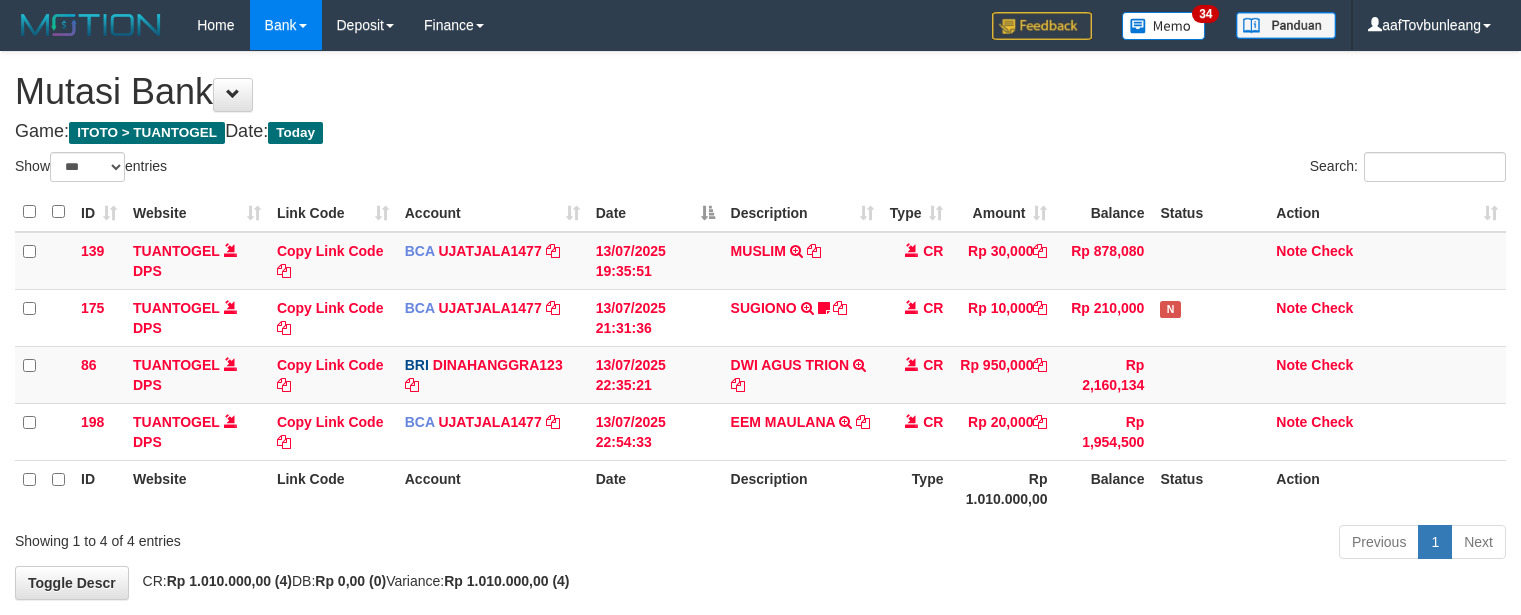select on "***" 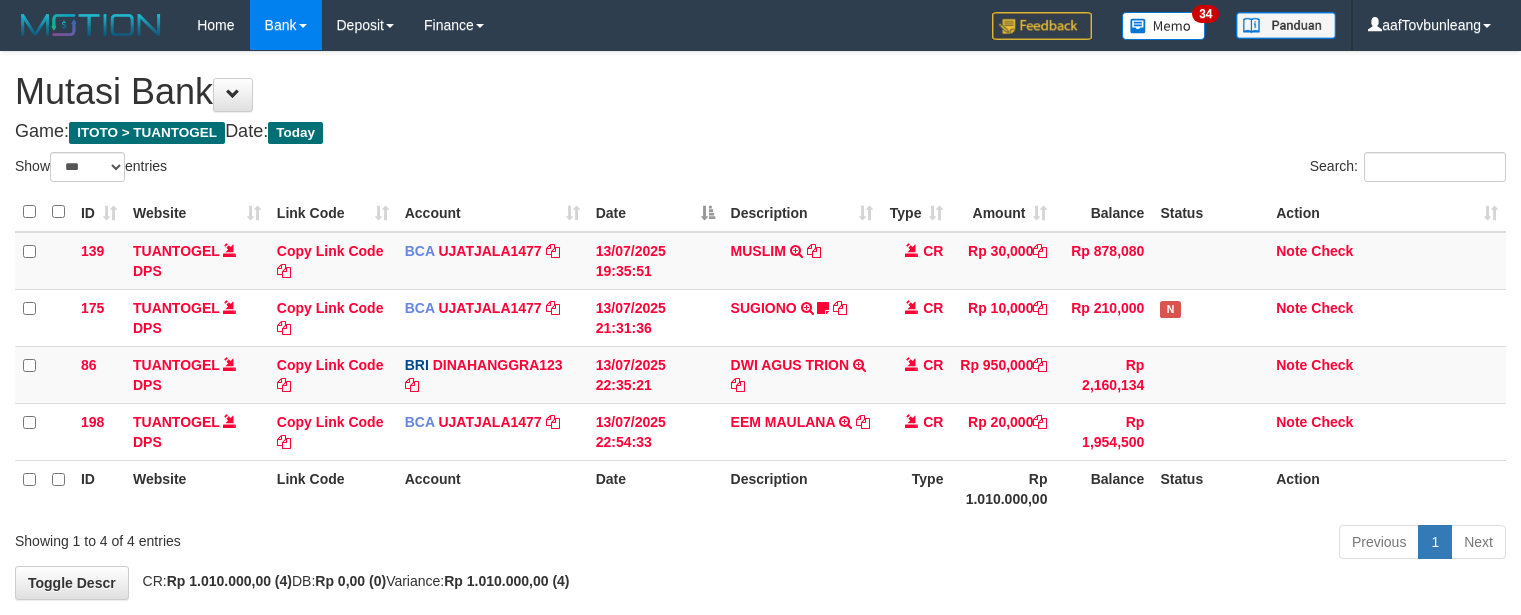 scroll, scrollTop: 97, scrollLeft: 0, axis: vertical 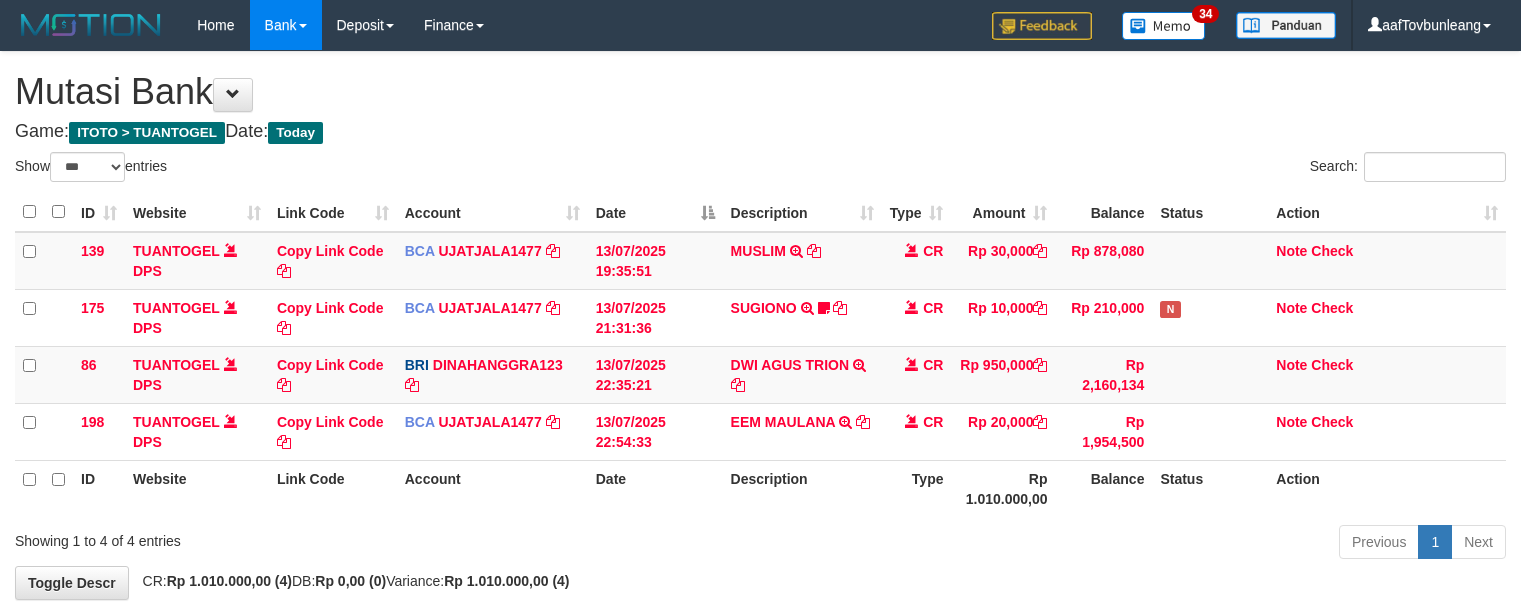 select on "***" 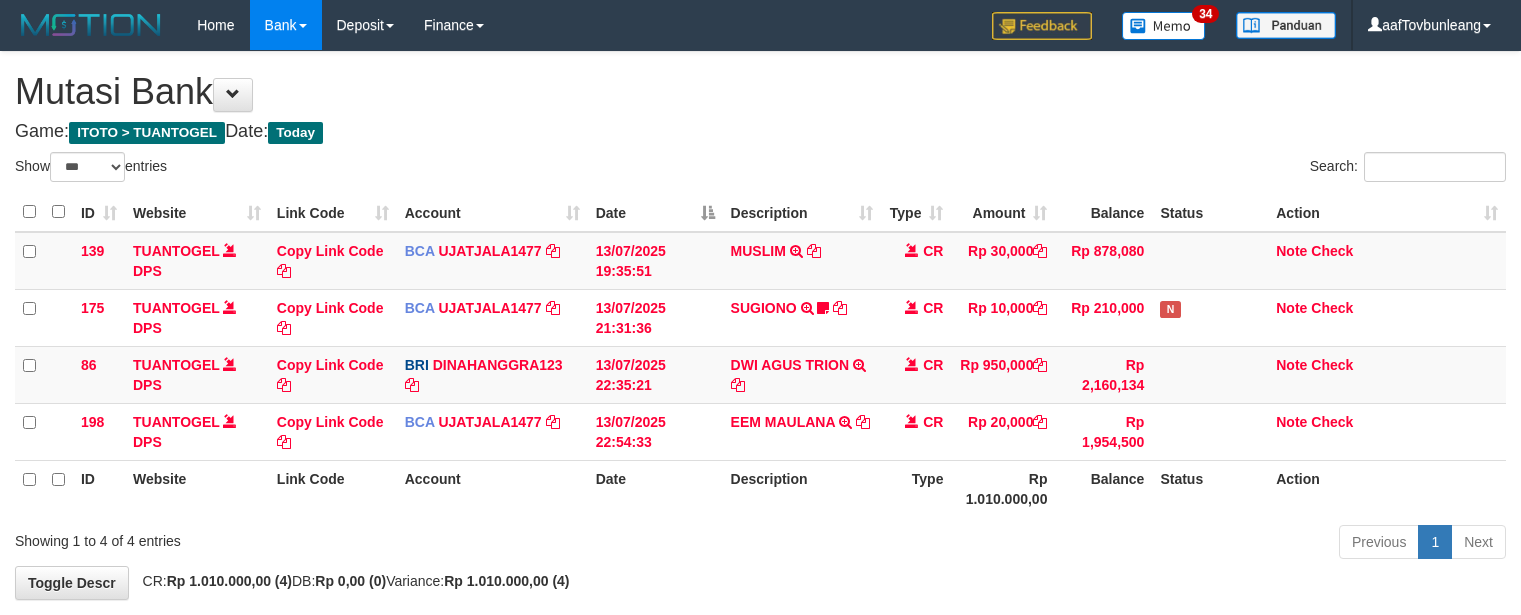 scroll, scrollTop: 97, scrollLeft: 0, axis: vertical 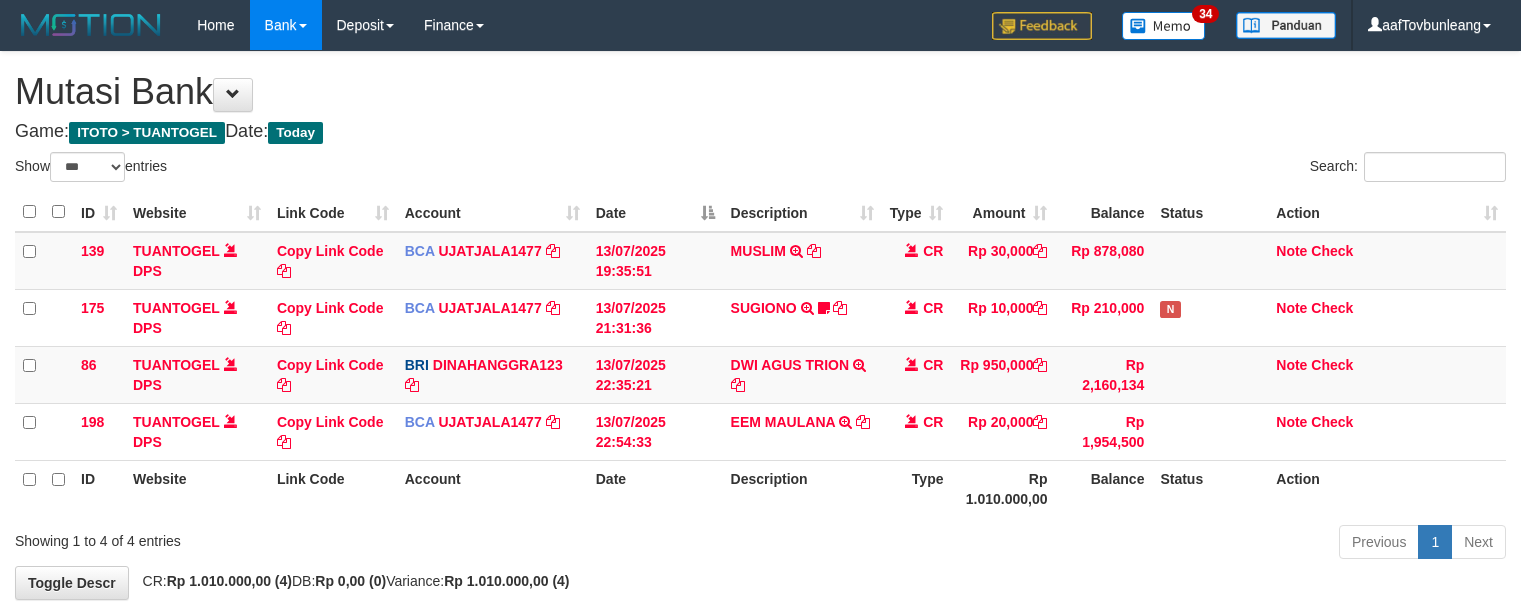 select on "***" 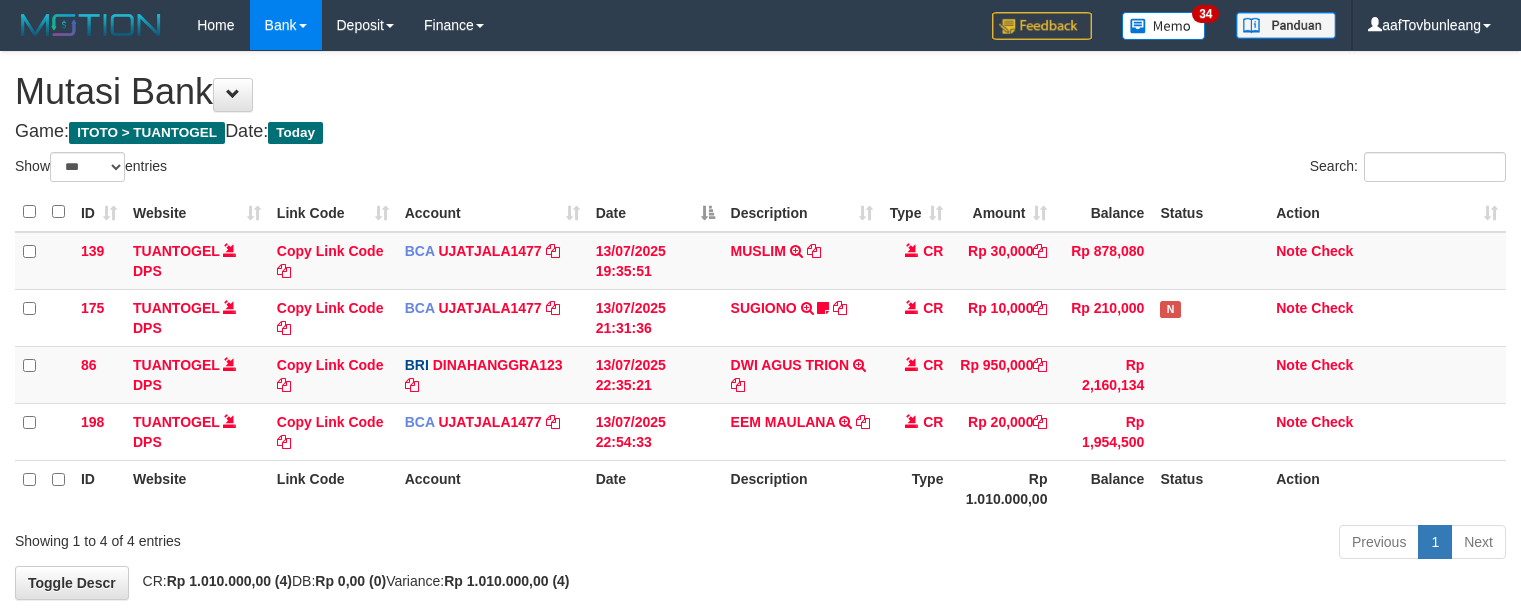 scroll, scrollTop: 97, scrollLeft: 0, axis: vertical 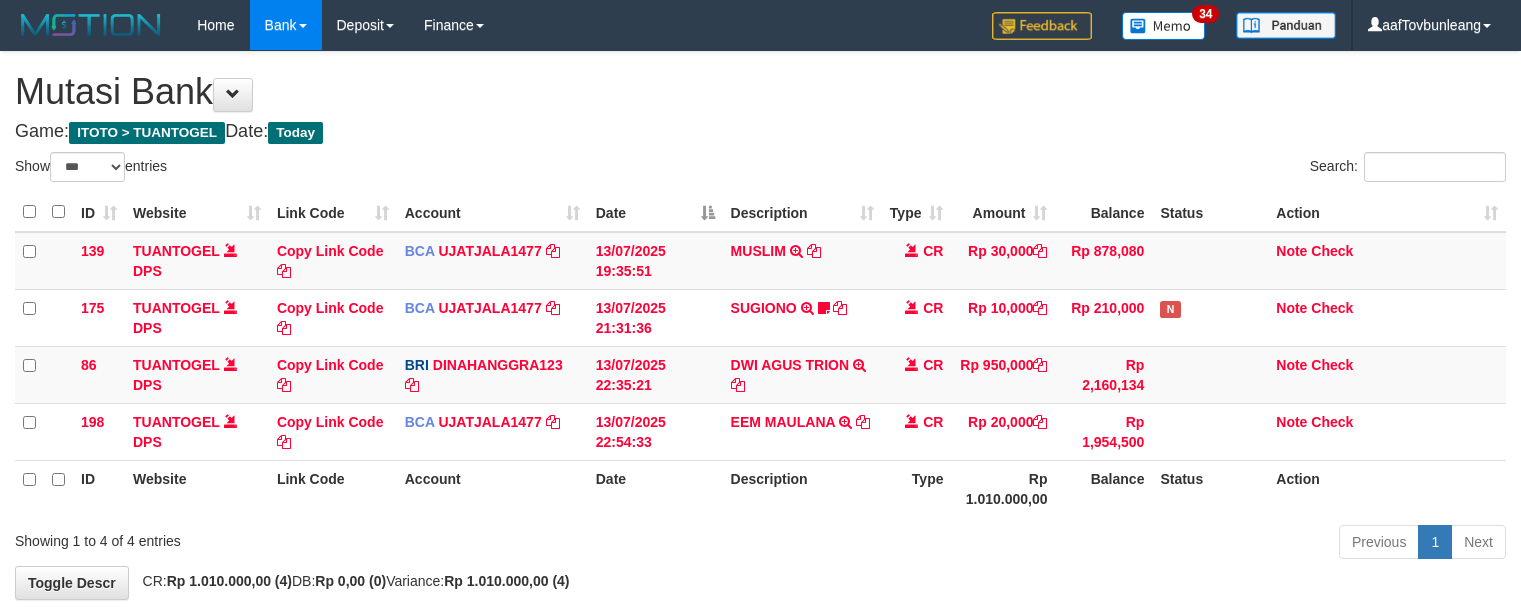 select on "***" 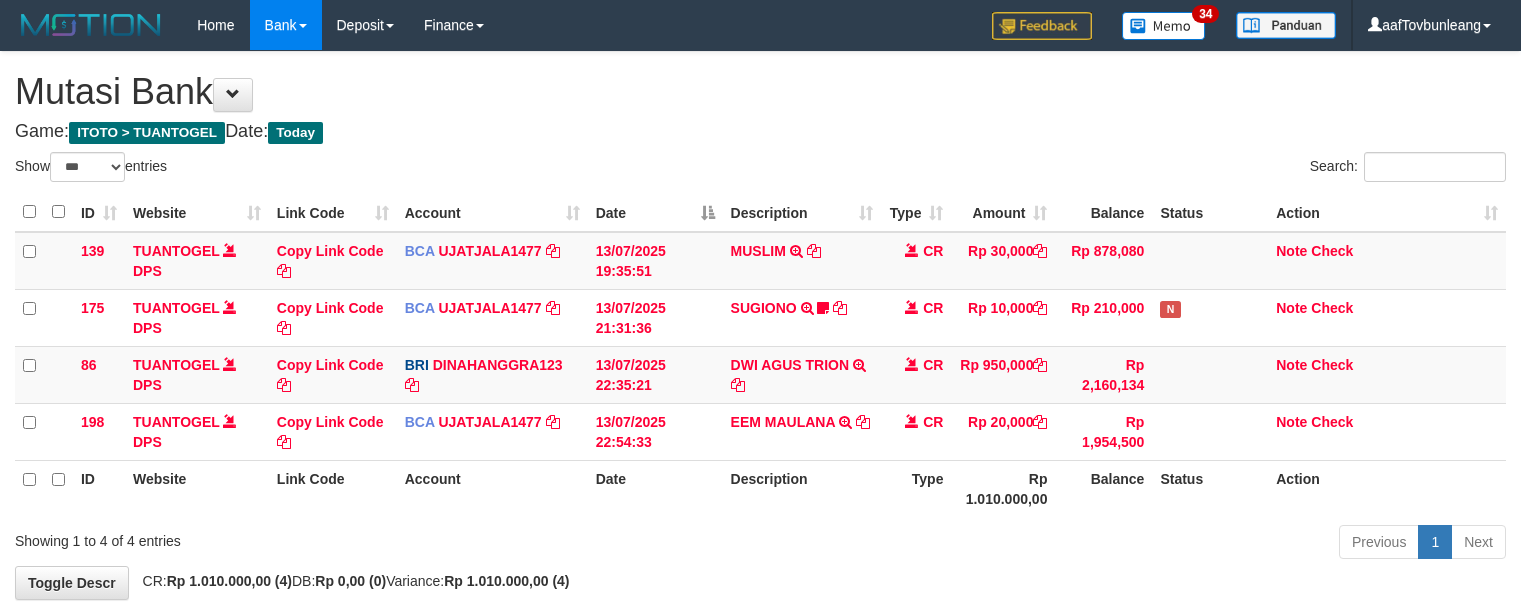 scroll, scrollTop: 97, scrollLeft: 0, axis: vertical 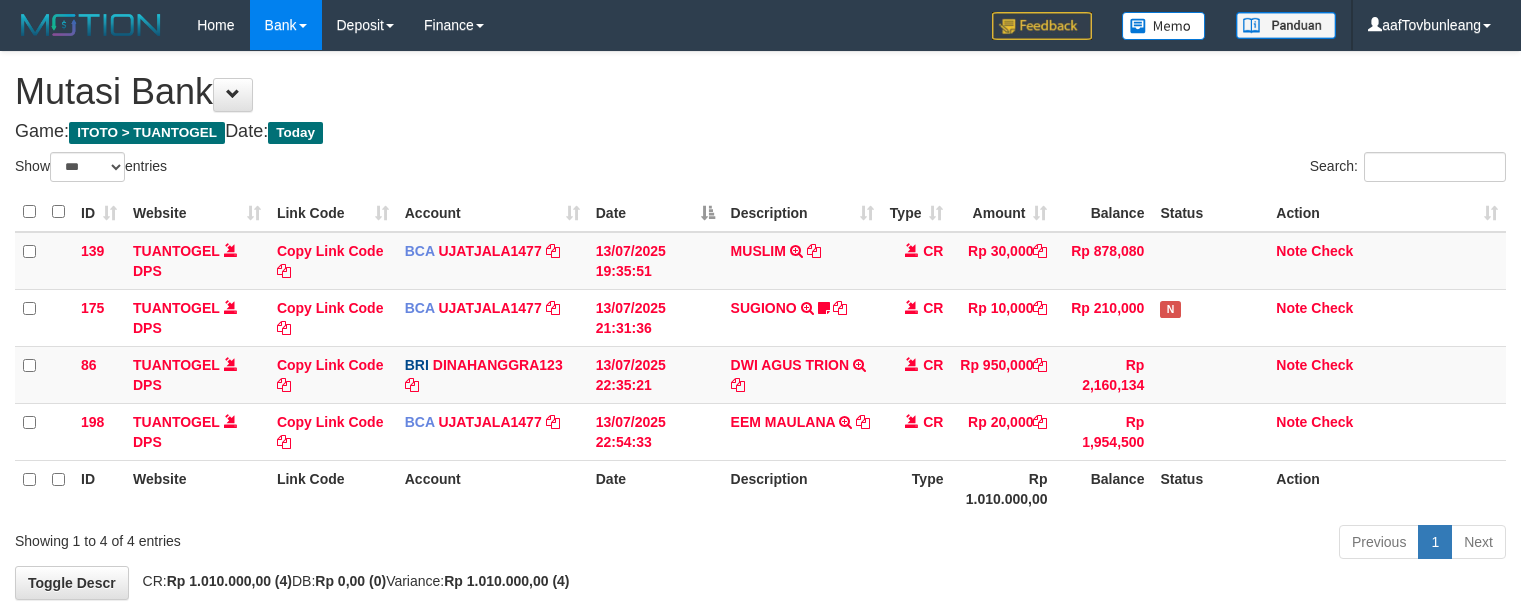 select on "***" 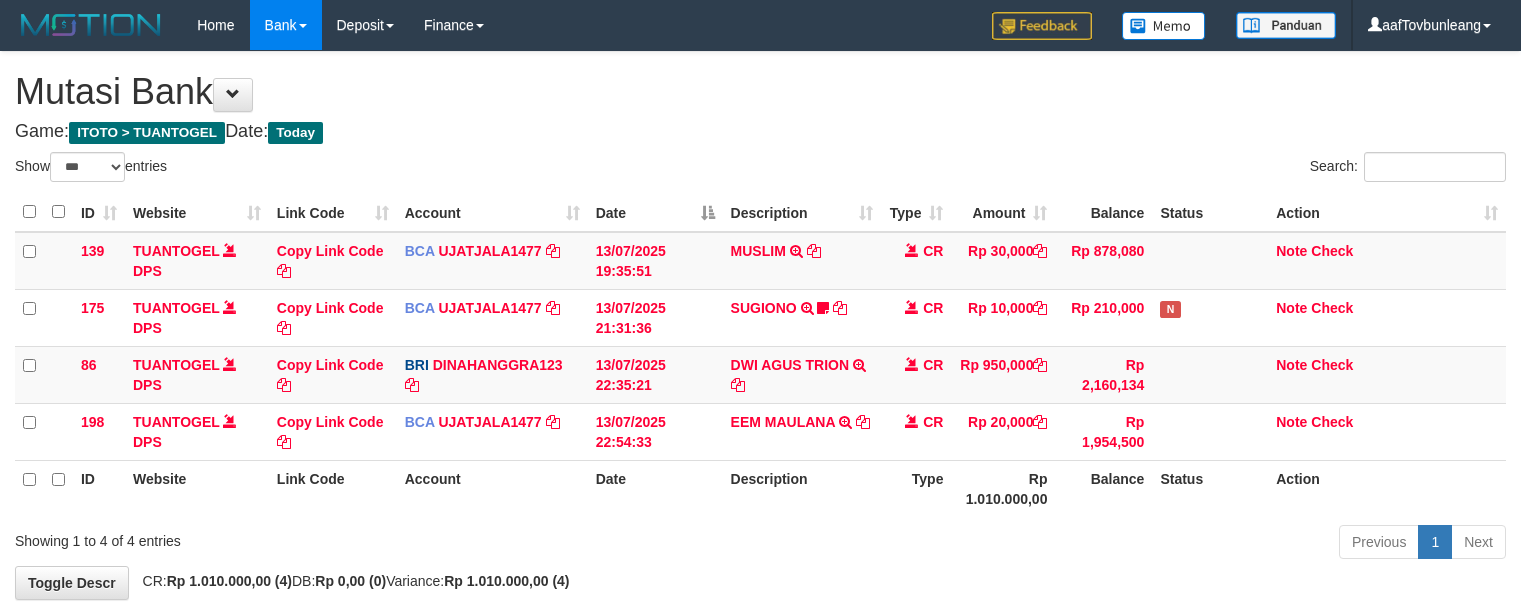 scroll, scrollTop: 97, scrollLeft: 0, axis: vertical 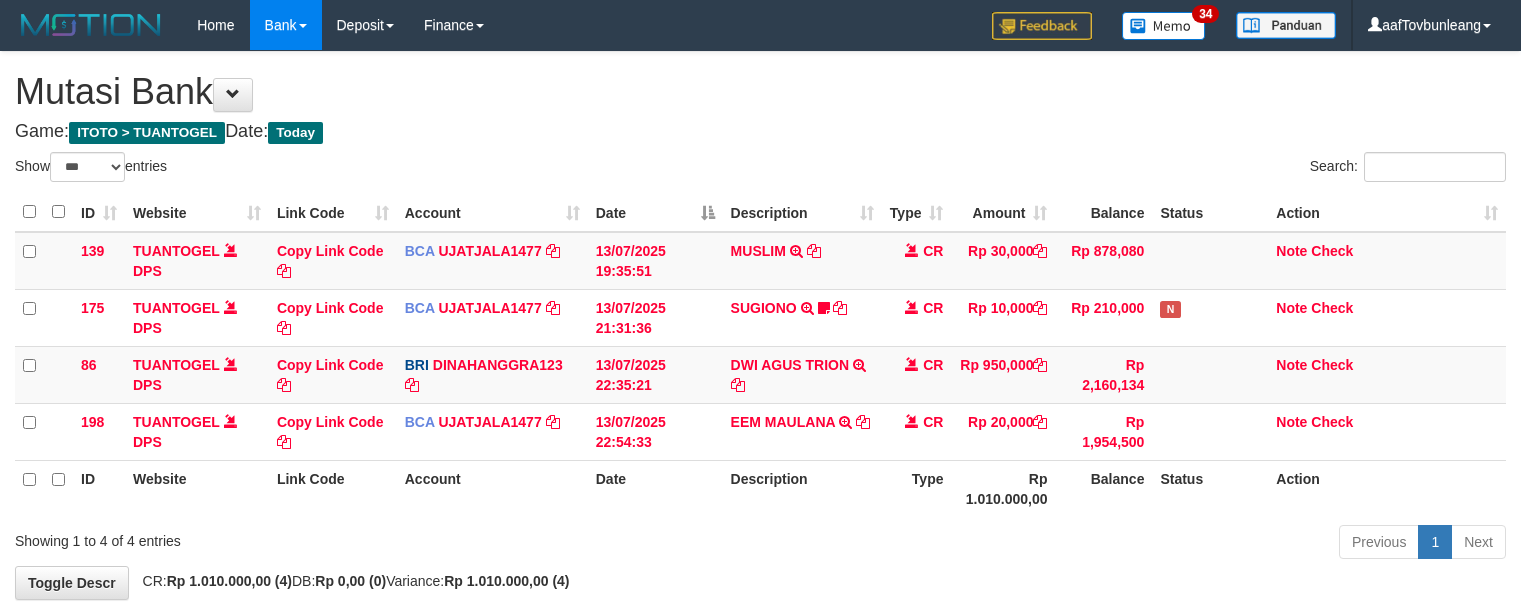 select on "***" 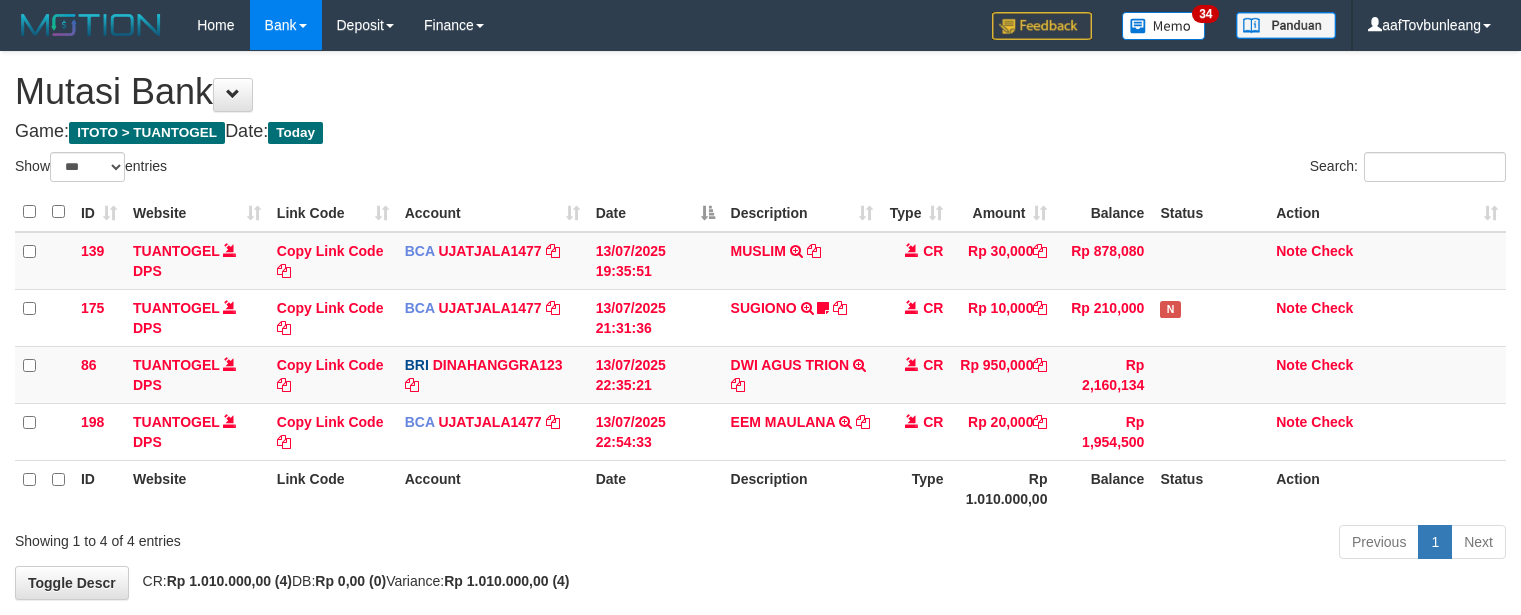 scroll, scrollTop: 97, scrollLeft: 0, axis: vertical 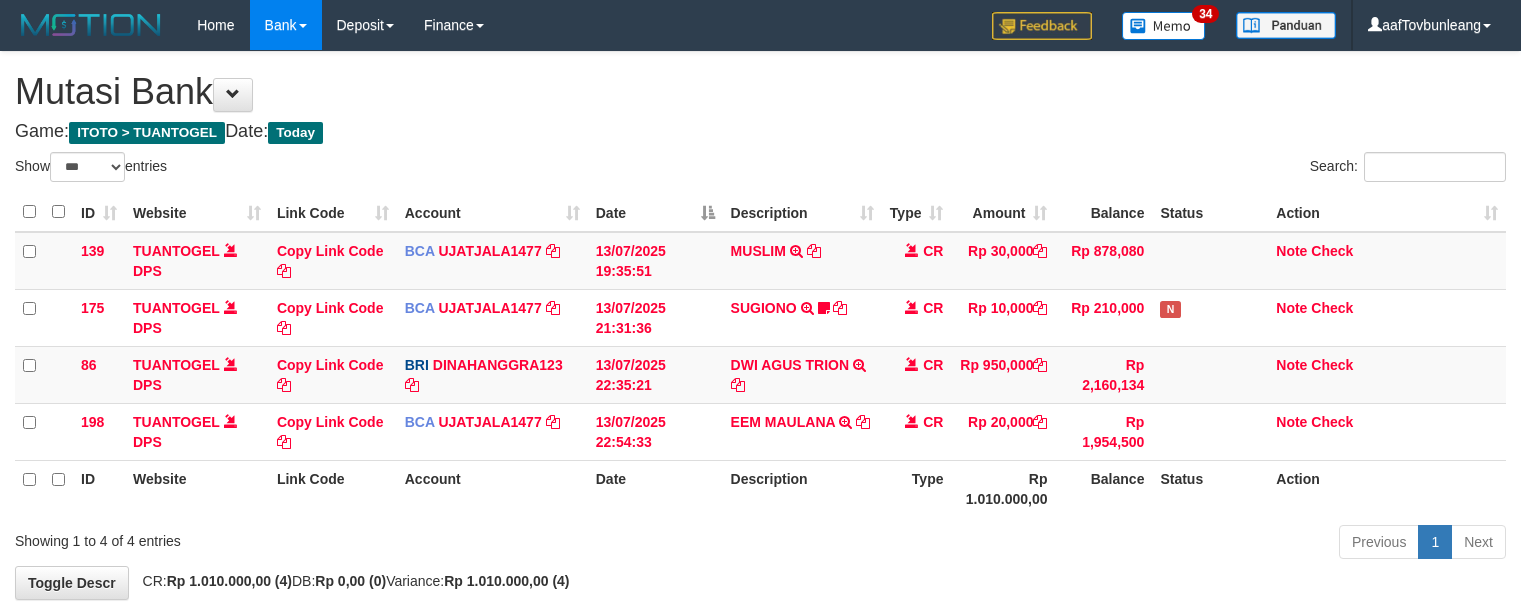 select on "***" 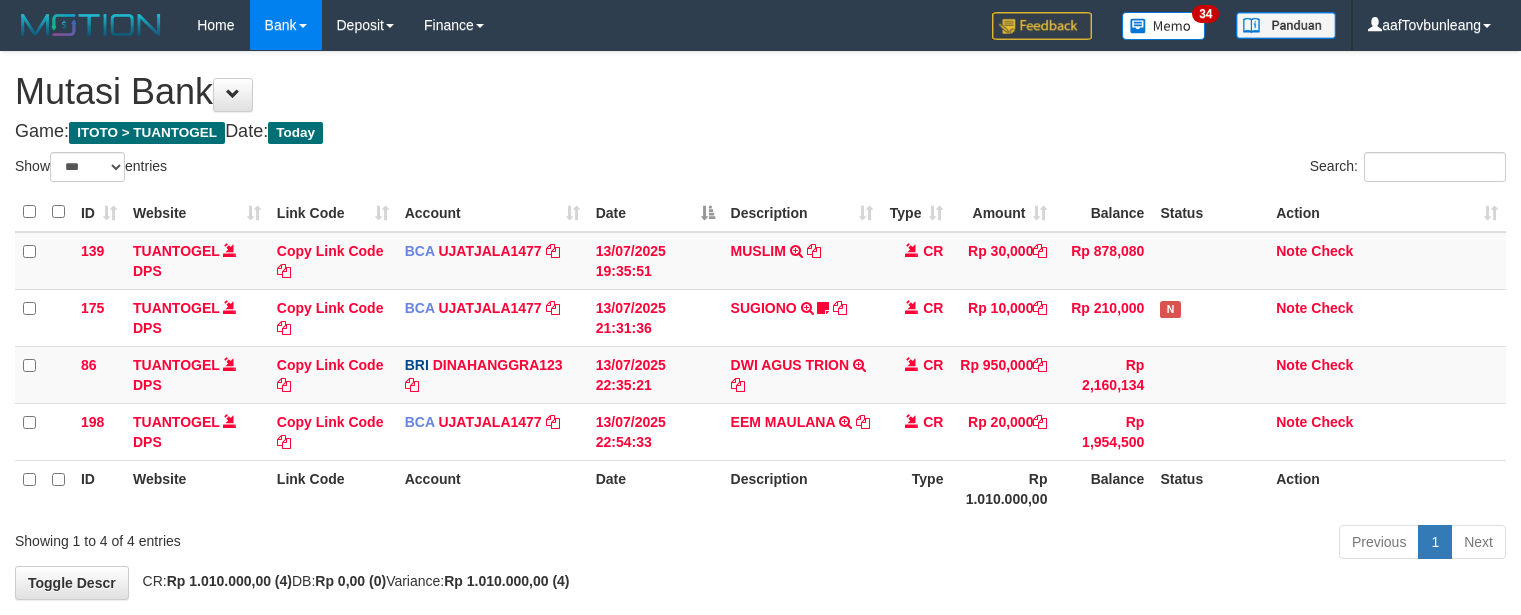 scroll, scrollTop: 97, scrollLeft: 0, axis: vertical 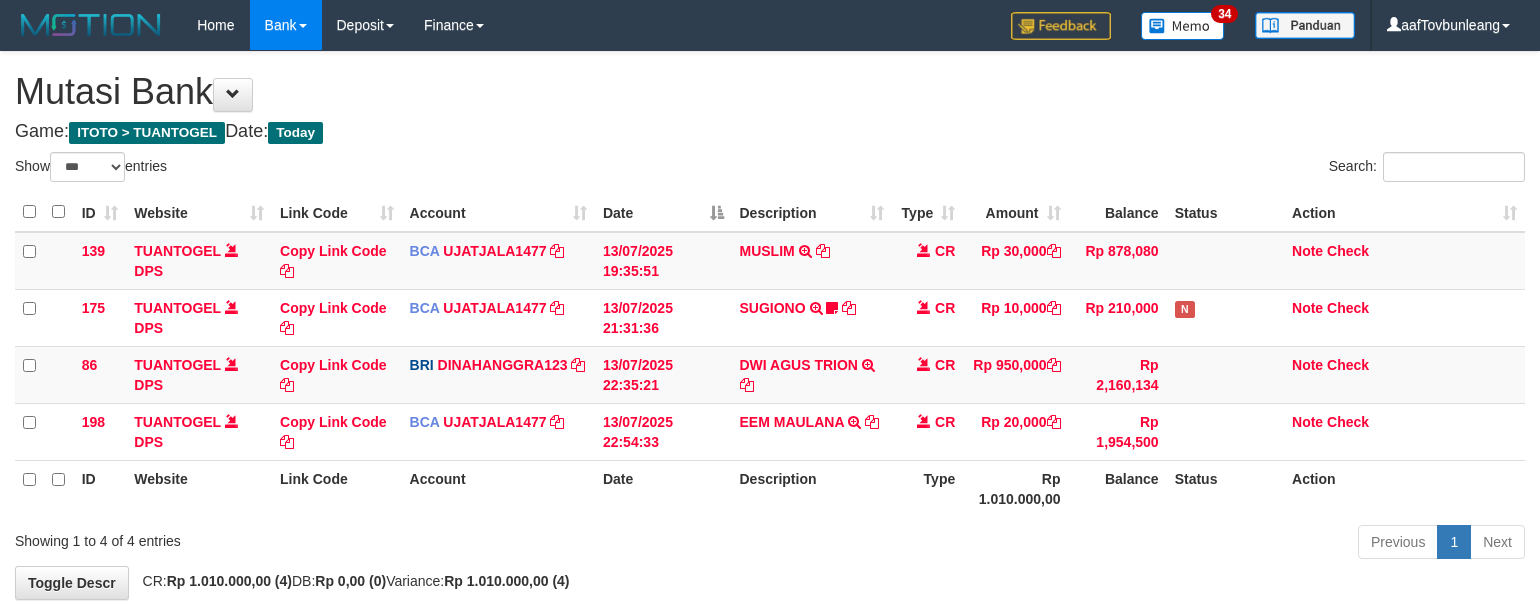 select on "***" 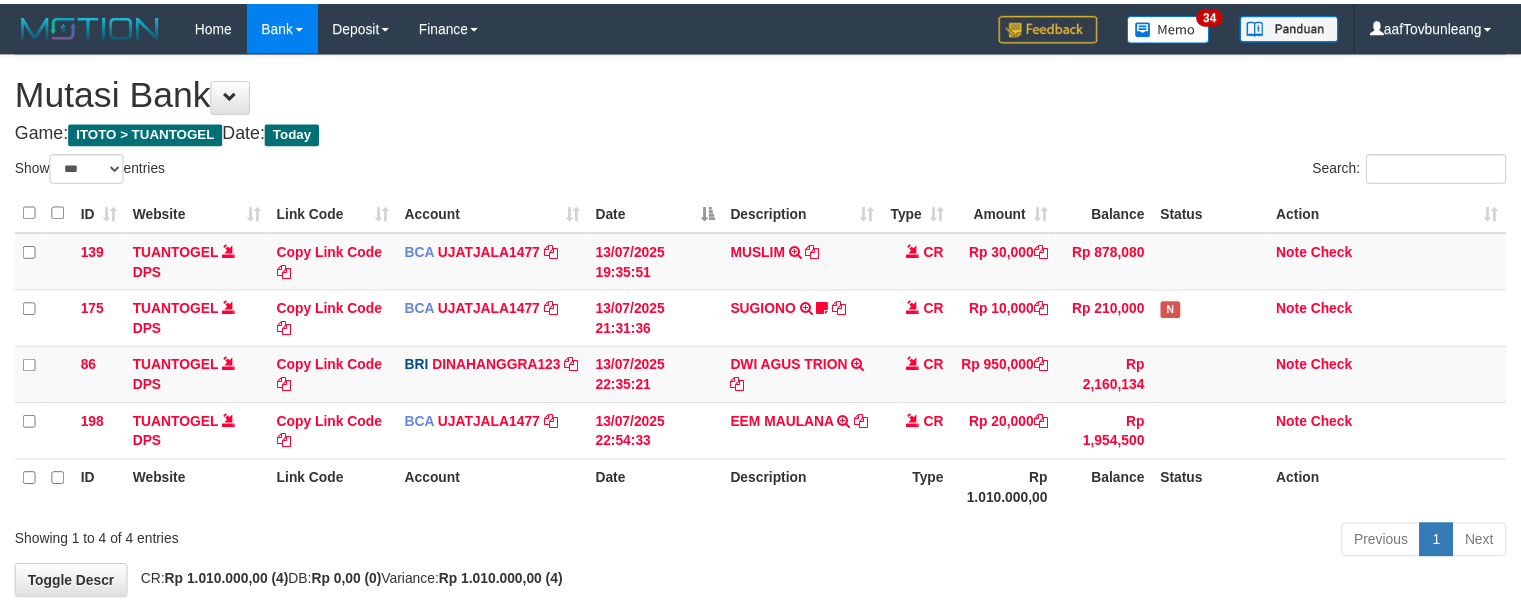 scroll, scrollTop: 97, scrollLeft: 0, axis: vertical 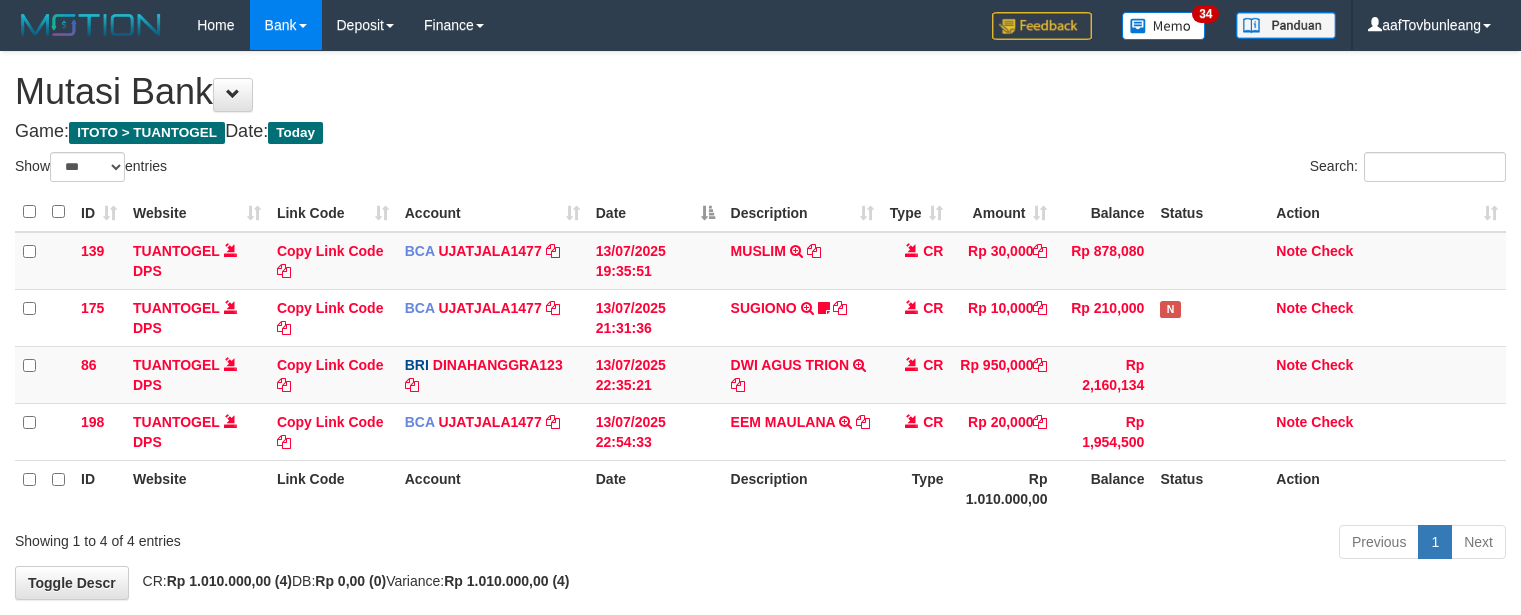 select on "***" 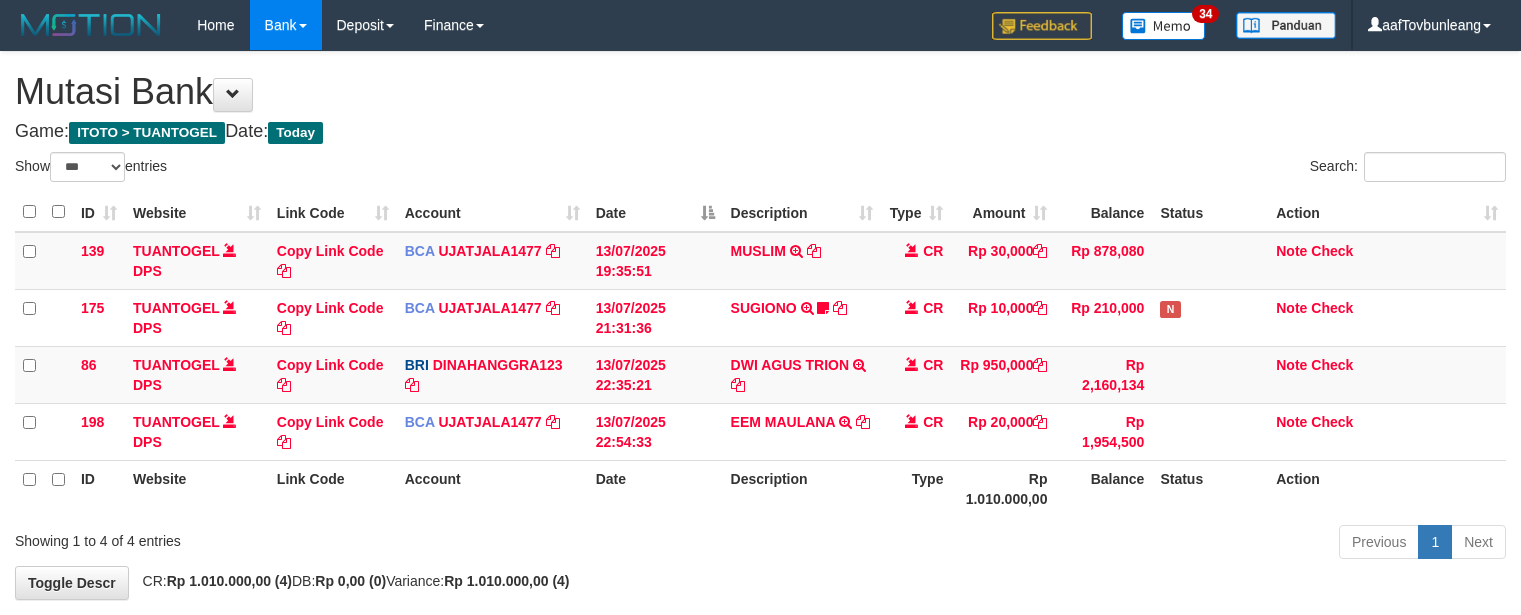 scroll, scrollTop: 97, scrollLeft: 0, axis: vertical 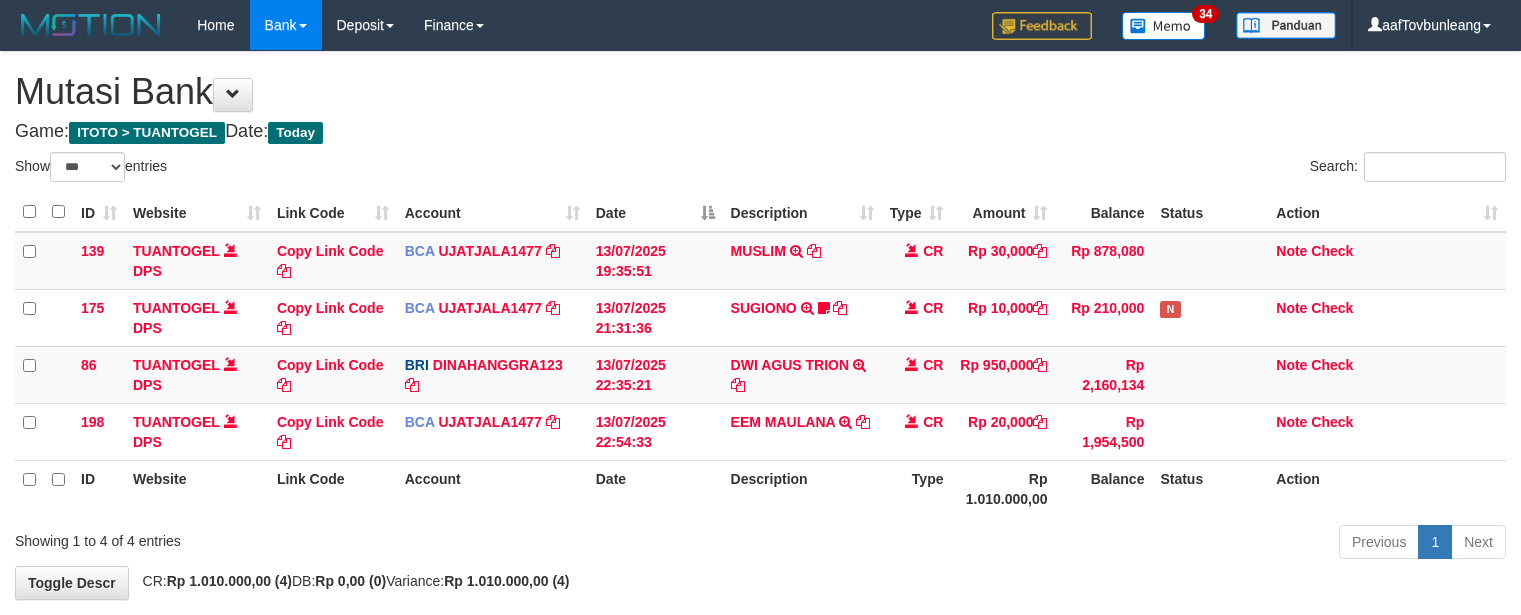 select on "***" 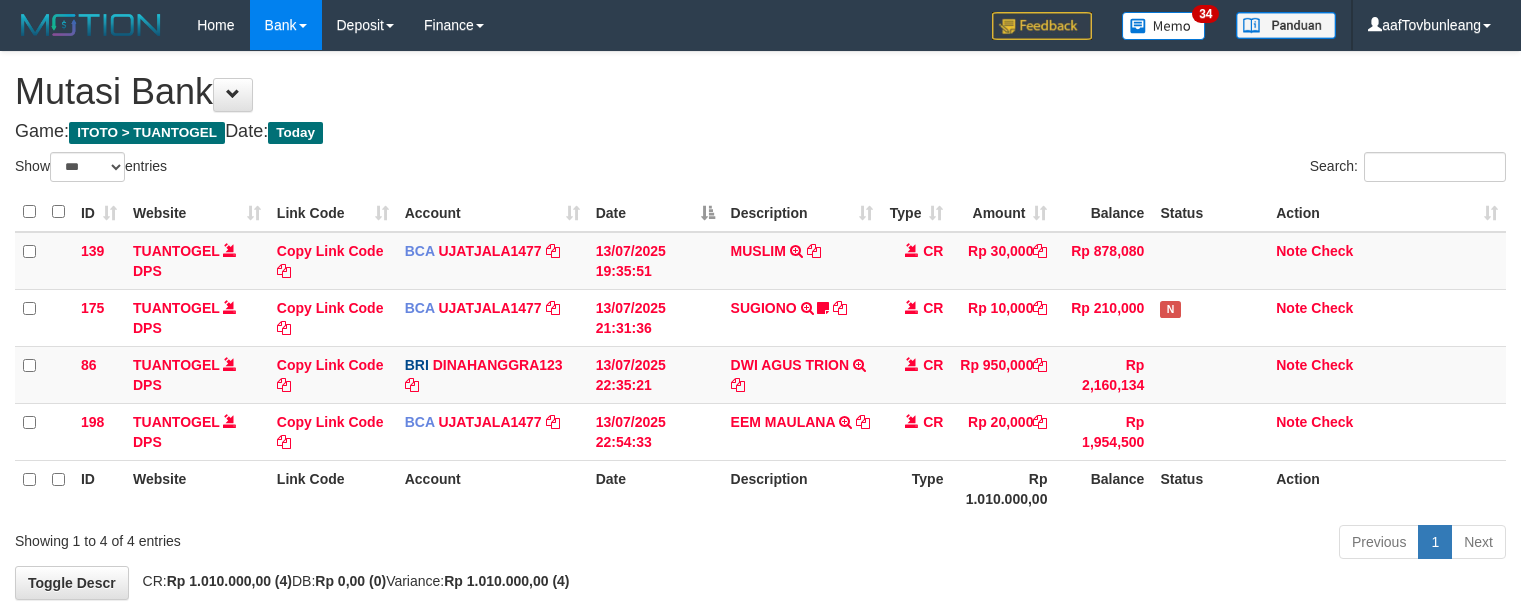 scroll, scrollTop: 97, scrollLeft: 0, axis: vertical 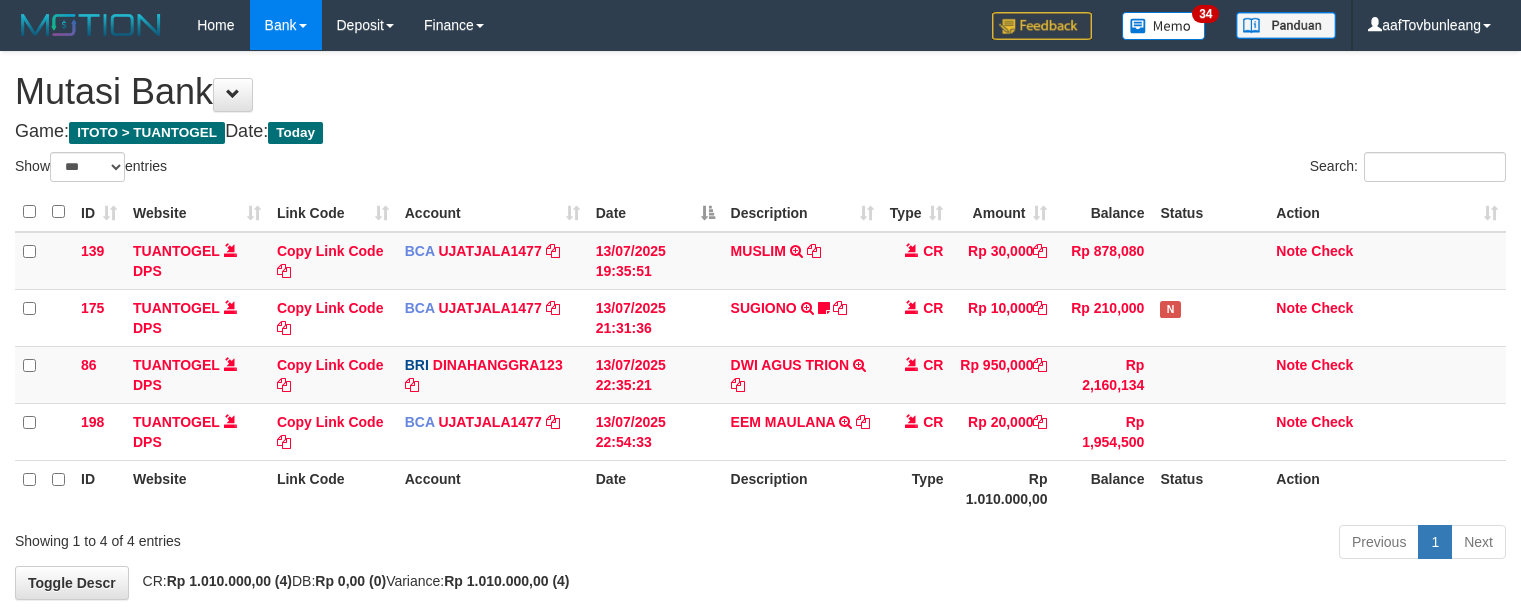 select on "***" 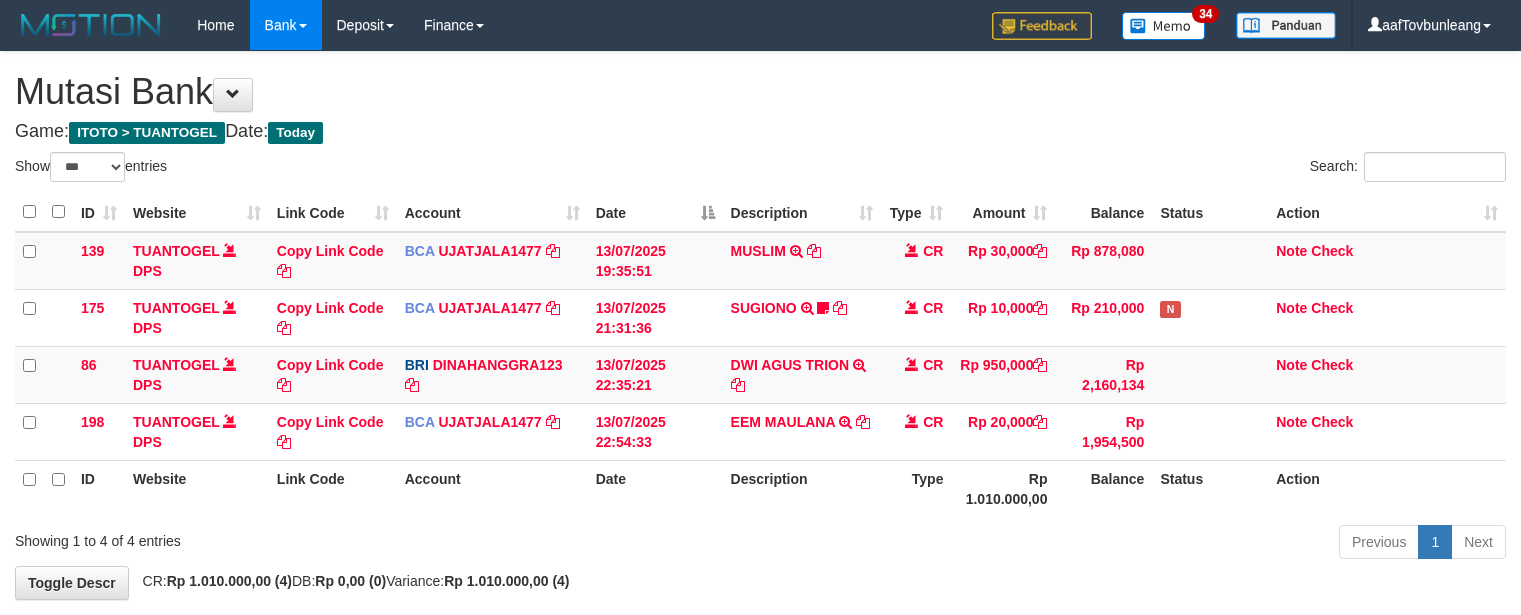 scroll, scrollTop: 97, scrollLeft: 0, axis: vertical 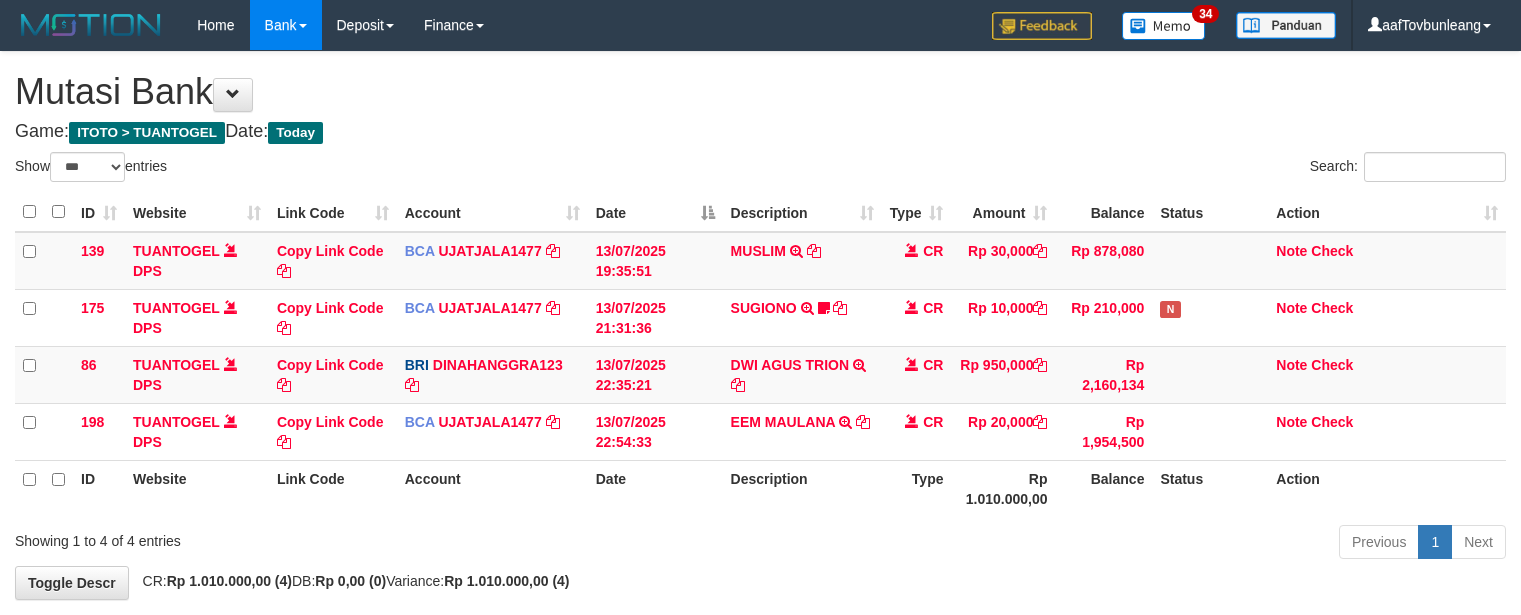select on "***" 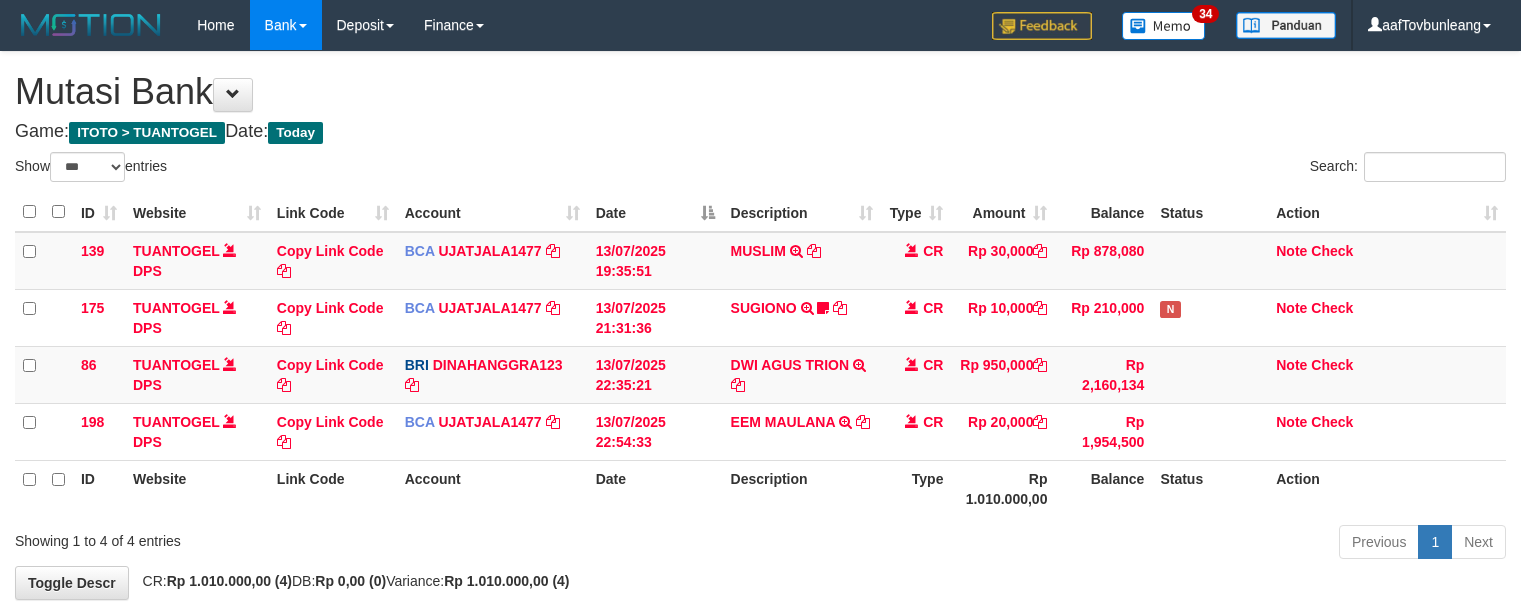scroll, scrollTop: 97, scrollLeft: 0, axis: vertical 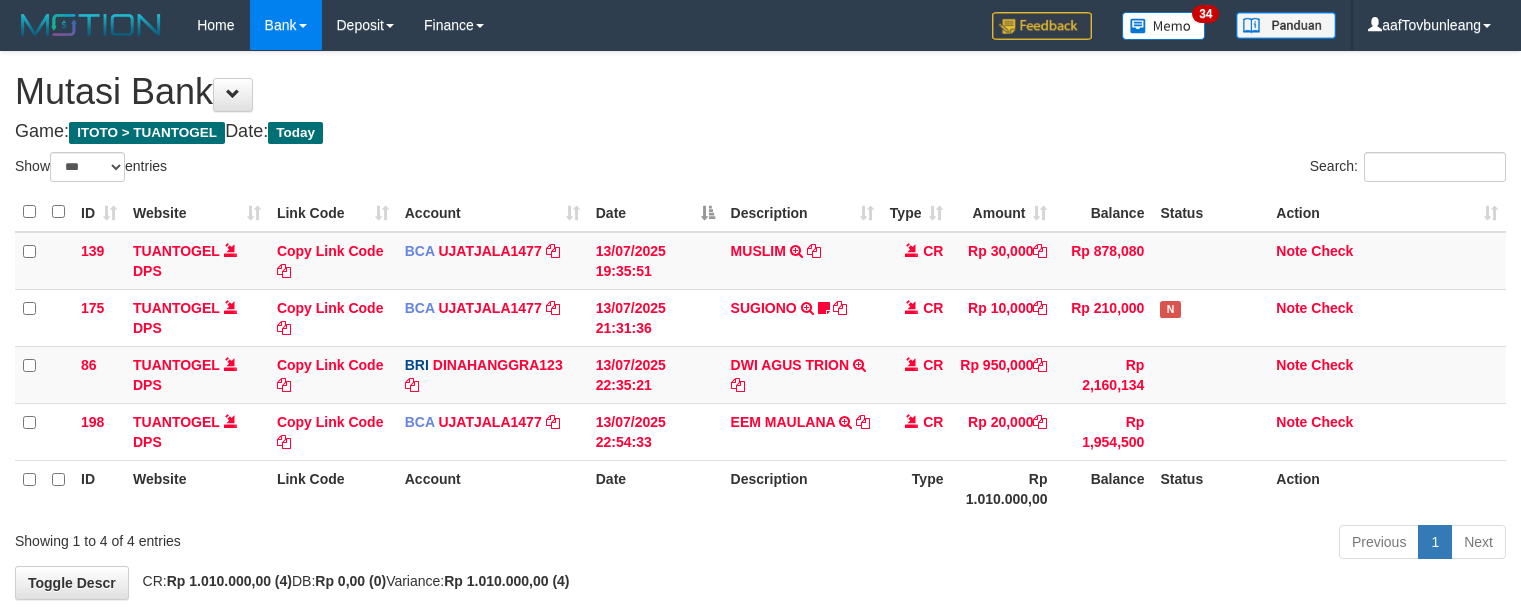 select on "***" 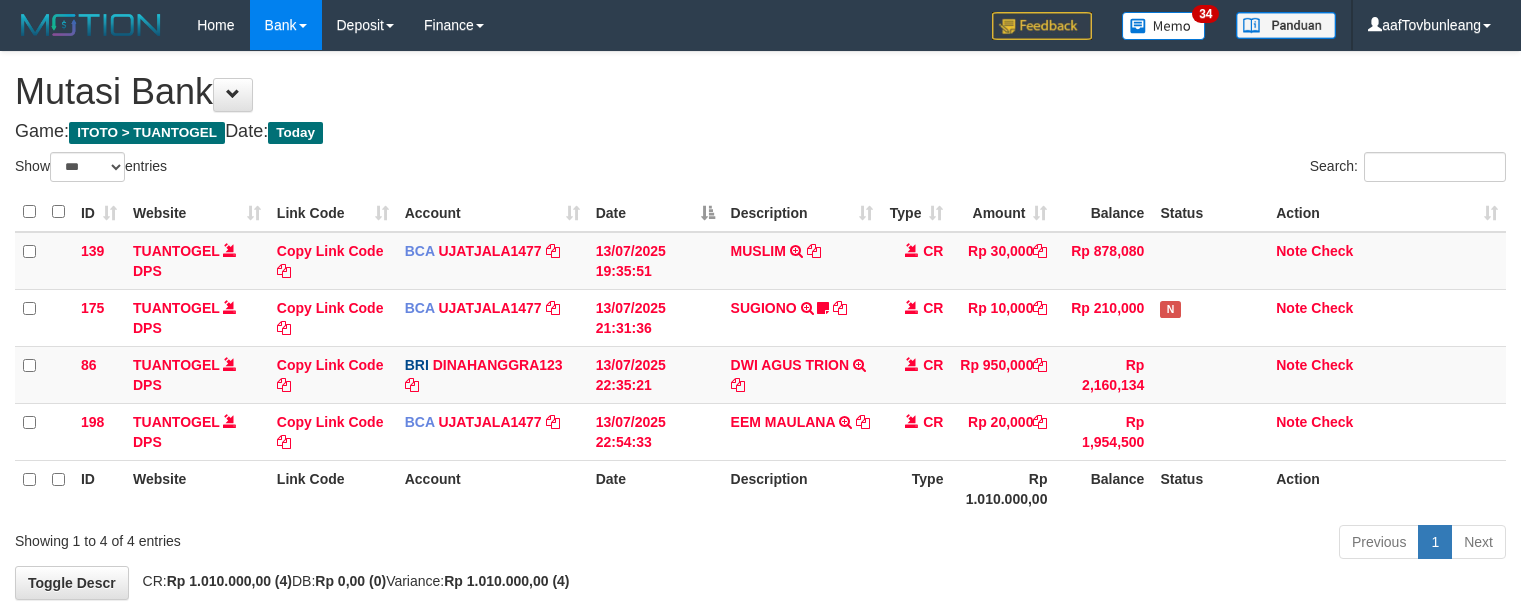 scroll, scrollTop: 97, scrollLeft: 0, axis: vertical 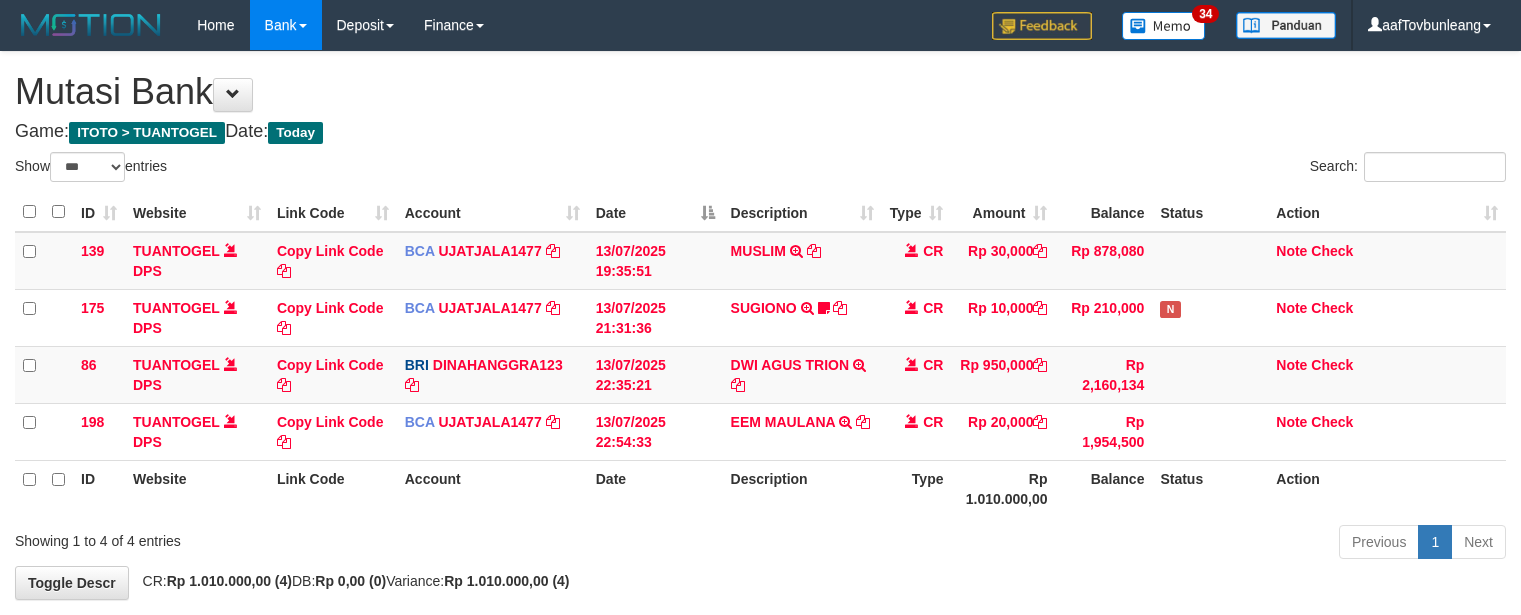 select on "***" 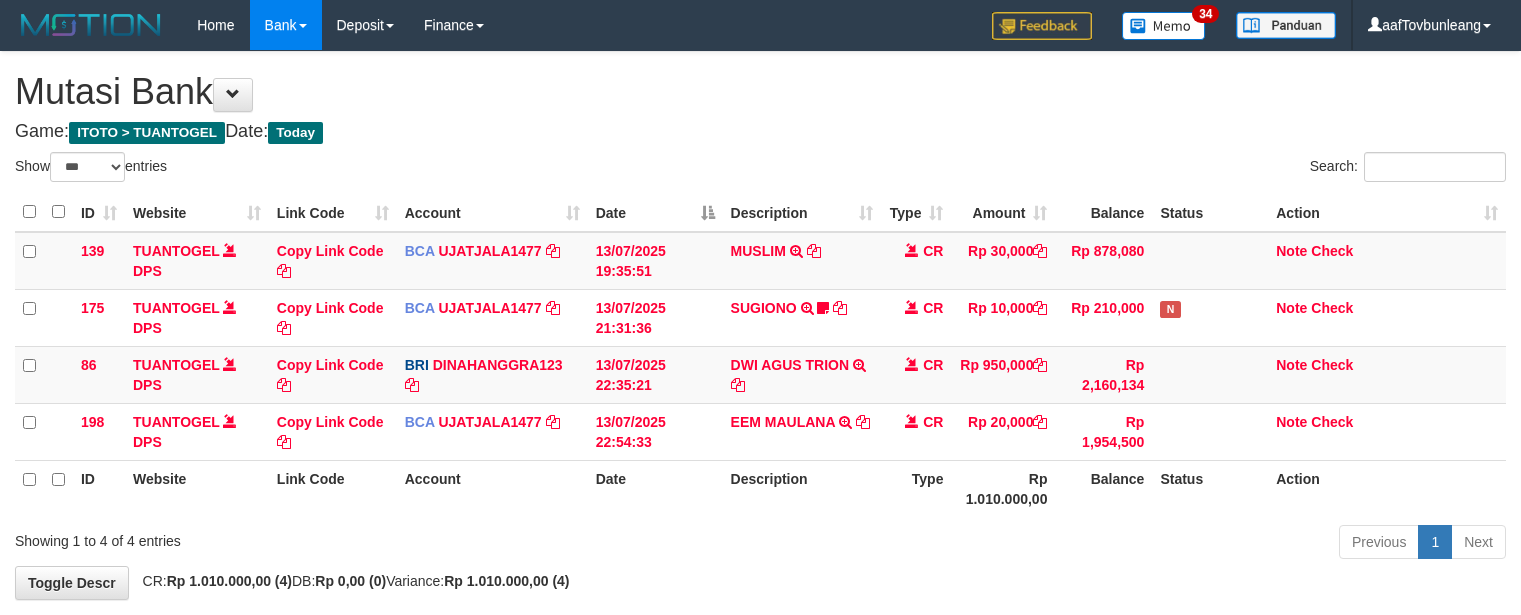 scroll, scrollTop: 97, scrollLeft: 0, axis: vertical 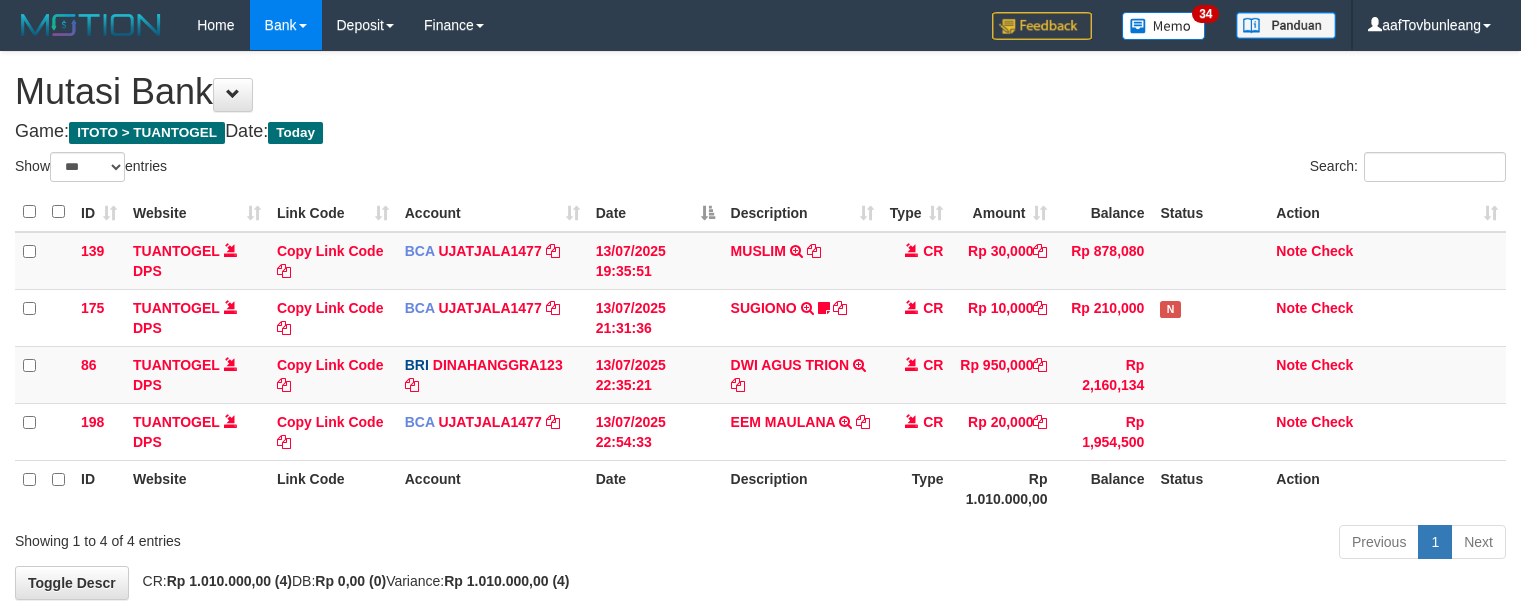select on "***" 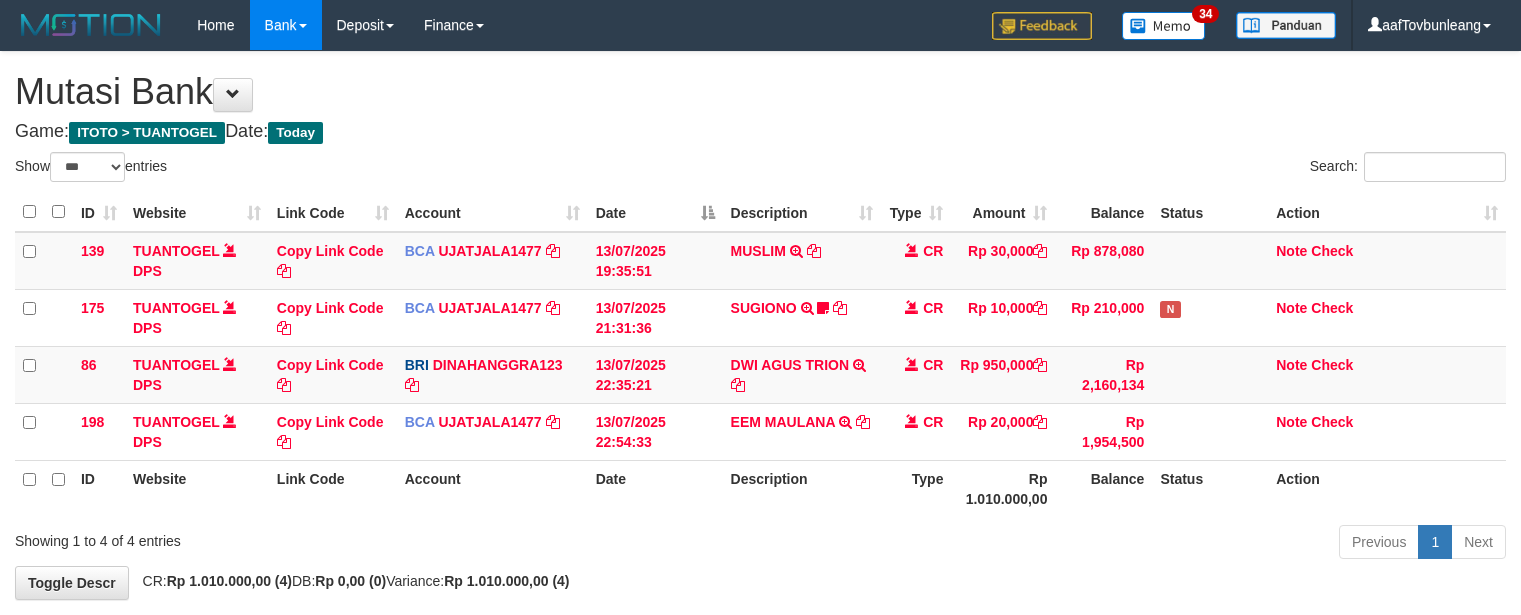 scroll, scrollTop: 97, scrollLeft: 0, axis: vertical 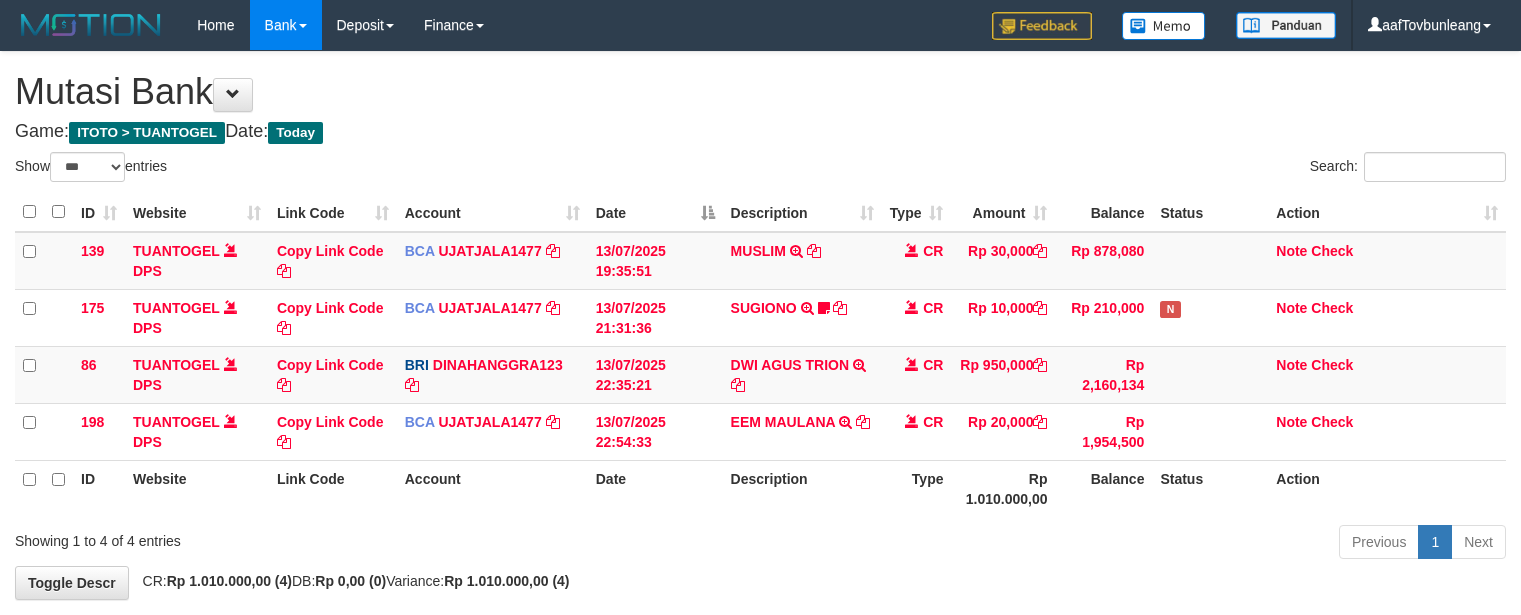 select on "***" 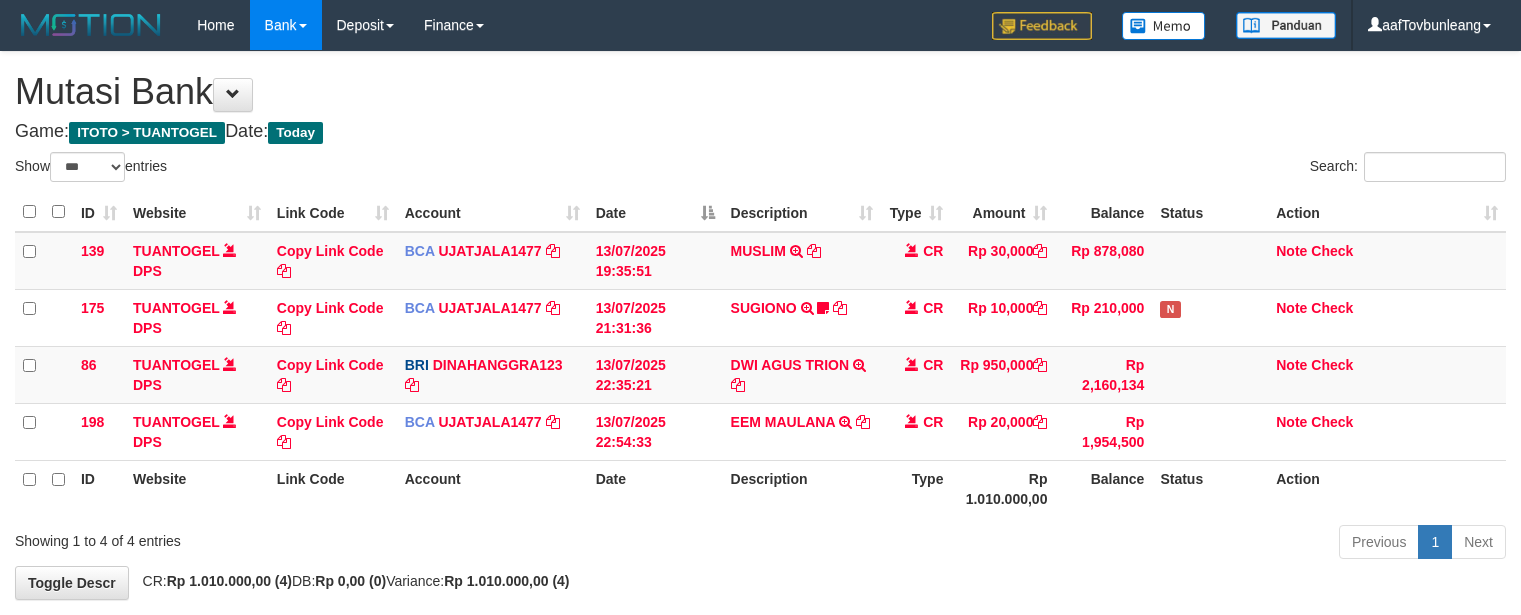 scroll, scrollTop: 97, scrollLeft: 0, axis: vertical 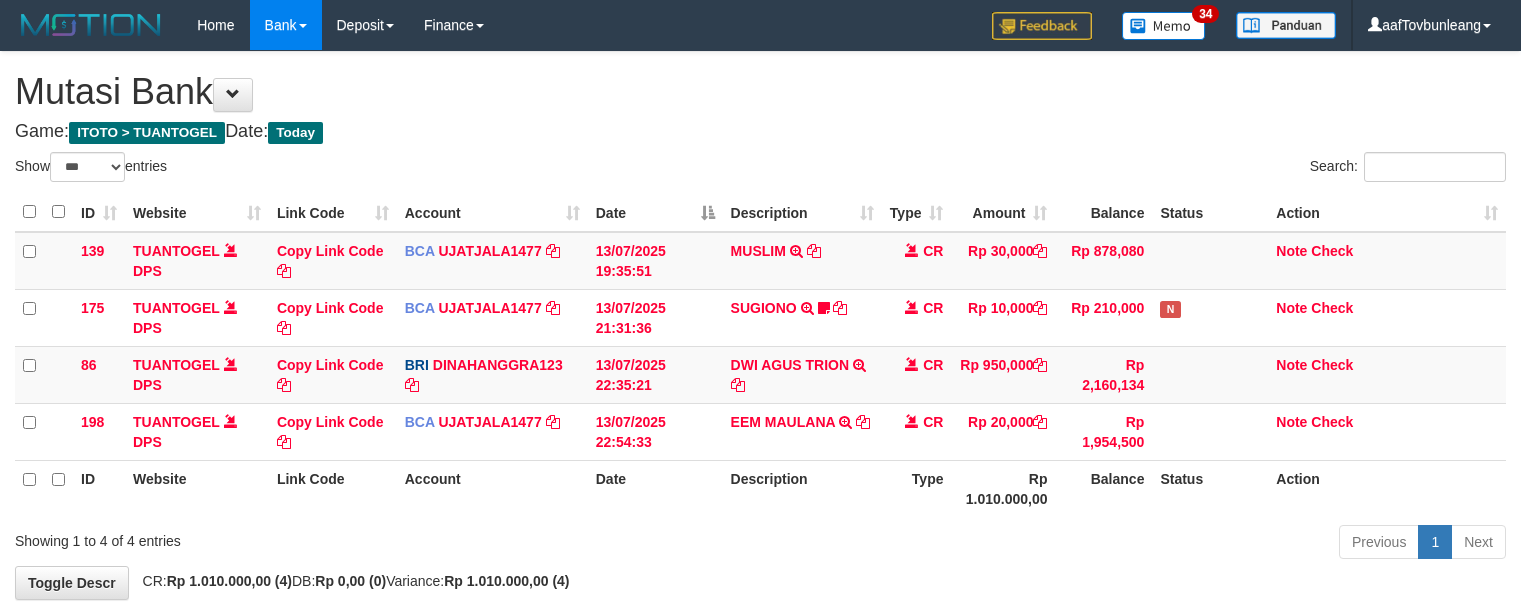 select on "***" 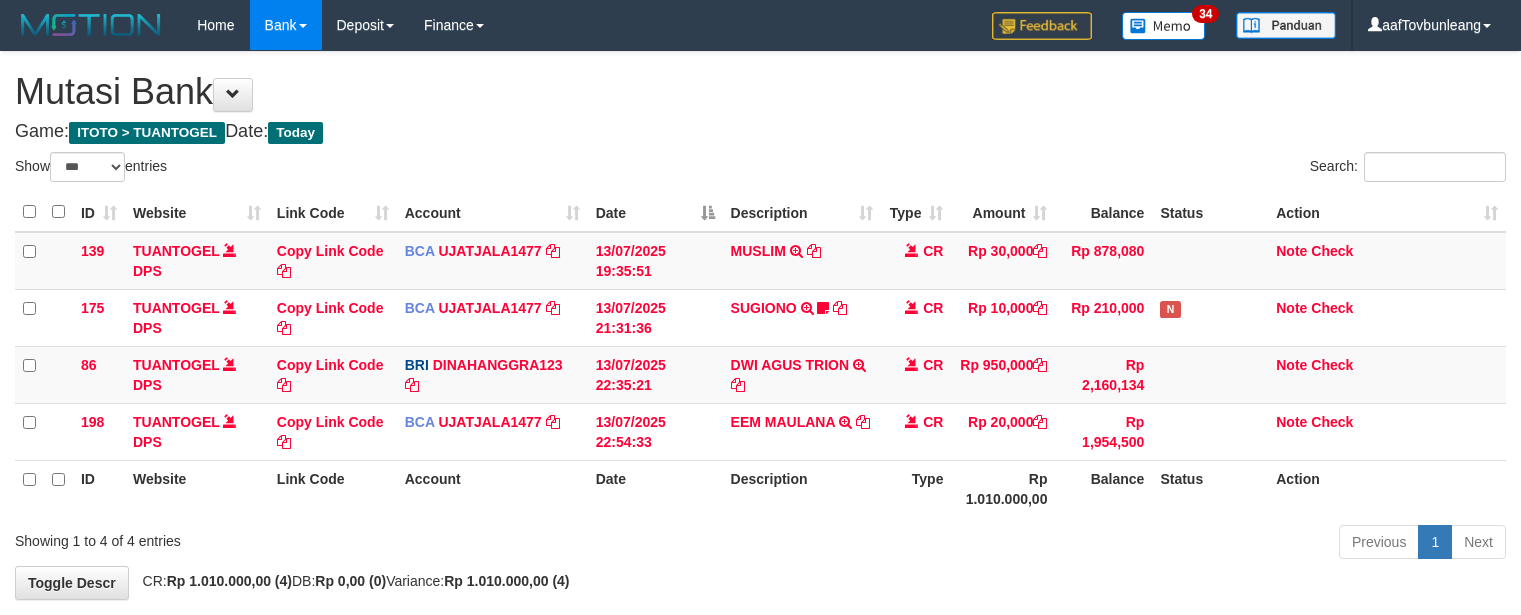 scroll, scrollTop: 97, scrollLeft: 0, axis: vertical 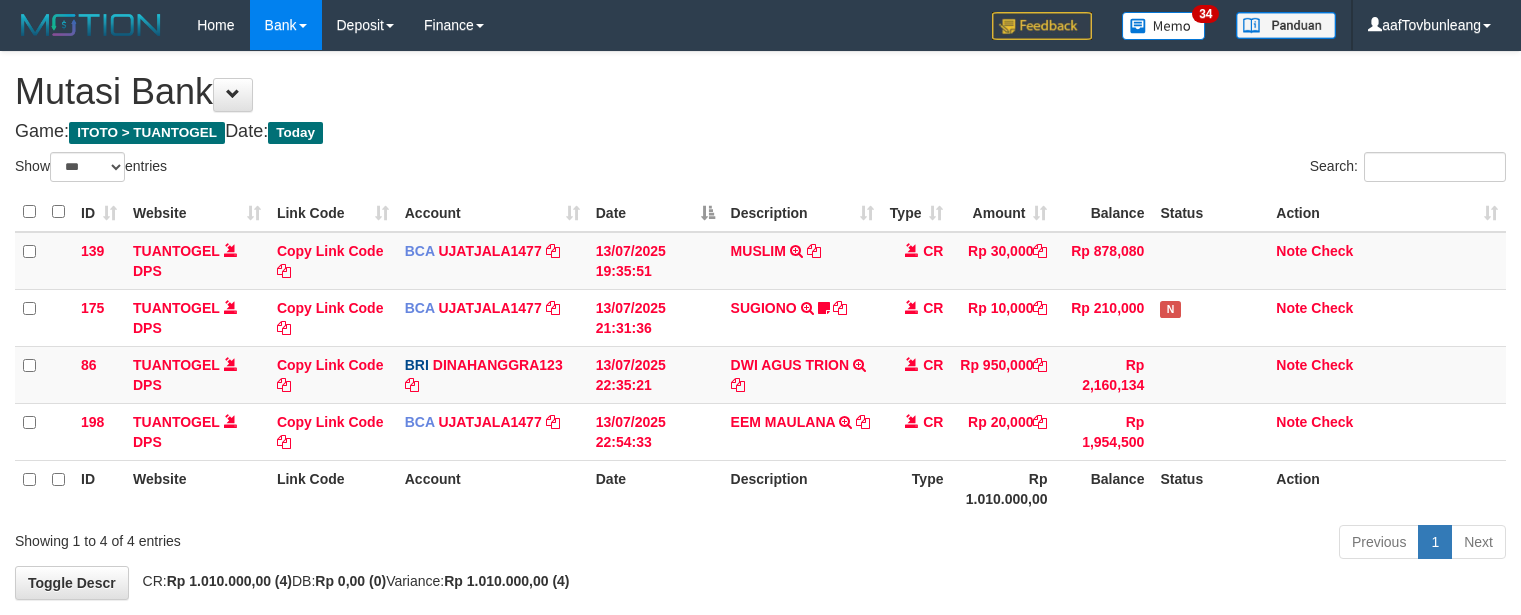 select on "***" 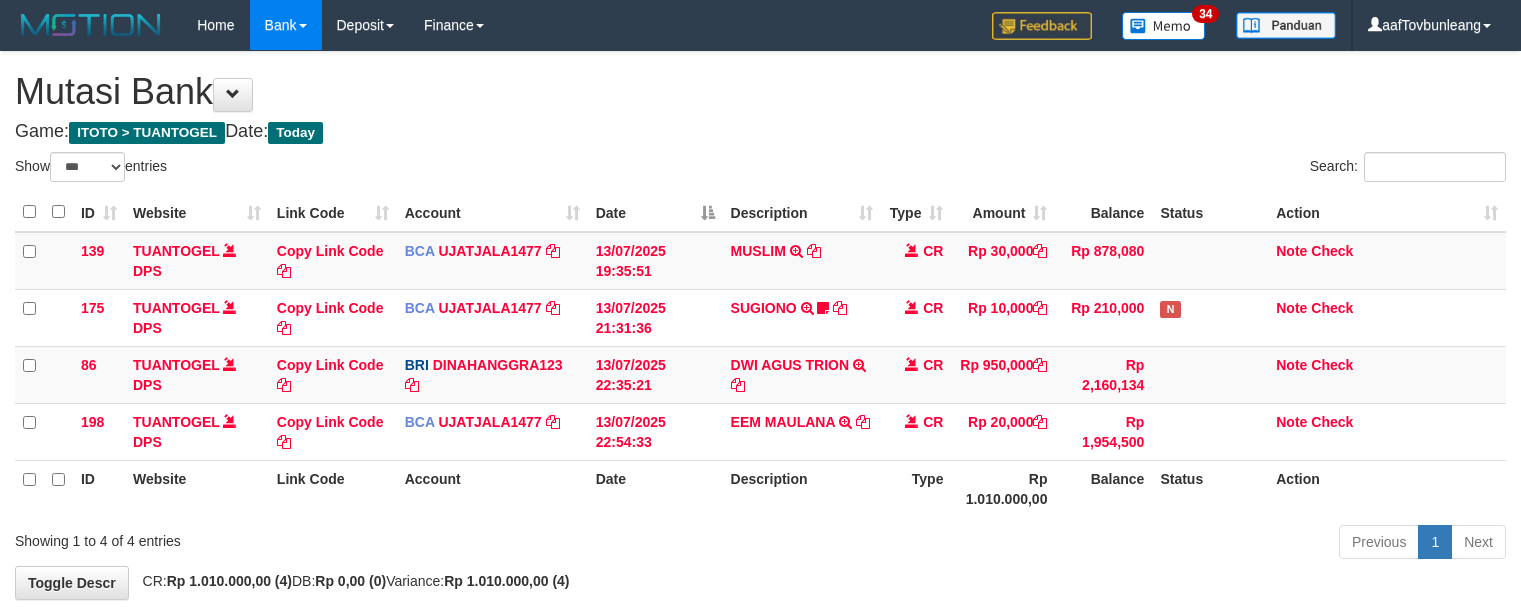 scroll, scrollTop: 97, scrollLeft: 0, axis: vertical 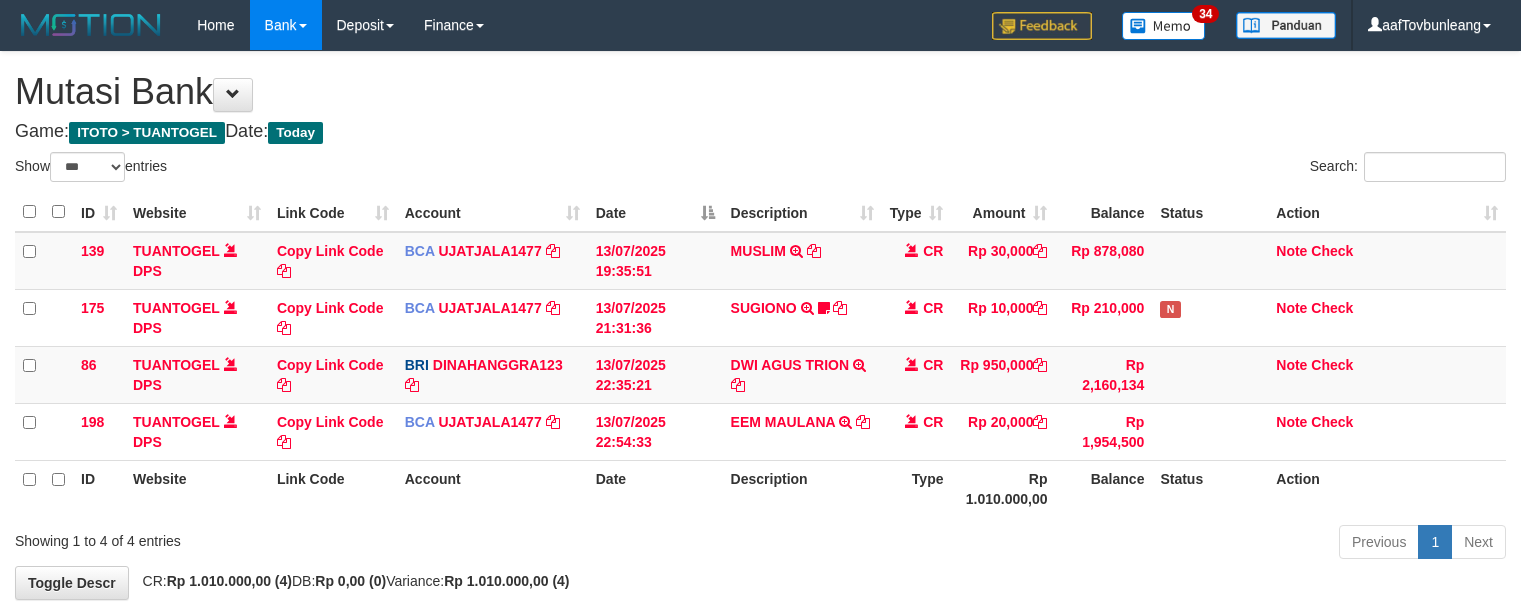 select on "***" 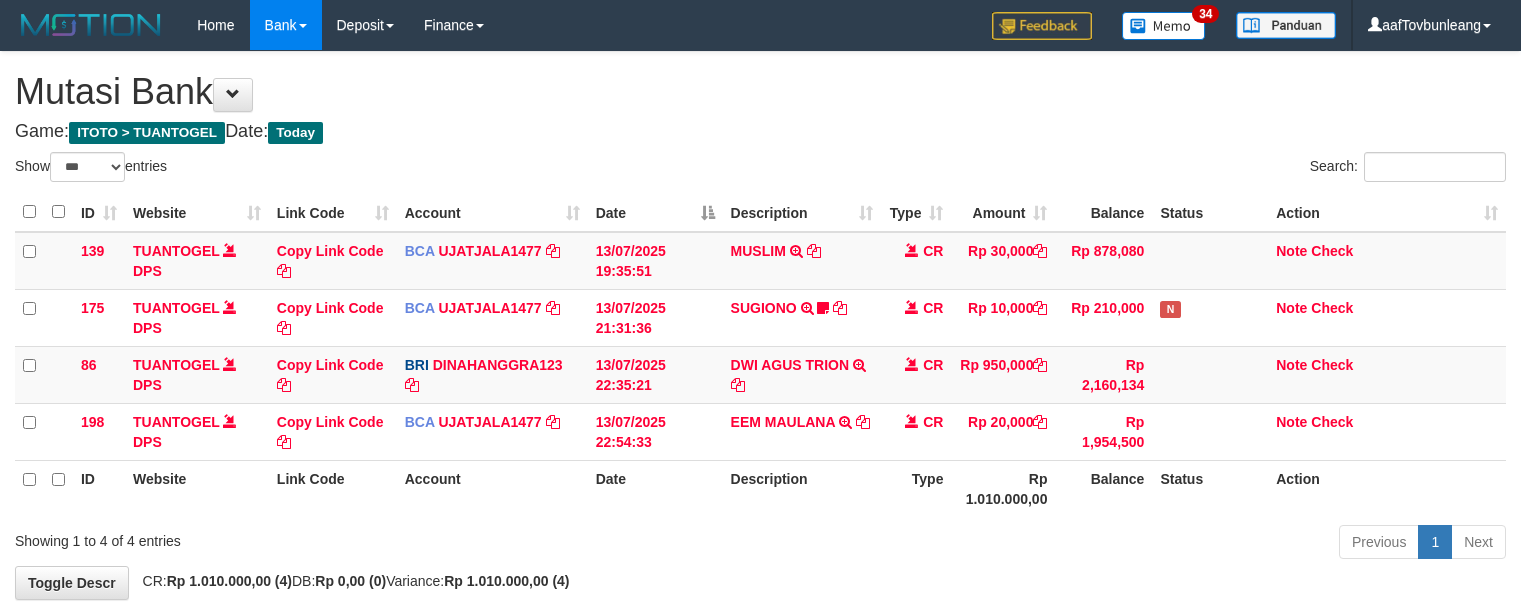 scroll, scrollTop: 97, scrollLeft: 0, axis: vertical 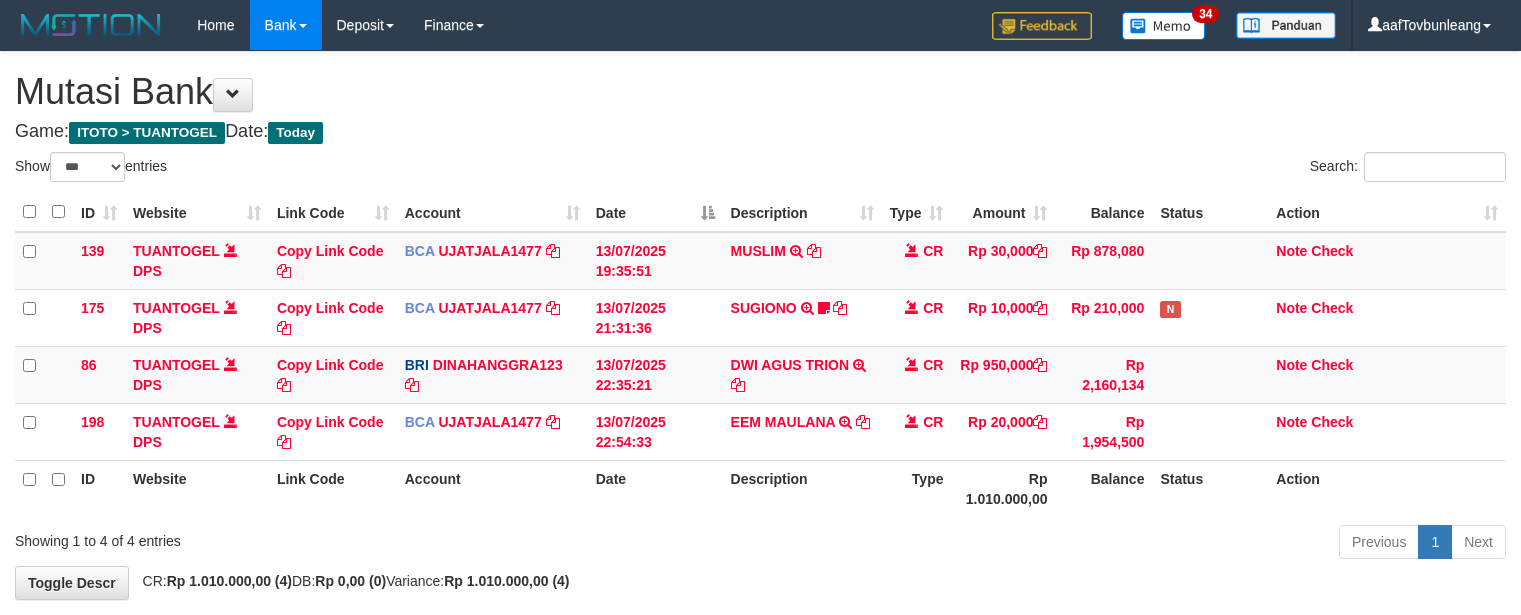 select on "***" 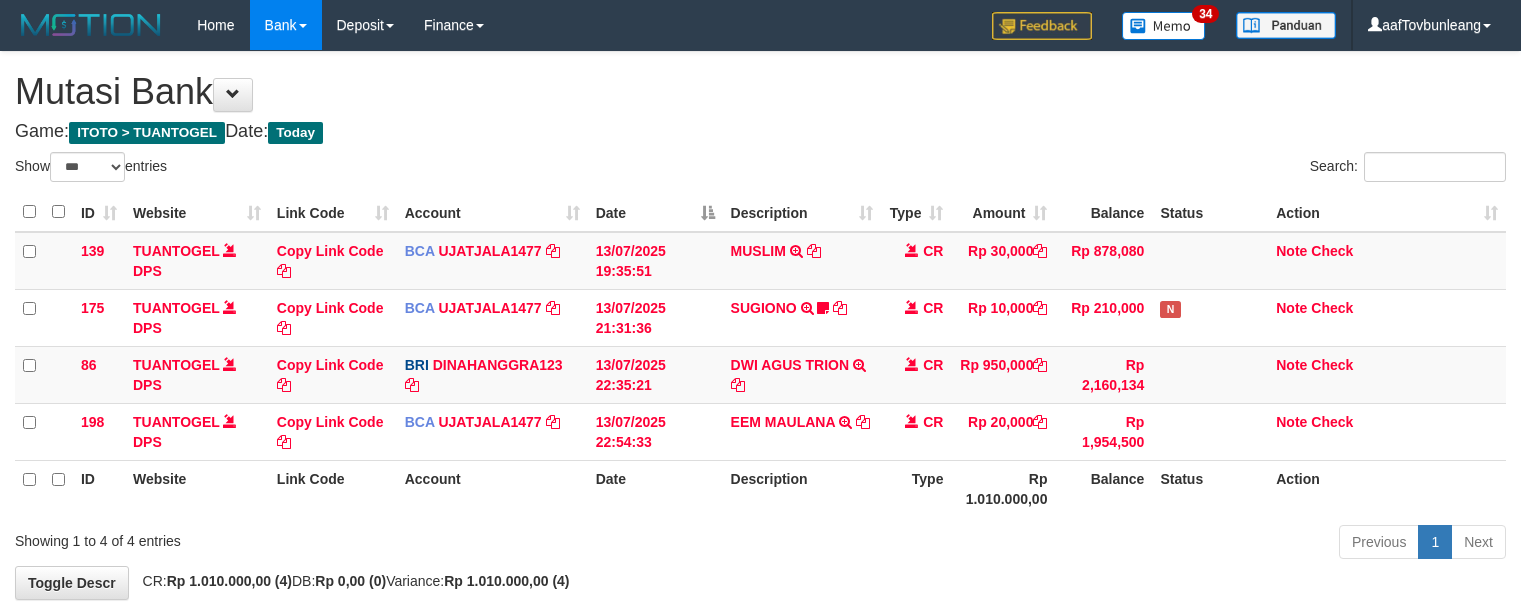 scroll, scrollTop: 97, scrollLeft: 0, axis: vertical 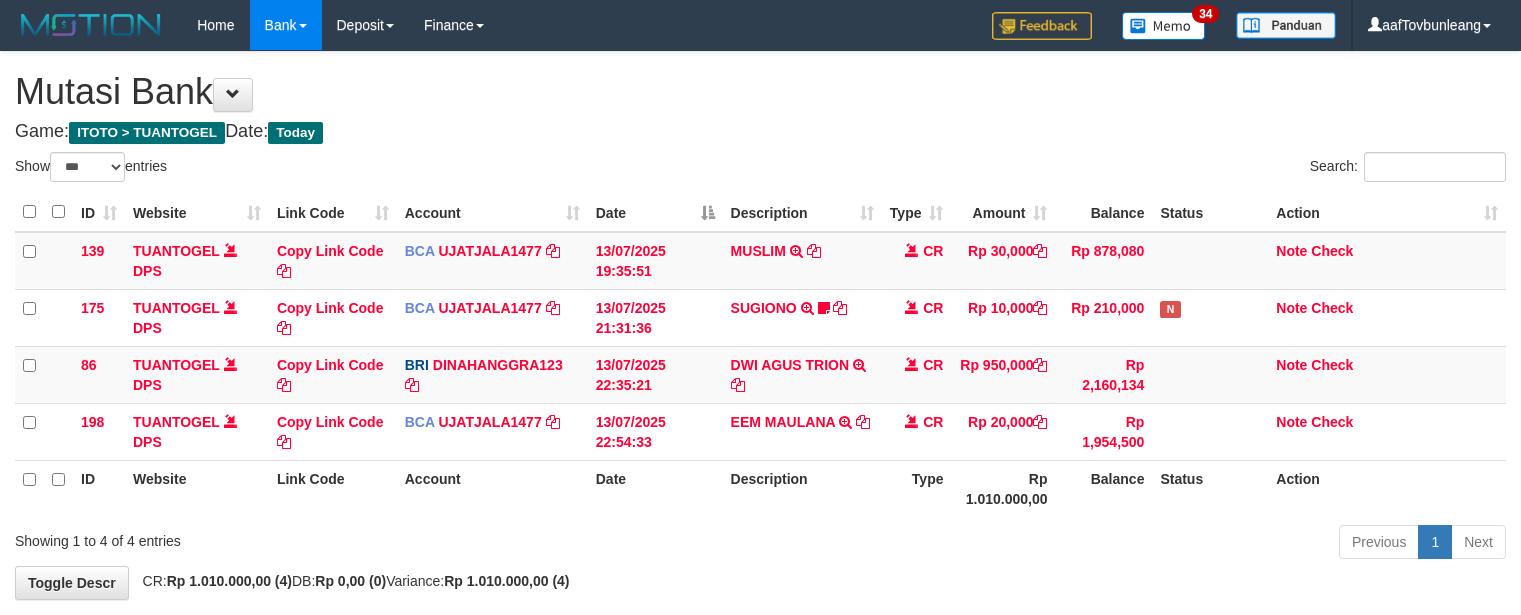 select on "***" 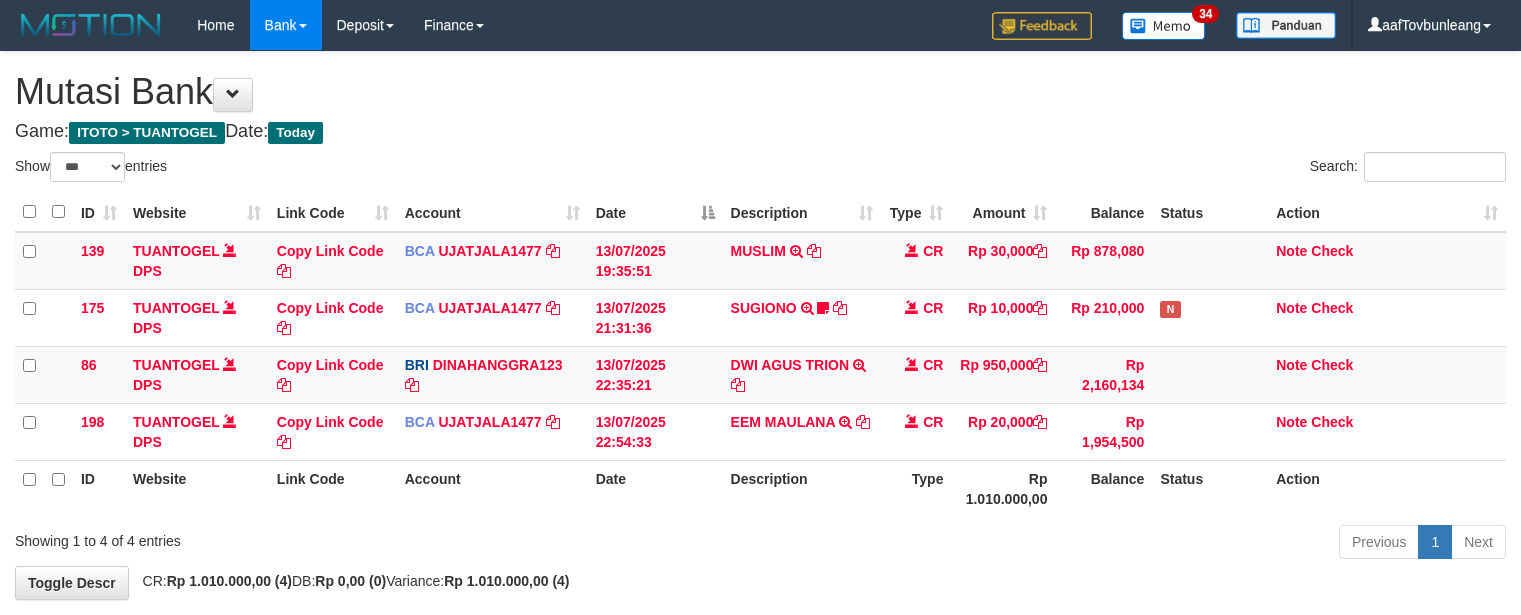 scroll, scrollTop: 97, scrollLeft: 0, axis: vertical 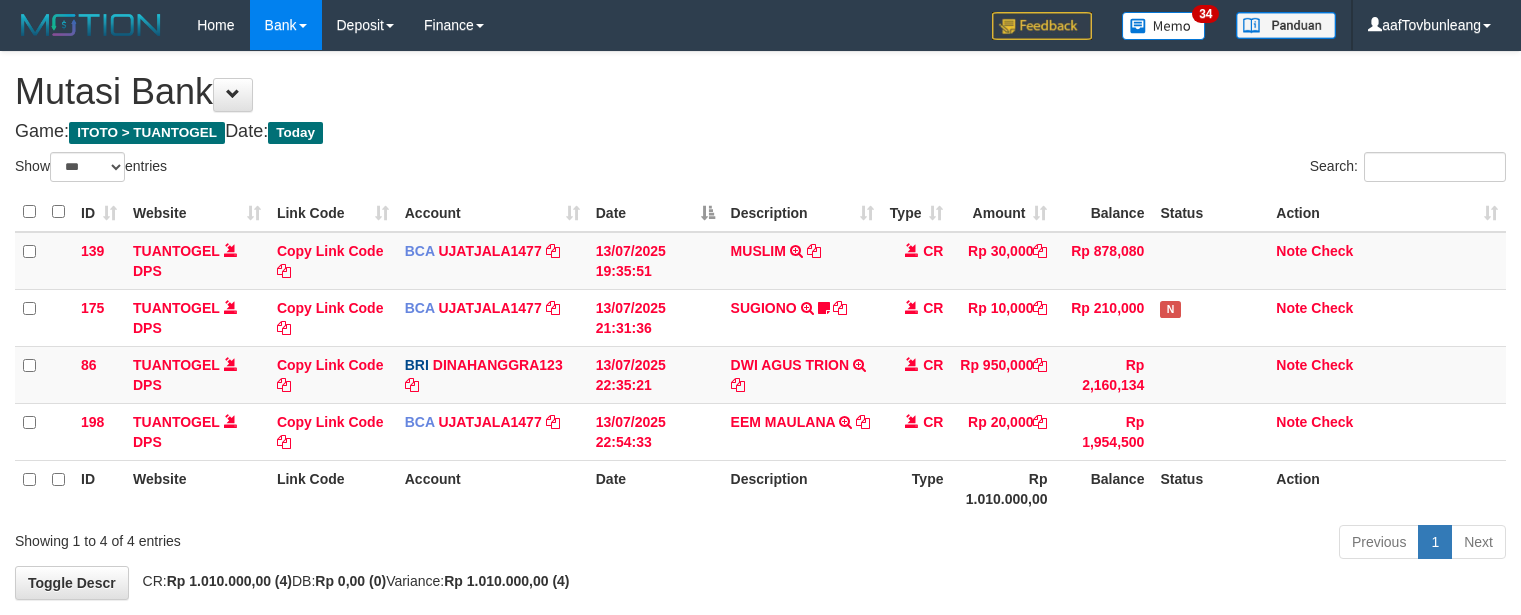 select on "***" 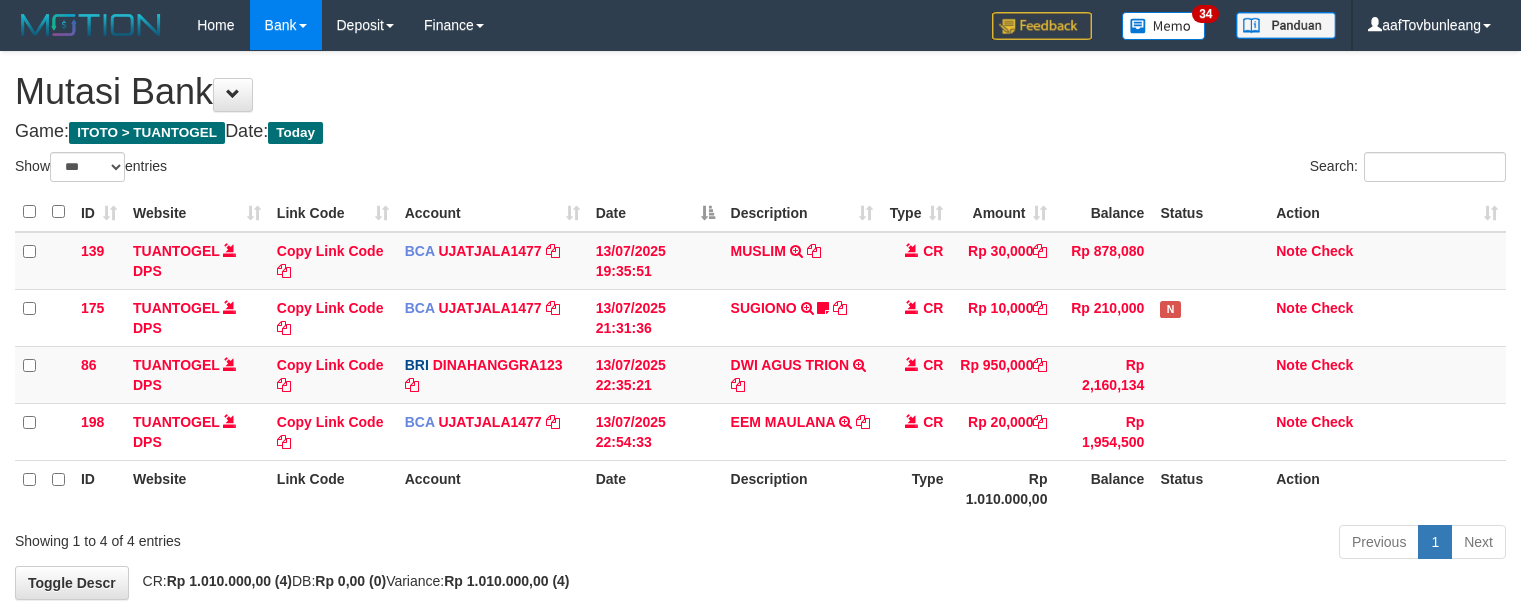 scroll, scrollTop: 97, scrollLeft: 0, axis: vertical 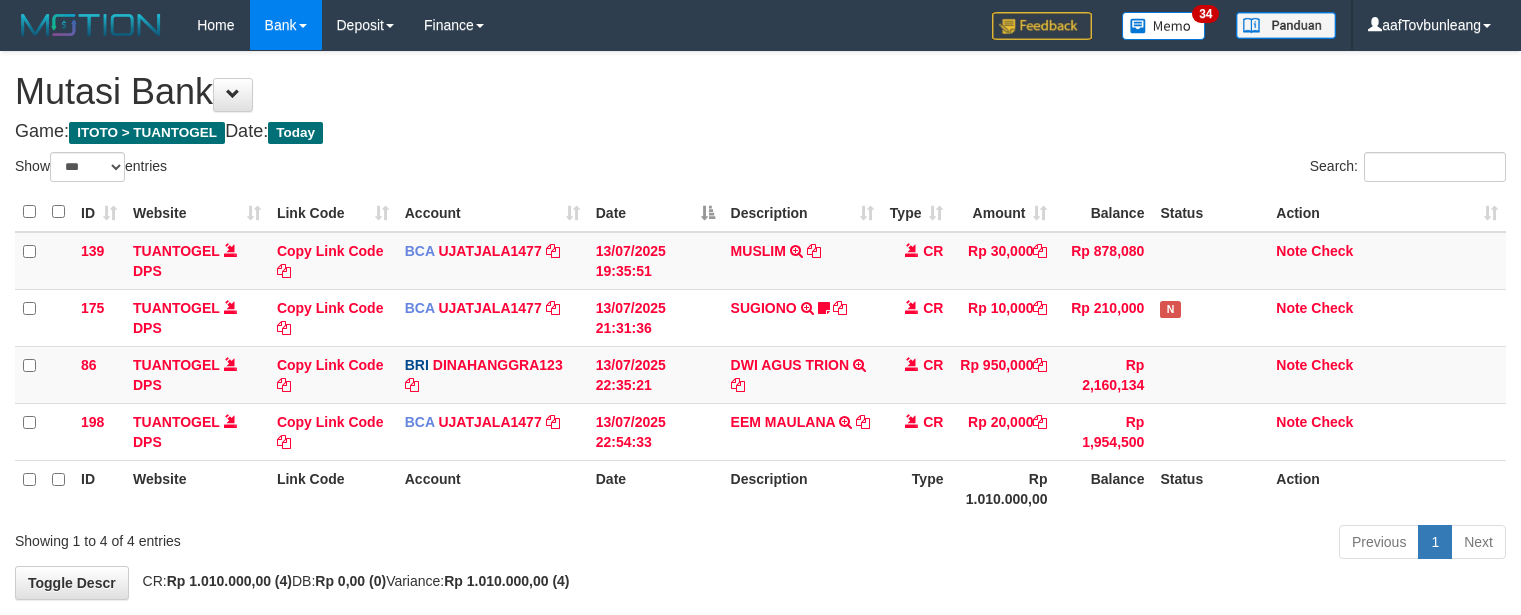 select on "***" 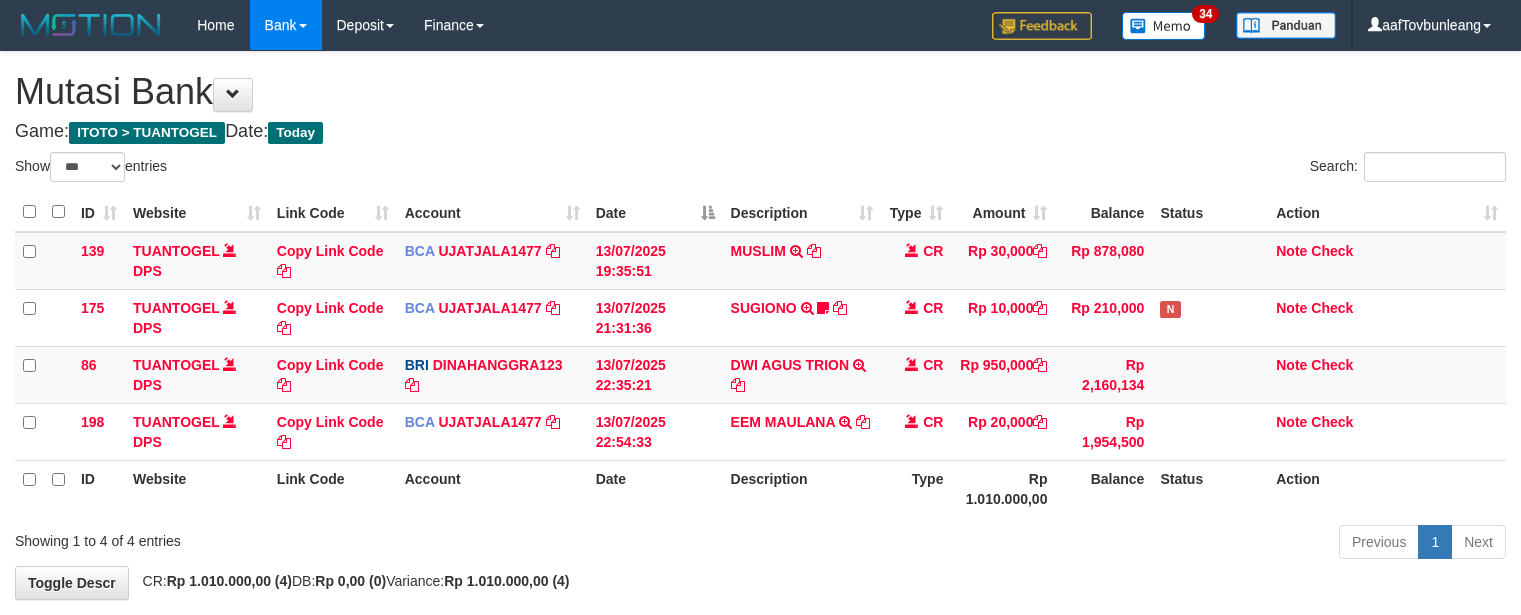 scroll, scrollTop: 97, scrollLeft: 0, axis: vertical 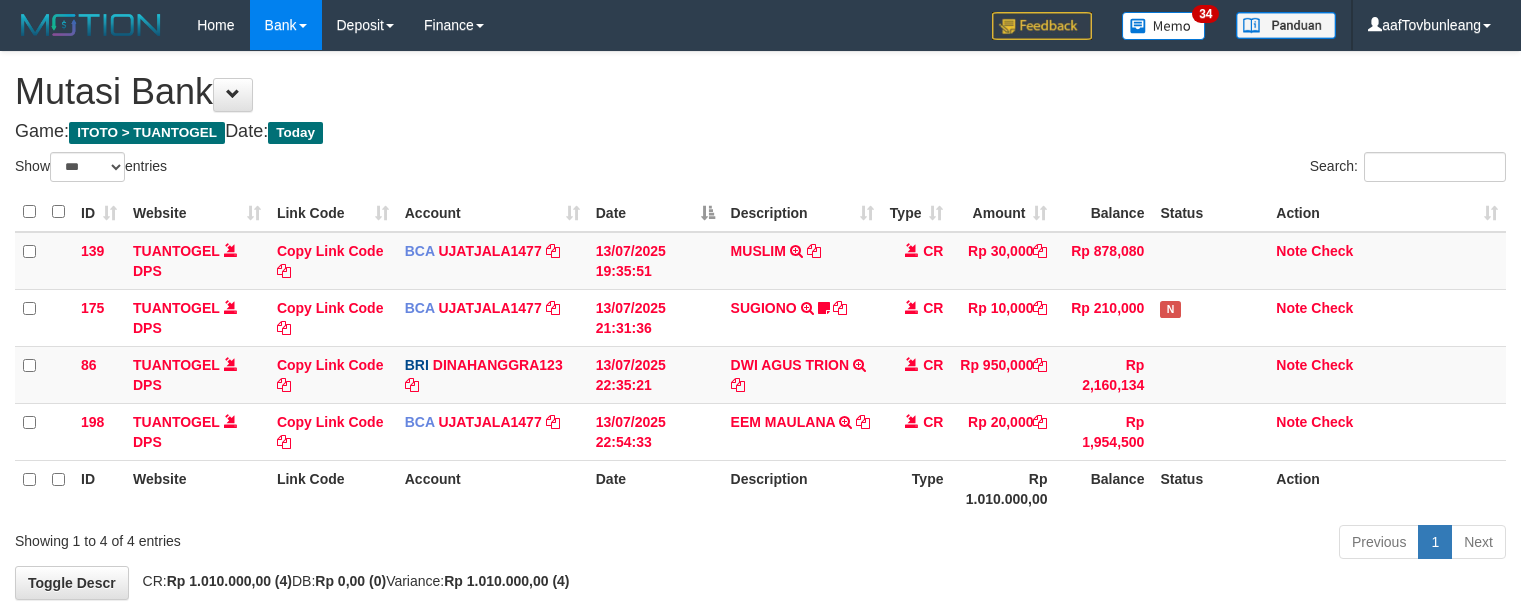 select on "***" 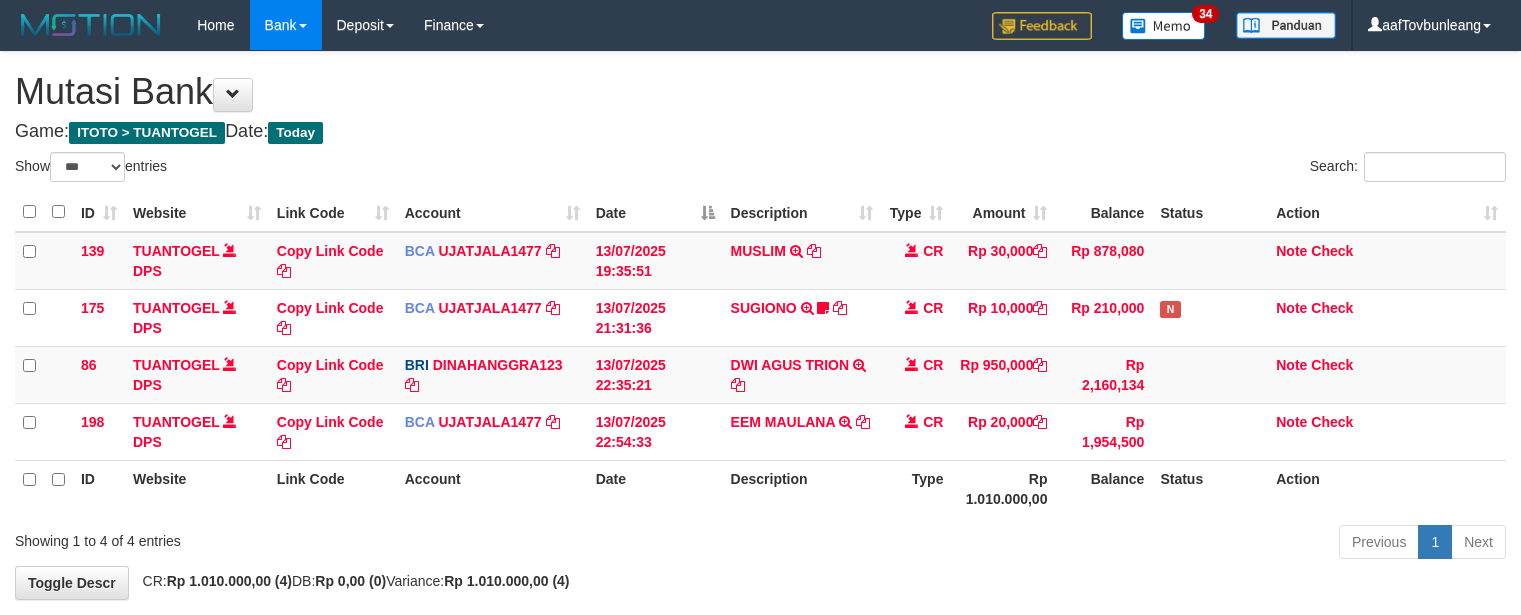 scroll, scrollTop: 97, scrollLeft: 0, axis: vertical 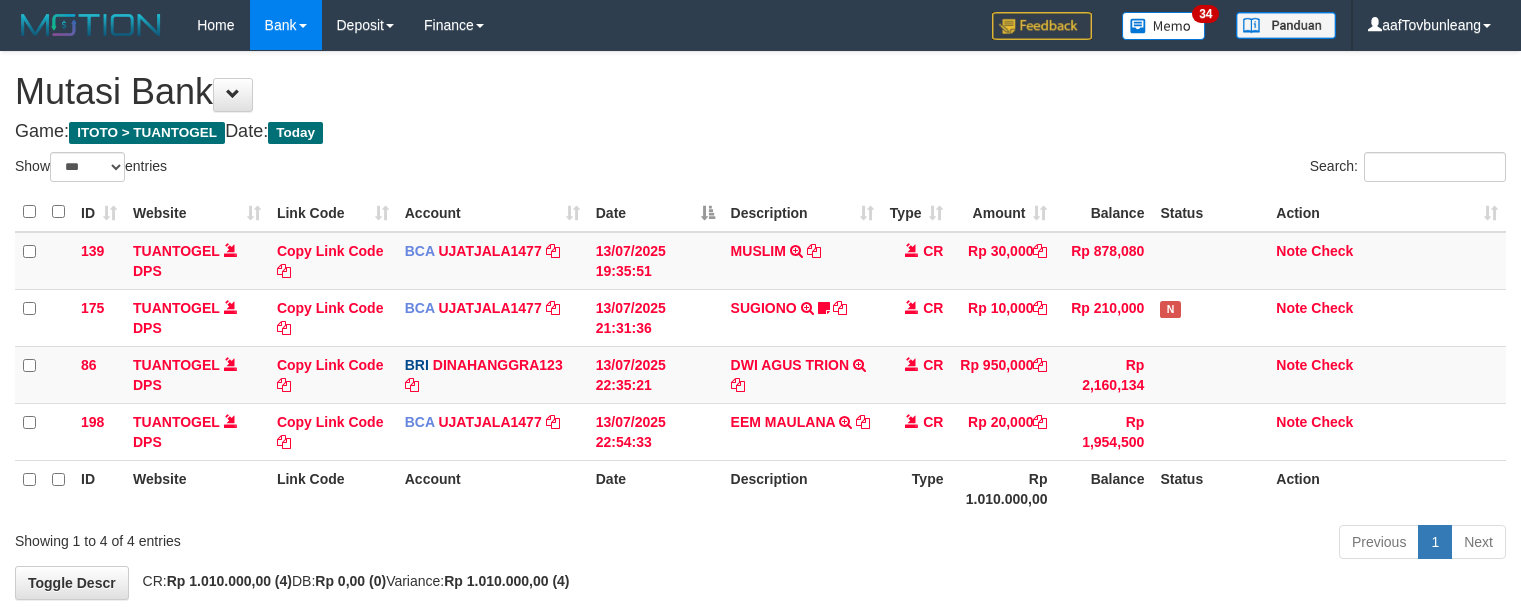 select on "***" 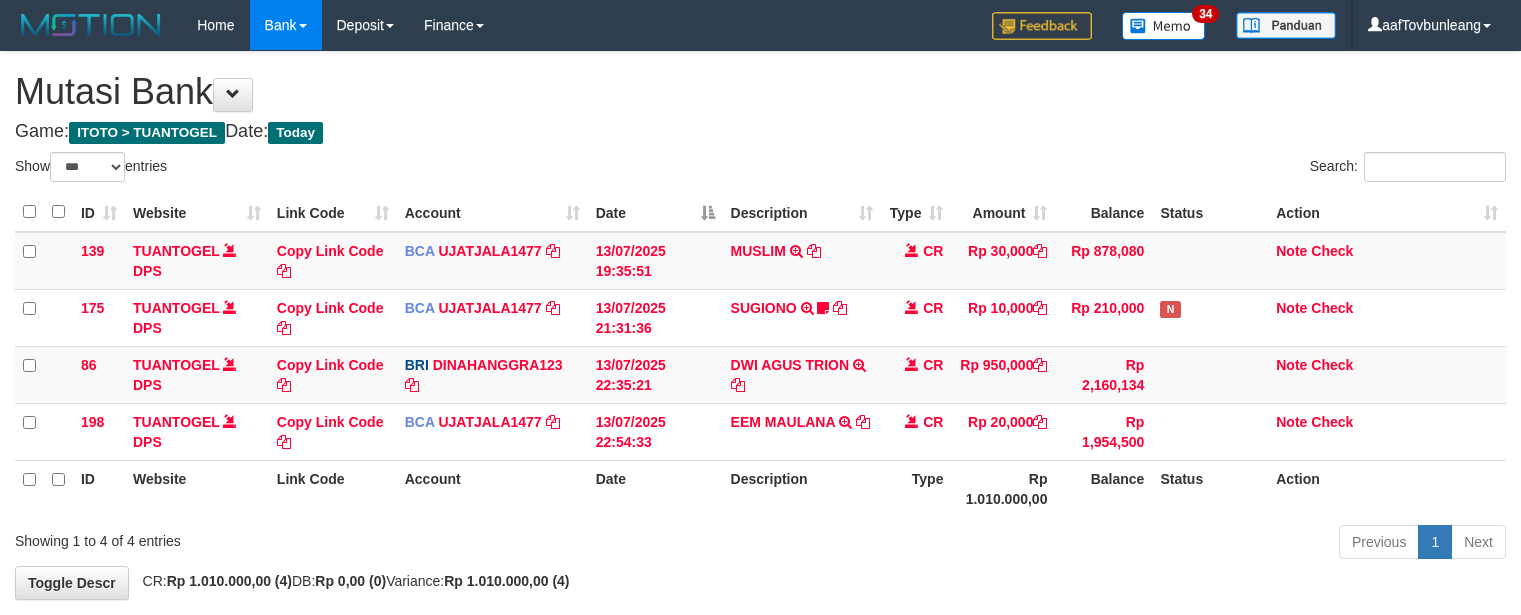 scroll, scrollTop: 97, scrollLeft: 0, axis: vertical 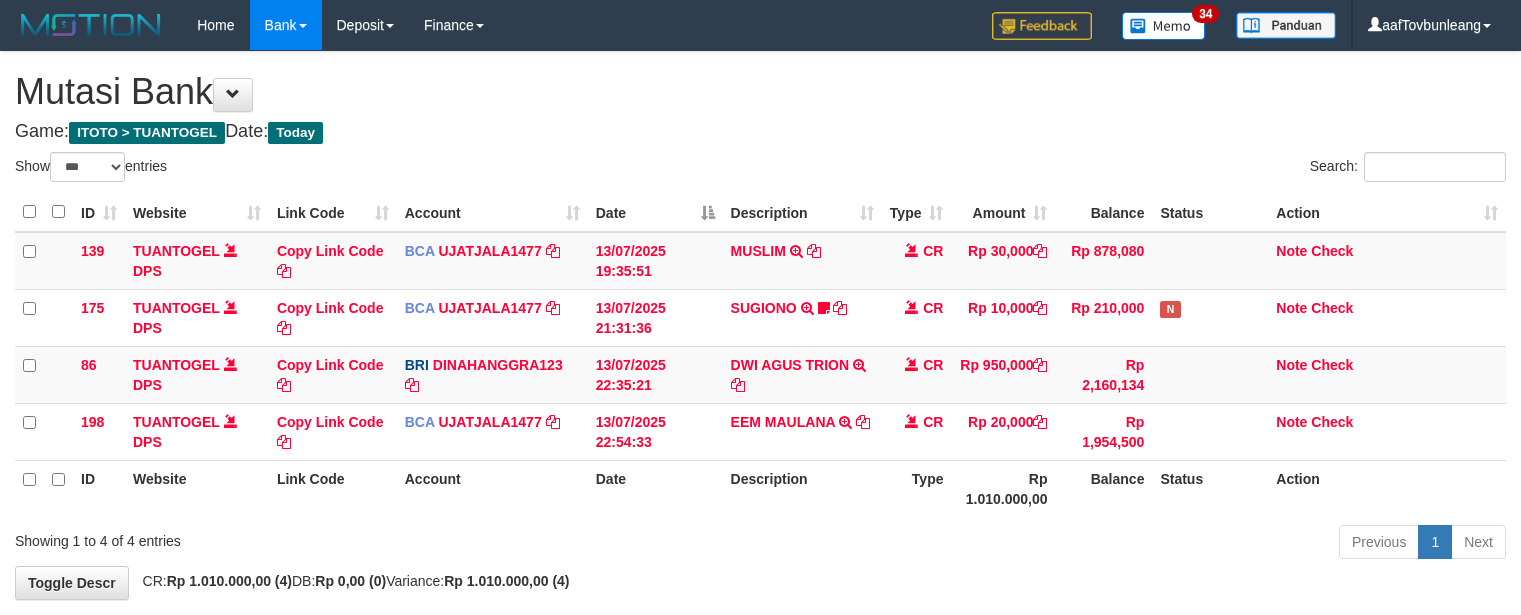 select on "***" 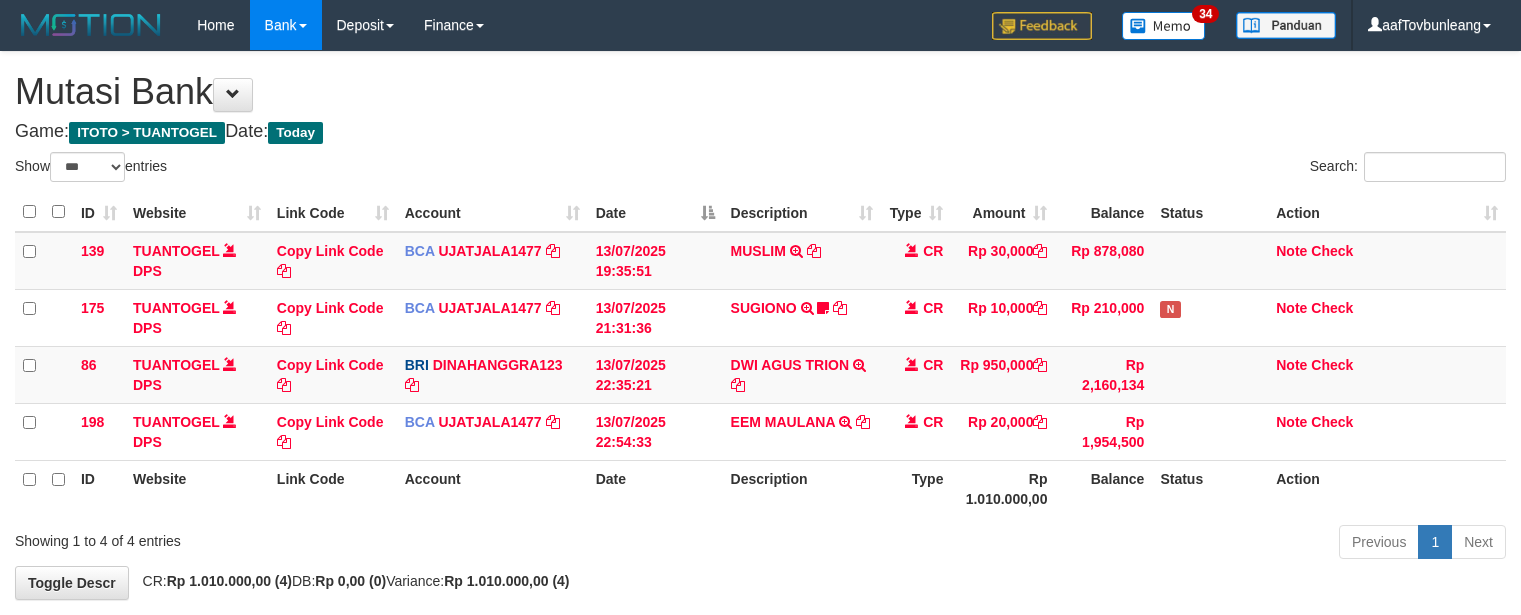 scroll, scrollTop: 97, scrollLeft: 0, axis: vertical 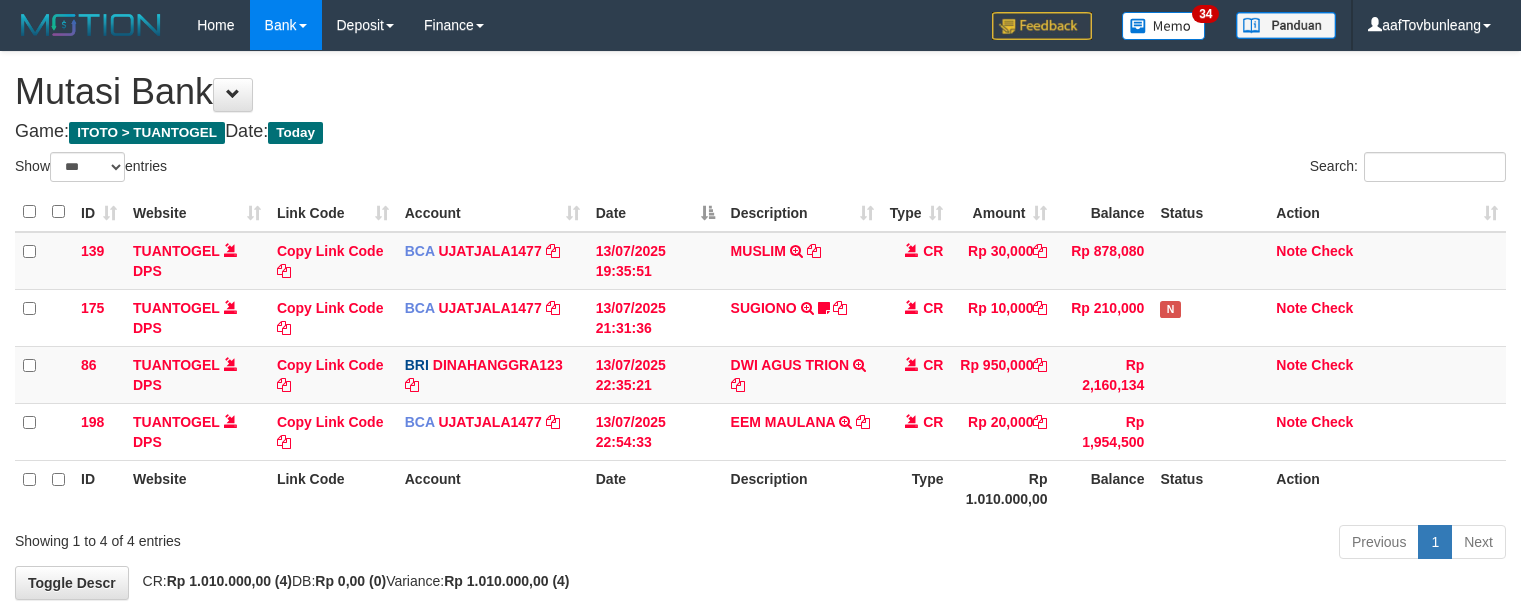 select on "***" 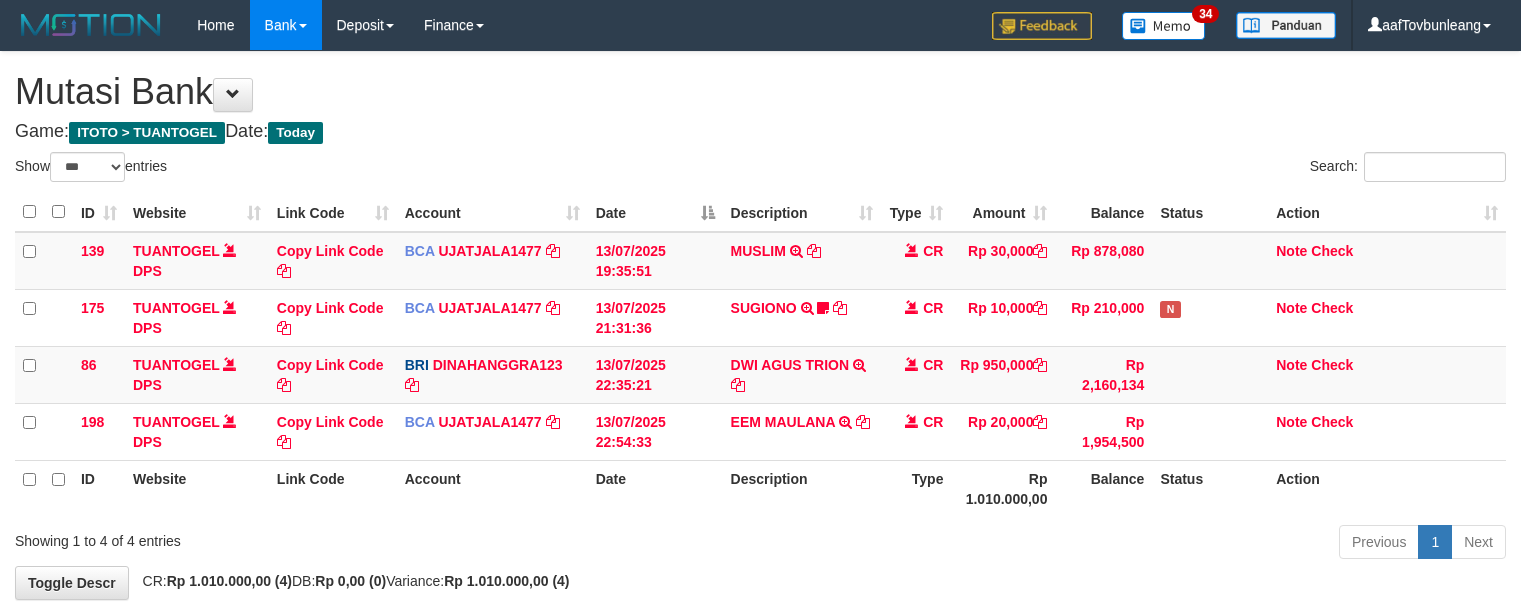 scroll, scrollTop: 97, scrollLeft: 0, axis: vertical 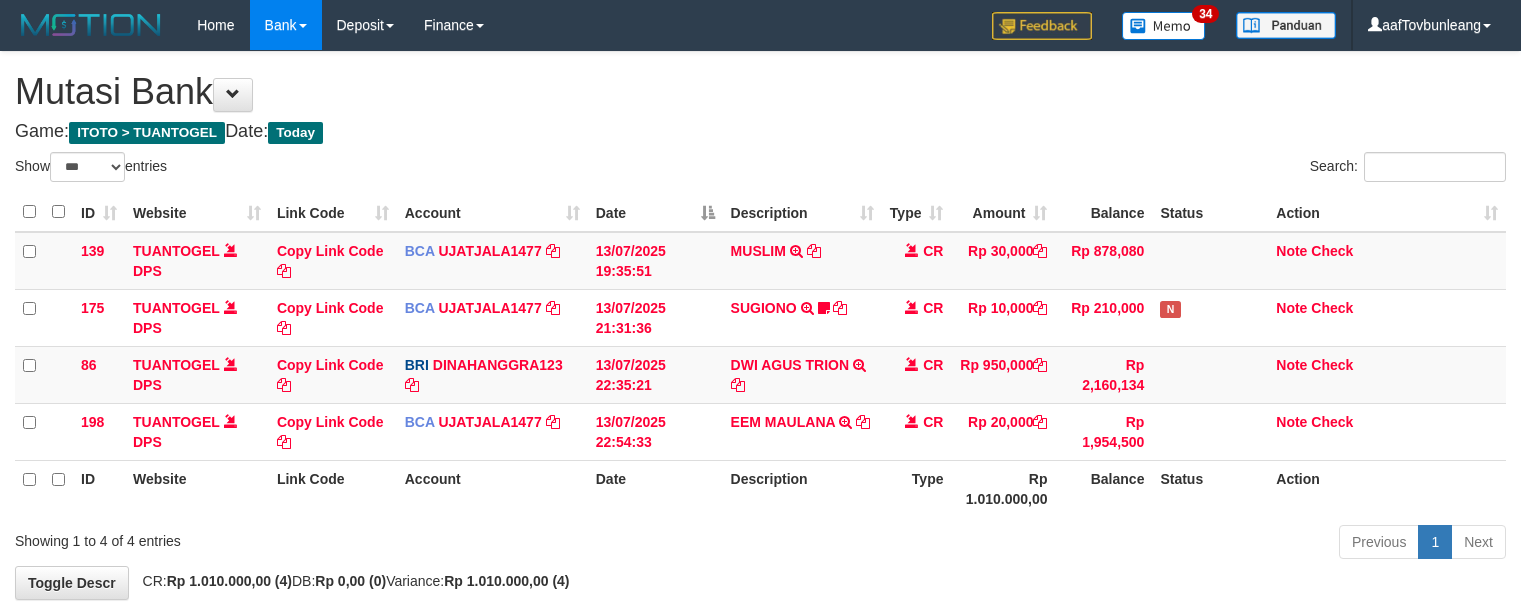 select on "***" 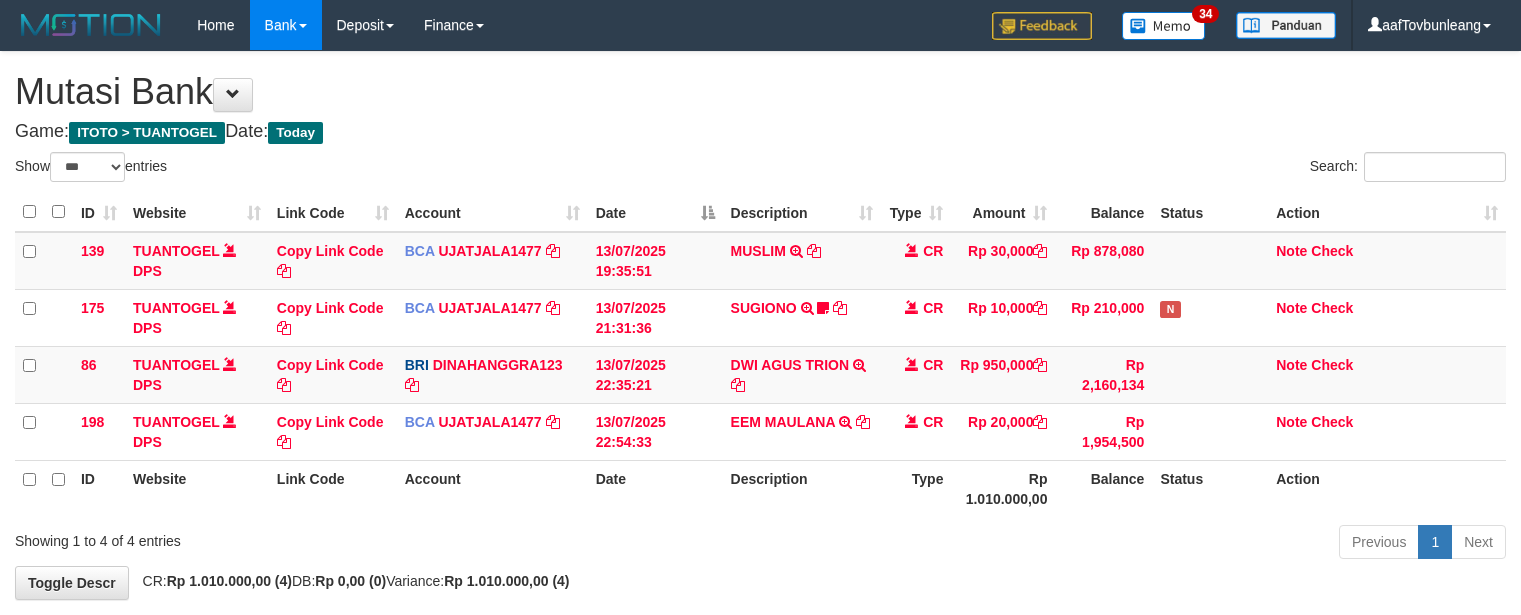 scroll, scrollTop: 97, scrollLeft: 0, axis: vertical 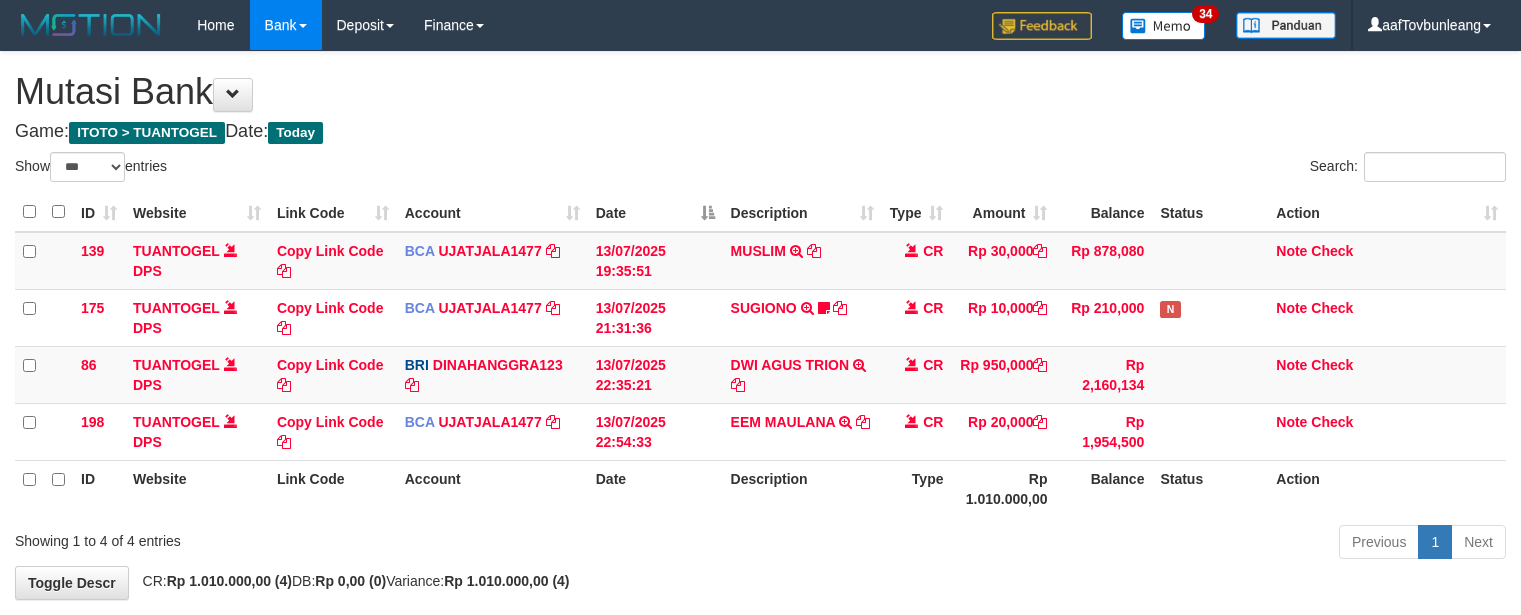 select on "***" 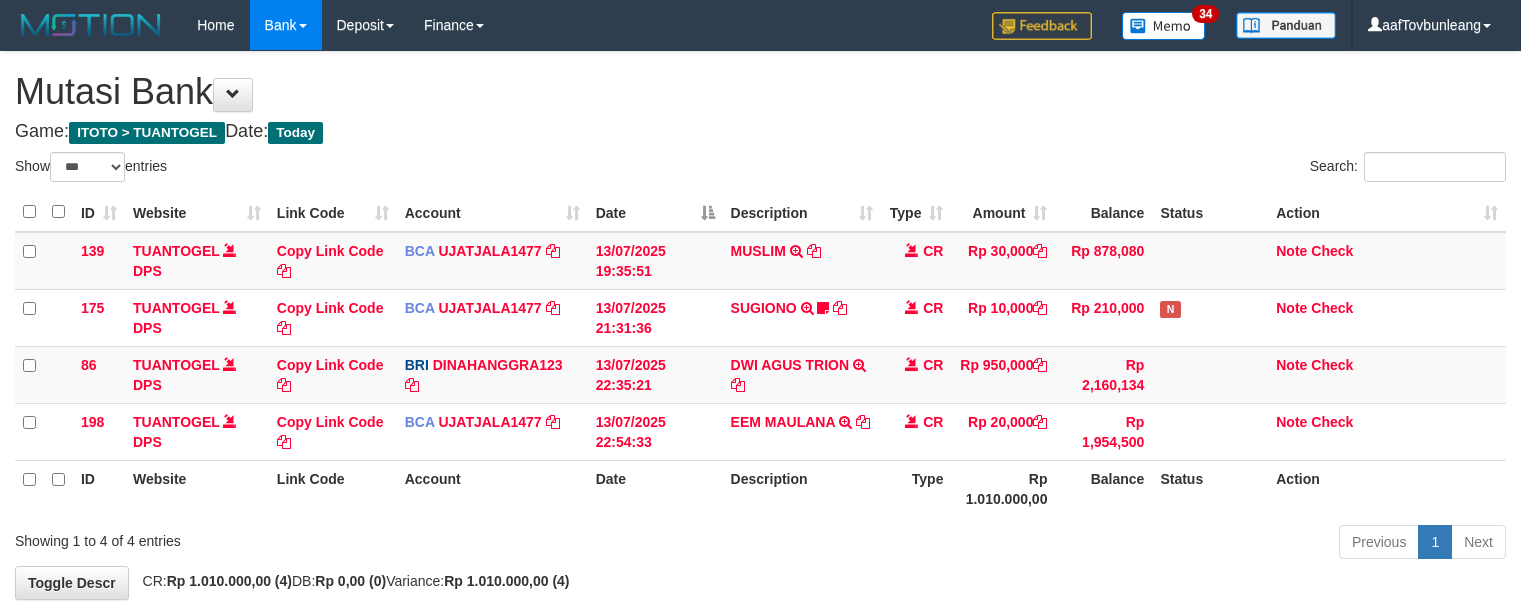 scroll, scrollTop: 97, scrollLeft: 0, axis: vertical 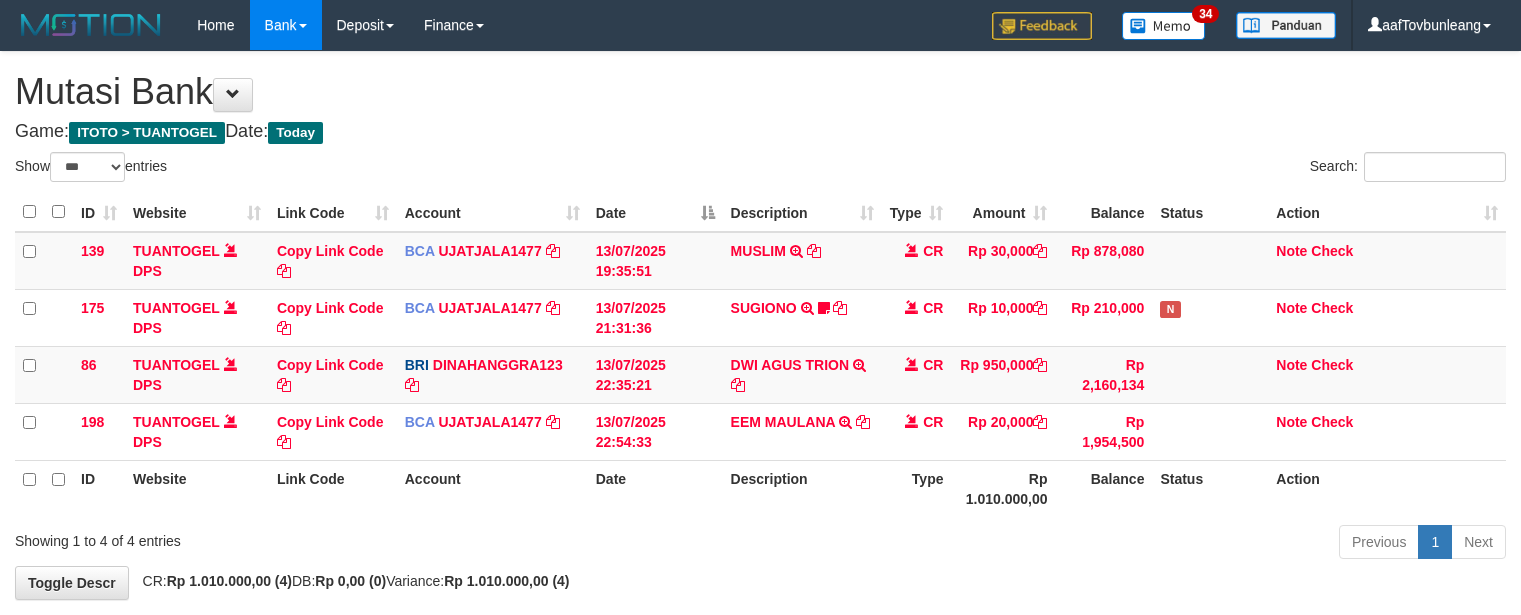 select on "***" 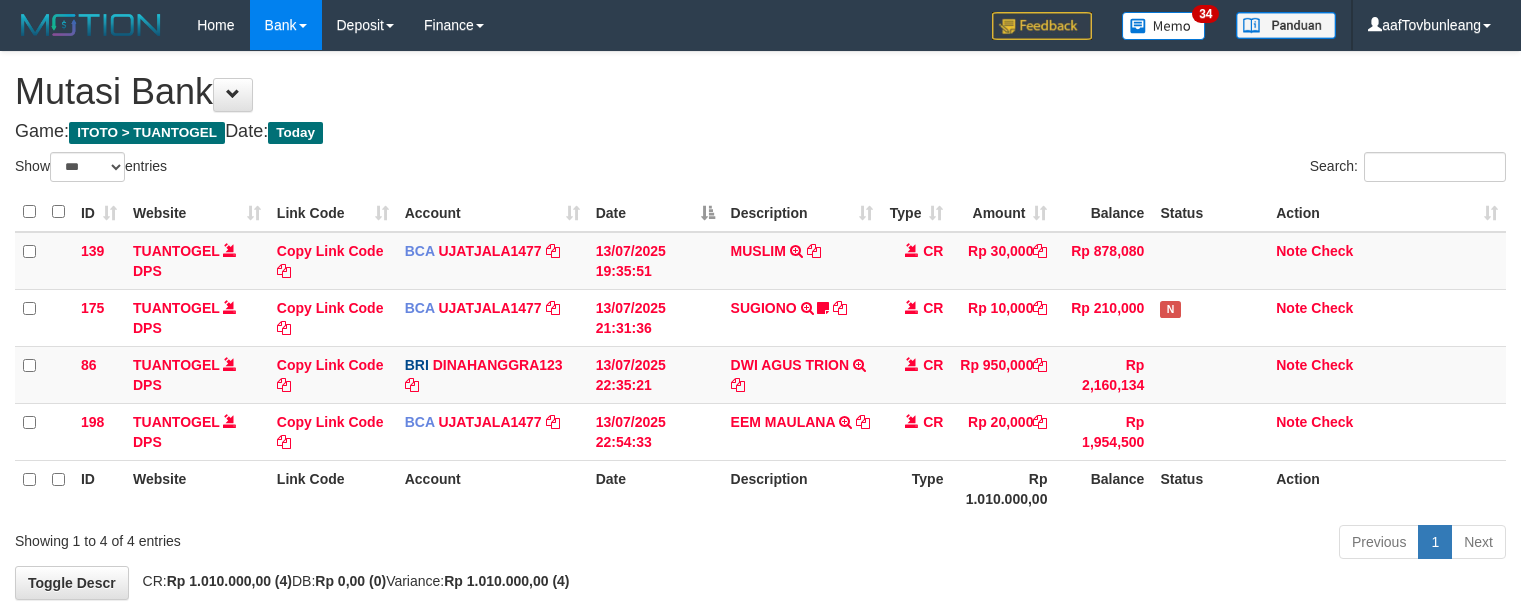 scroll, scrollTop: 97, scrollLeft: 0, axis: vertical 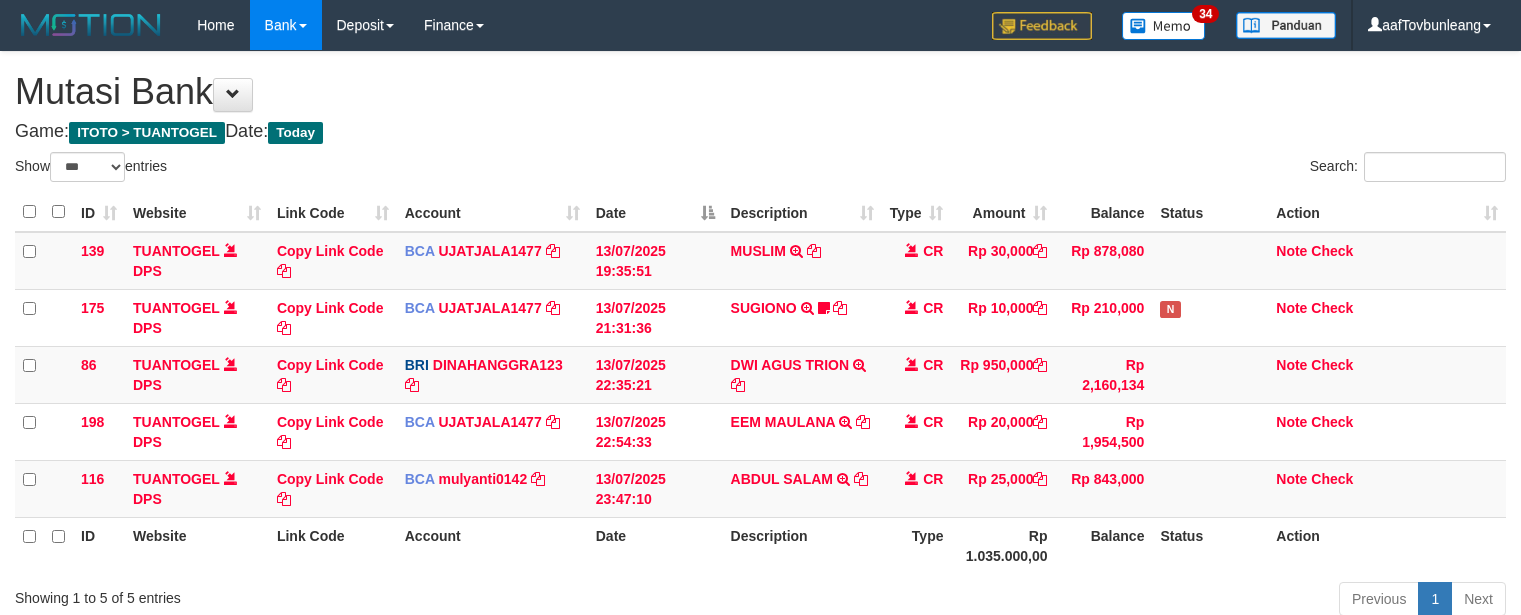 select on "***" 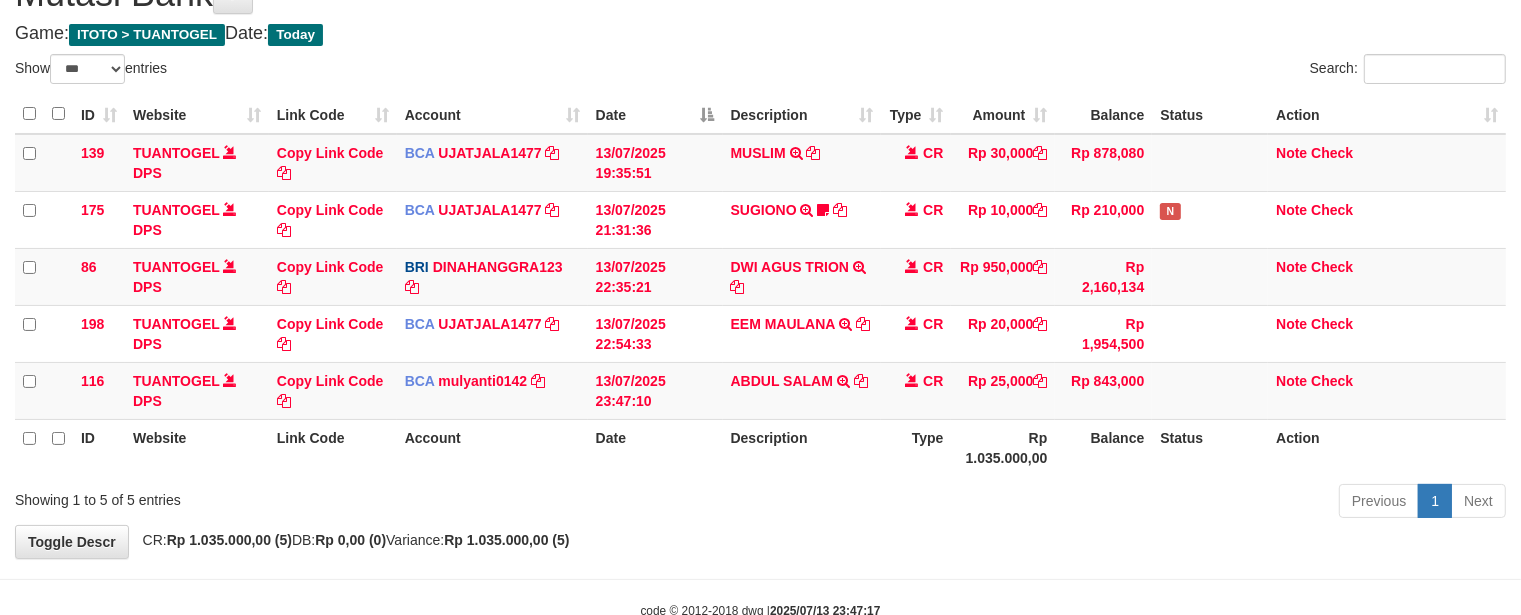 scroll, scrollTop: 97, scrollLeft: 0, axis: vertical 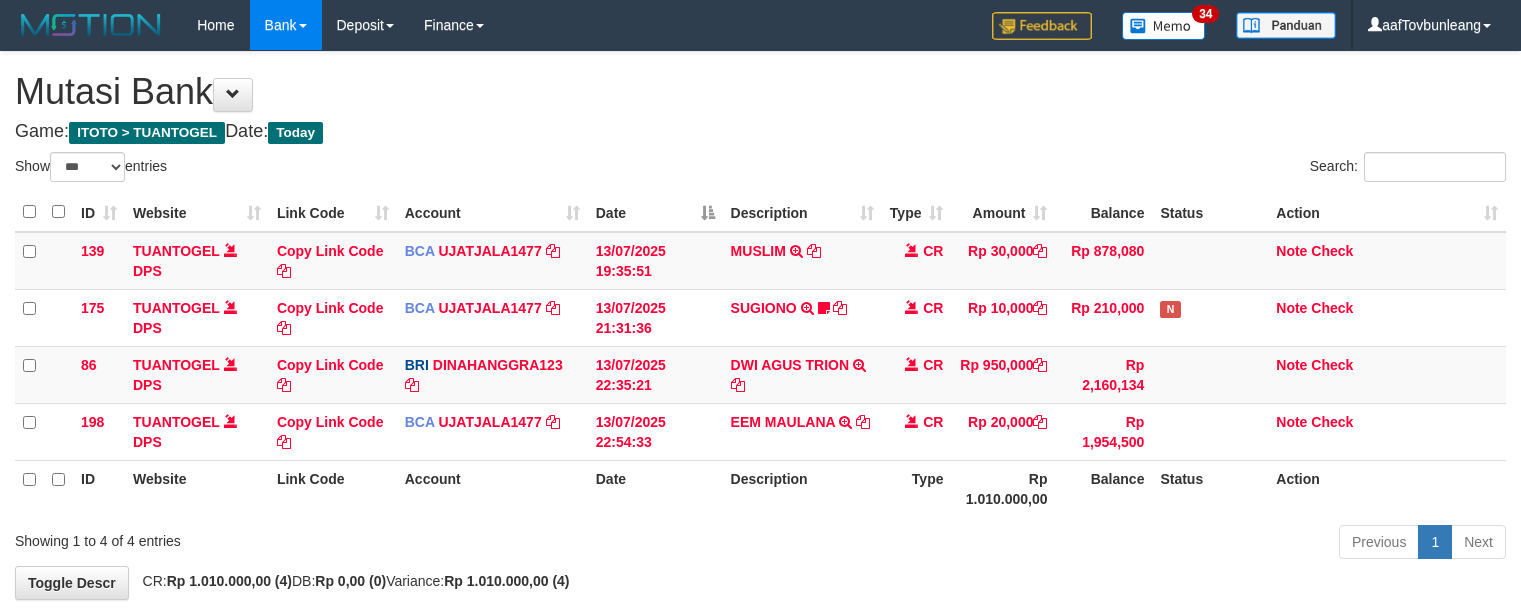 select on "***" 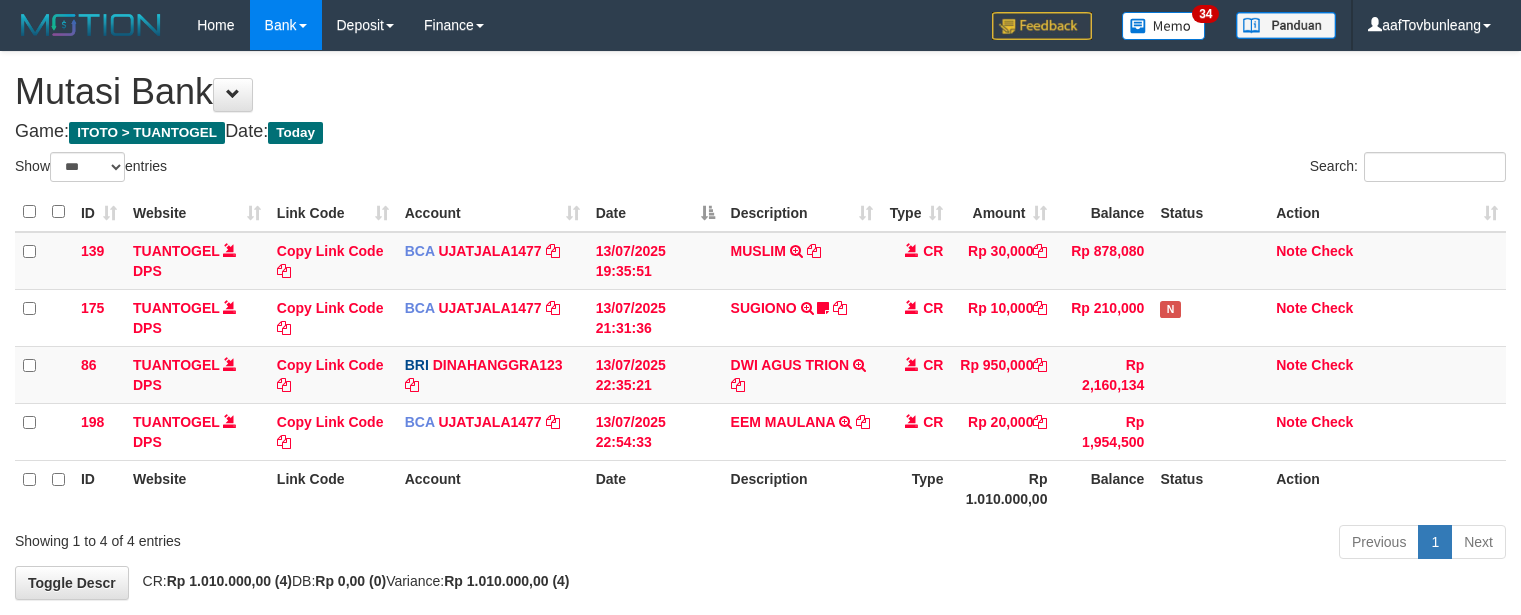 scroll, scrollTop: 97, scrollLeft: 0, axis: vertical 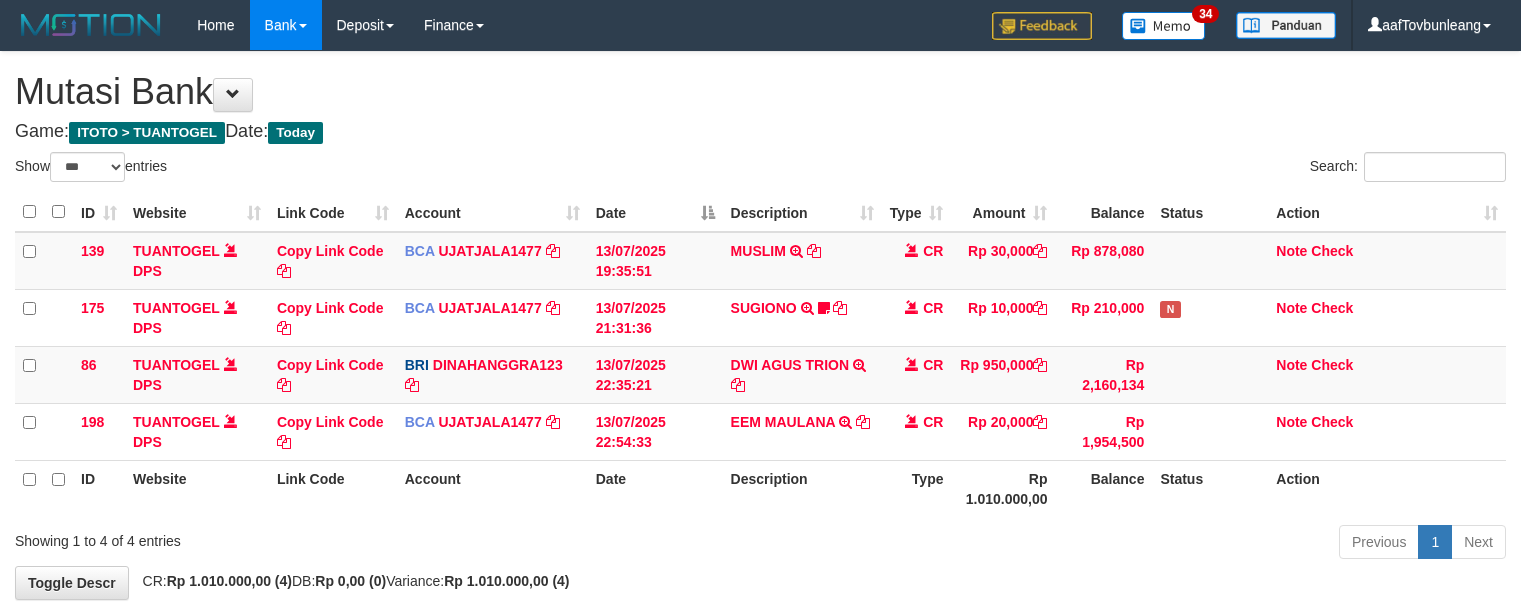select on "***" 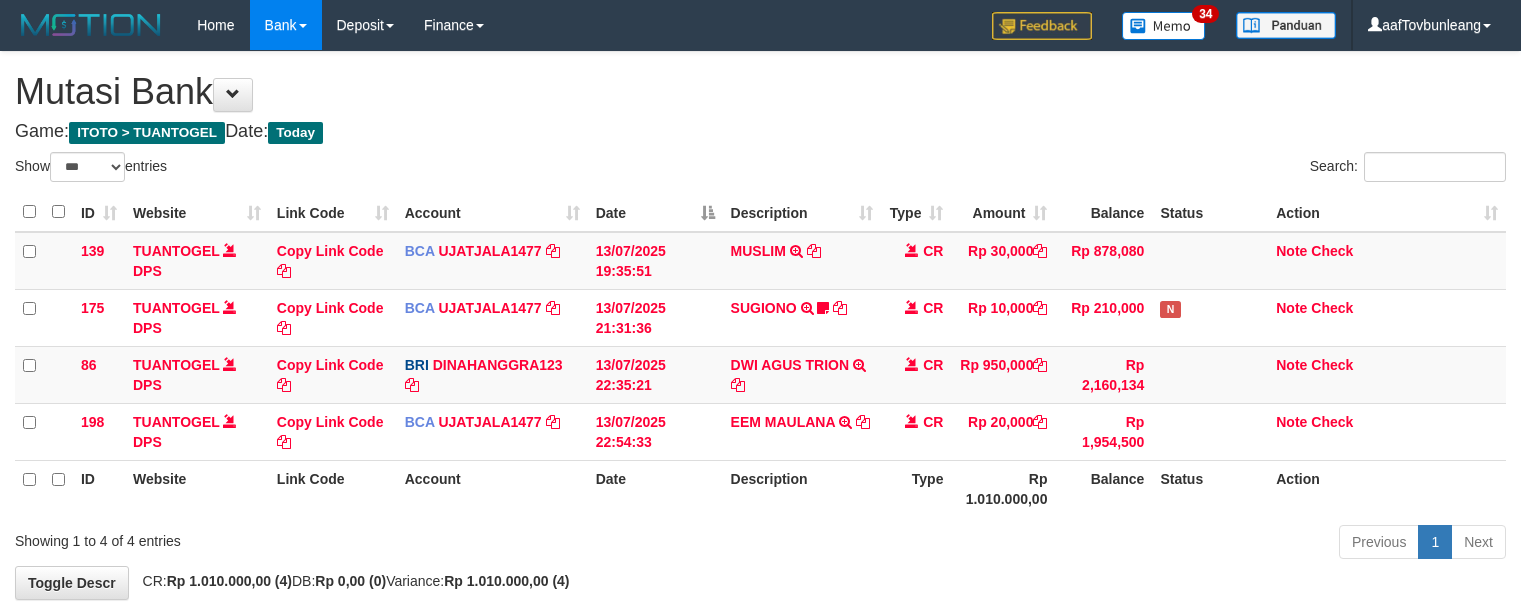 scroll, scrollTop: 97, scrollLeft: 0, axis: vertical 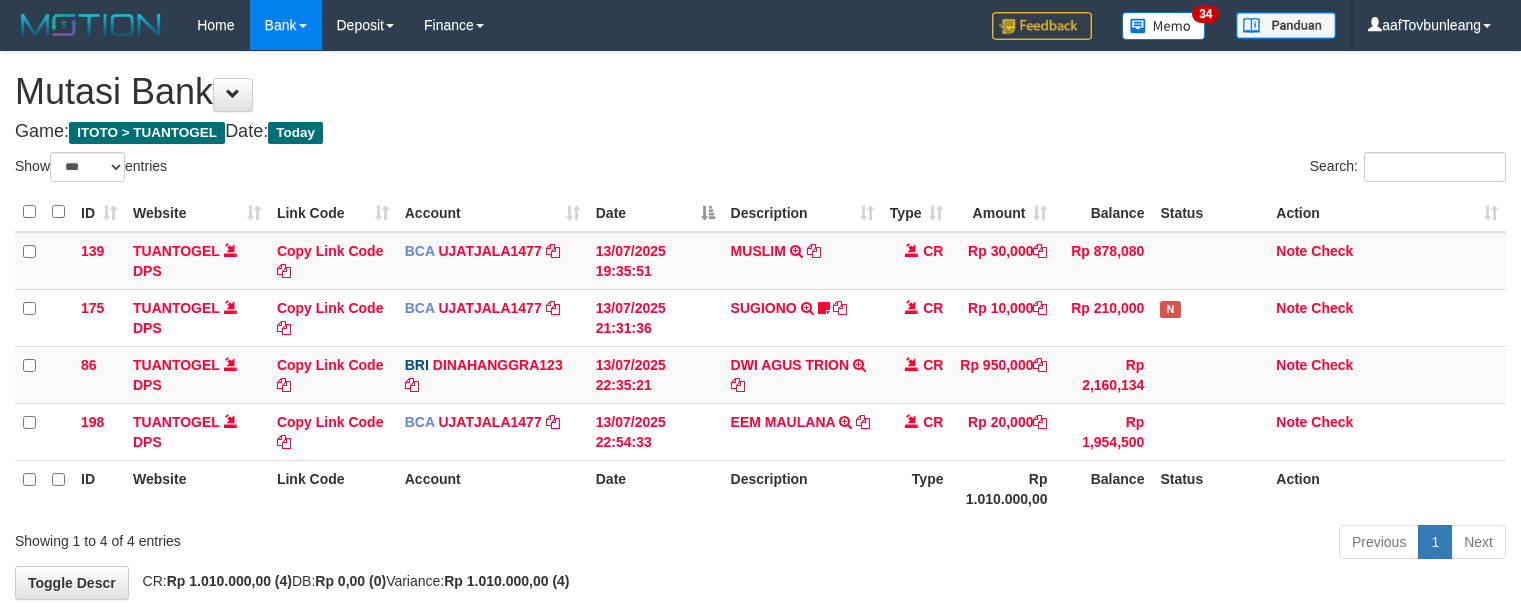 select on "***" 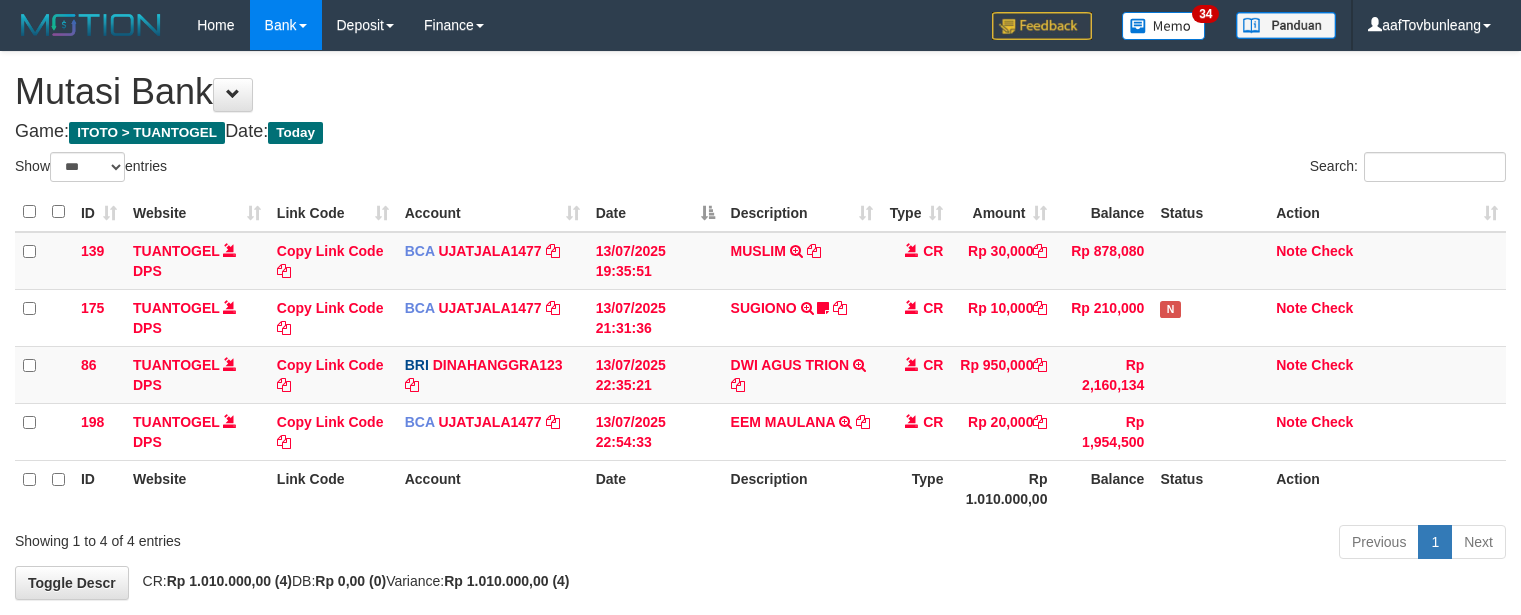 scroll, scrollTop: 97, scrollLeft: 0, axis: vertical 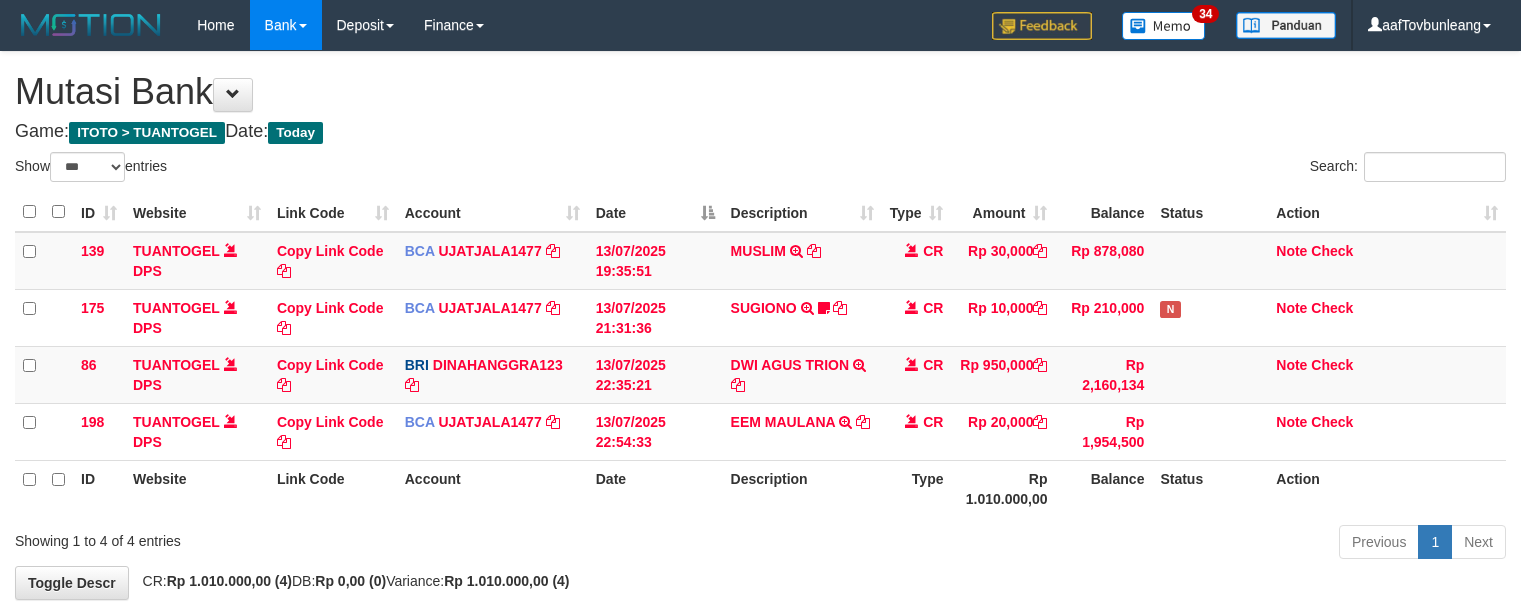 select on "***" 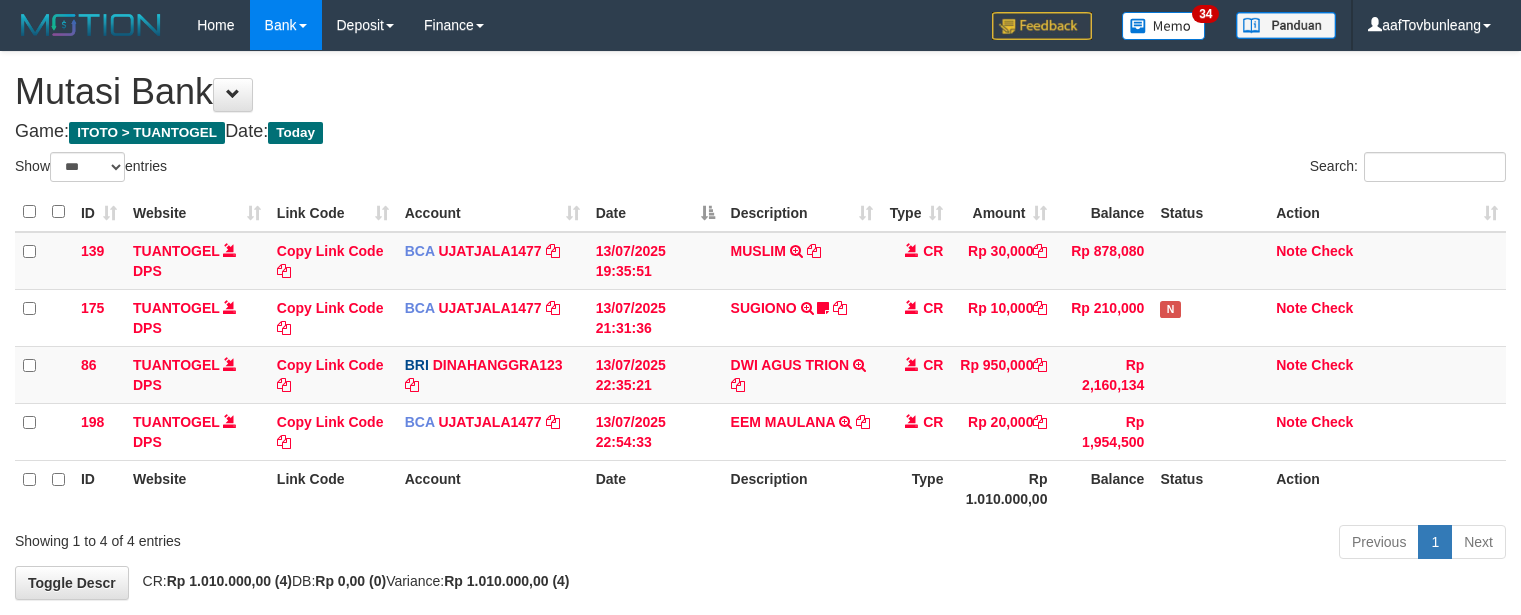scroll, scrollTop: 97, scrollLeft: 0, axis: vertical 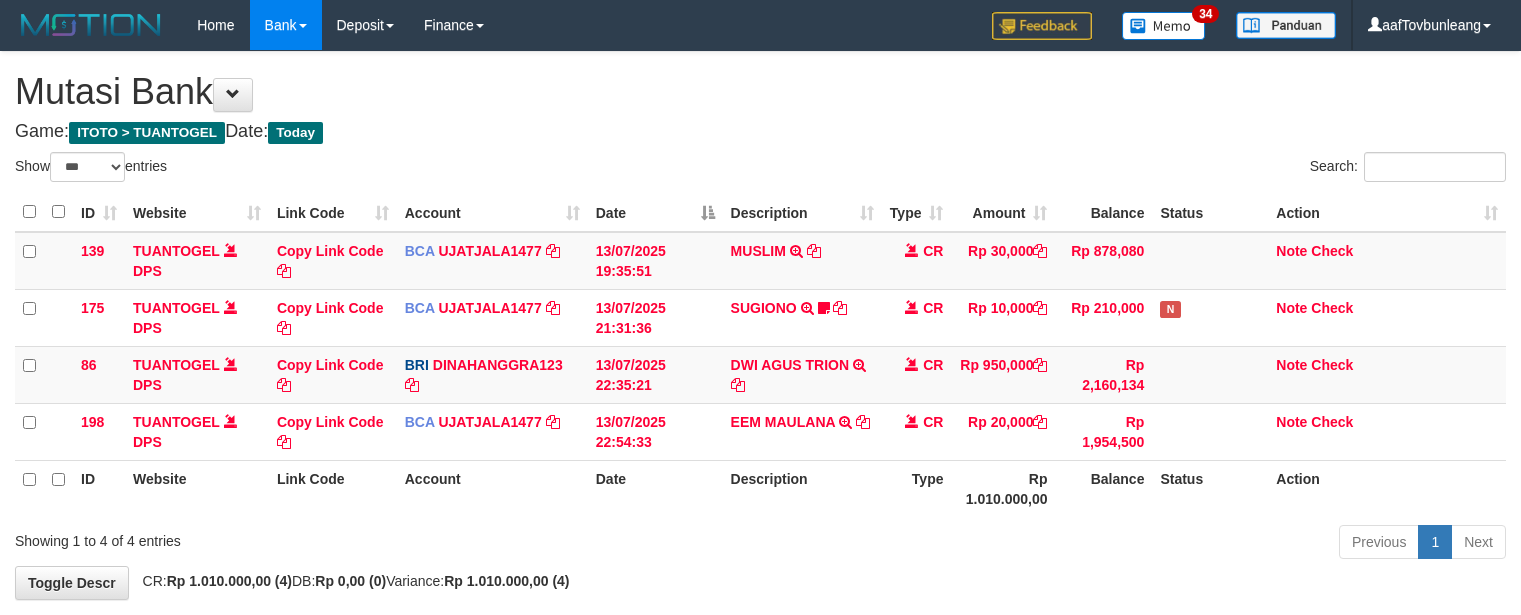 select on "***" 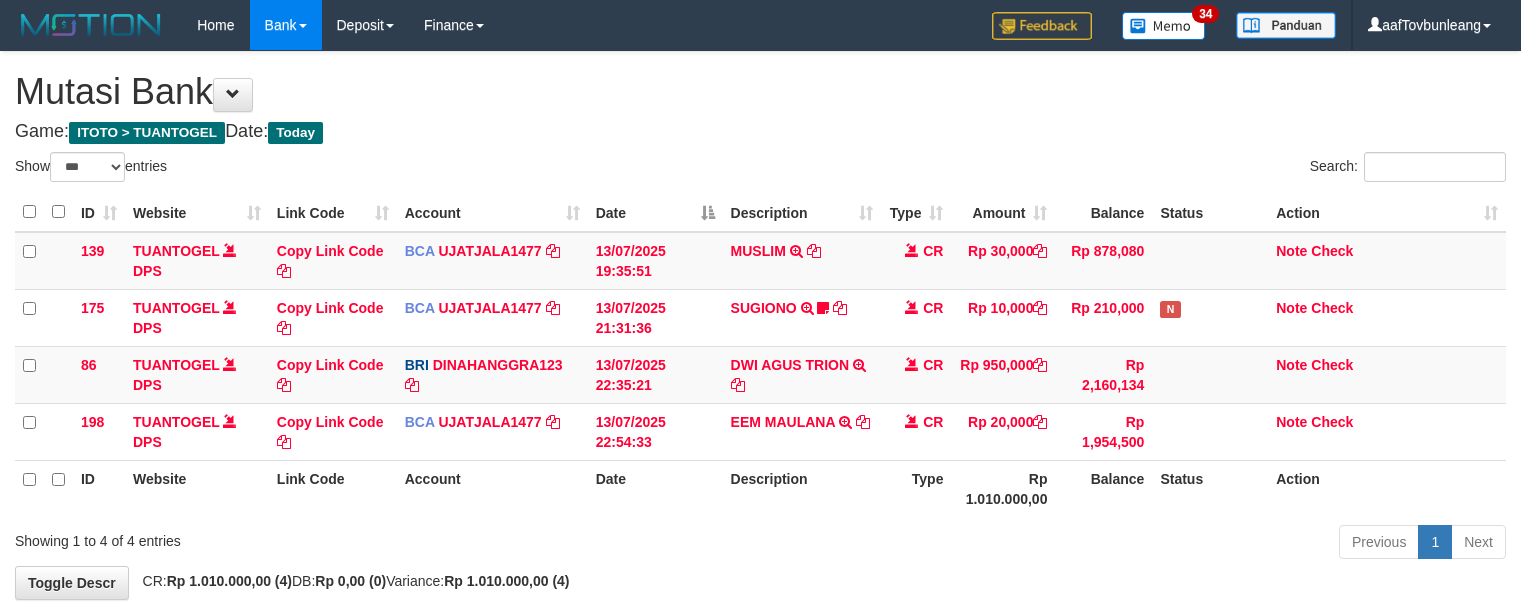 scroll, scrollTop: 97, scrollLeft: 0, axis: vertical 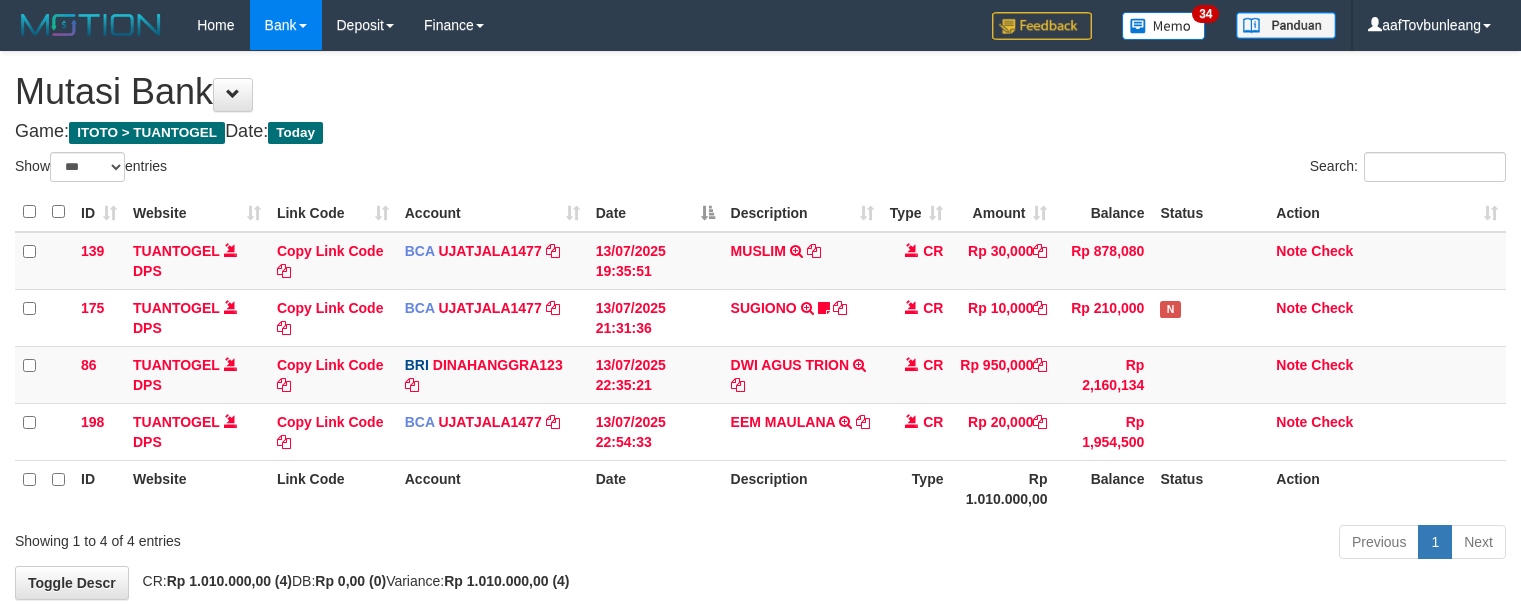 select on "***" 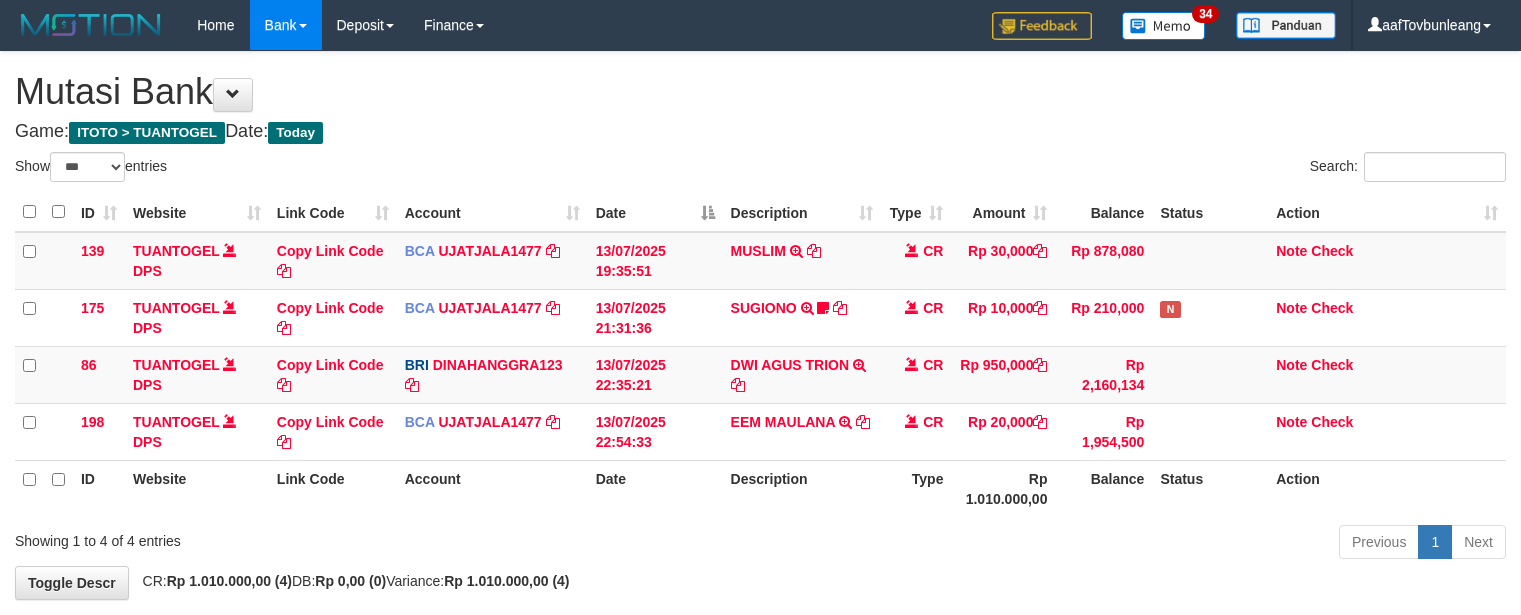 scroll, scrollTop: 97, scrollLeft: 0, axis: vertical 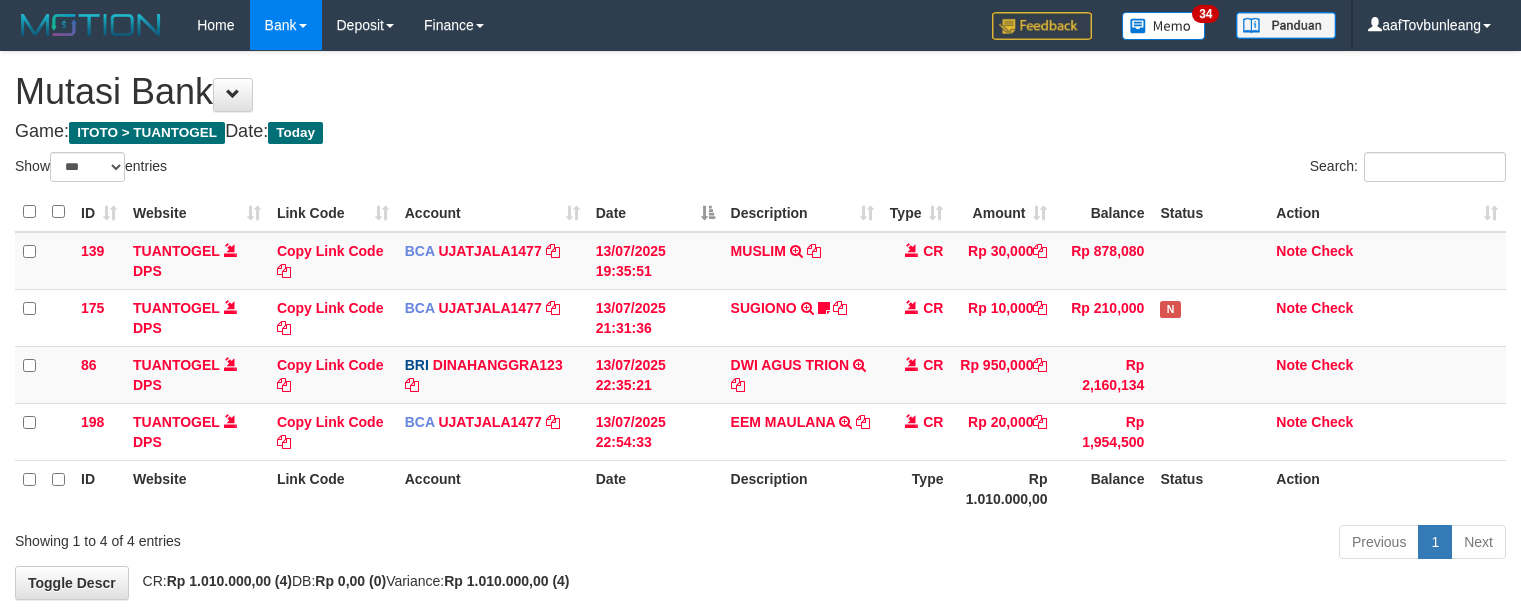 select on "***" 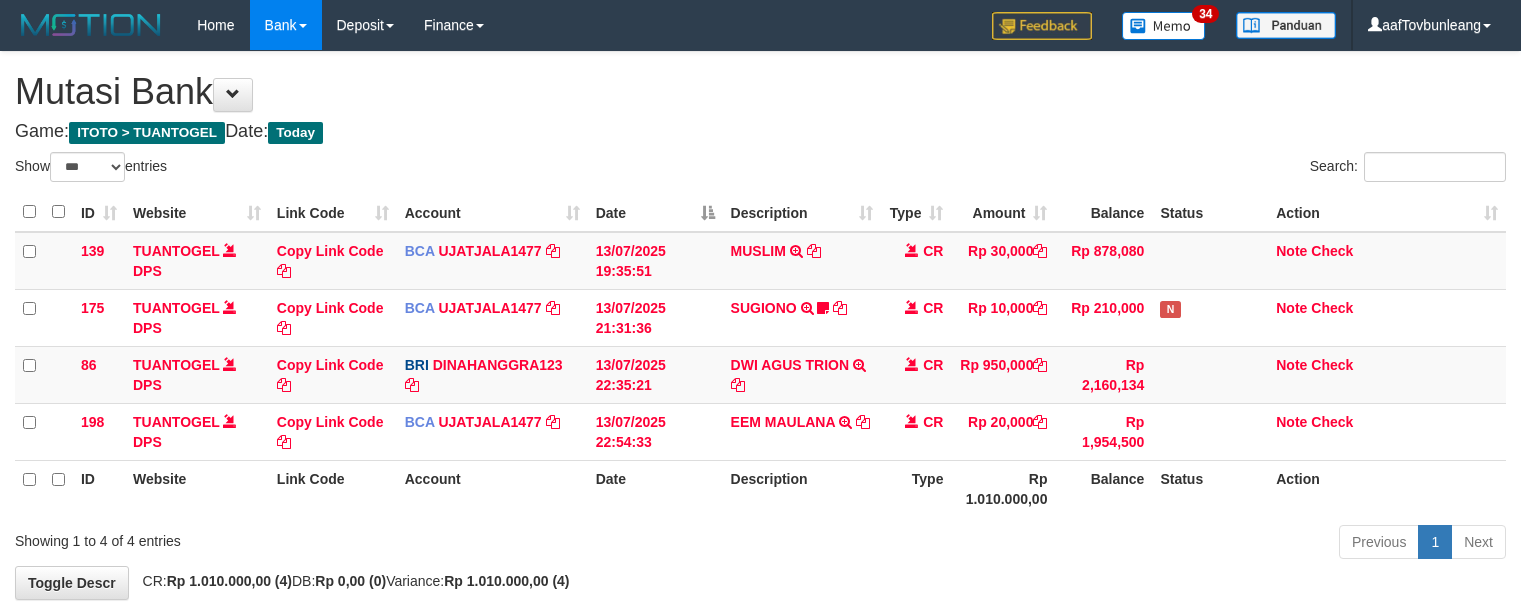 scroll, scrollTop: 97, scrollLeft: 0, axis: vertical 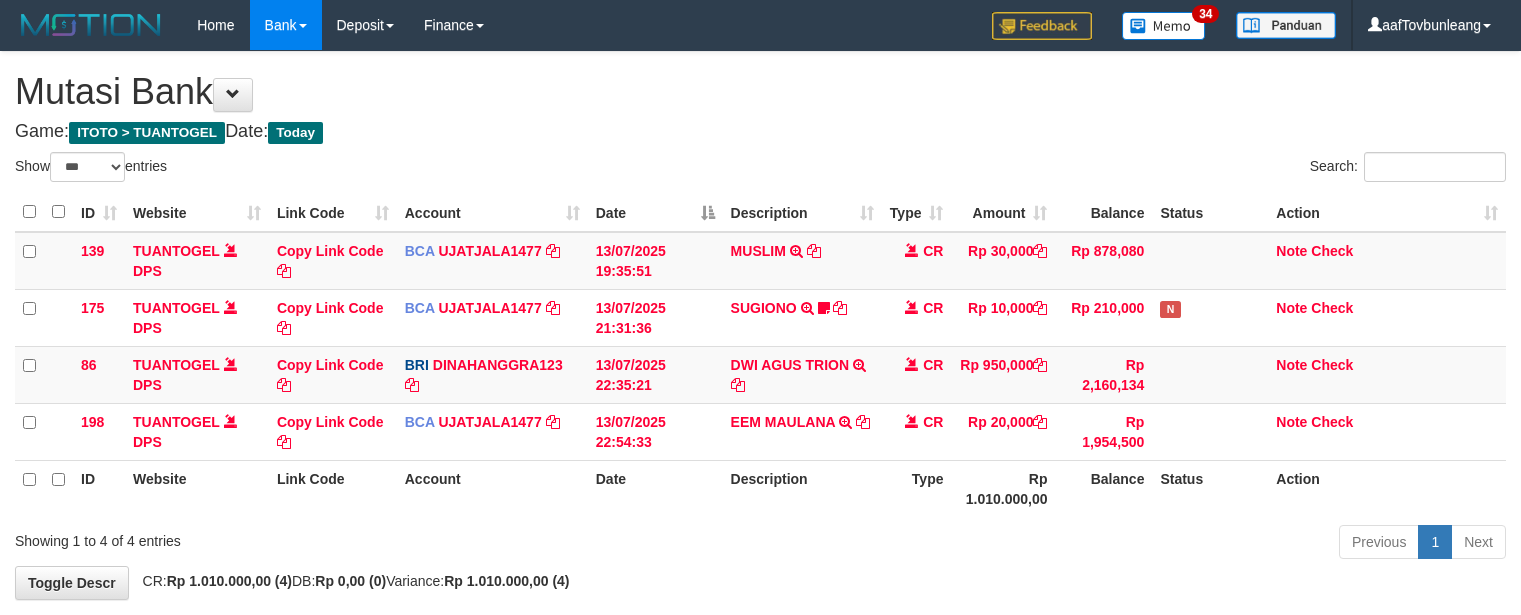 select on "***" 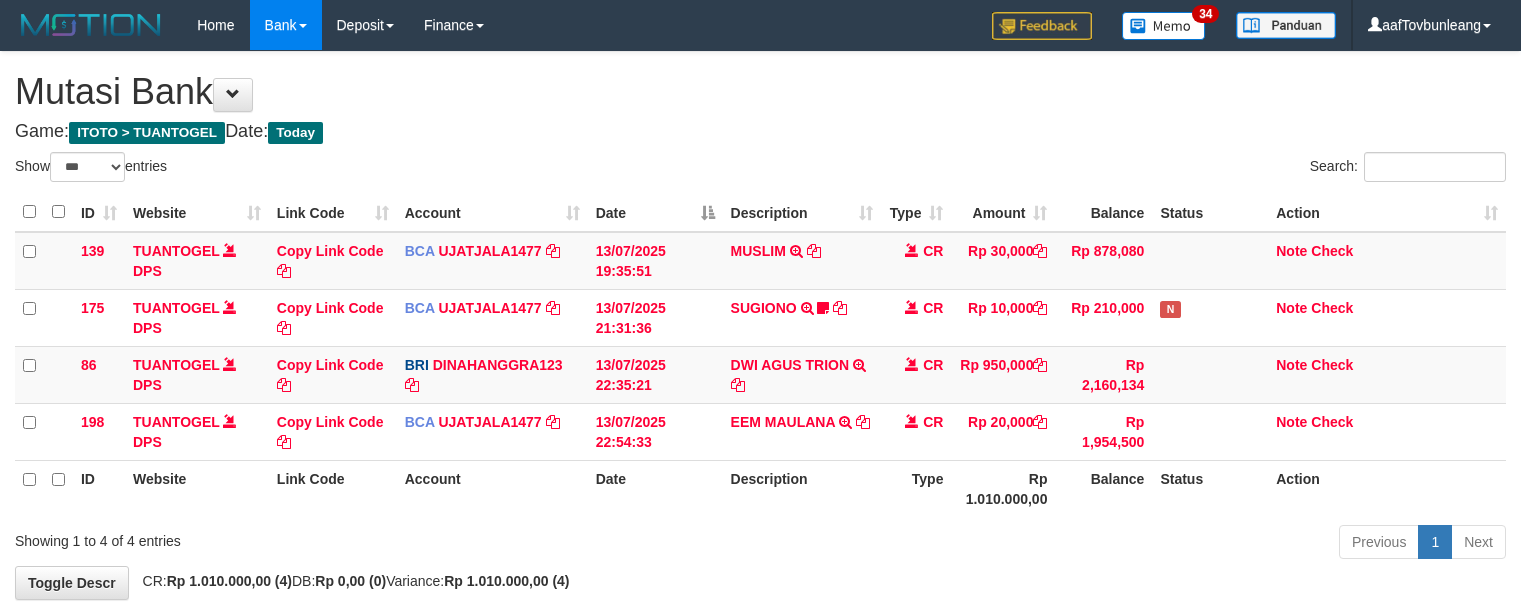 scroll, scrollTop: 97, scrollLeft: 0, axis: vertical 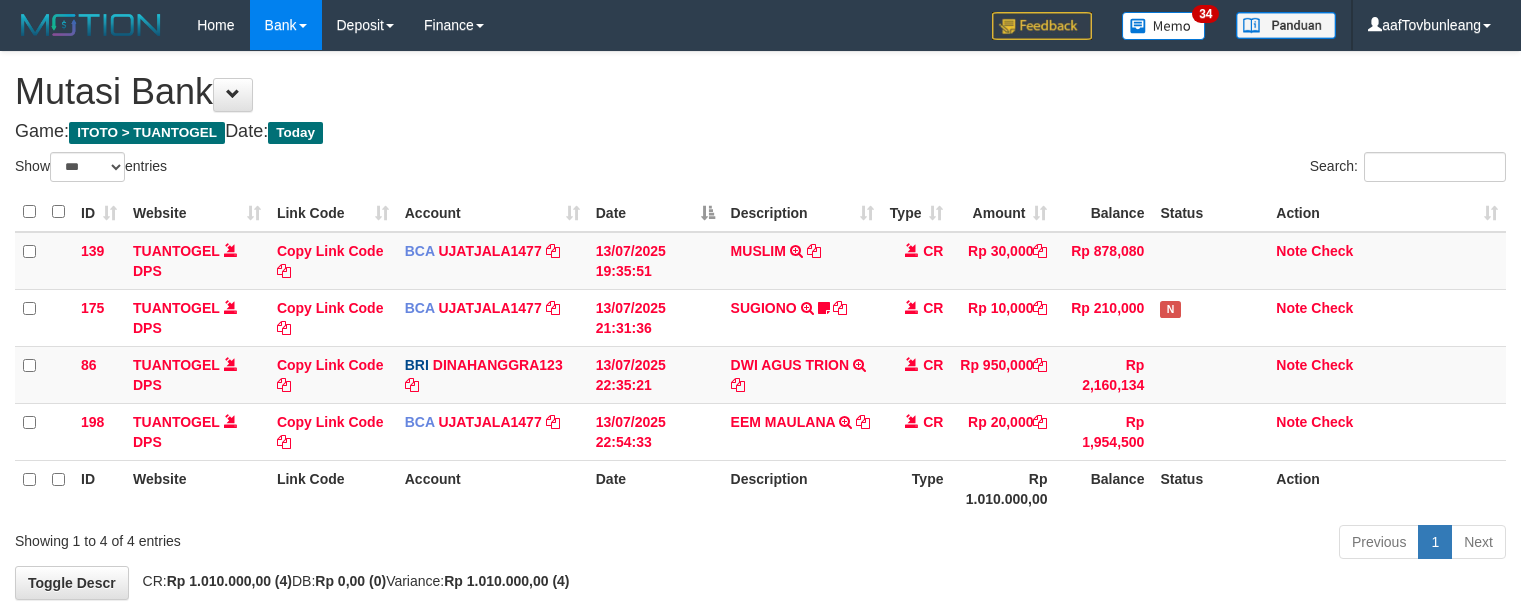 select on "***" 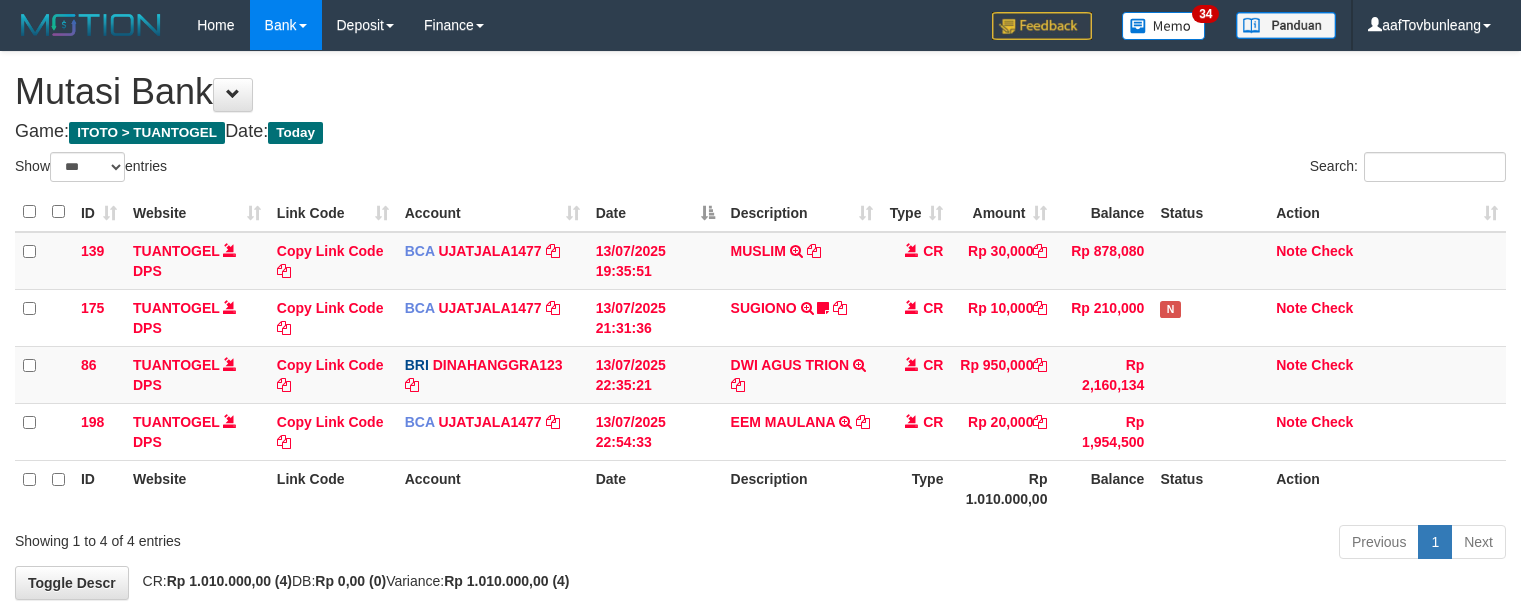scroll, scrollTop: 97, scrollLeft: 0, axis: vertical 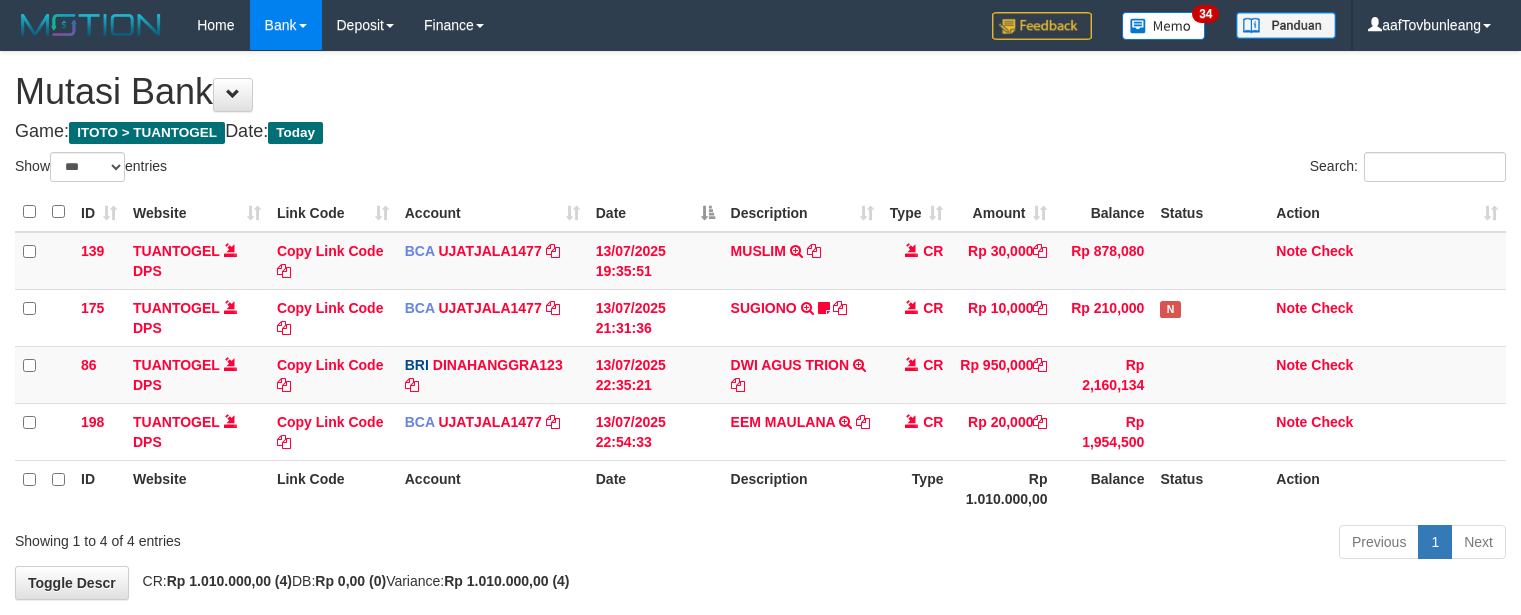 select on "***" 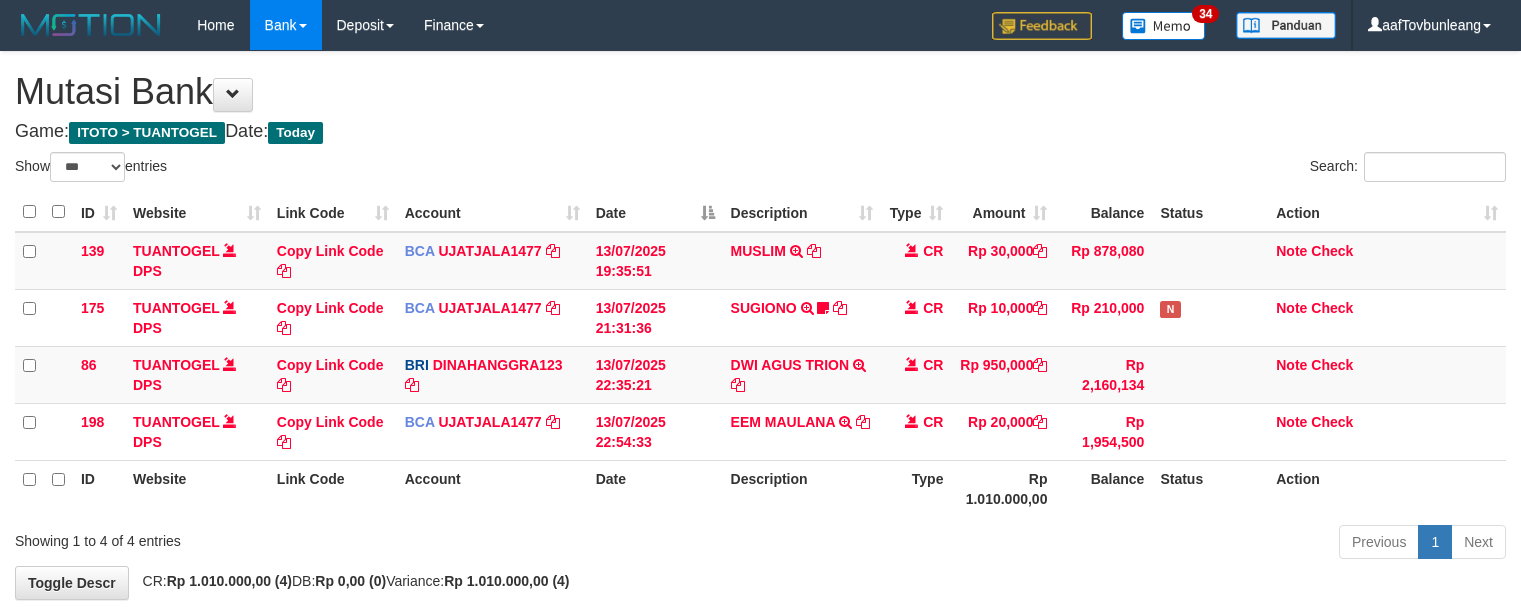 scroll, scrollTop: 97, scrollLeft: 0, axis: vertical 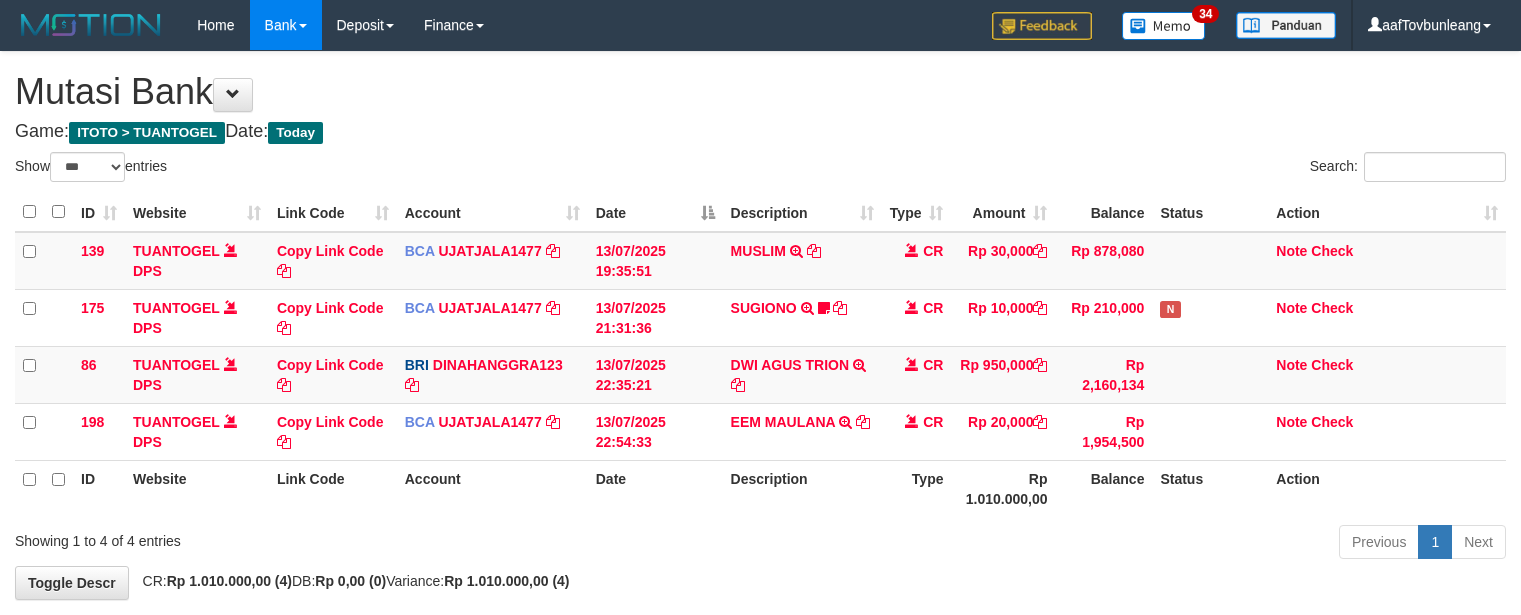 select on "***" 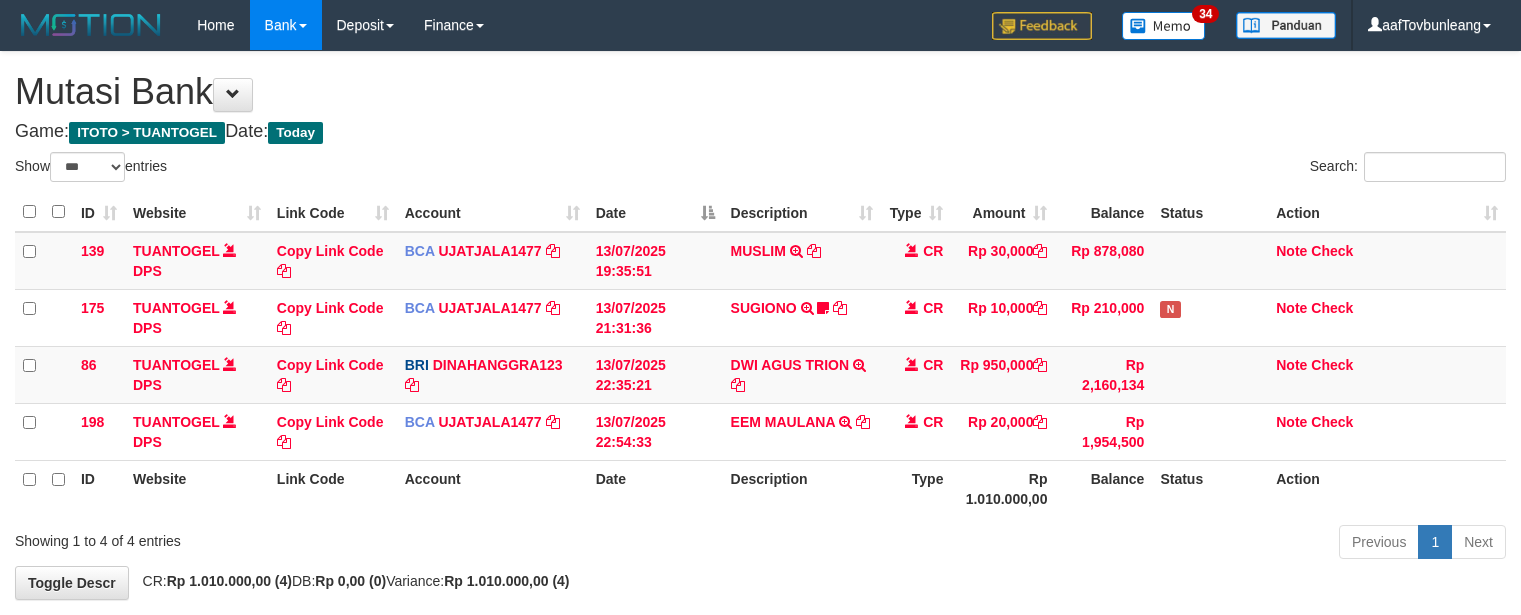 scroll, scrollTop: 97, scrollLeft: 0, axis: vertical 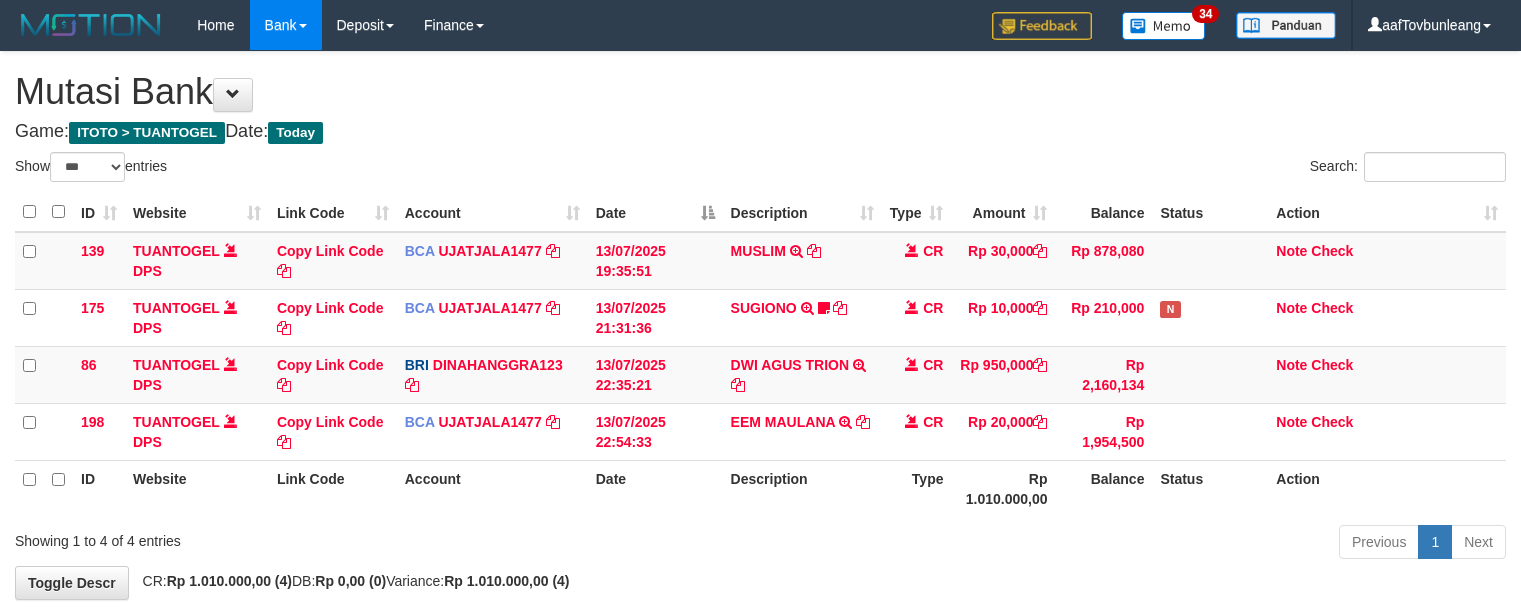 select on "***" 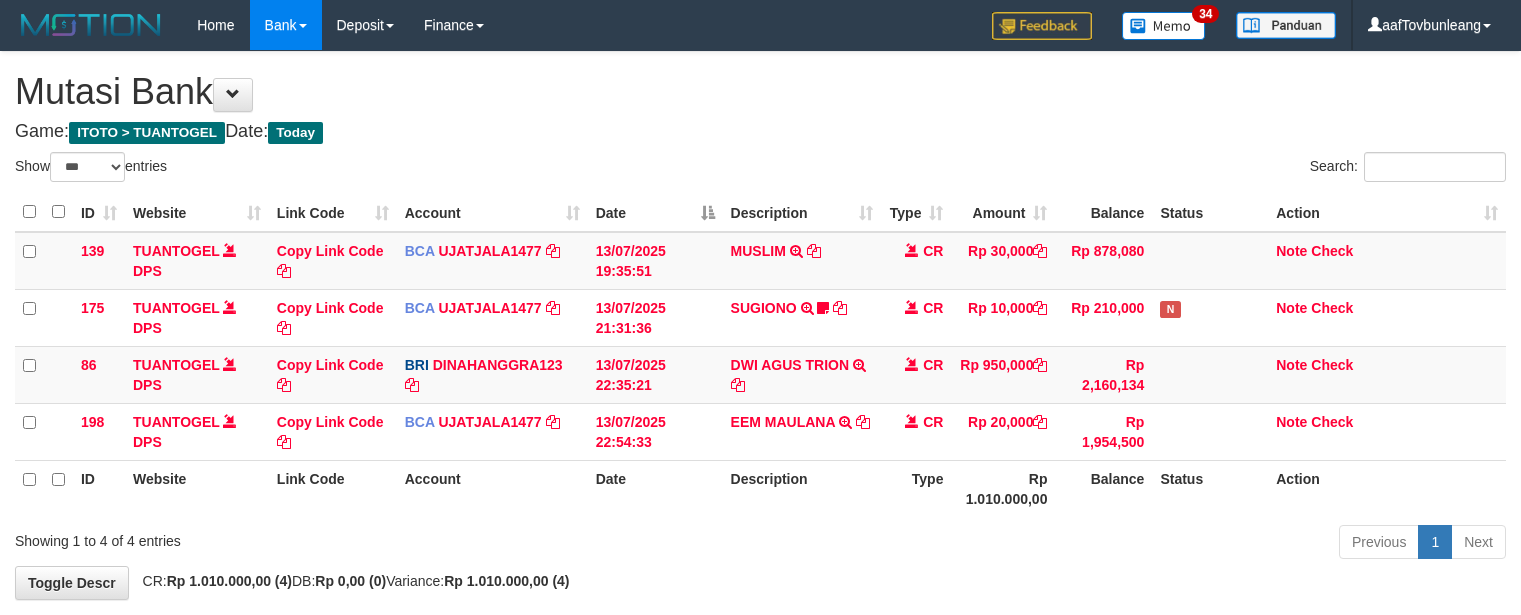 scroll, scrollTop: 97, scrollLeft: 0, axis: vertical 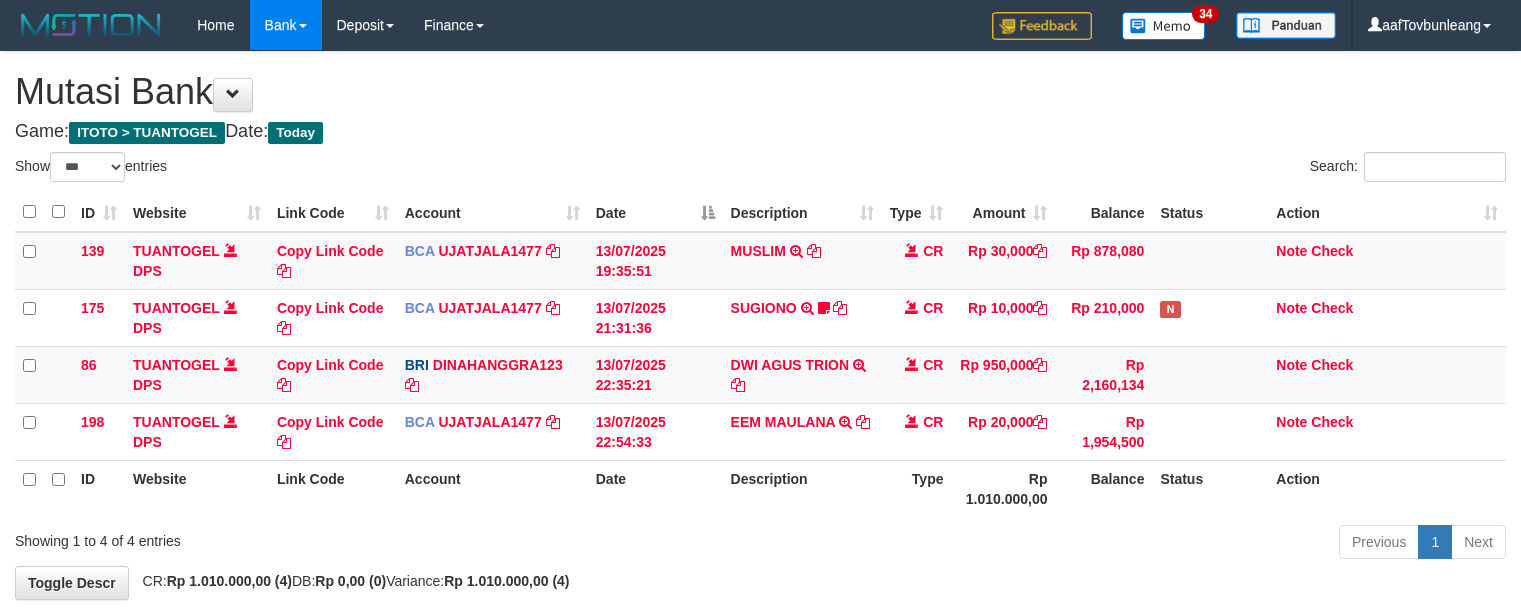 select on "***" 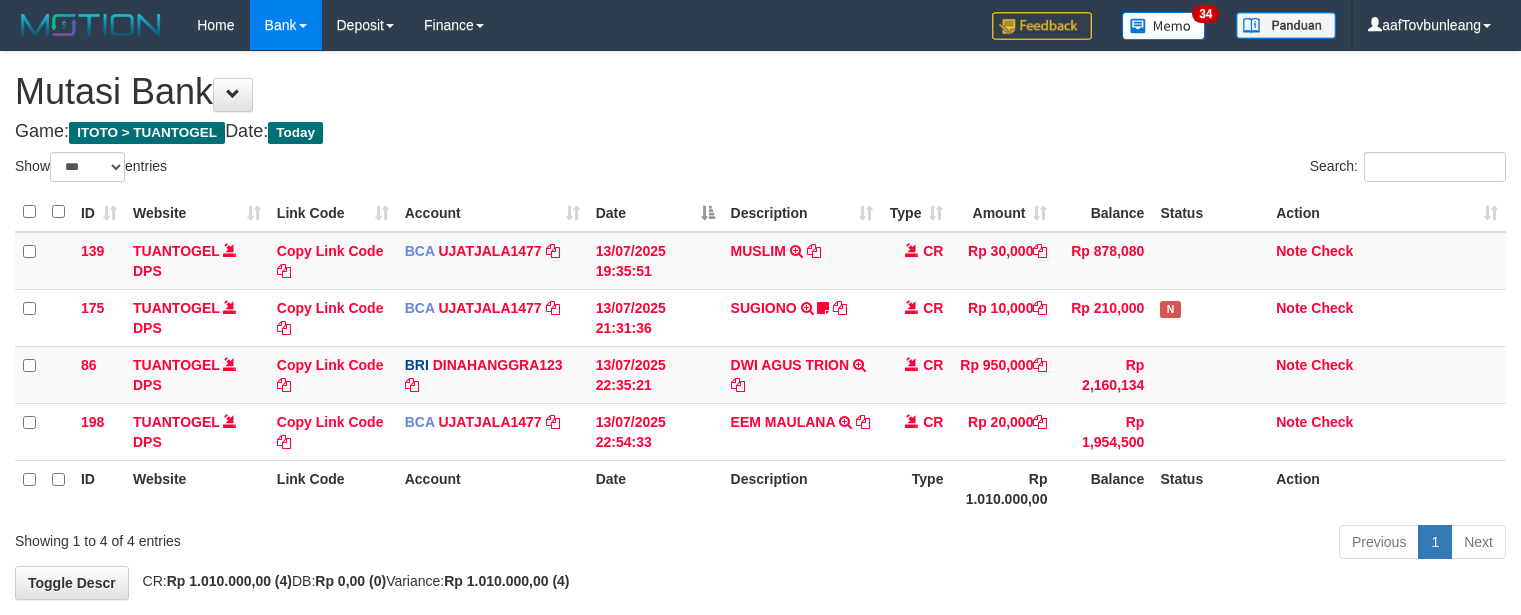 scroll, scrollTop: 97, scrollLeft: 0, axis: vertical 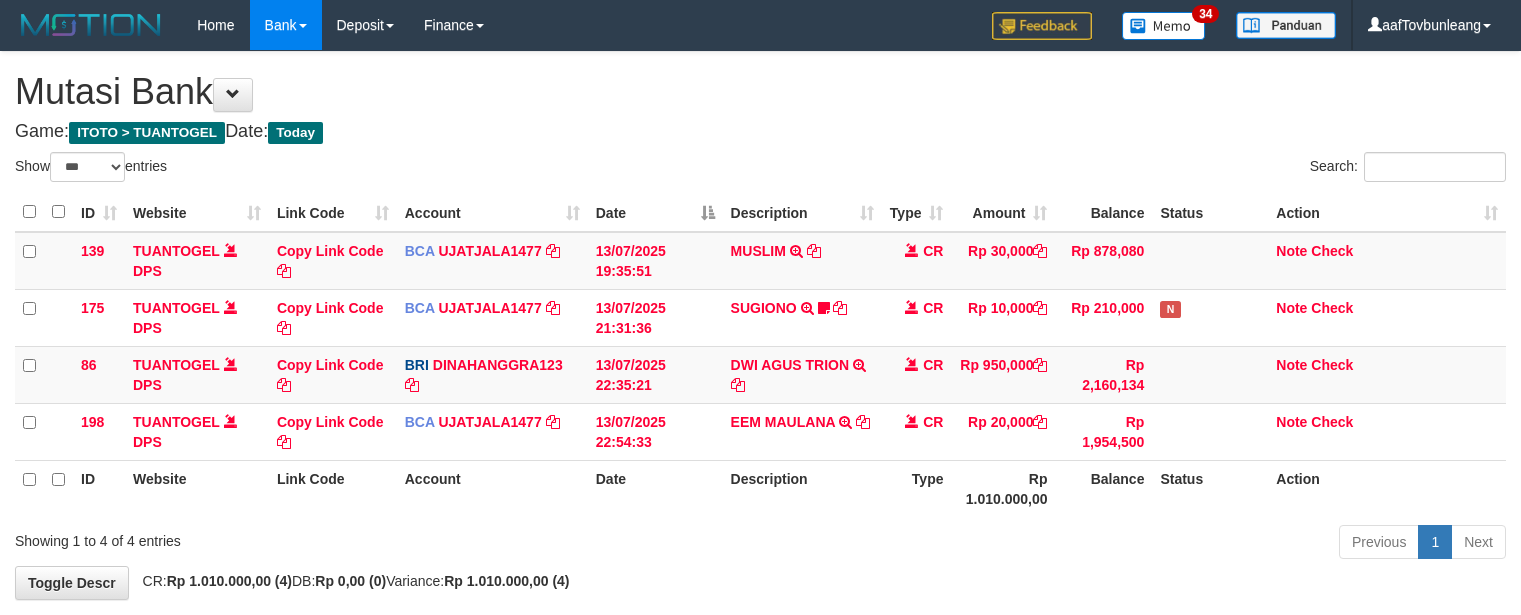 select on "***" 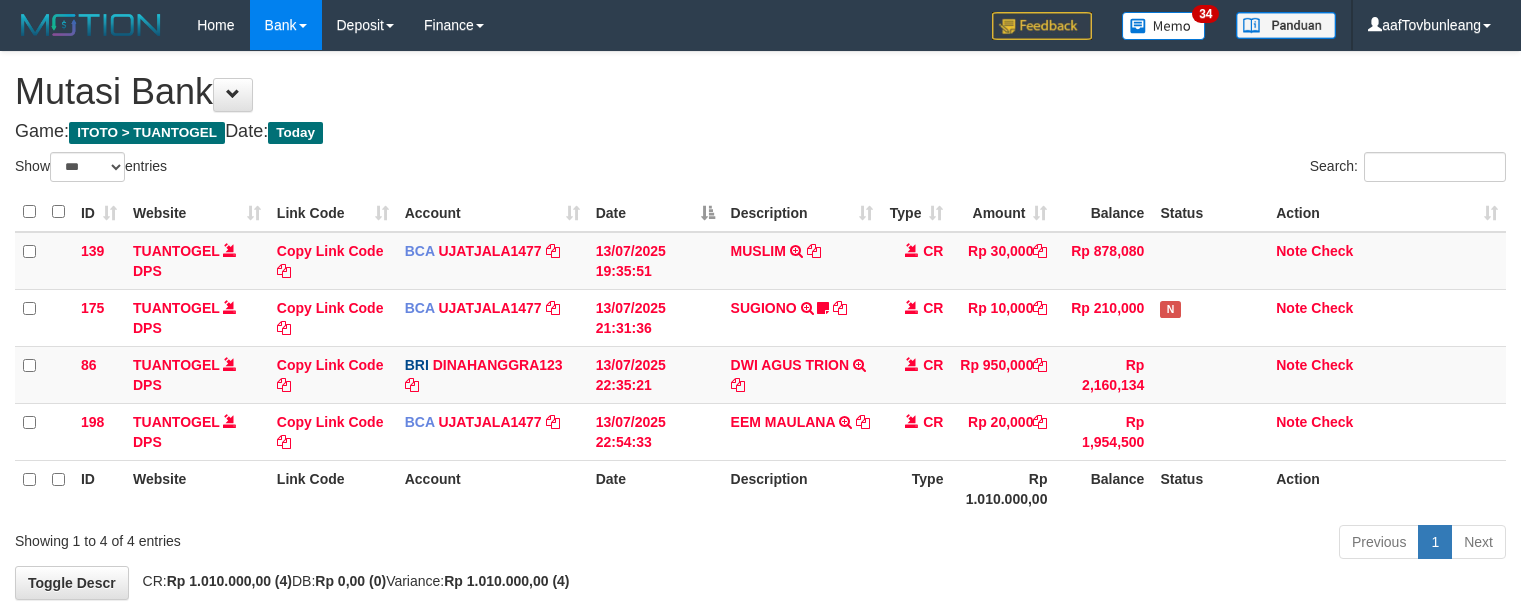 scroll, scrollTop: 97, scrollLeft: 0, axis: vertical 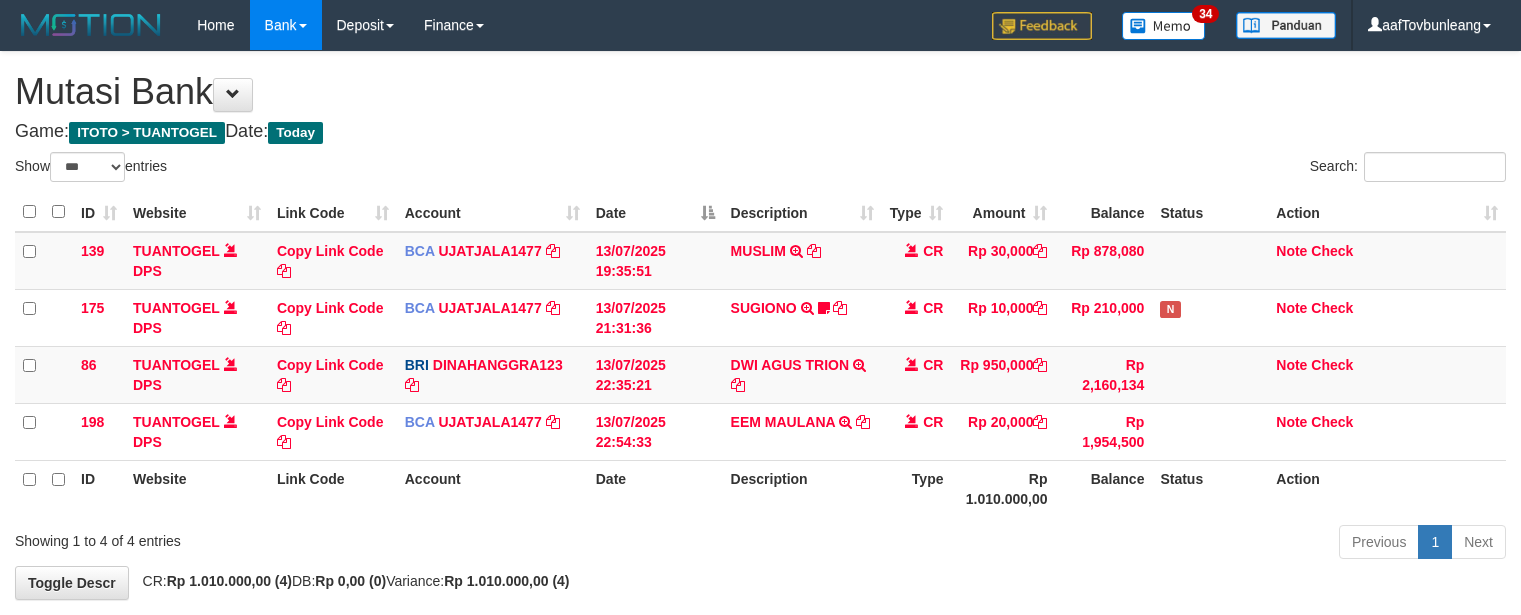 select on "***" 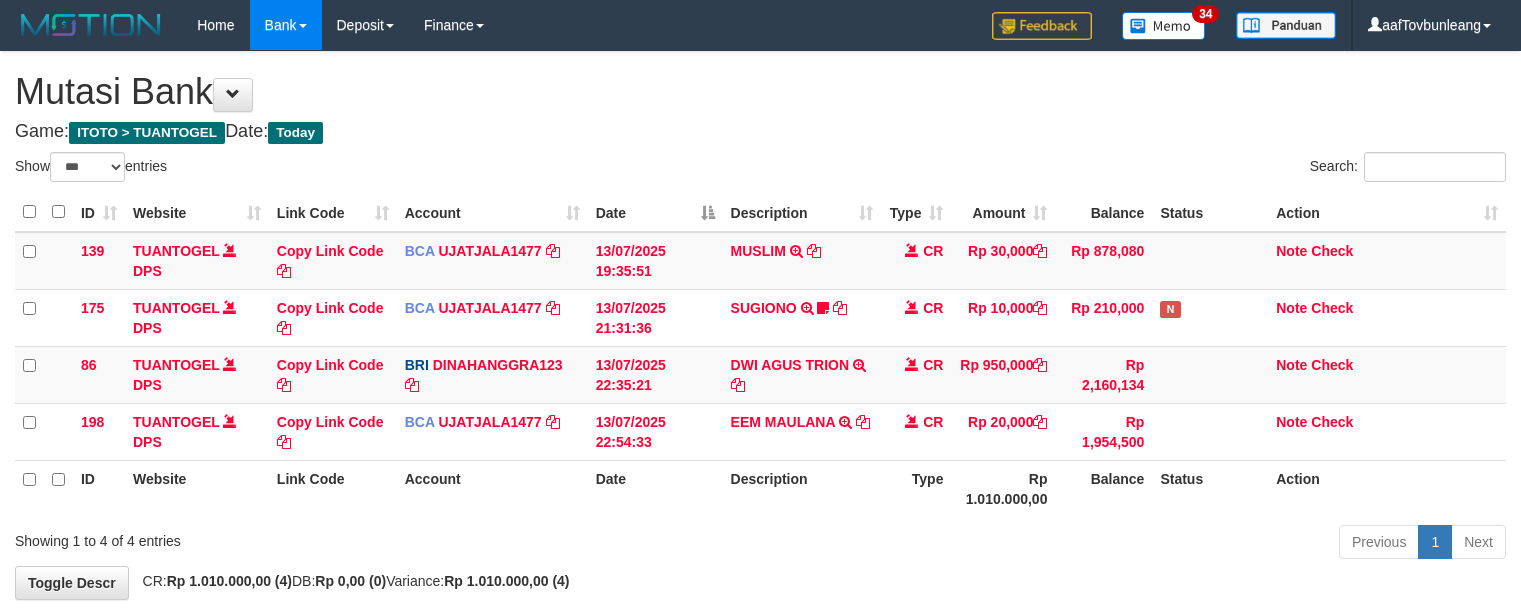 scroll, scrollTop: 97, scrollLeft: 0, axis: vertical 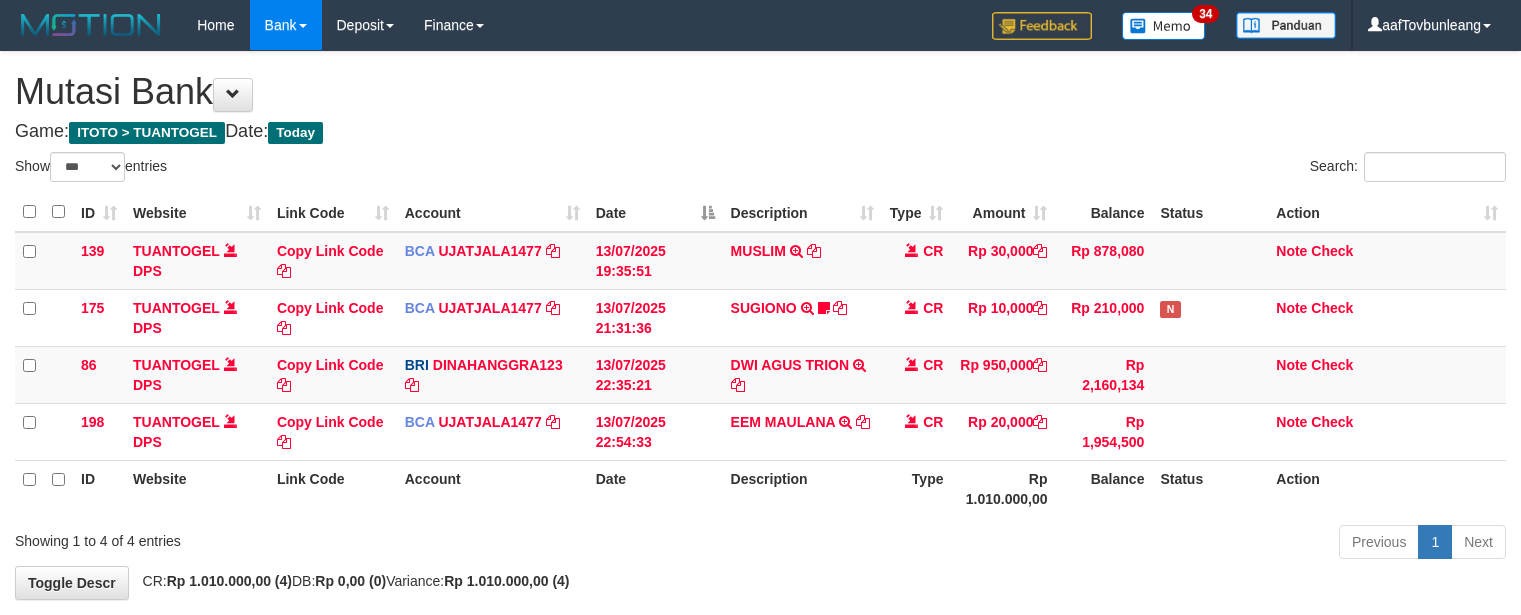 select on "***" 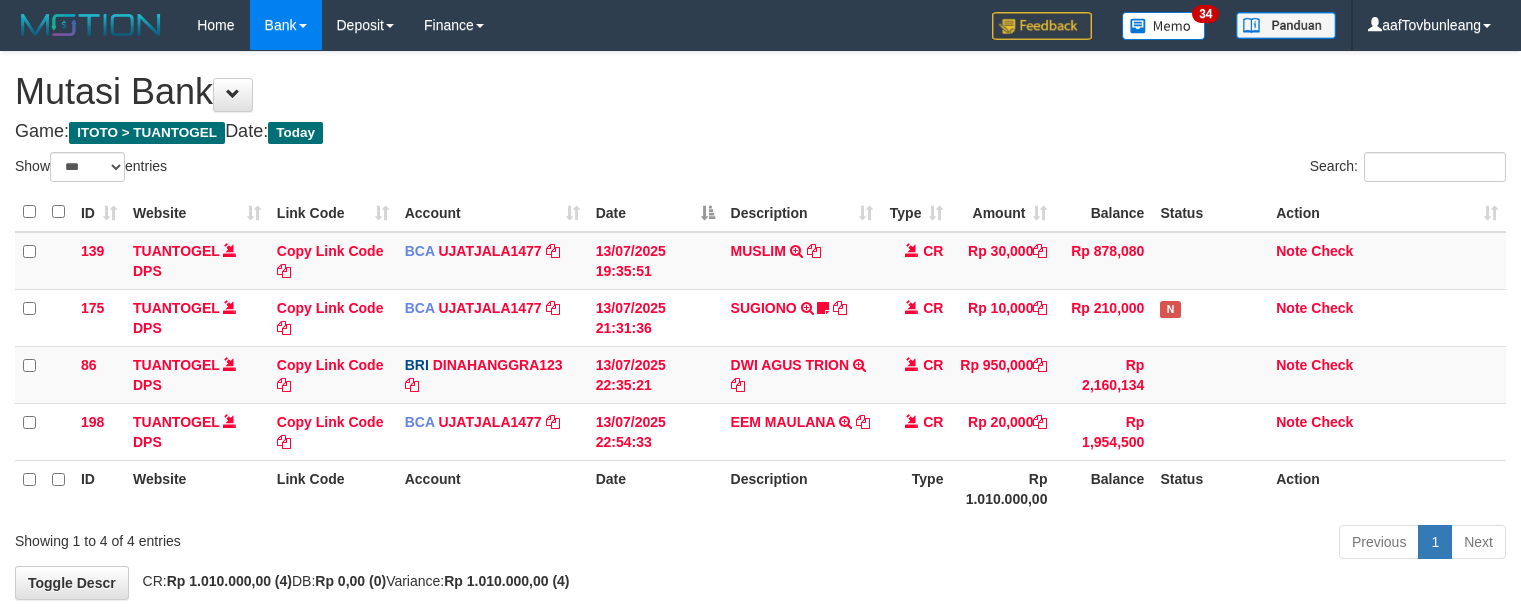 scroll, scrollTop: 97, scrollLeft: 0, axis: vertical 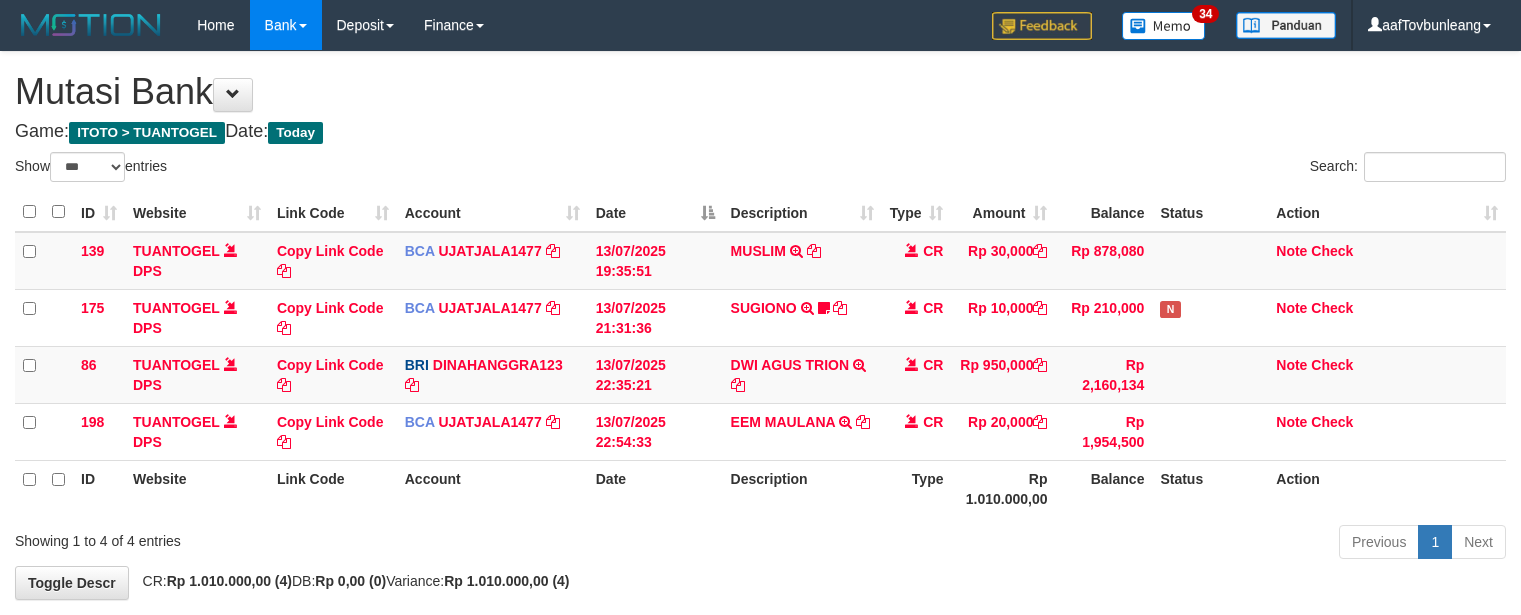 select on "***" 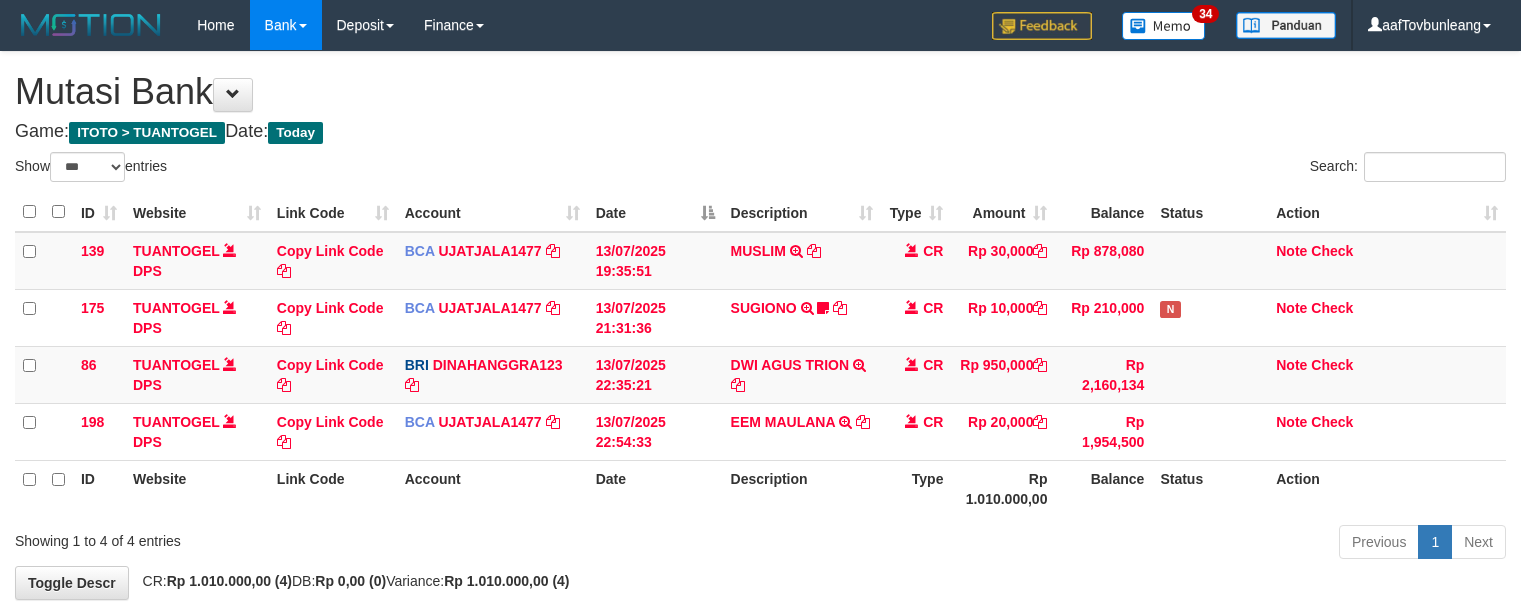 scroll, scrollTop: 97, scrollLeft: 0, axis: vertical 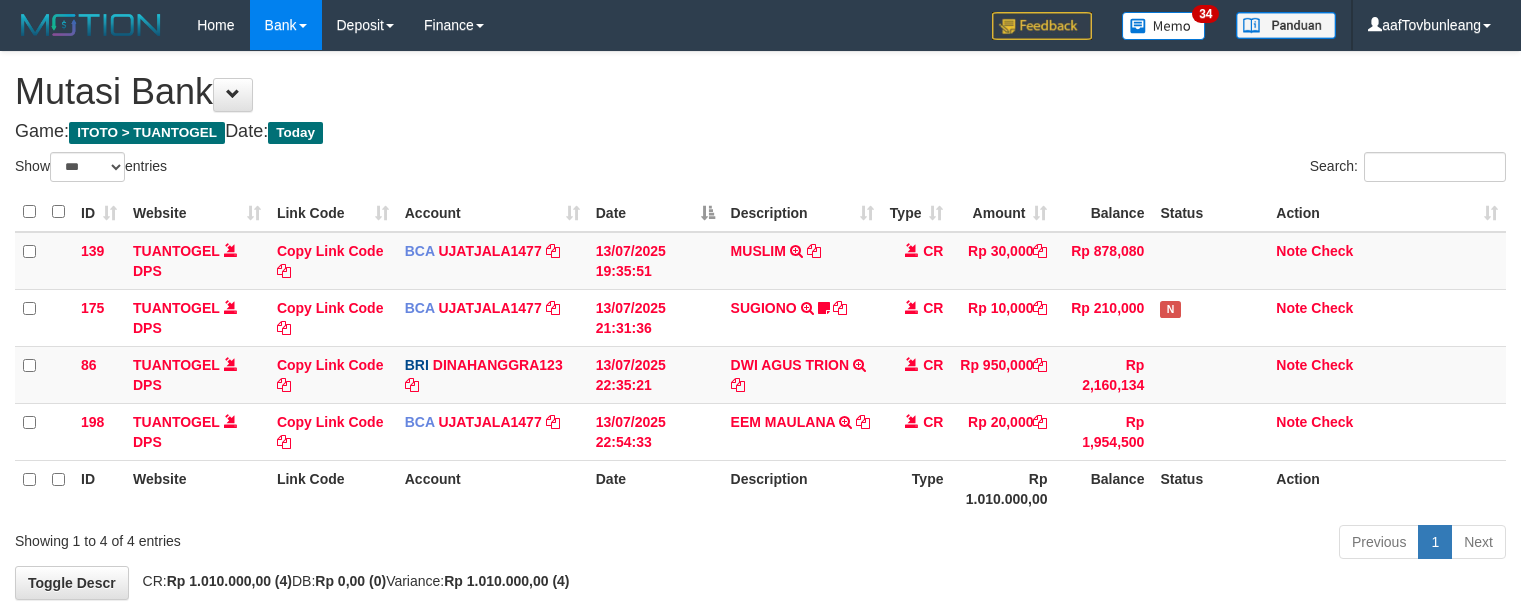 select on "***" 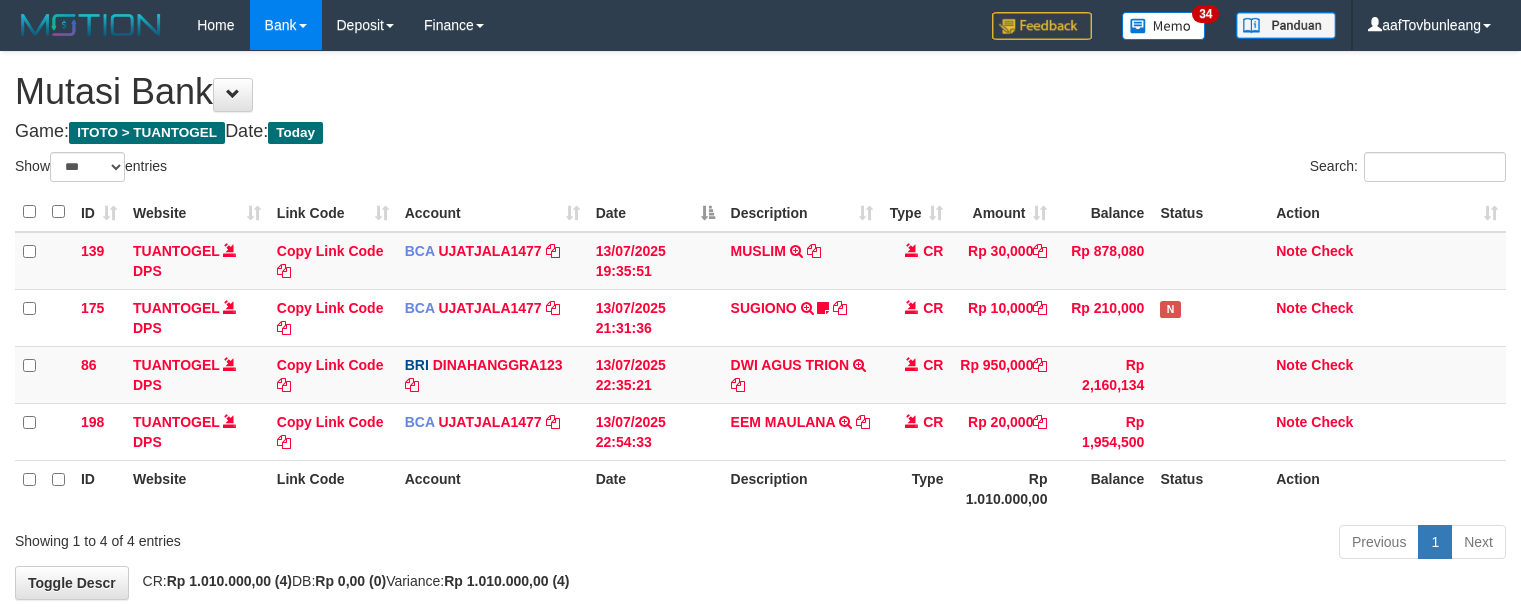 scroll, scrollTop: 97, scrollLeft: 0, axis: vertical 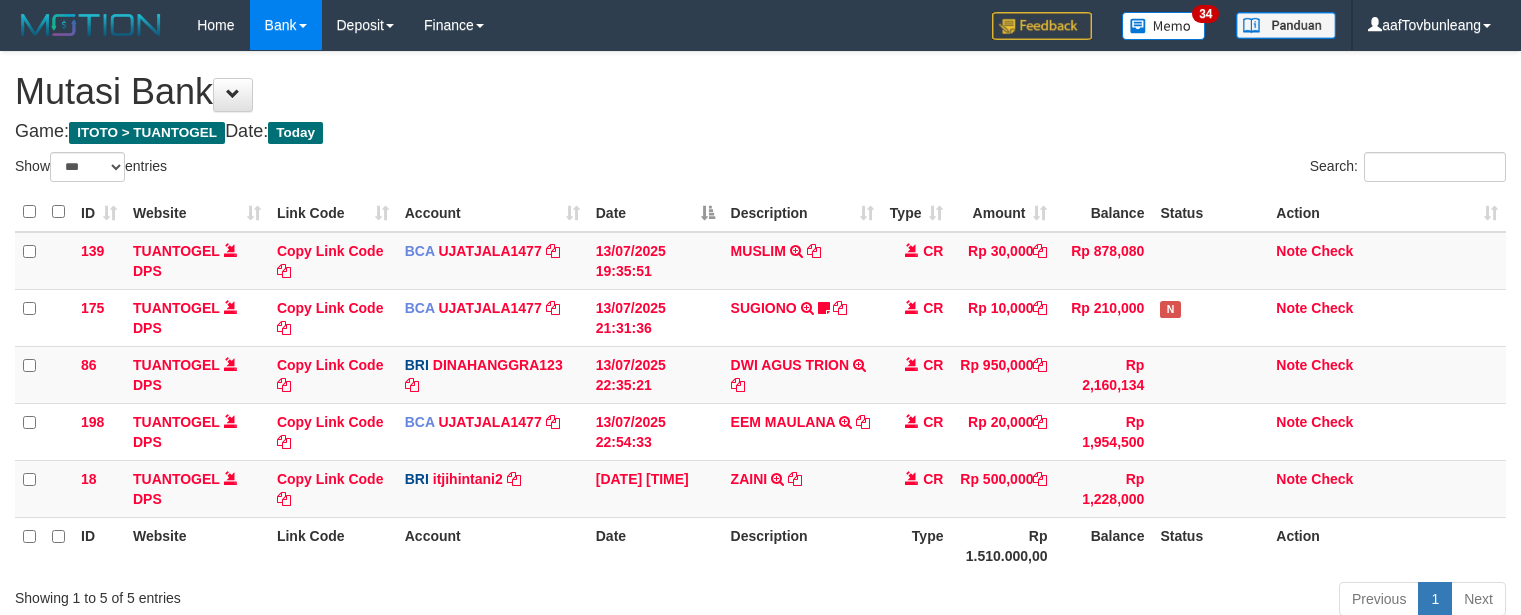 select on "***" 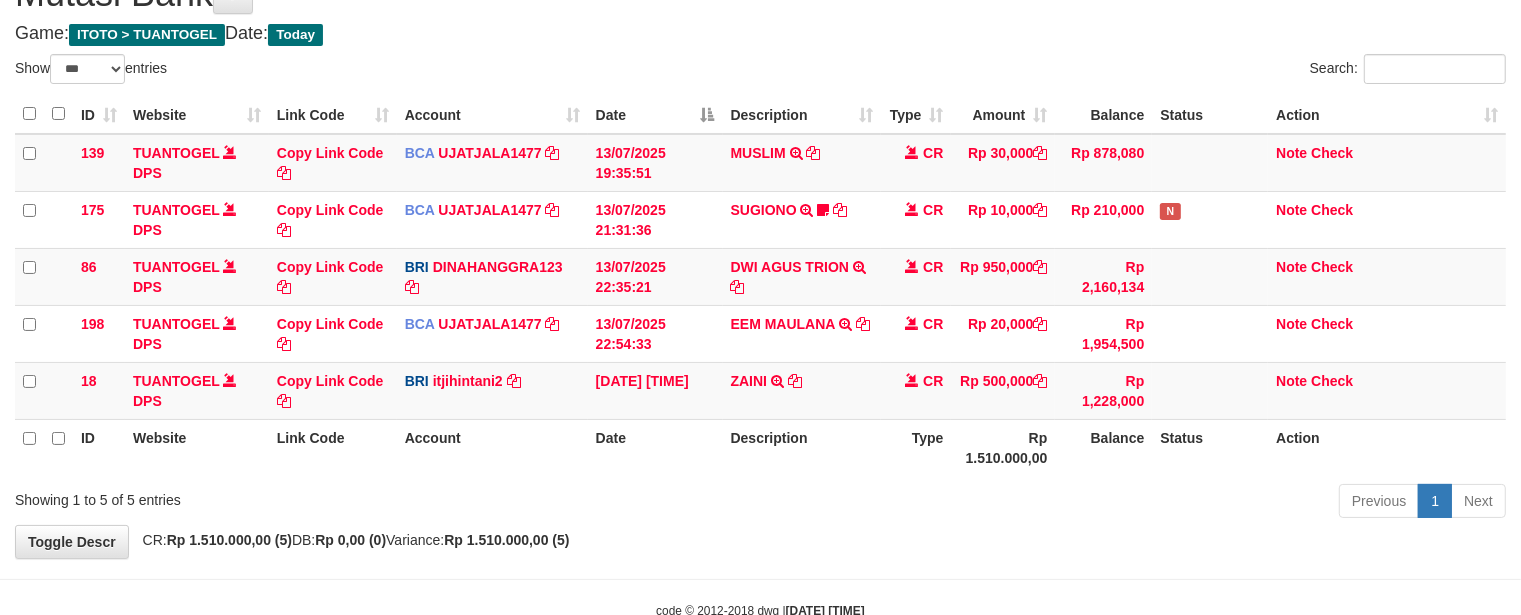 scroll, scrollTop: 97, scrollLeft: 0, axis: vertical 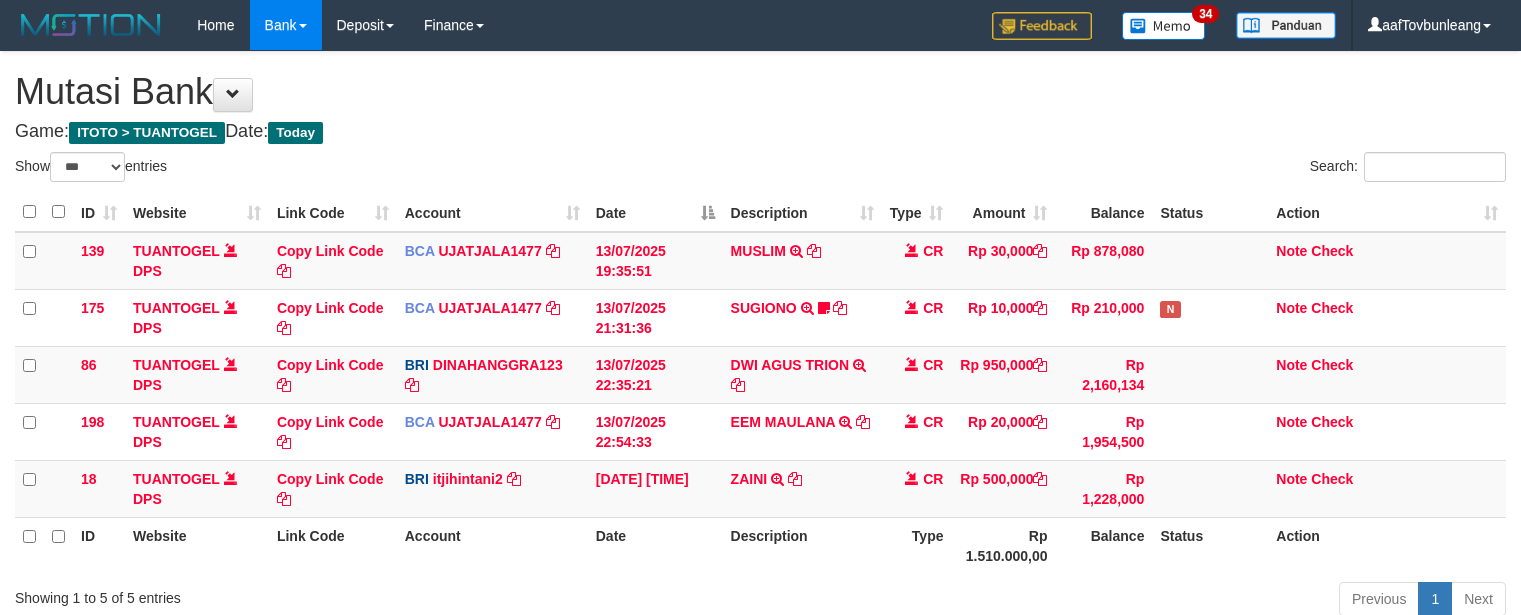 select on "***" 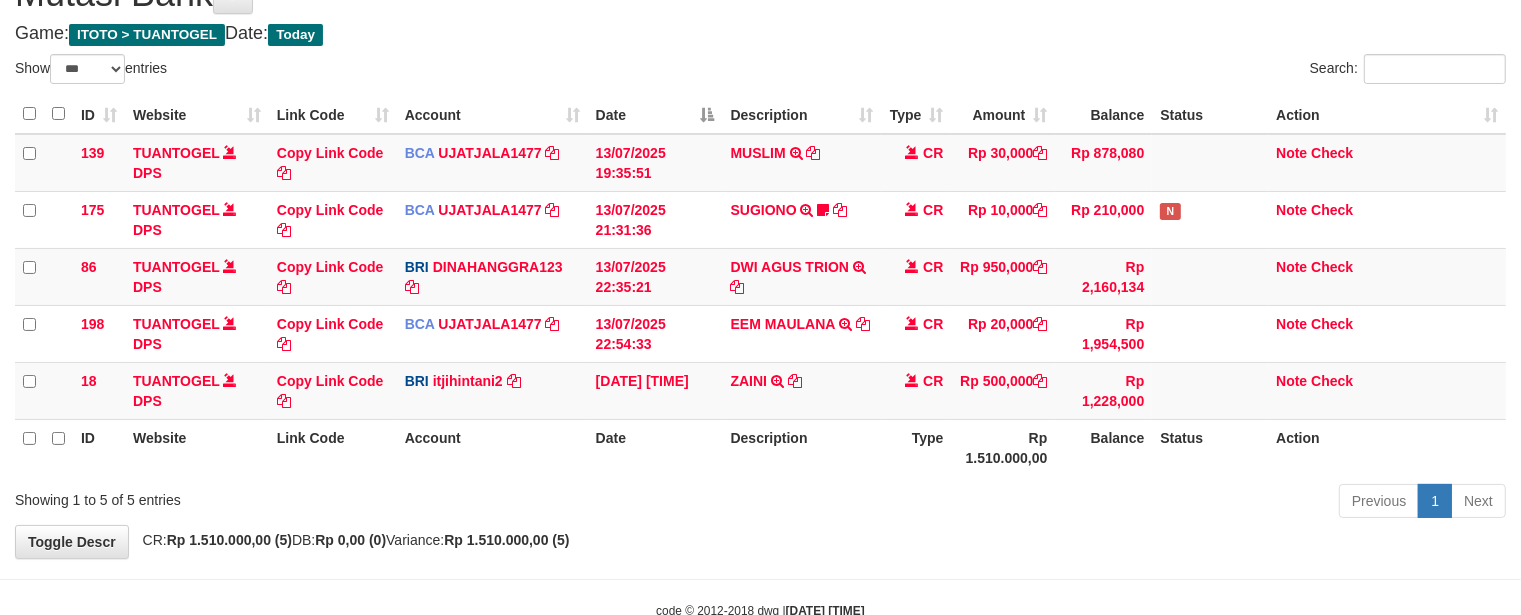 scroll, scrollTop: 97, scrollLeft: 0, axis: vertical 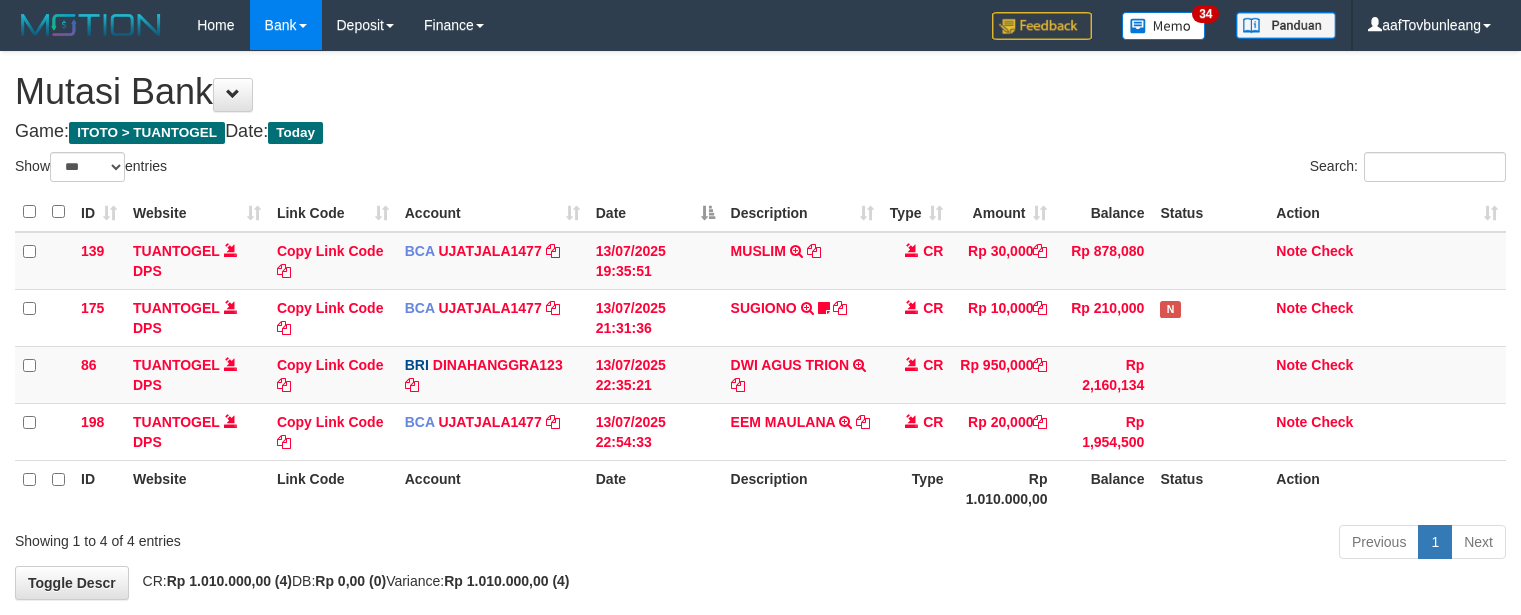 select on "***" 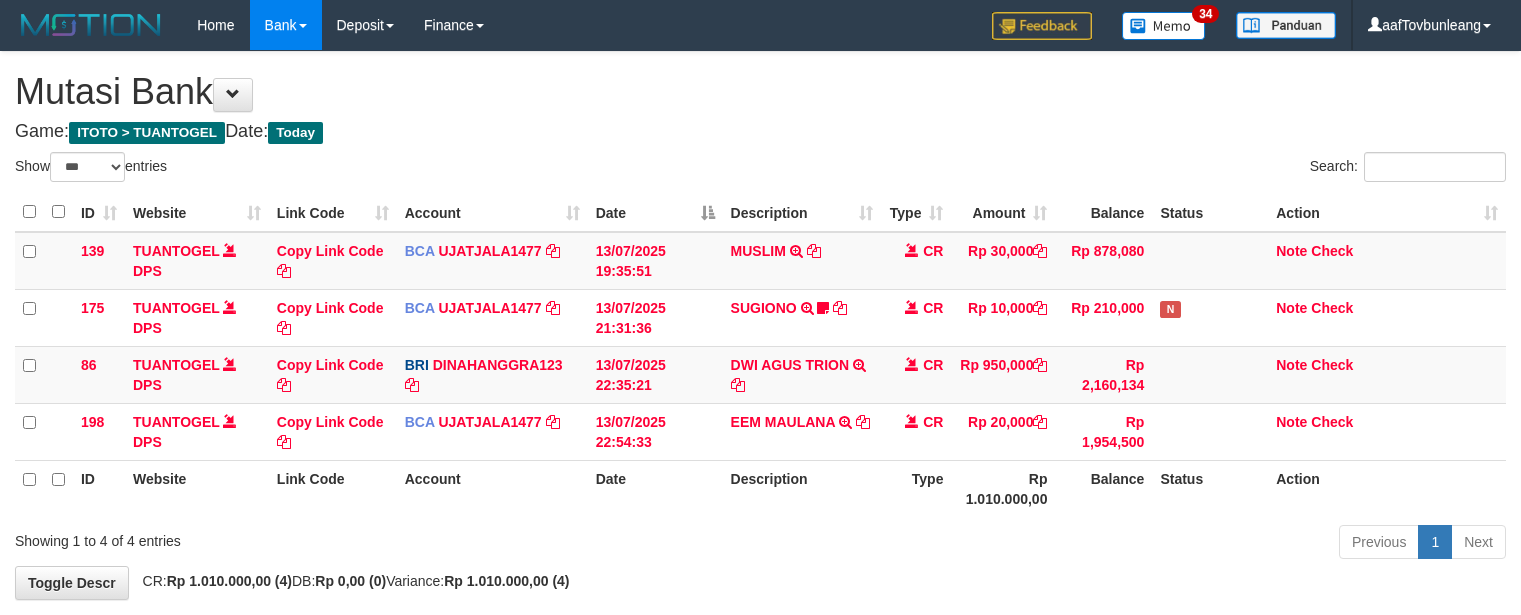 scroll, scrollTop: 97, scrollLeft: 0, axis: vertical 